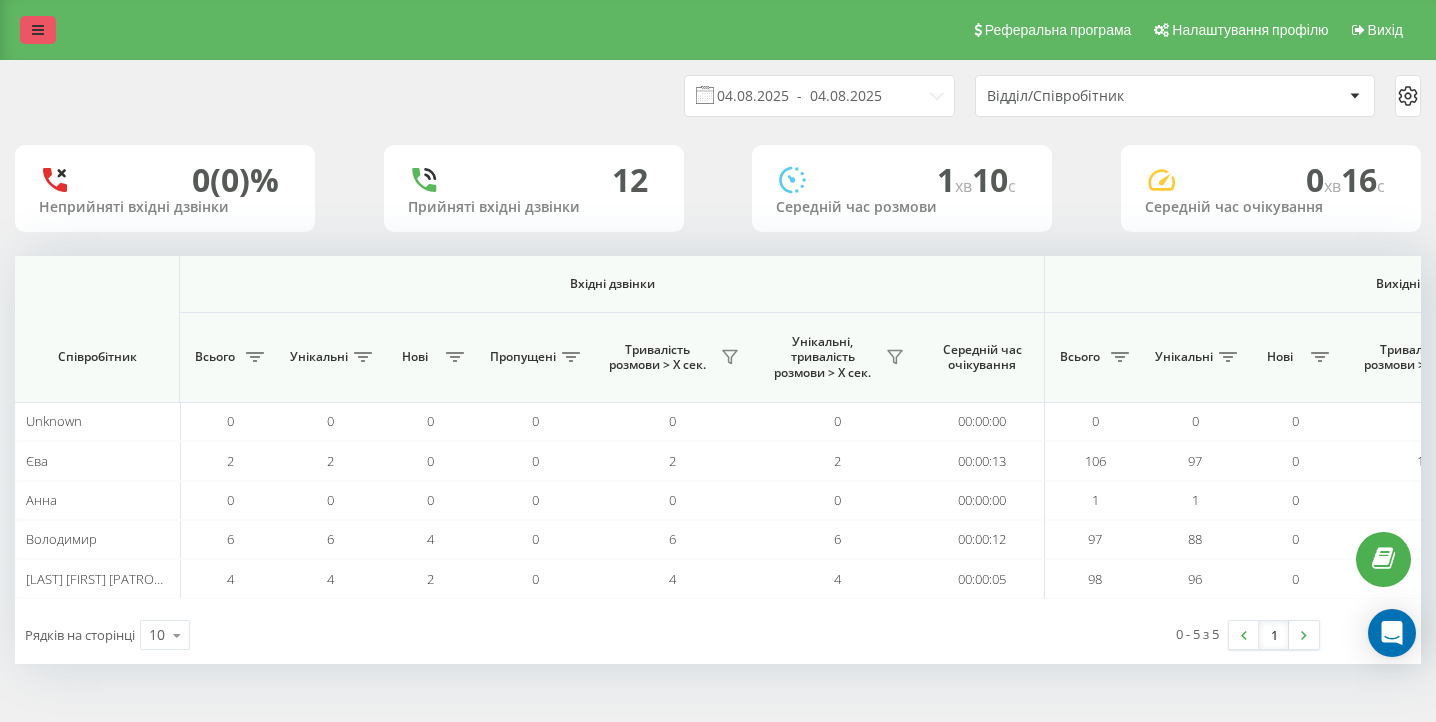 scroll, scrollTop: 0, scrollLeft: 0, axis: both 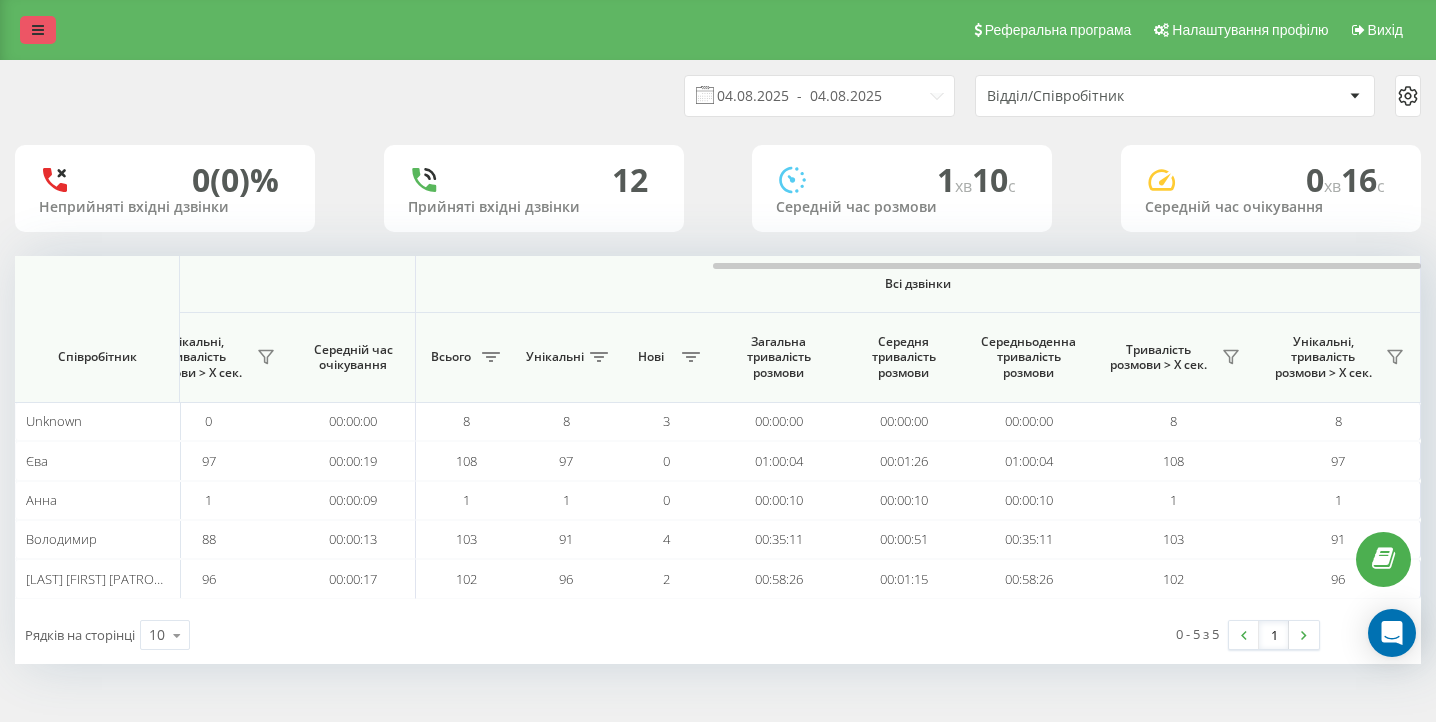click at bounding box center [38, 30] 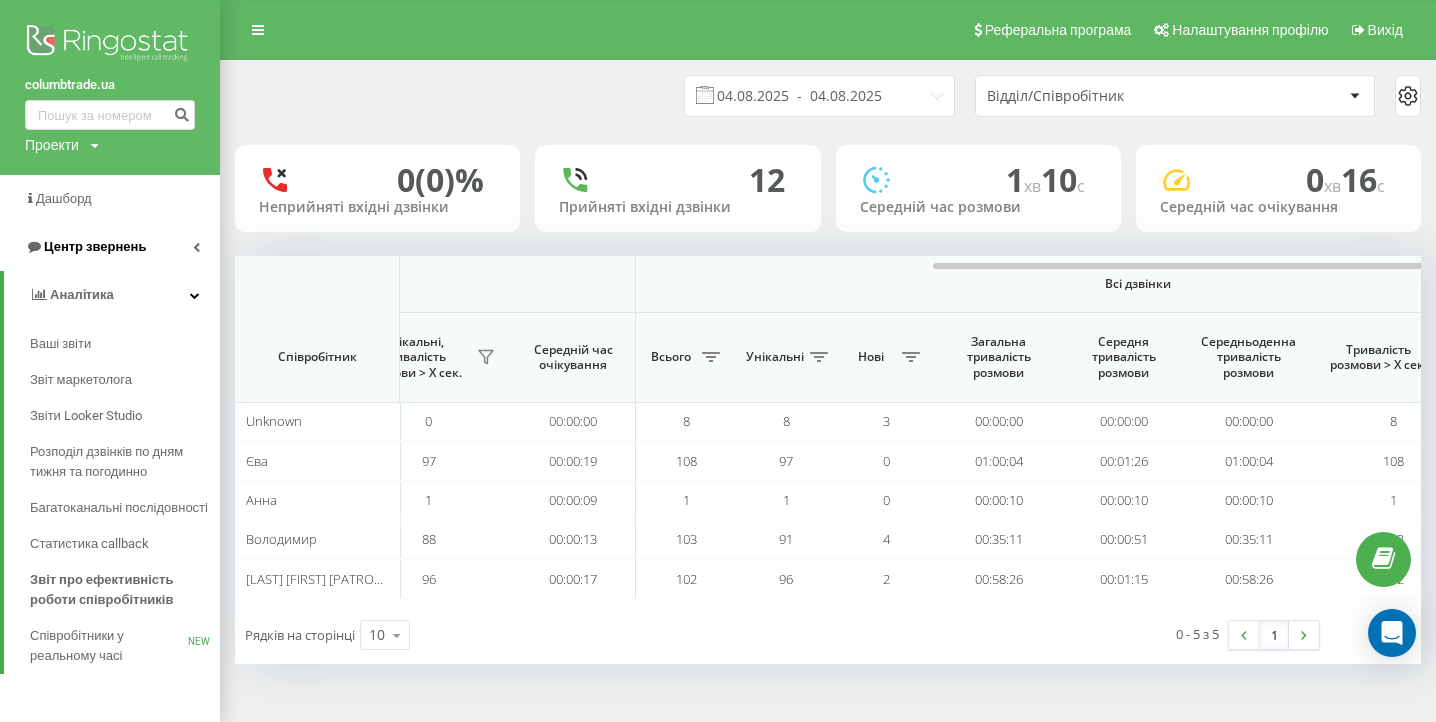 click on "Центр звернень" at bounding box center (110, 247) 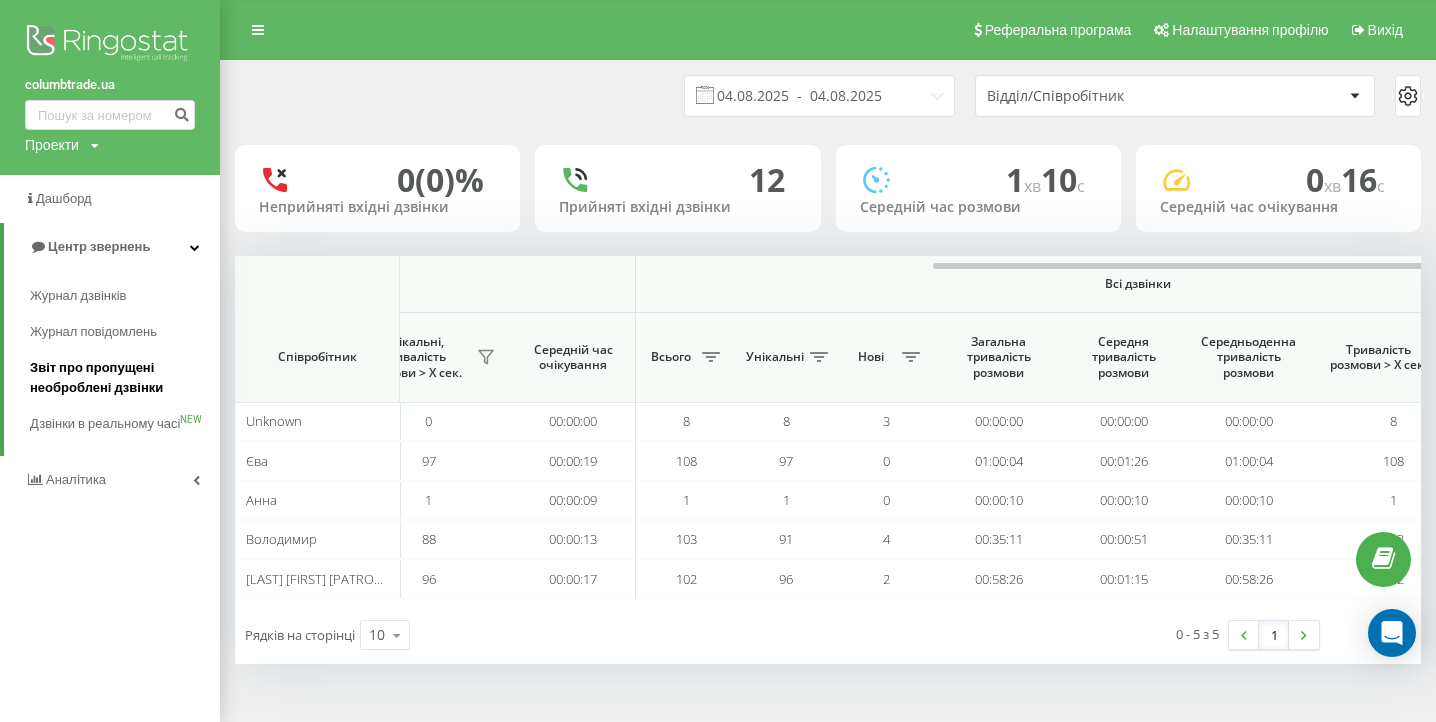 click on "Звіт про пропущені необроблені дзвінки" at bounding box center (120, 378) 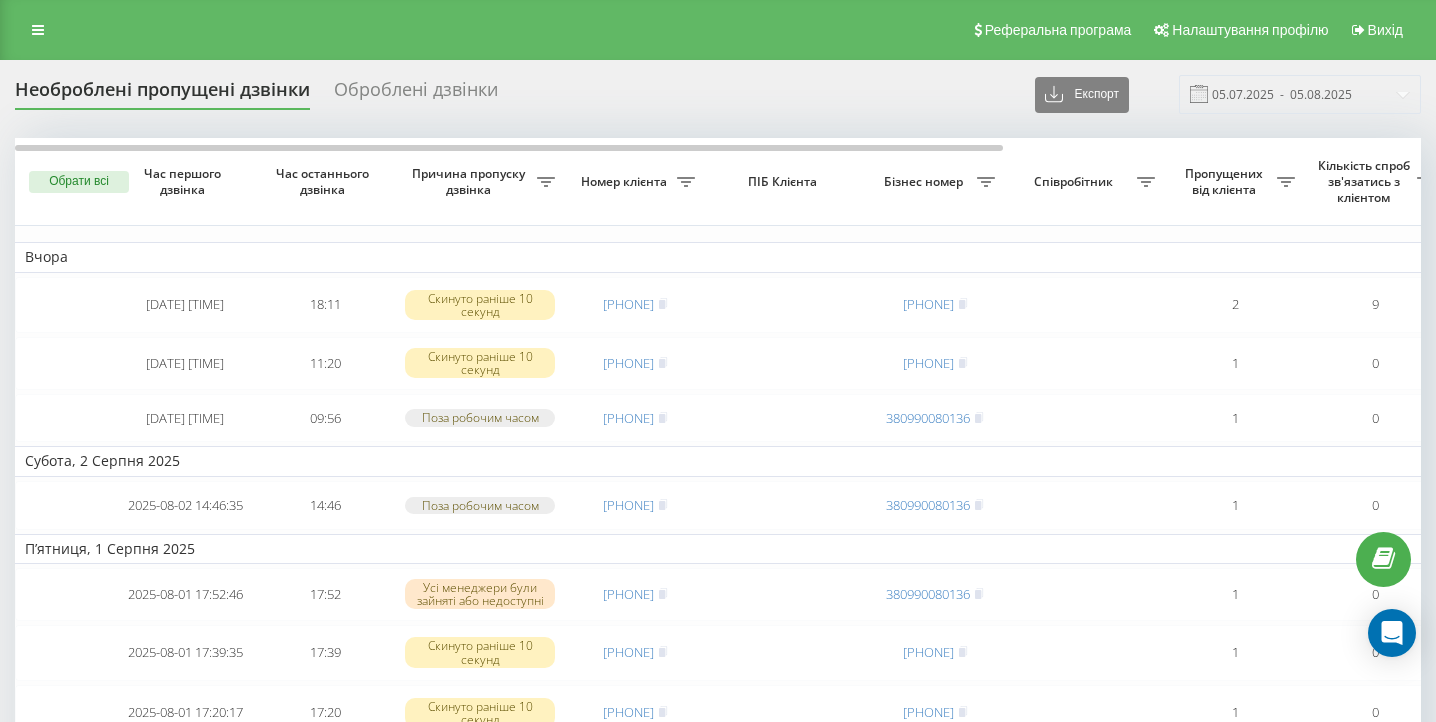 scroll, scrollTop: 0, scrollLeft: 0, axis: both 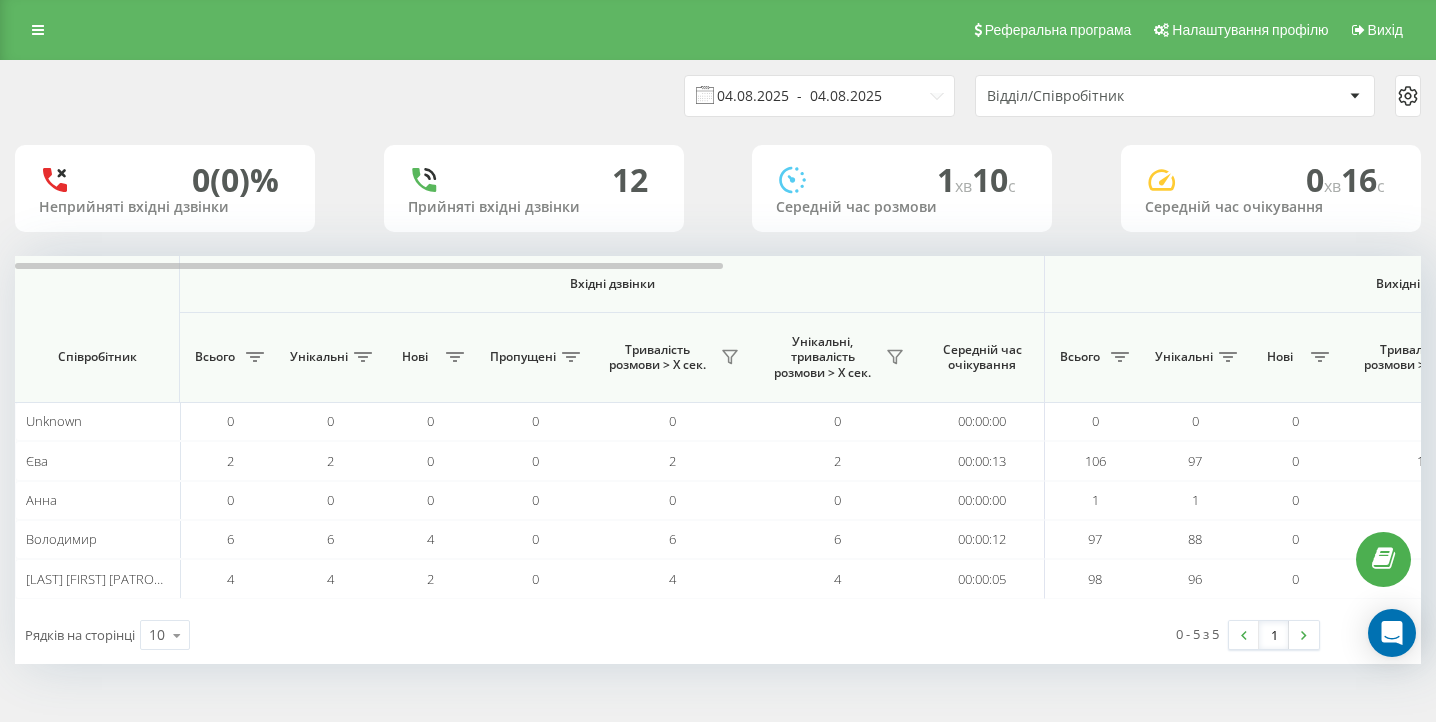 click on "04.08.2025  -  04.08.2025" at bounding box center [819, 96] 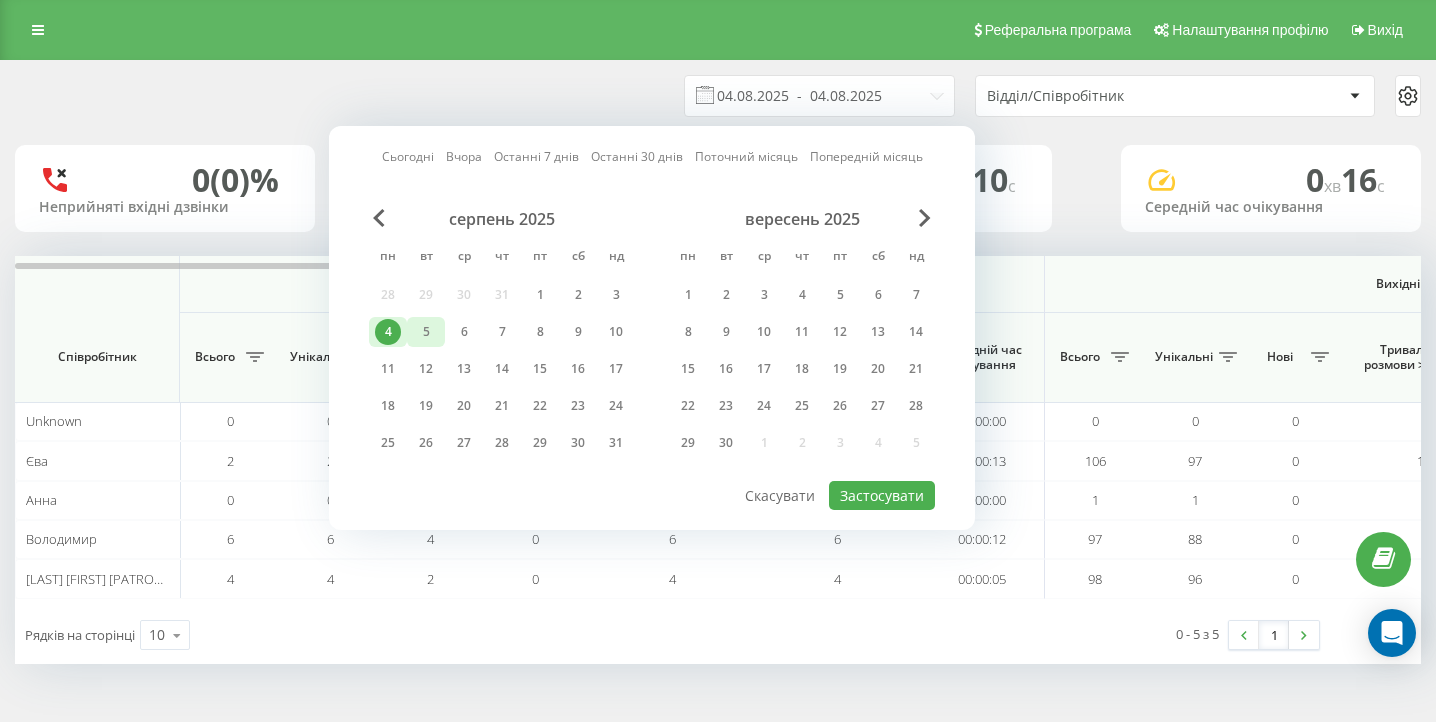 click on "5" at bounding box center (426, 332) 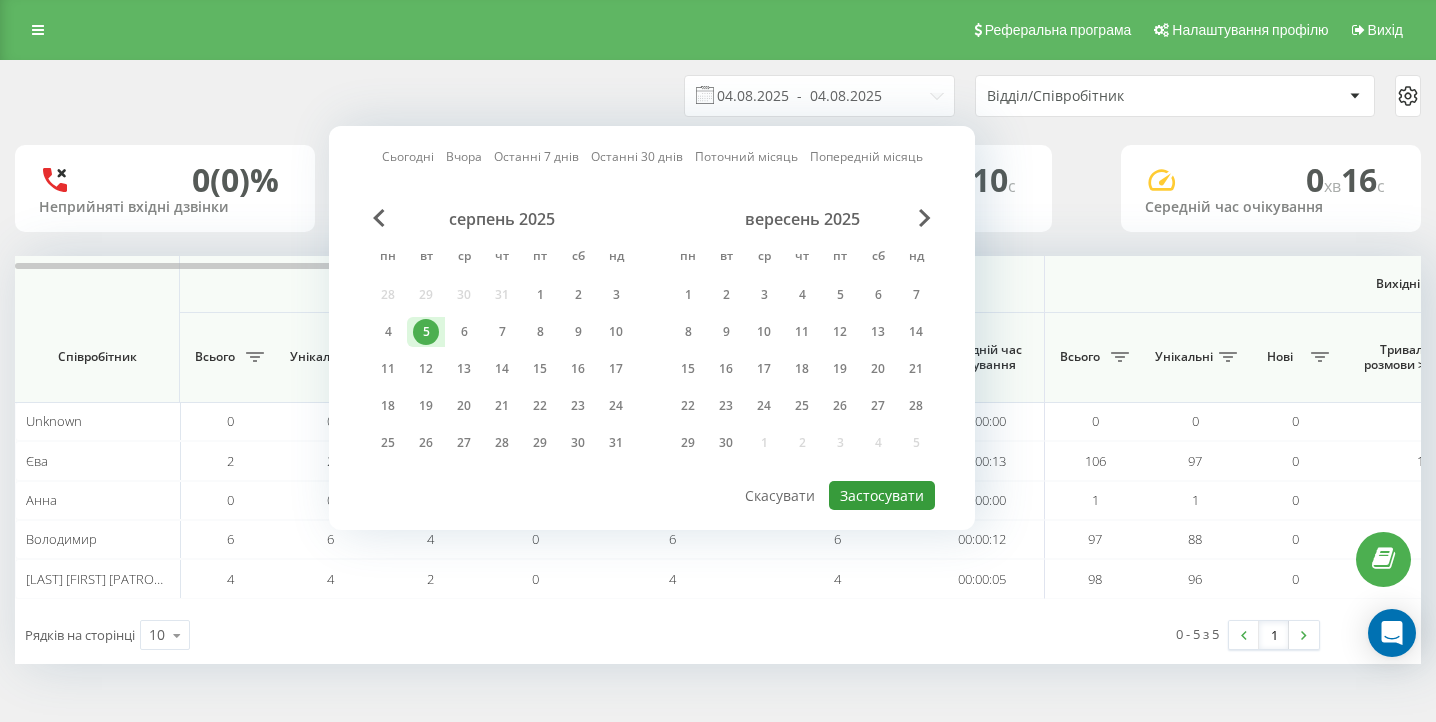 click on "Застосувати" at bounding box center [882, 495] 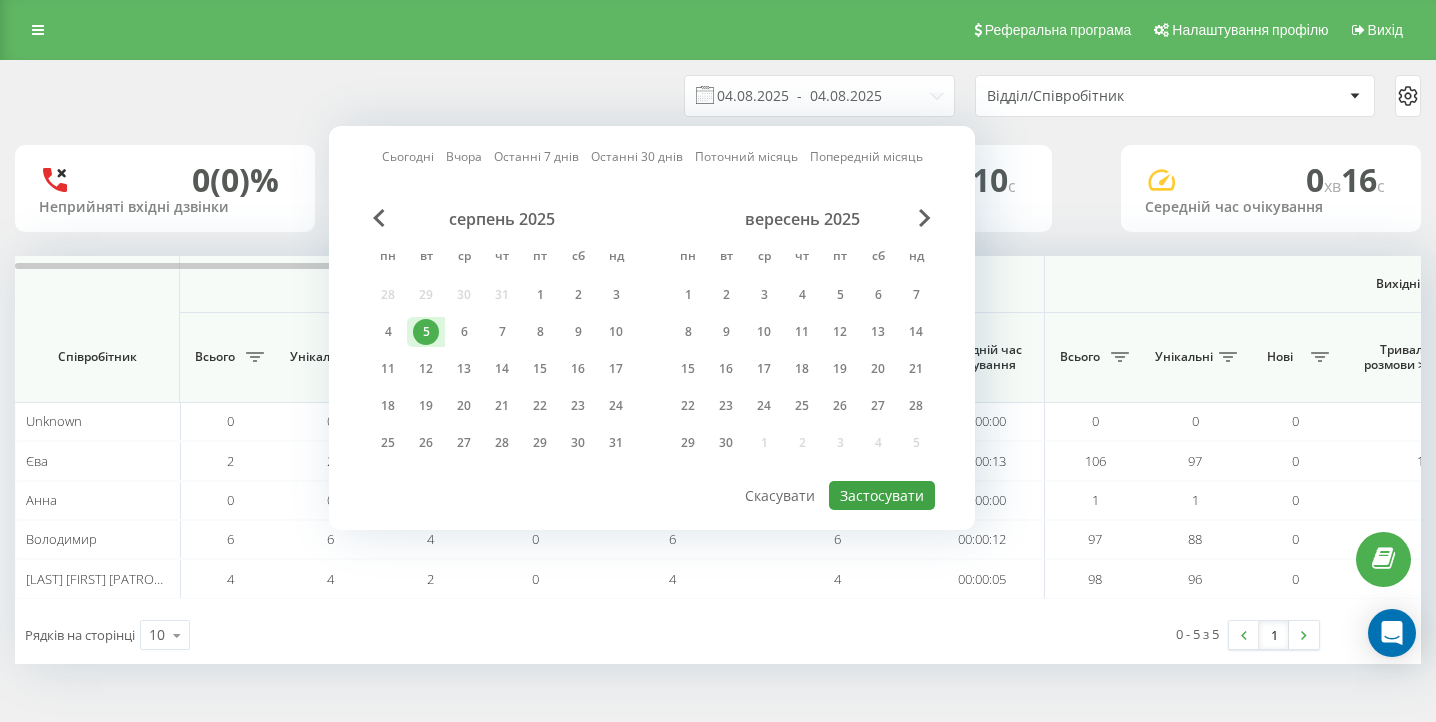 type on "05.08.2025  -  05.08.2025" 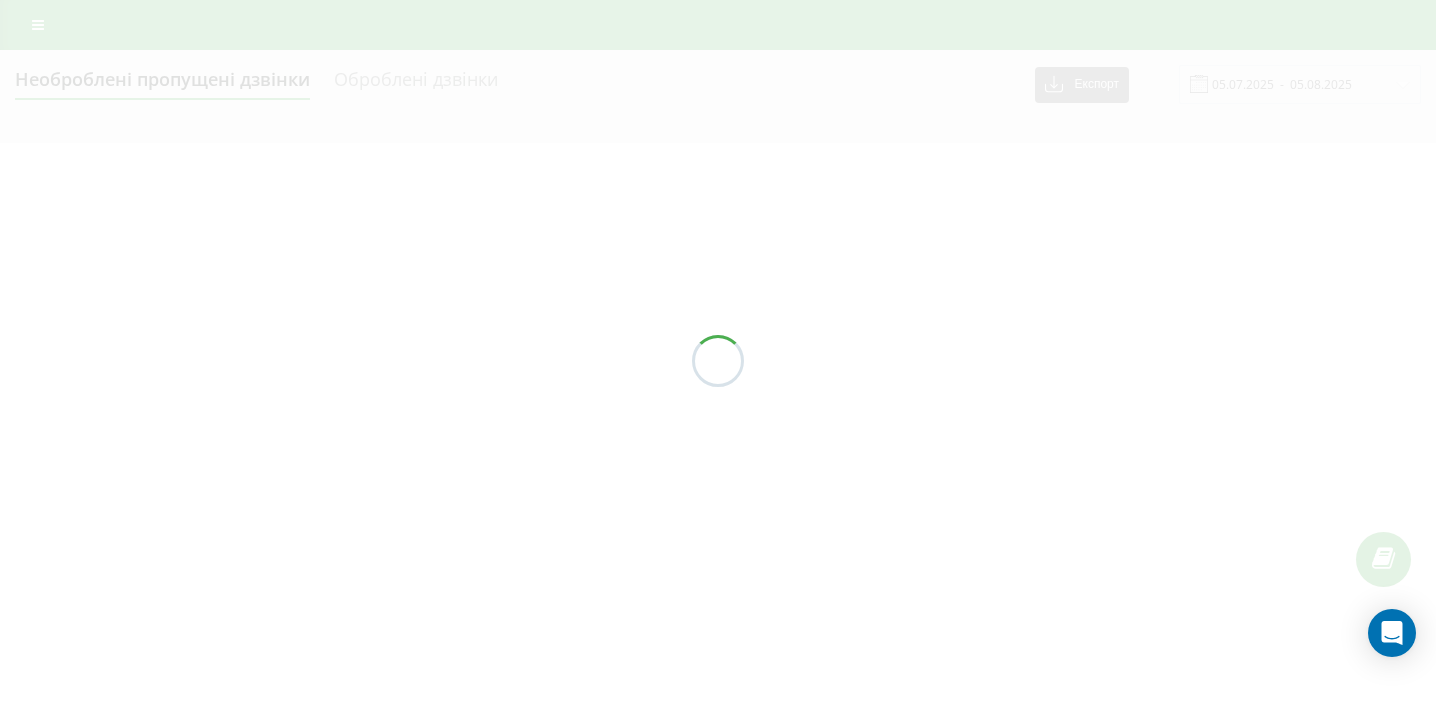 scroll, scrollTop: 0, scrollLeft: 0, axis: both 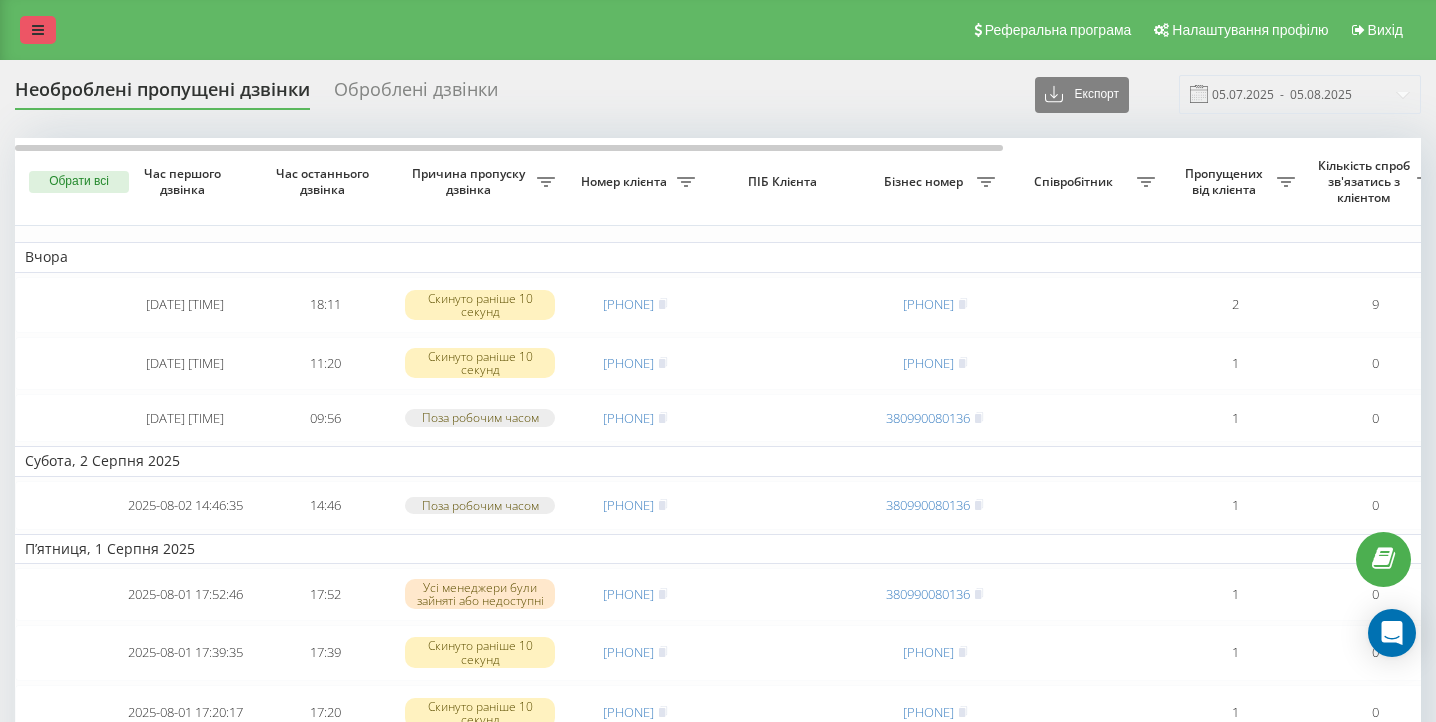 click at bounding box center (38, 30) 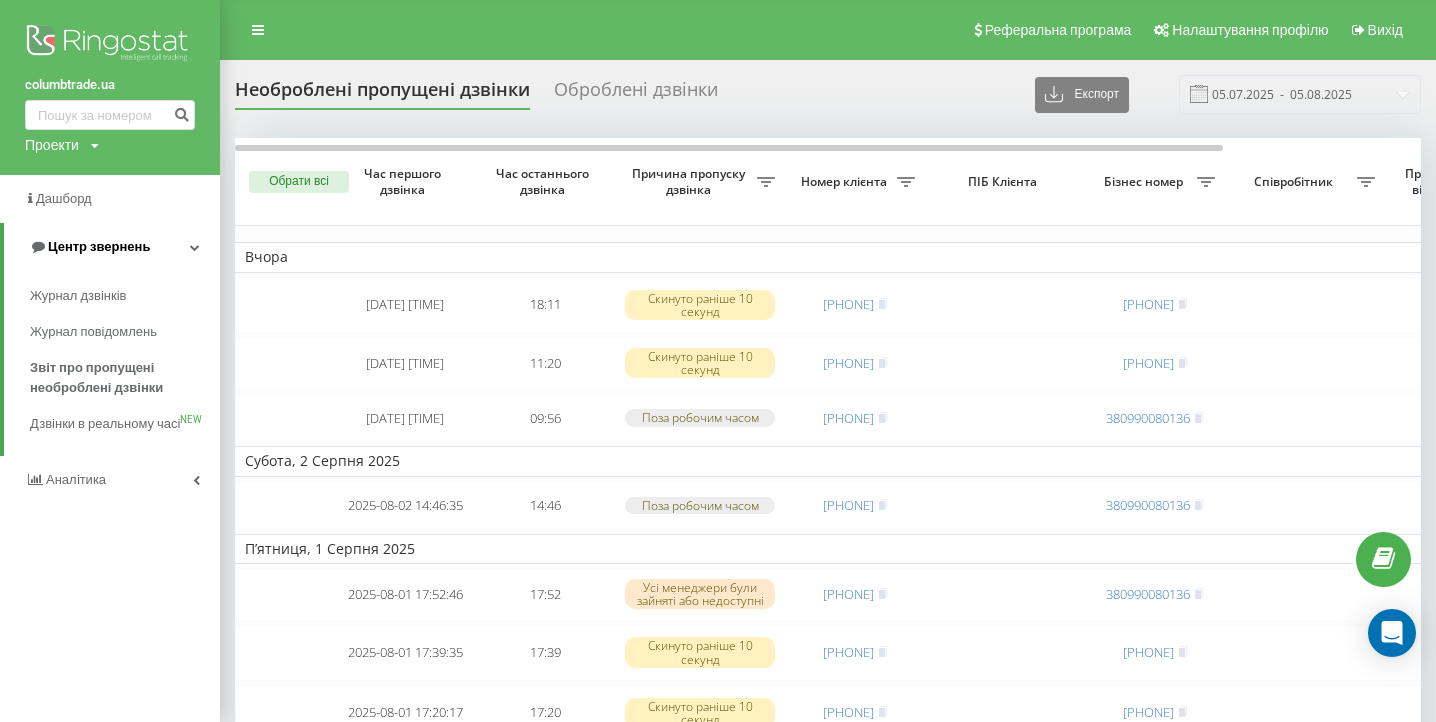 click on "Центр звернень" at bounding box center [89, 247] 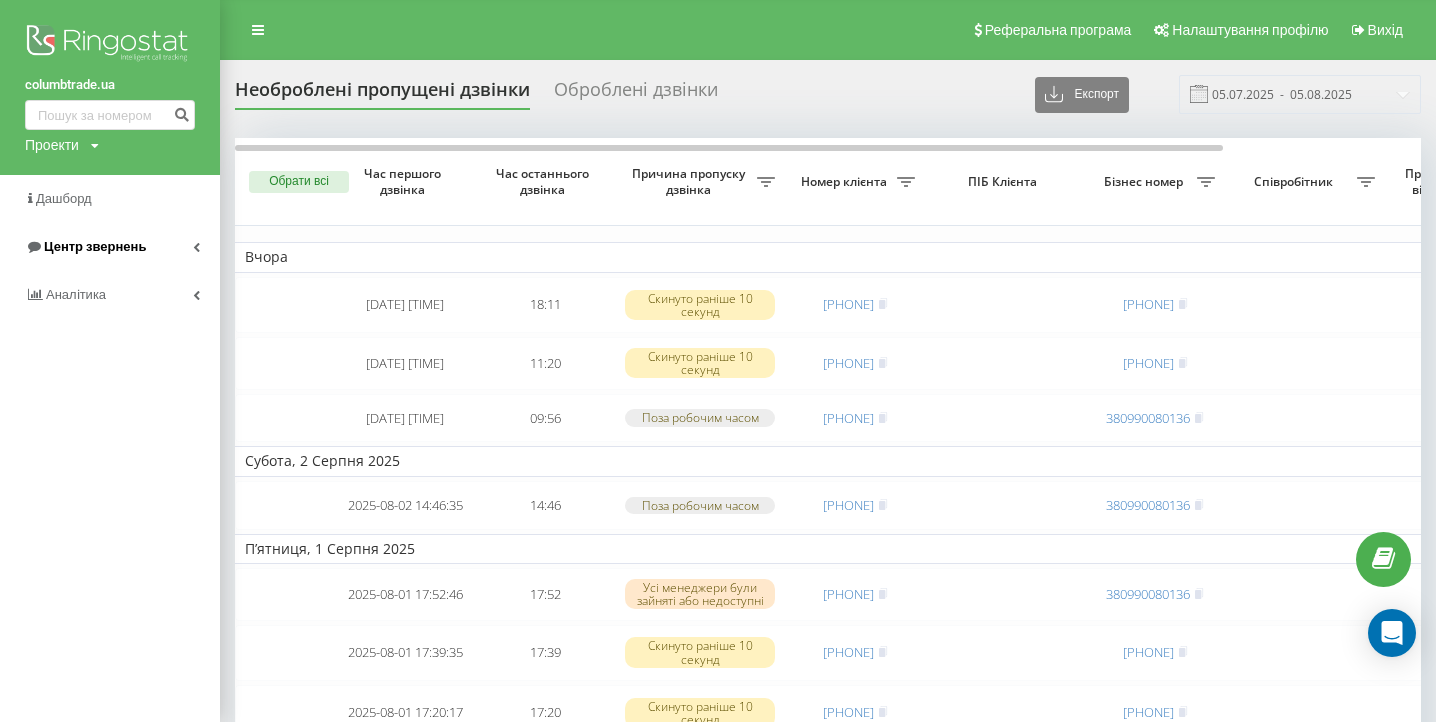 click on "Центр звернень" at bounding box center (85, 247) 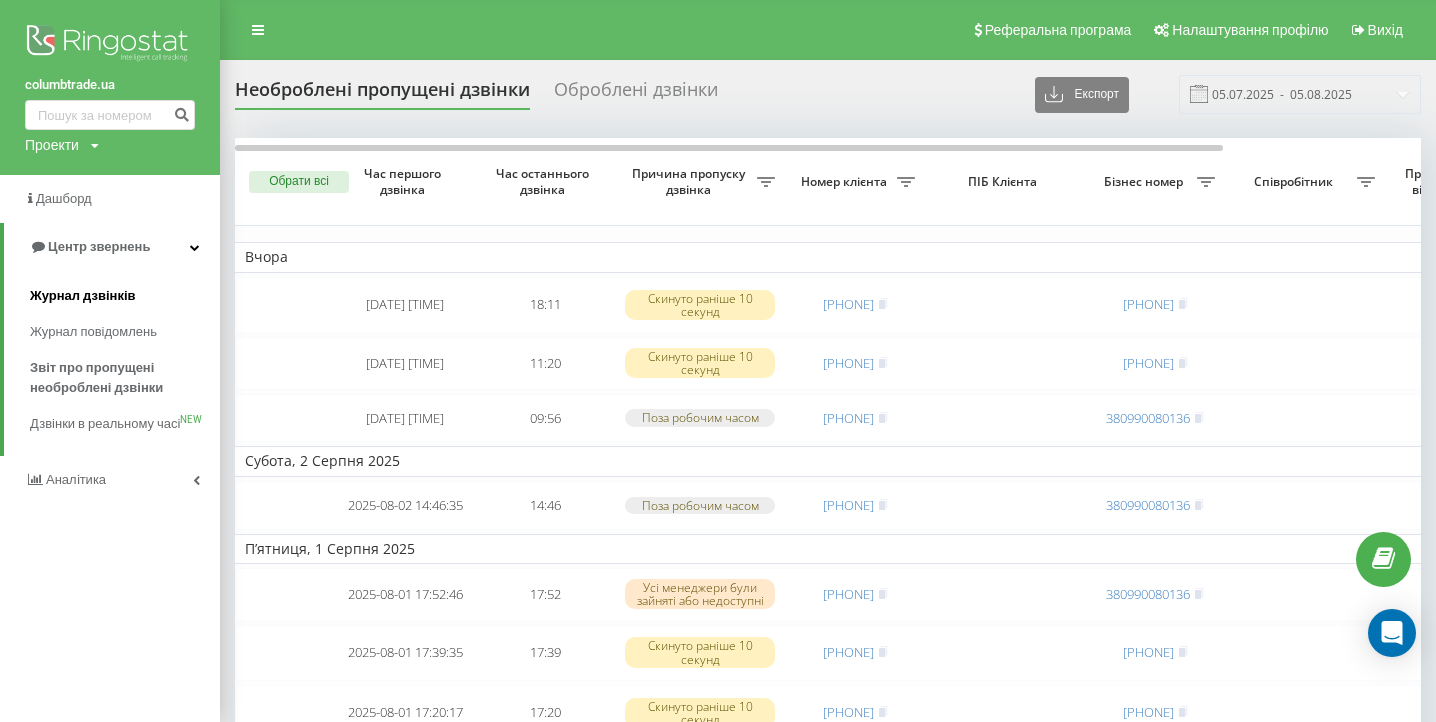 click on "Журнал дзвінків" at bounding box center (83, 296) 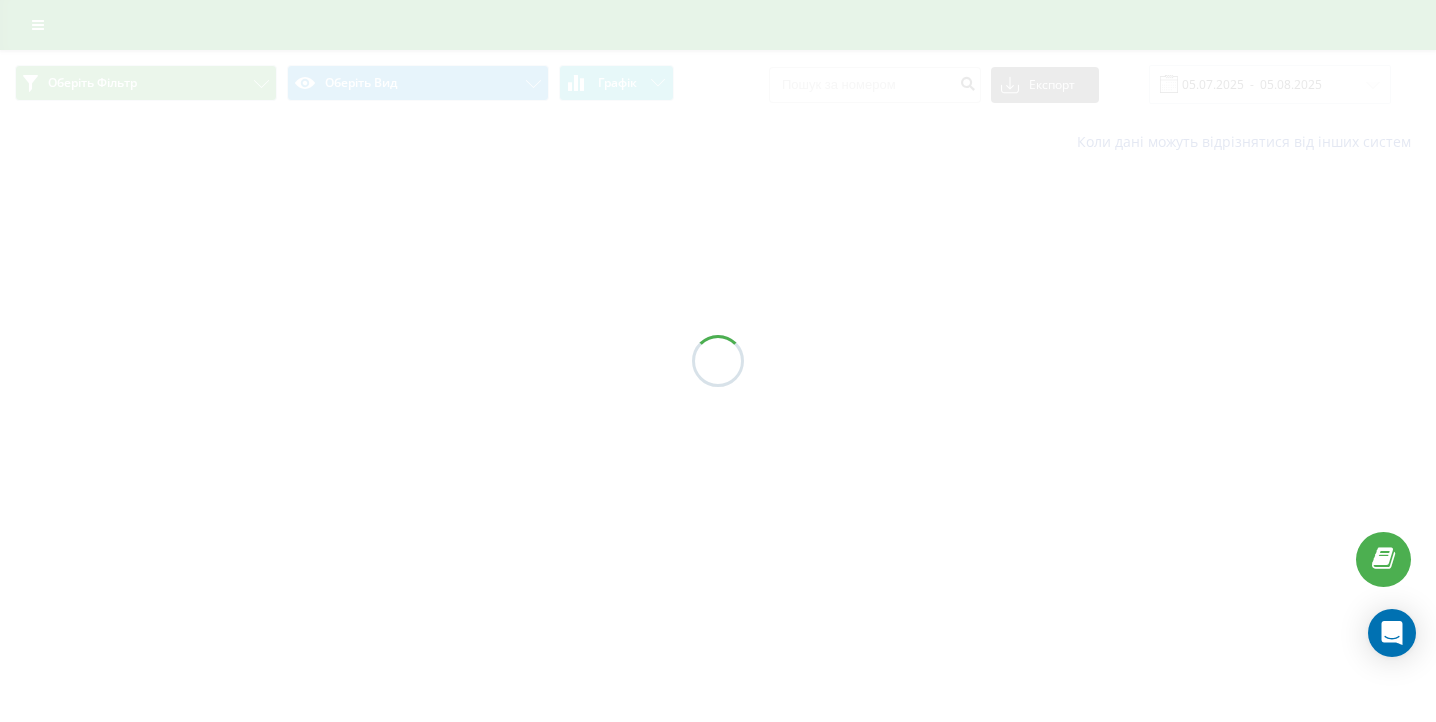 scroll, scrollTop: 0, scrollLeft: 0, axis: both 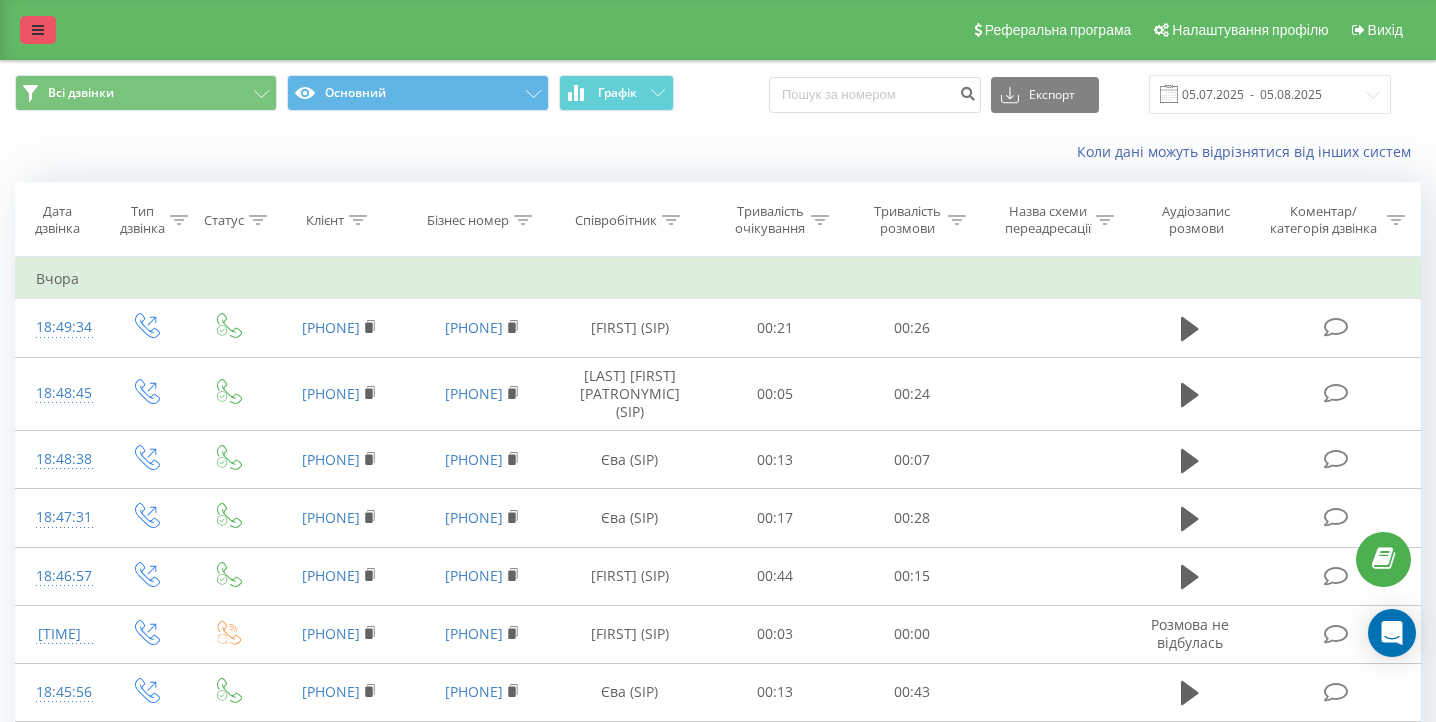click at bounding box center [38, 30] 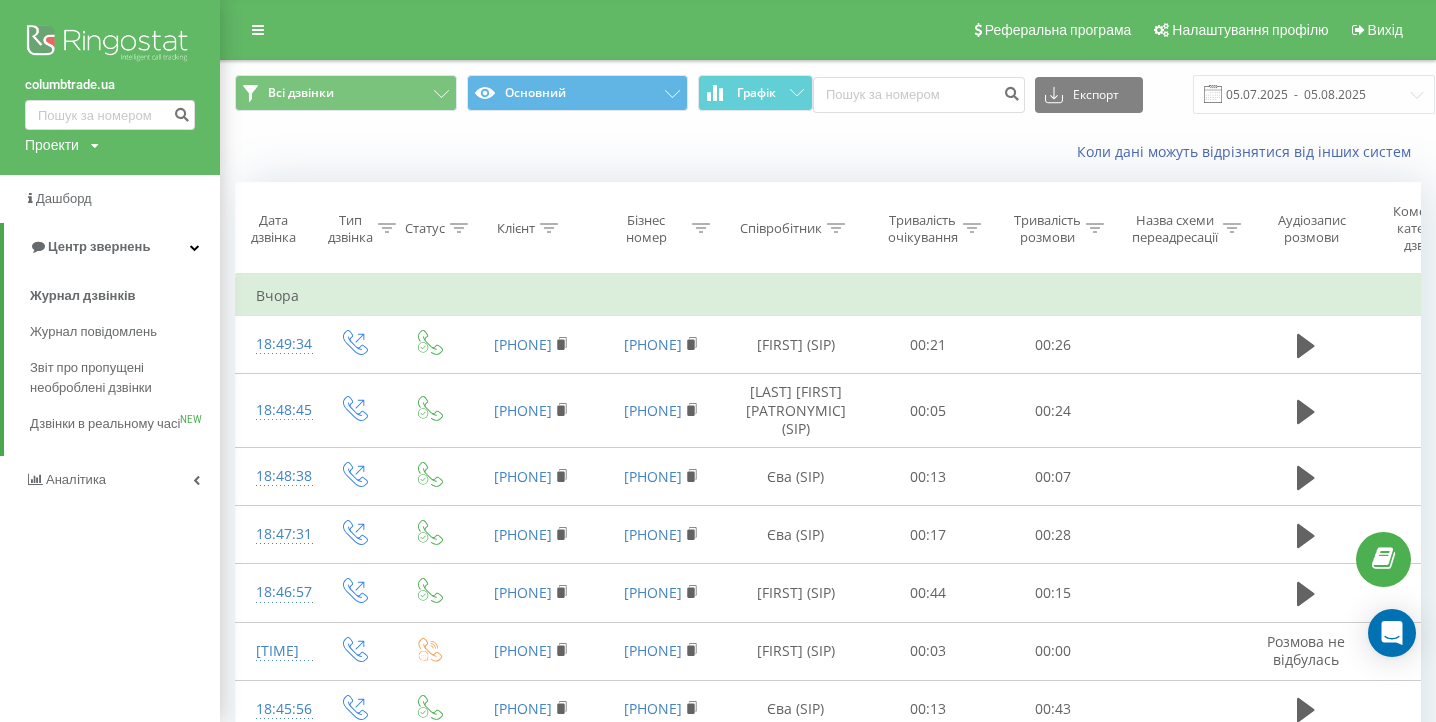click on "Аналiтика" at bounding box center [110, 480] 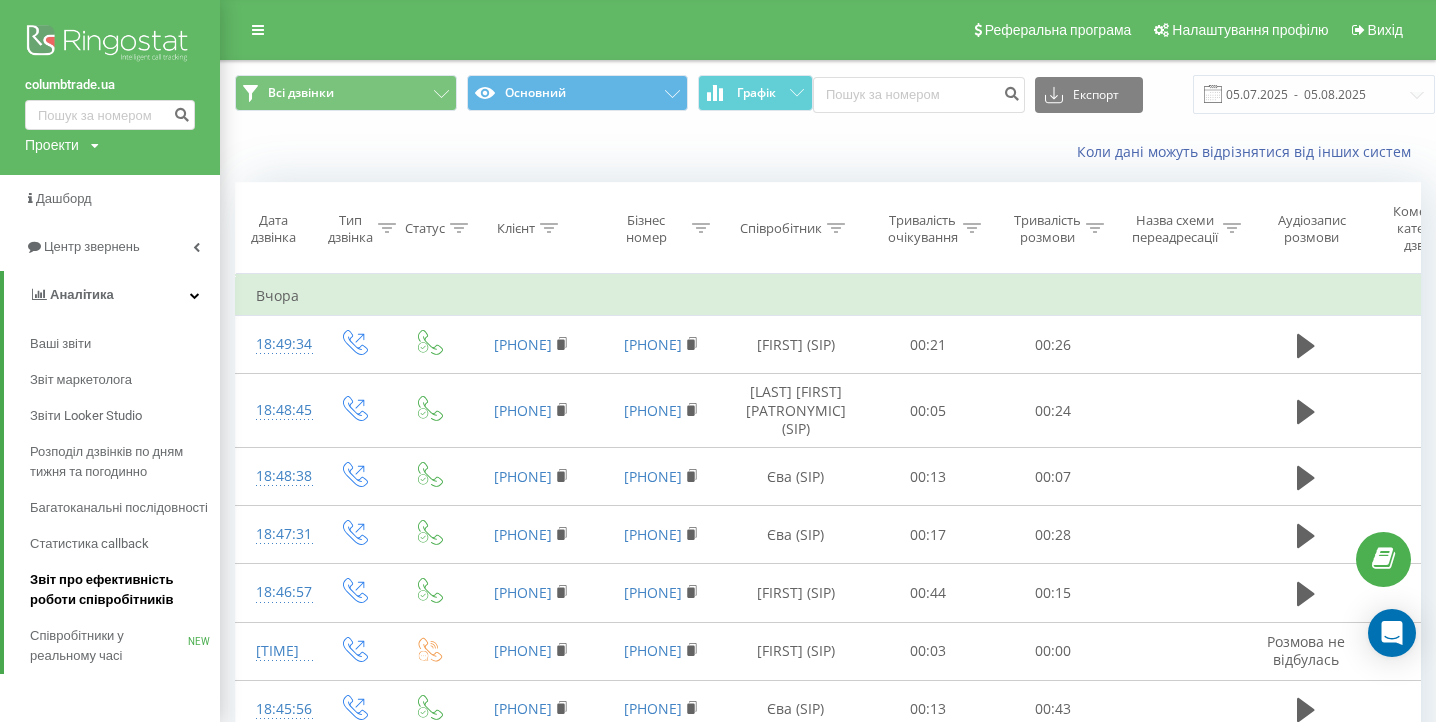 click on "Звіт про ефективність роботи співробітників" at bounding box center [120, 590] 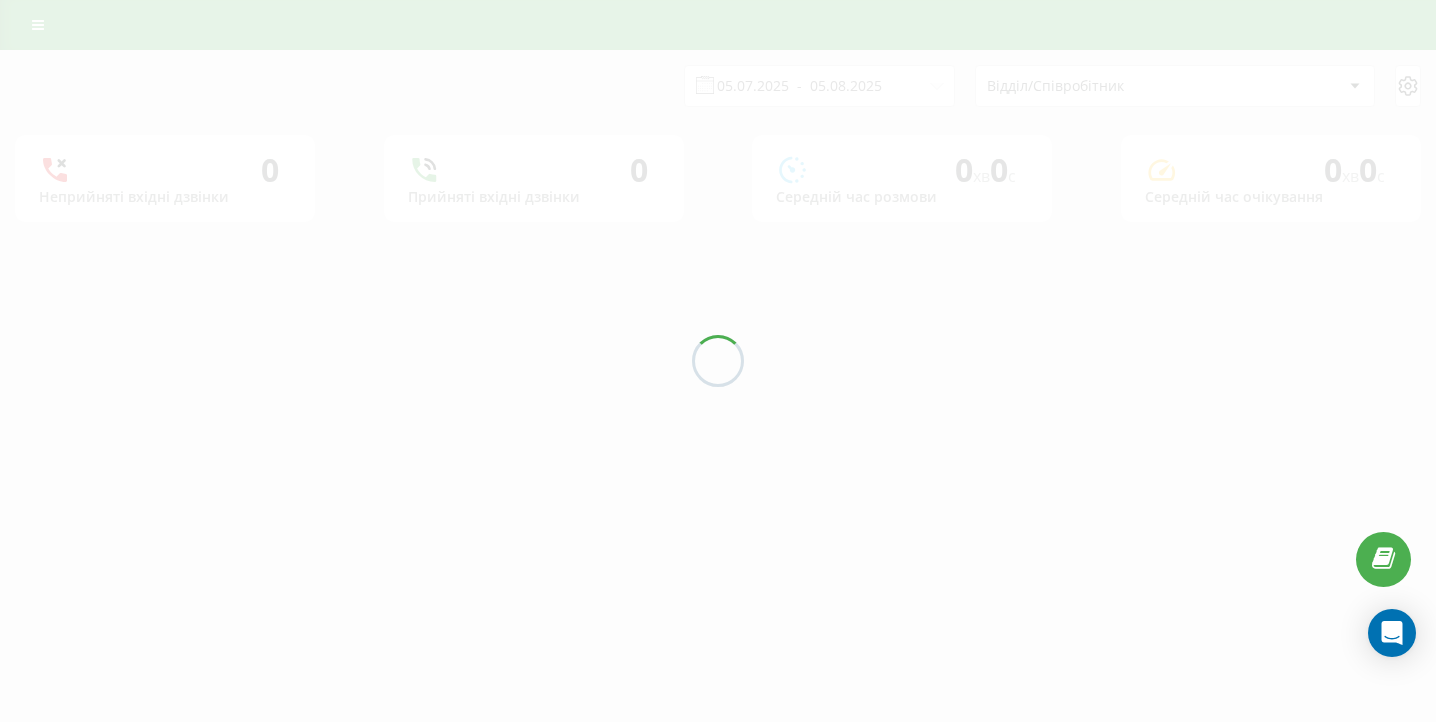scroll, scrollTop: 0, scrollLeft: 0, axis: both 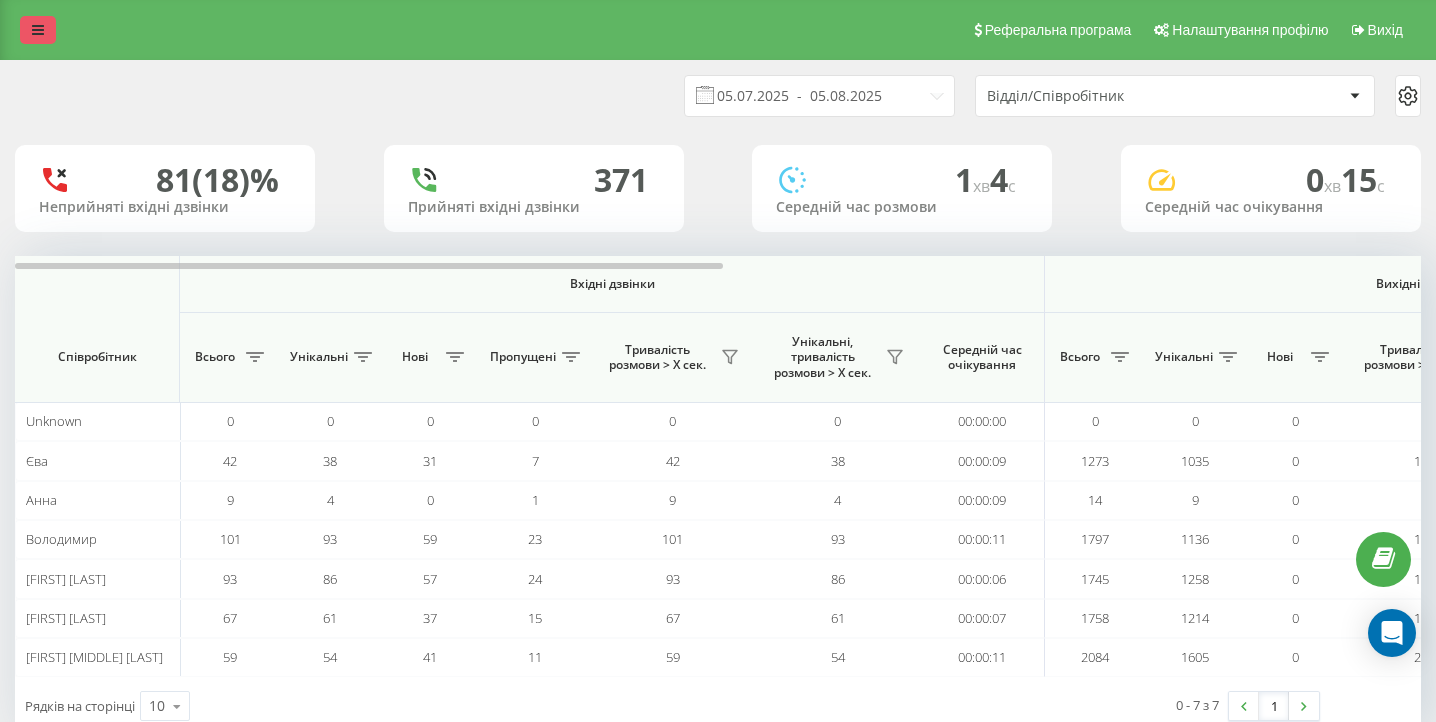 click at bounding box center (38, 30) 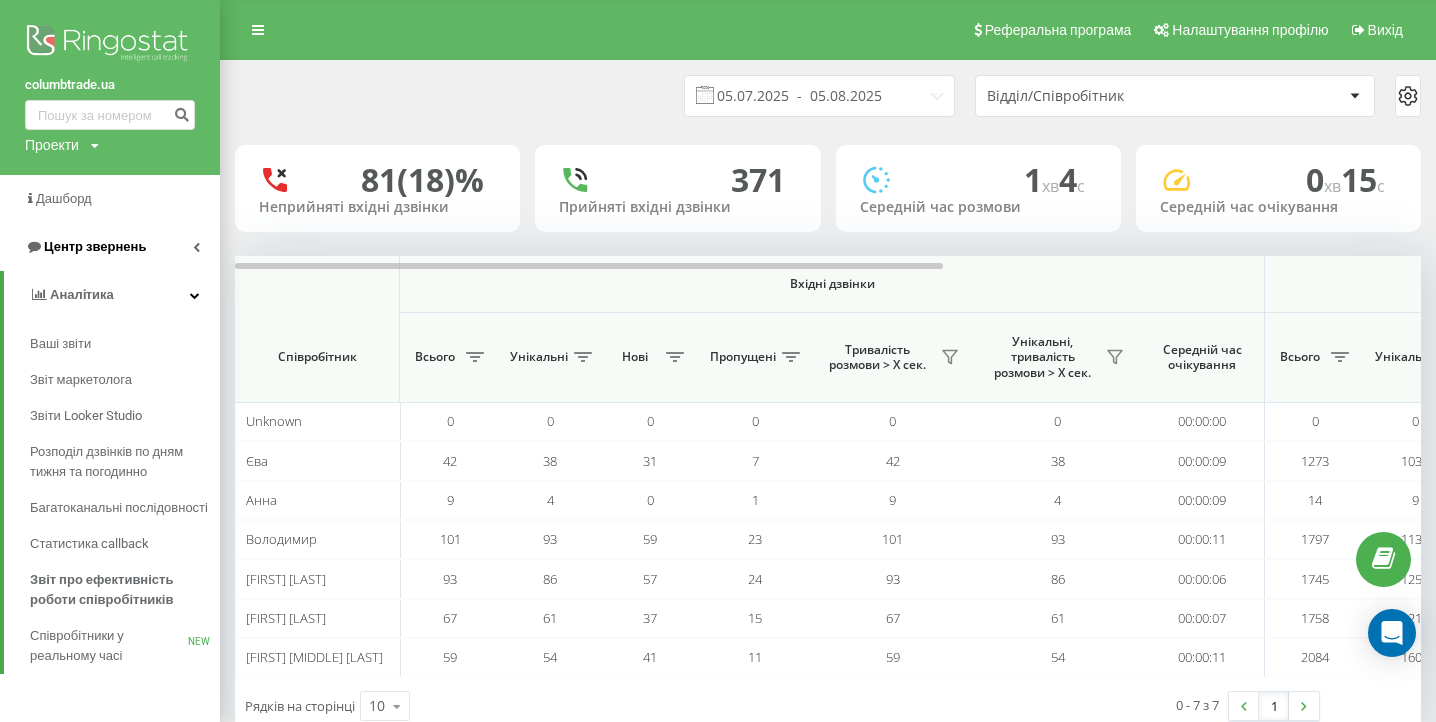 click on "Центр звернень" at bounding box center [110, 247] 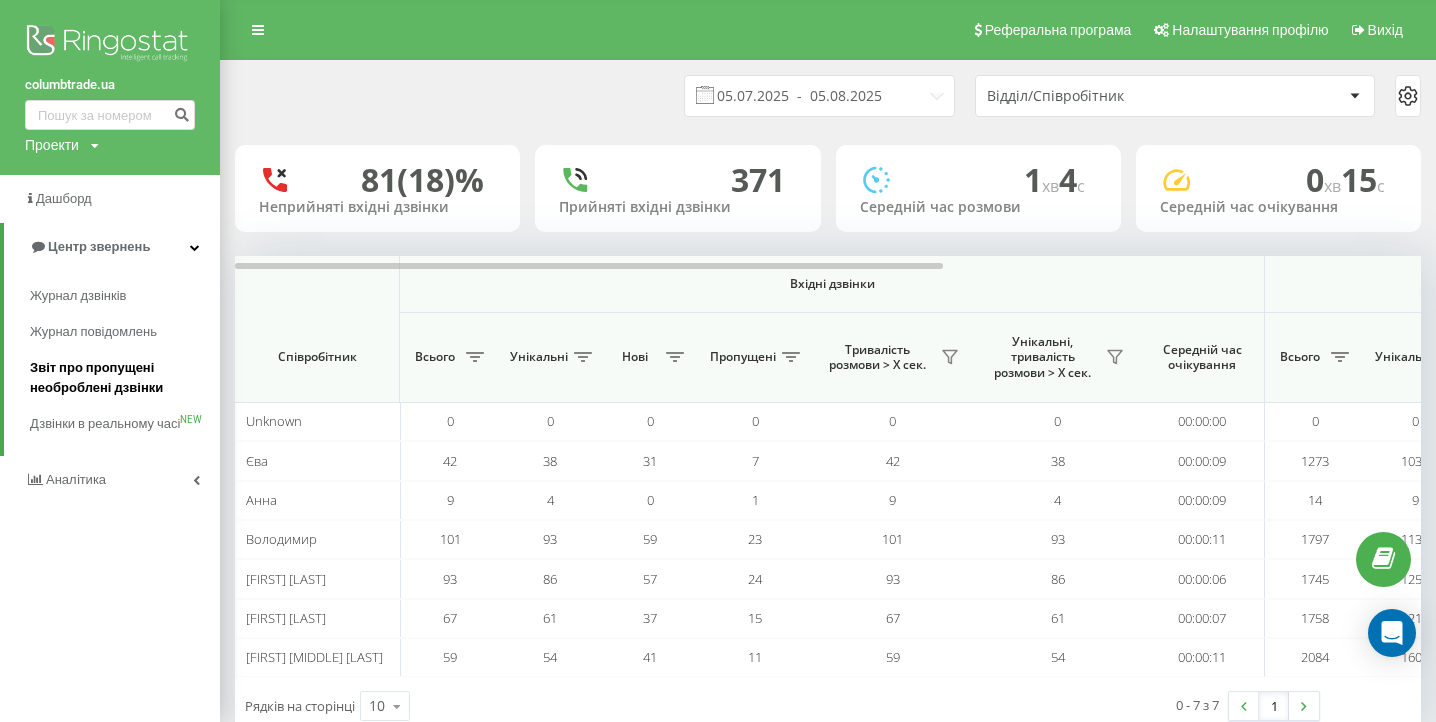 click on "Звіт про пропущені необроблені дзвінки" at bounding box center [120, 378] 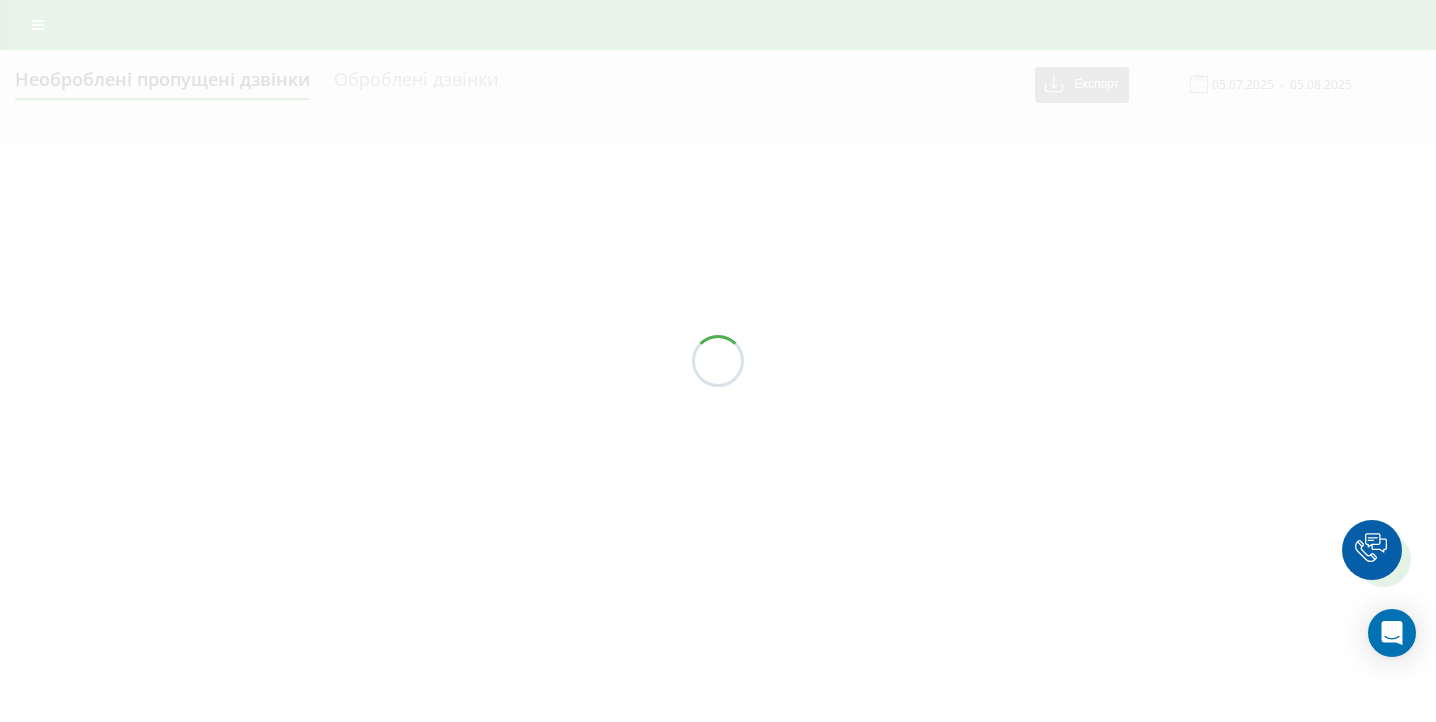 scroll, scrollTop: 0, scrollLeft: 0, axis: both 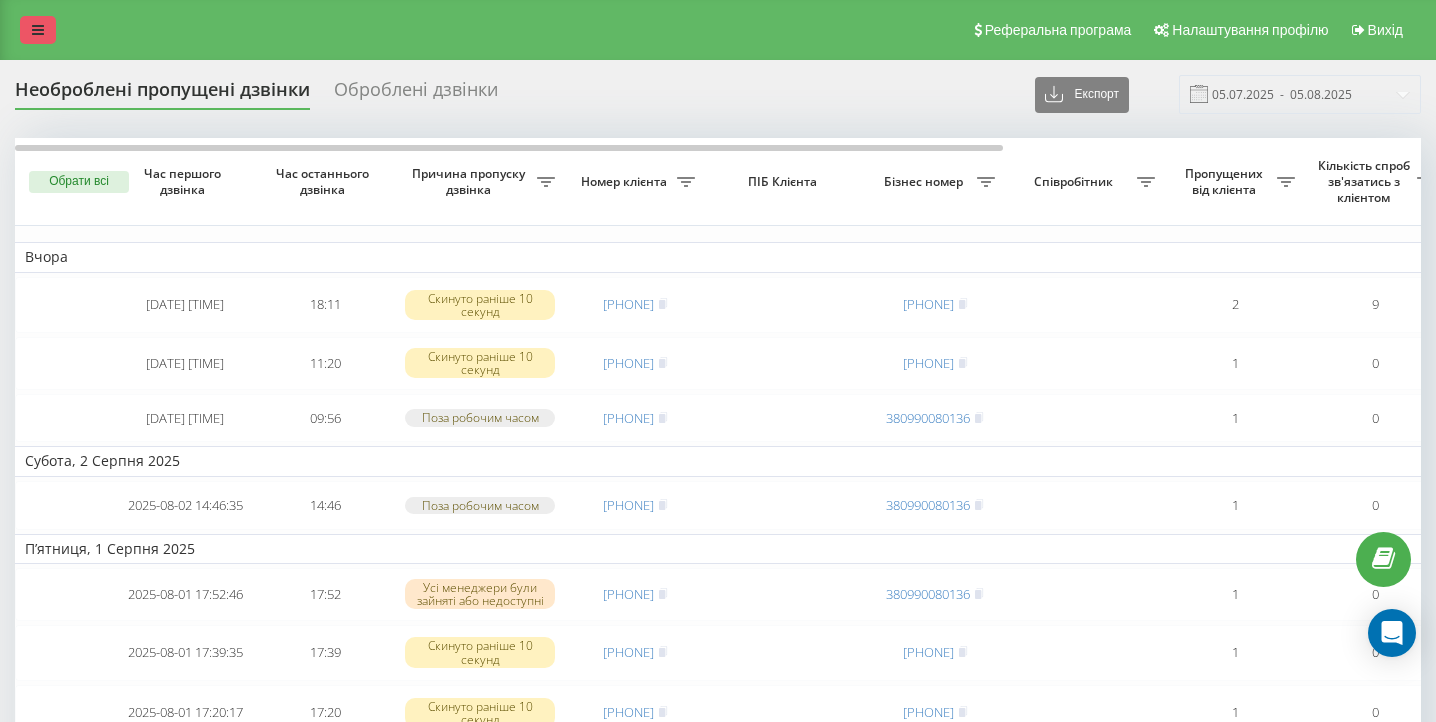 click at bounding box center [38, 30] 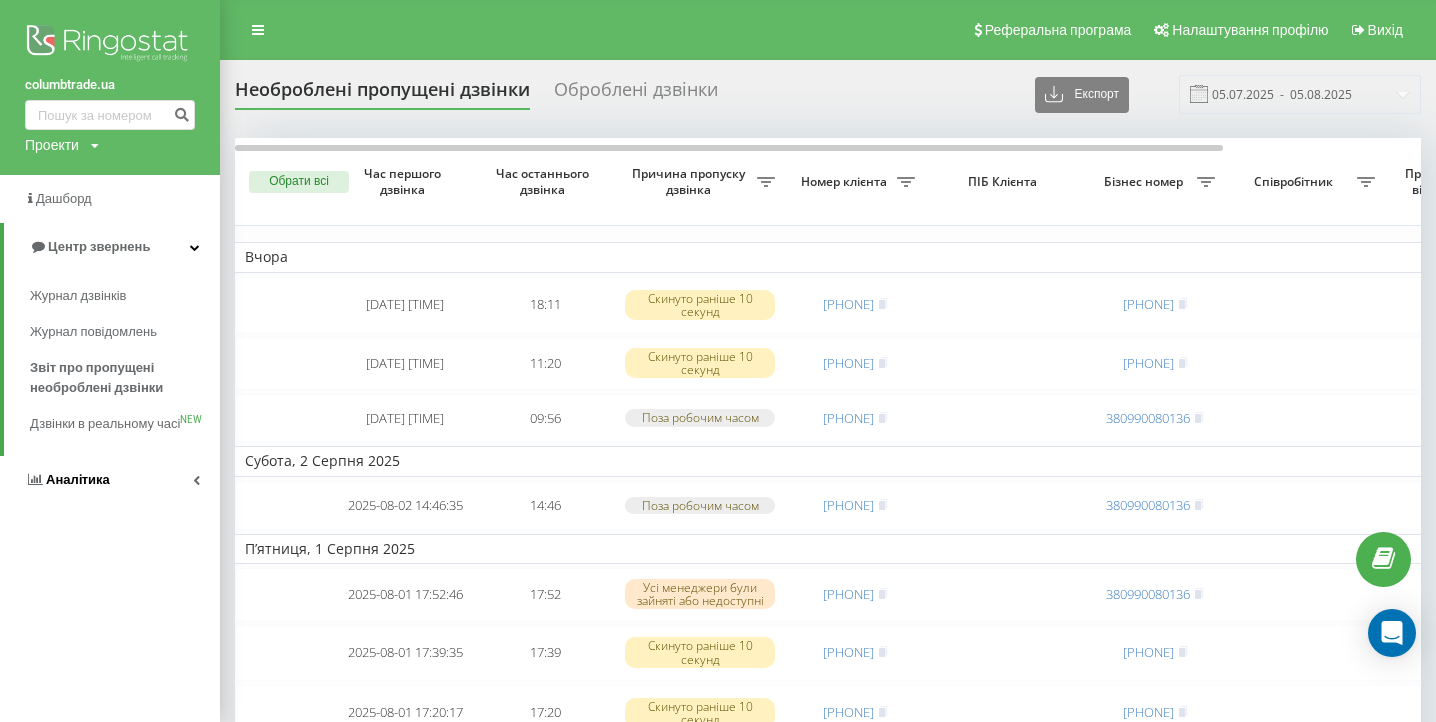 click on "Аналiтика" at bounding box center (78, 479) 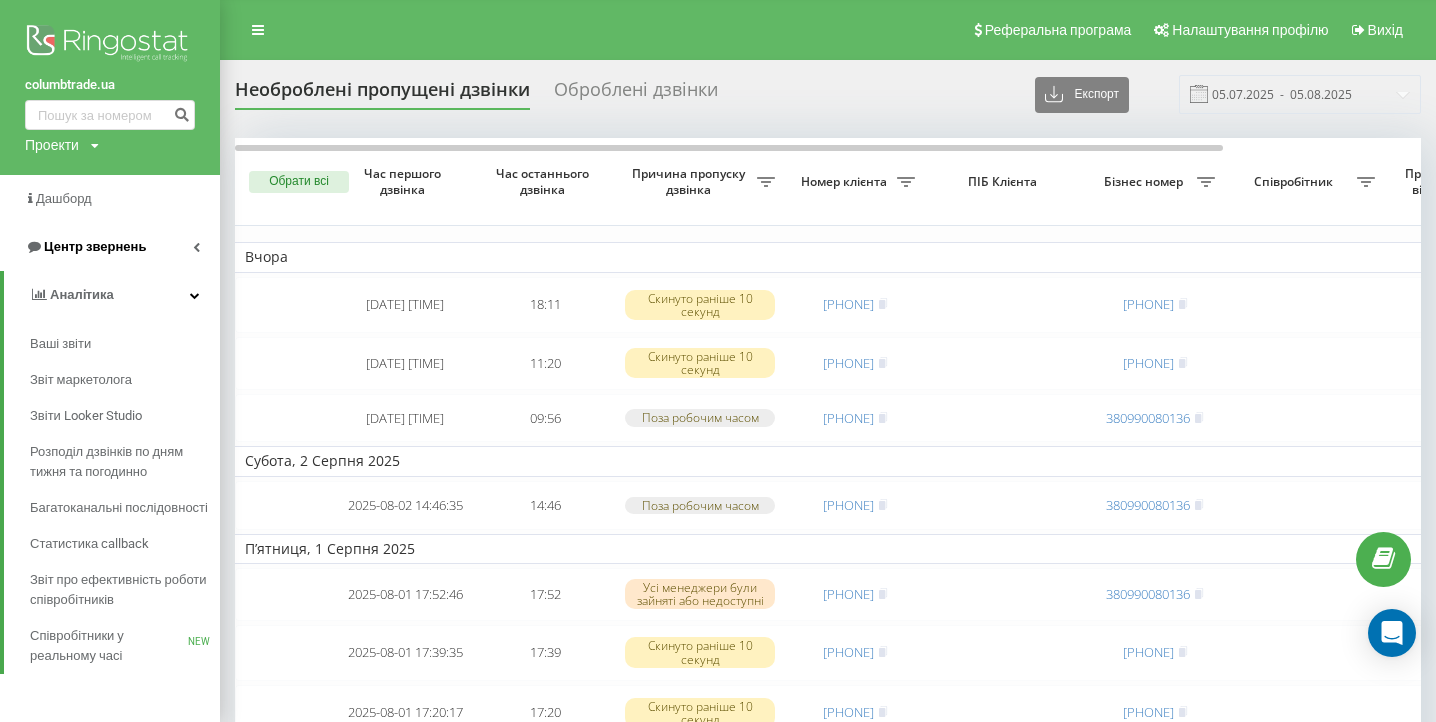 click on "Центр звернень" at bounding box center (110, 247) 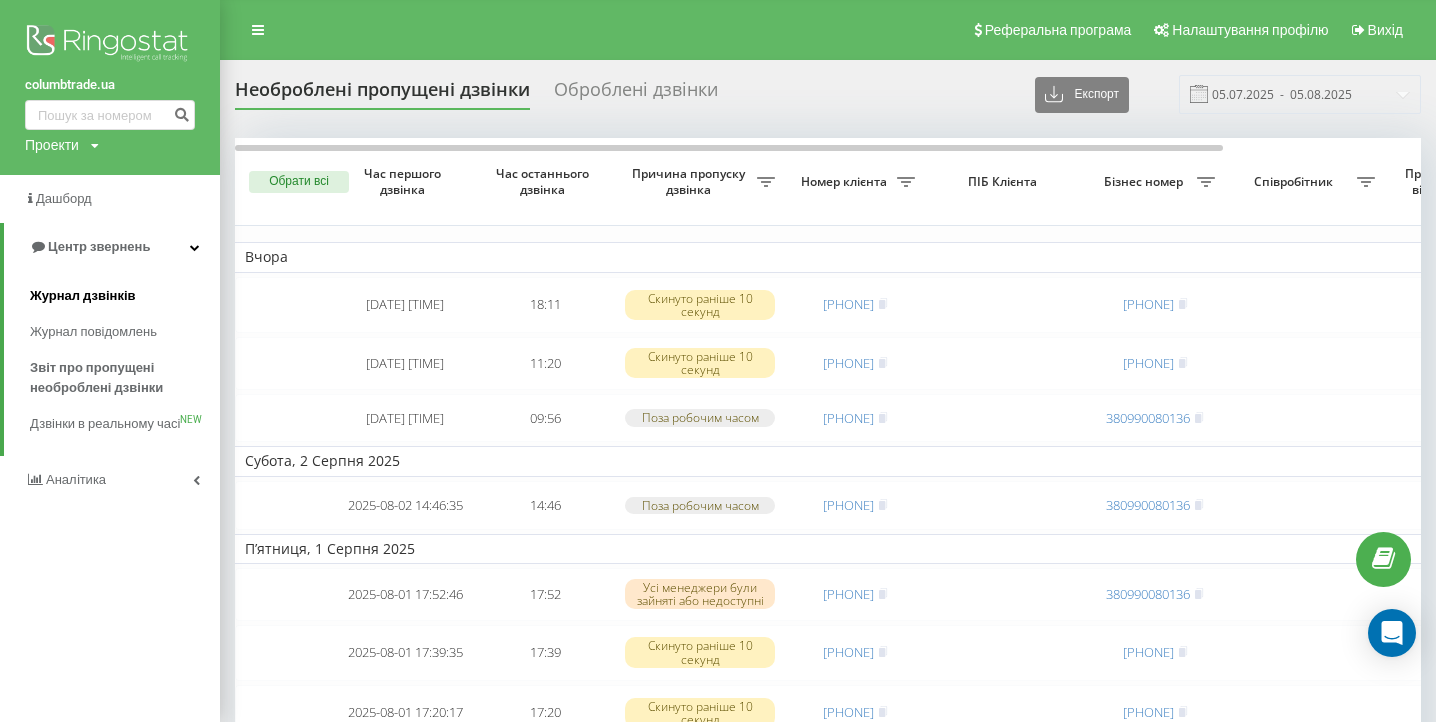 click on "Журнал дзвінків" at bounding box center (83, 296) 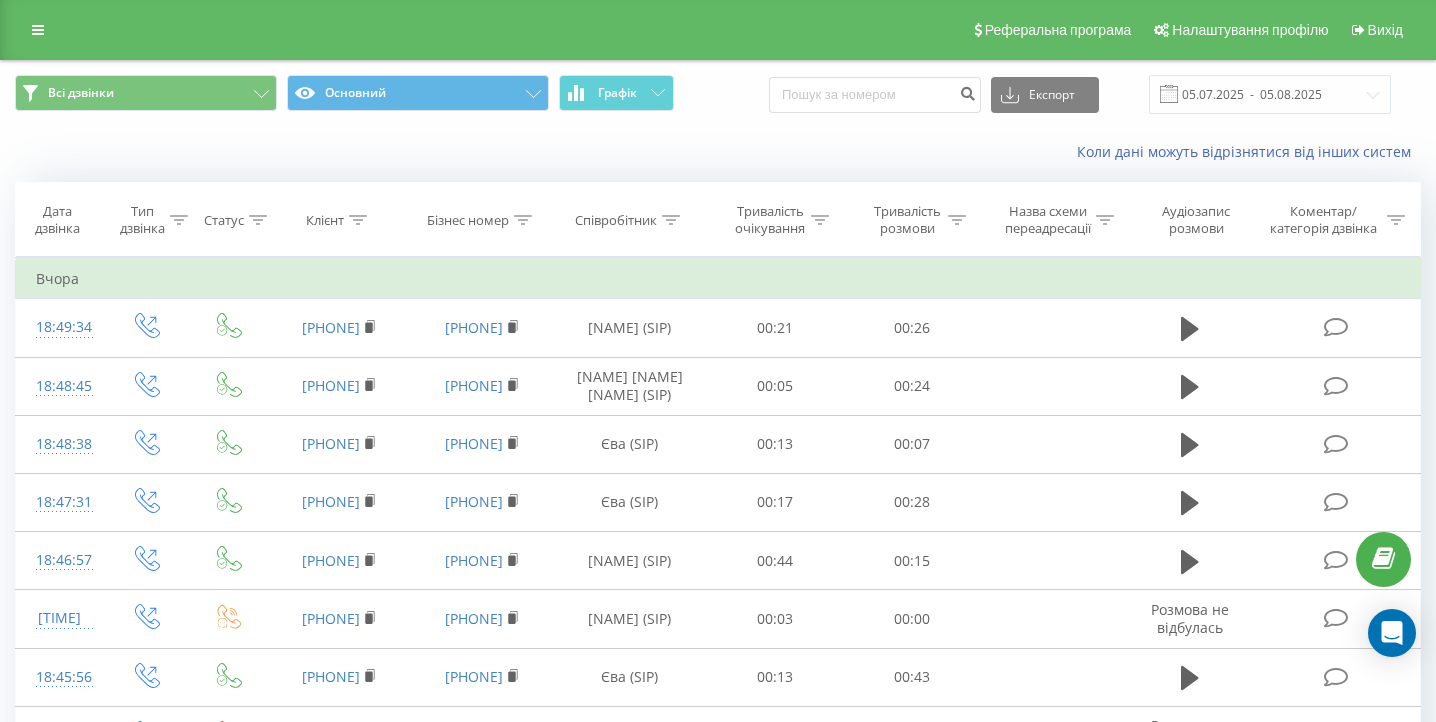 scroll, scrollTop: 0, scrollLeft: 0, axis: both 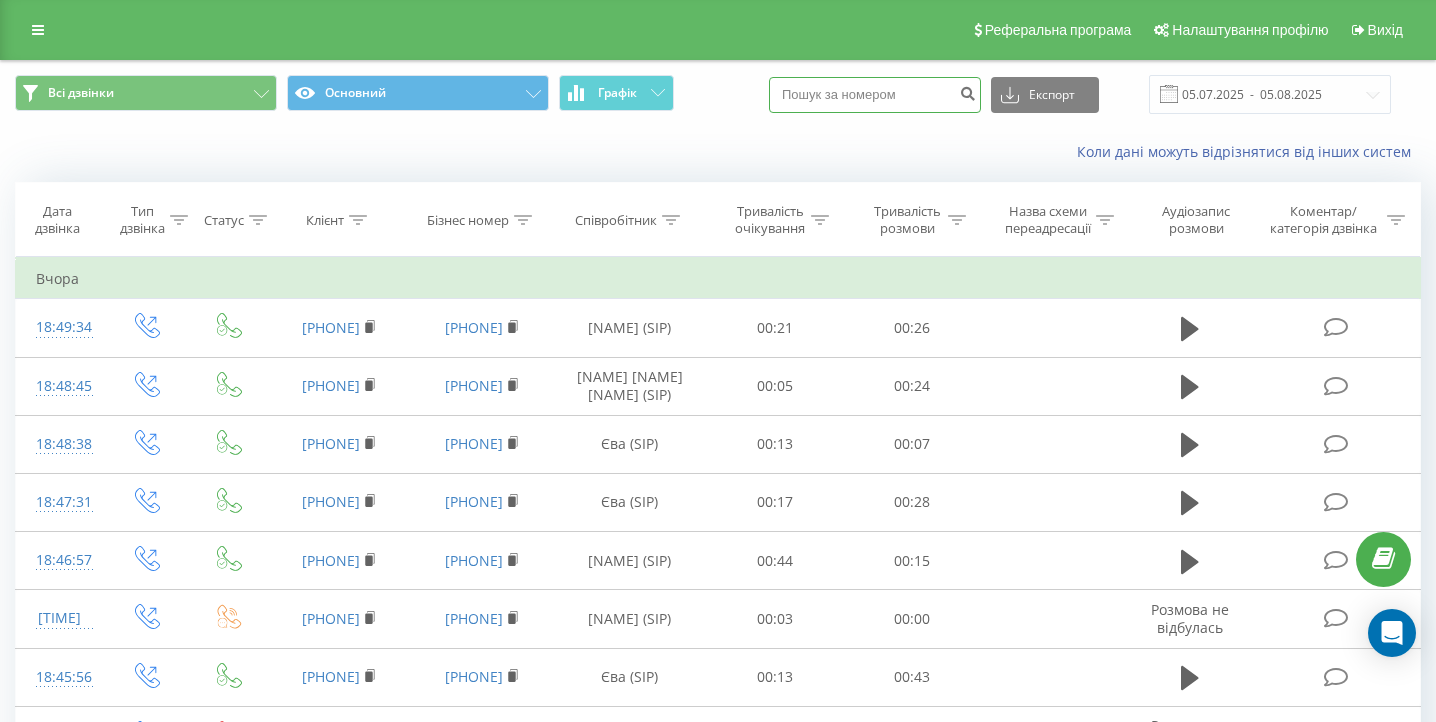 click at bounding box center [875, 95] 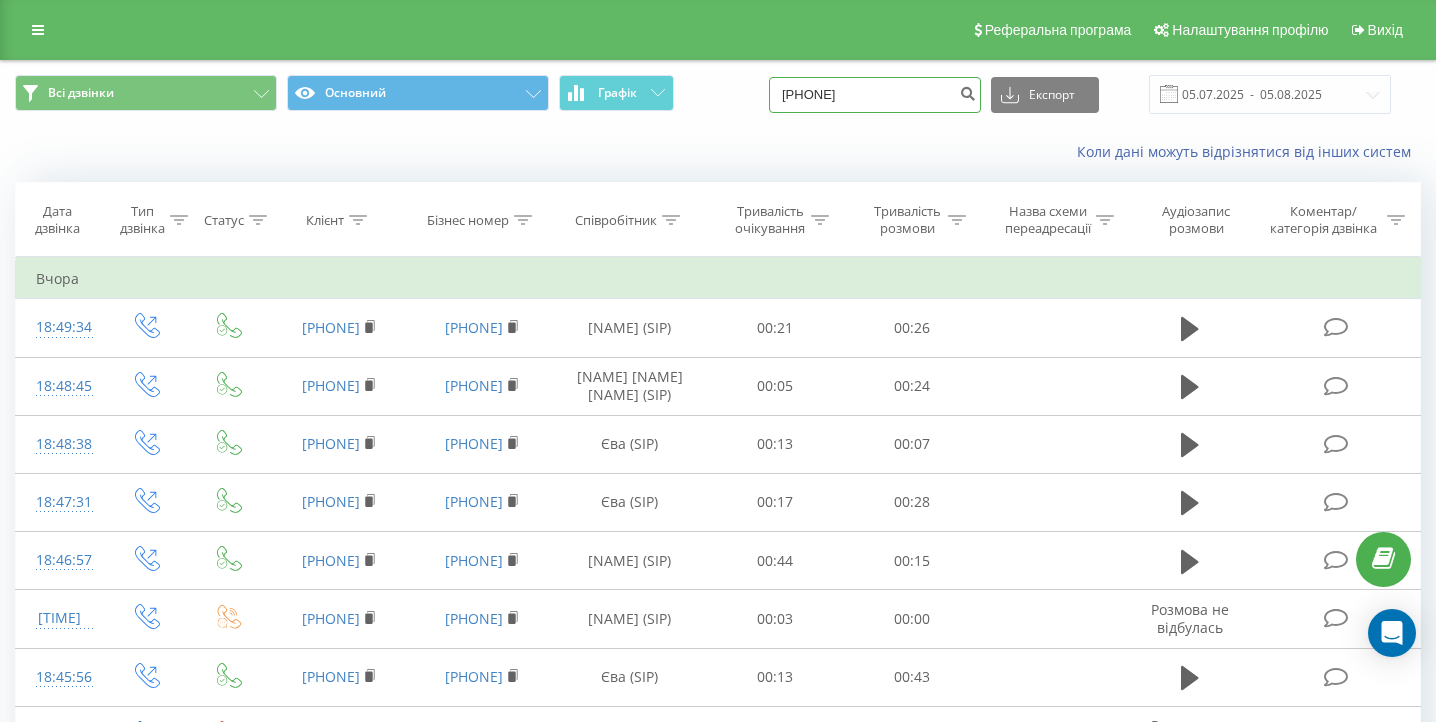 type on "0989705335" 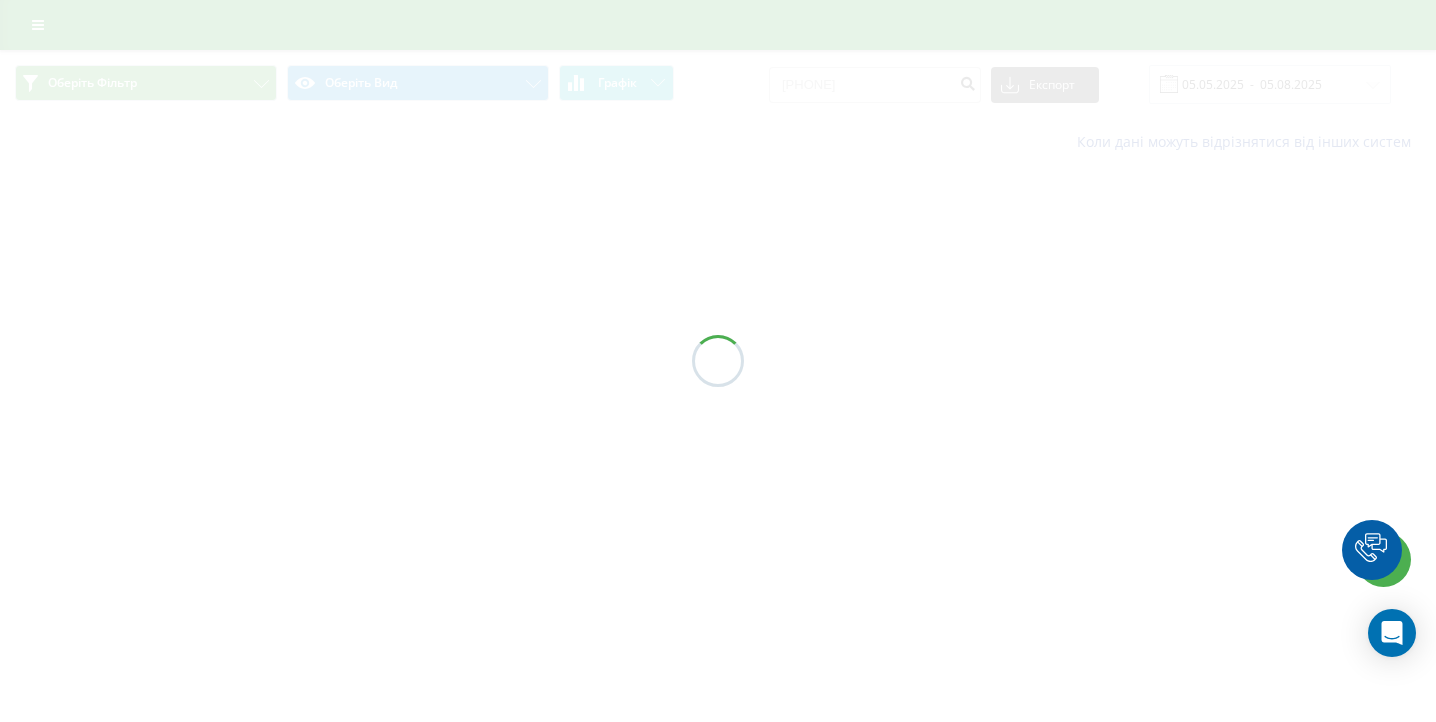 scroll, scrollTop: 0, scrollLeft: 0, axis: both 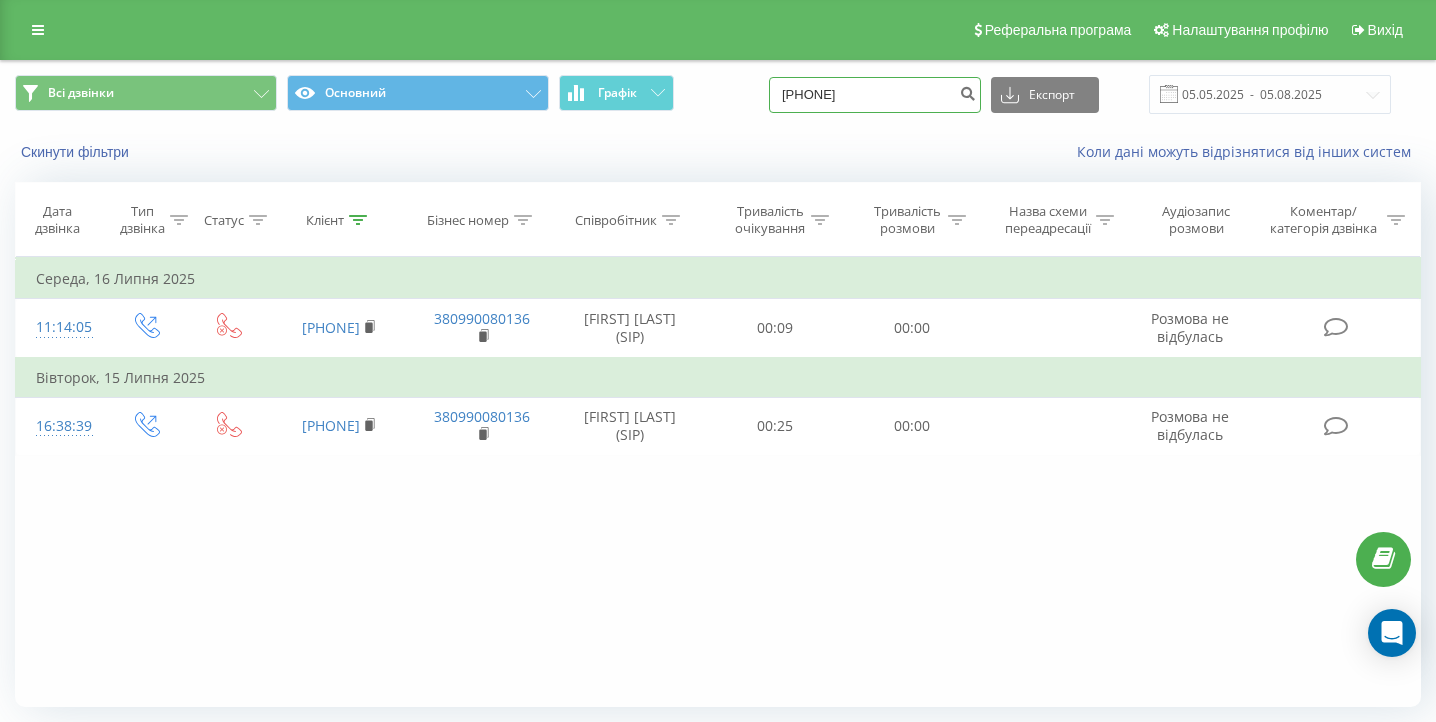 click on "0989705335" at bounding box center [875, 95] 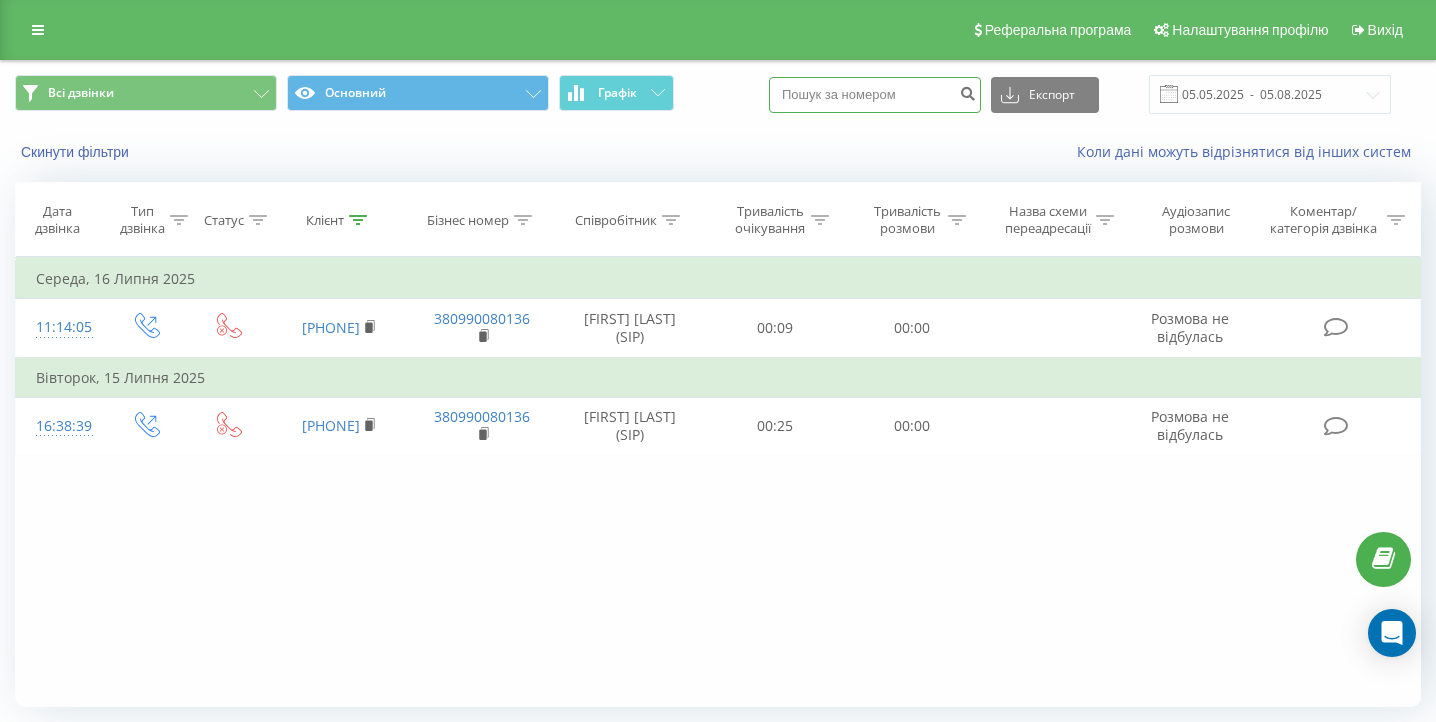 paste on "0679613714" 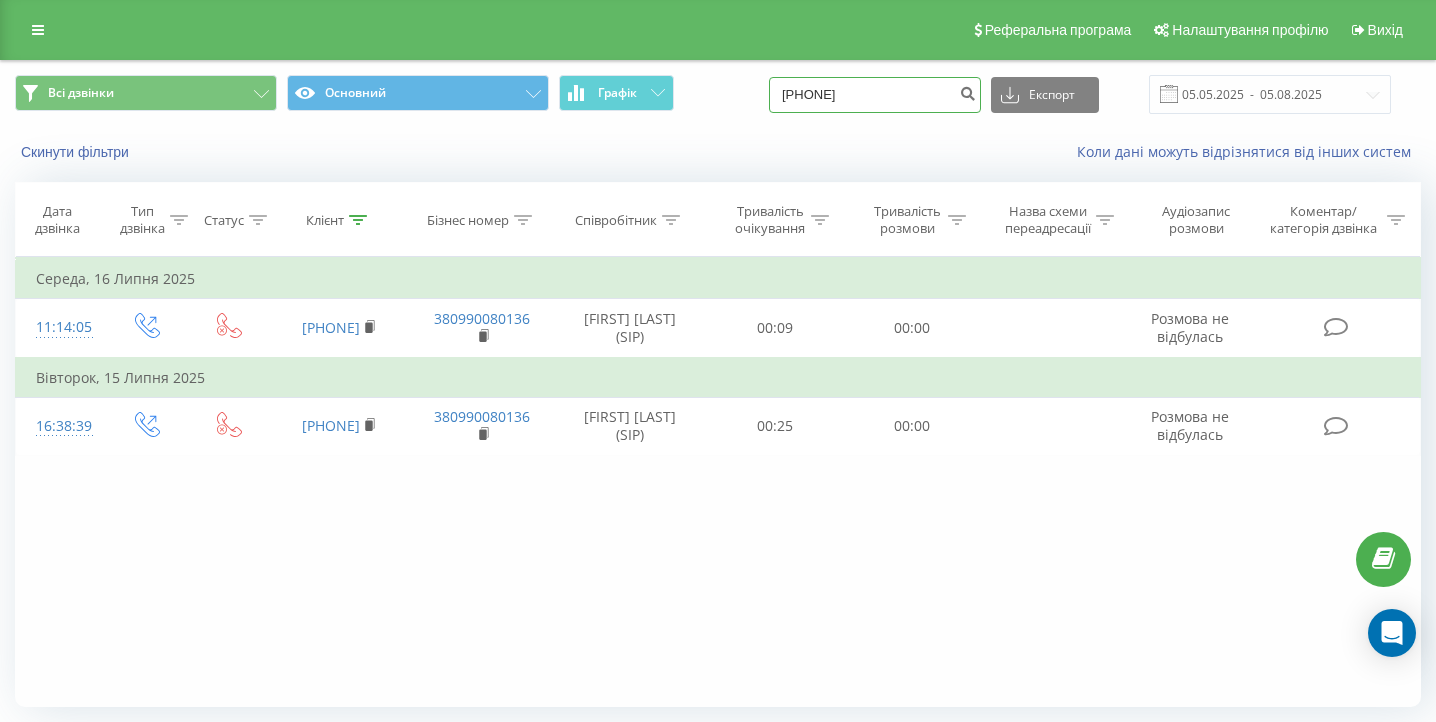 type on "0679613714" 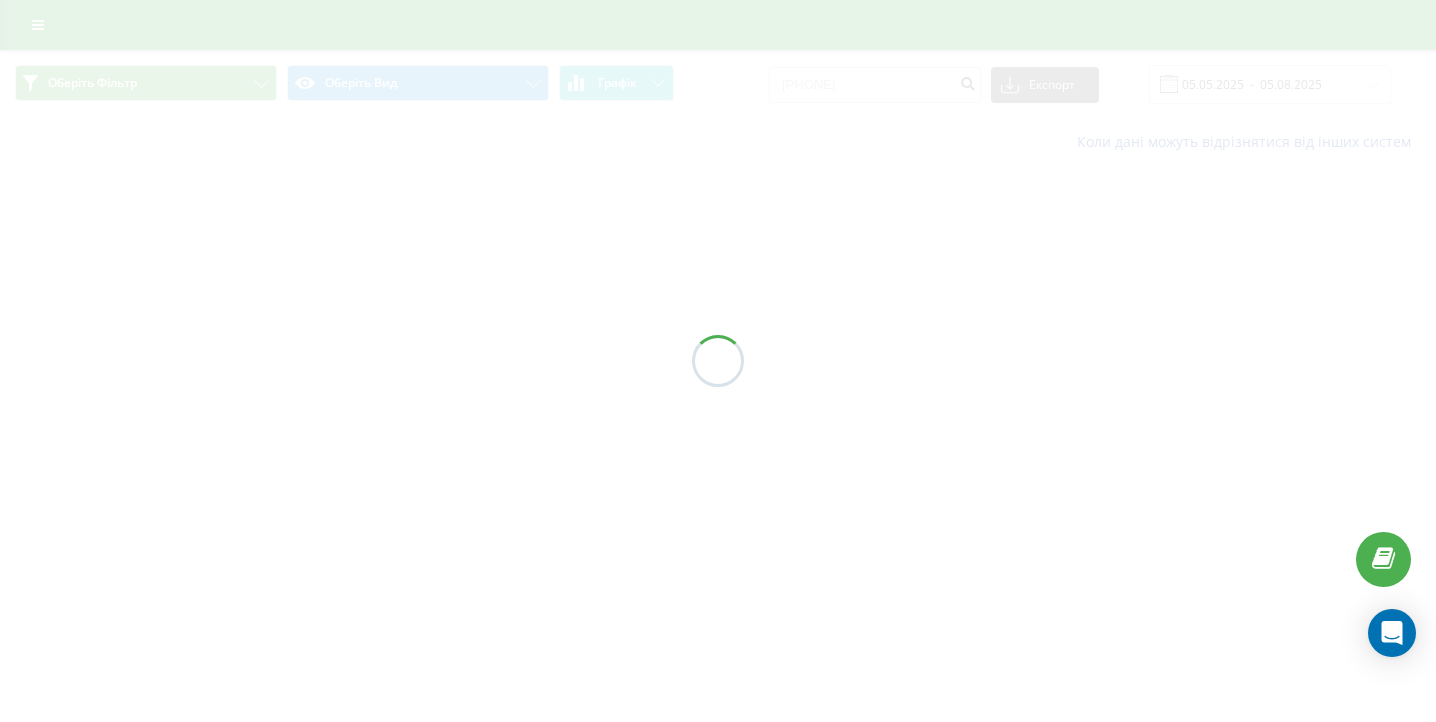 scroll, scrollTop: 0, scrollLeft: 0, axis: both 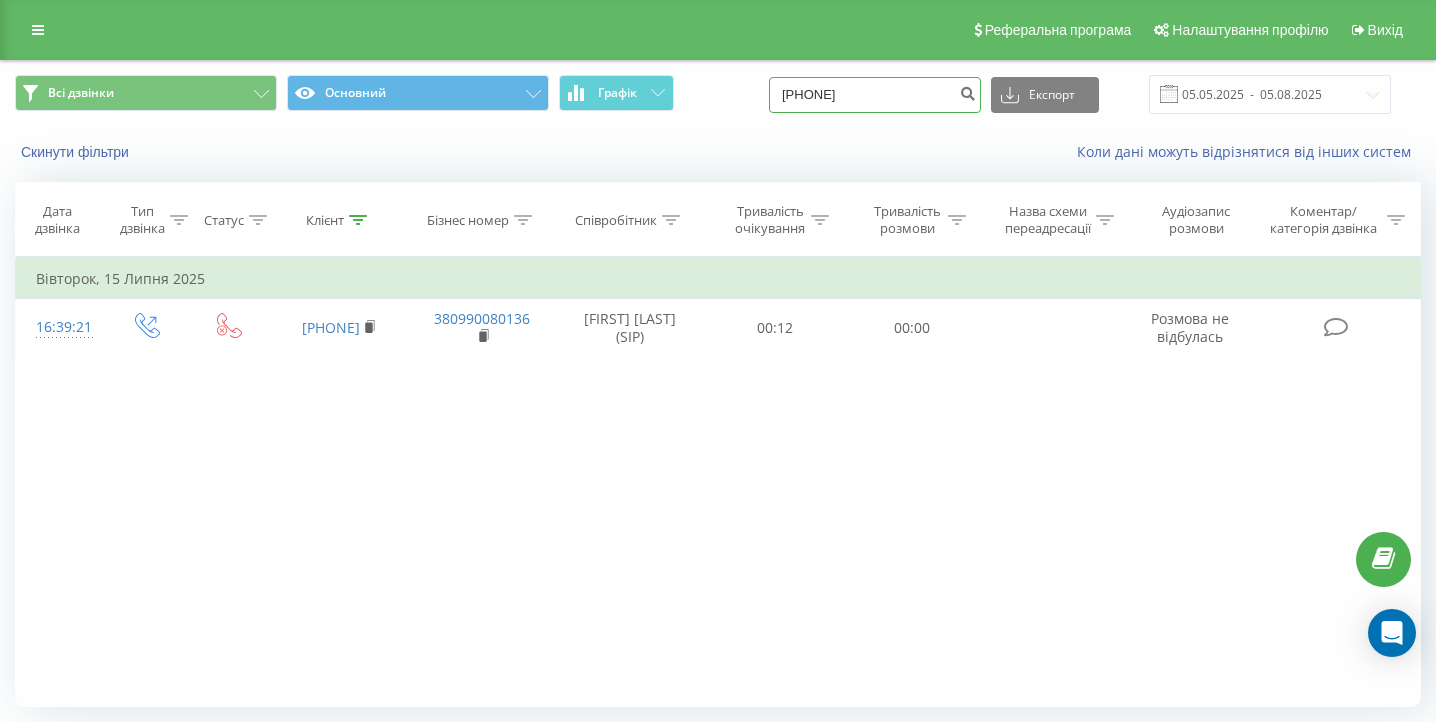 click on "[PHONE]" at bounding box center (875, 95) 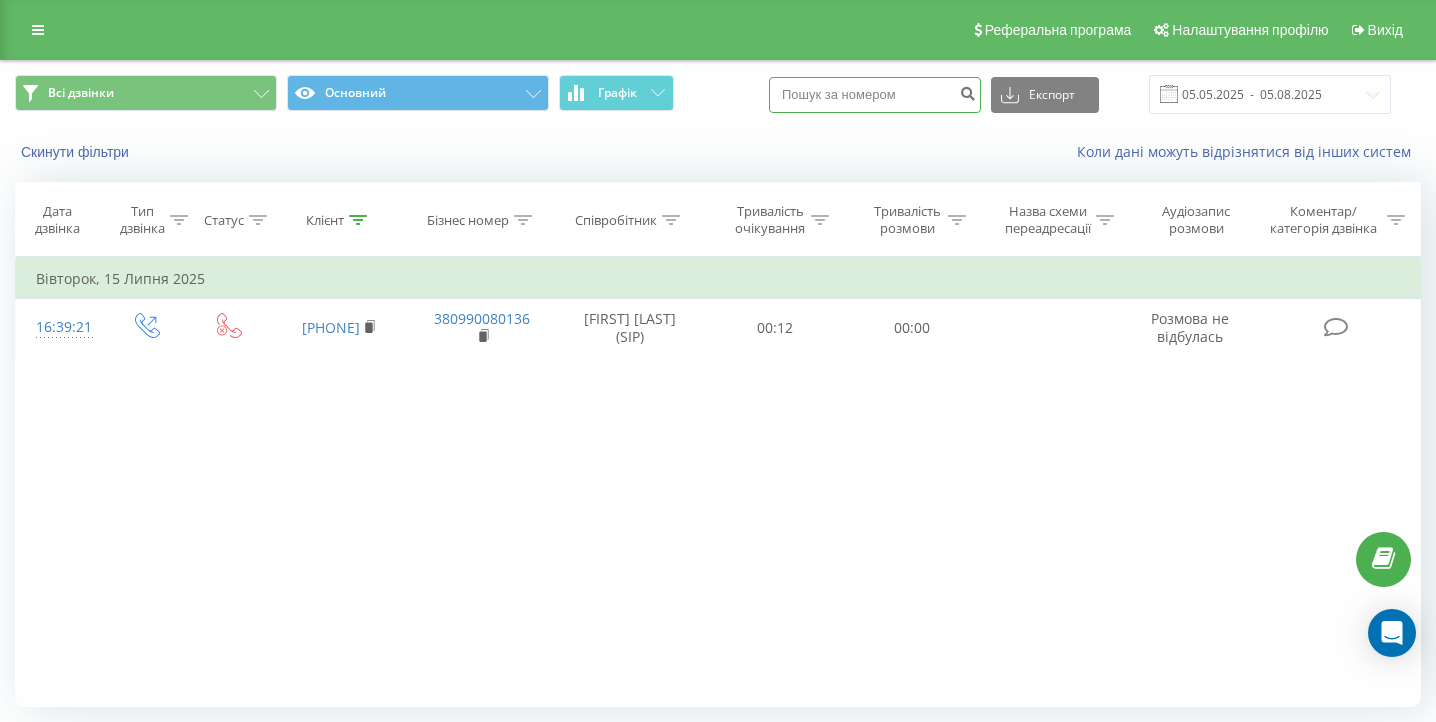 paste on "[PHONE]" 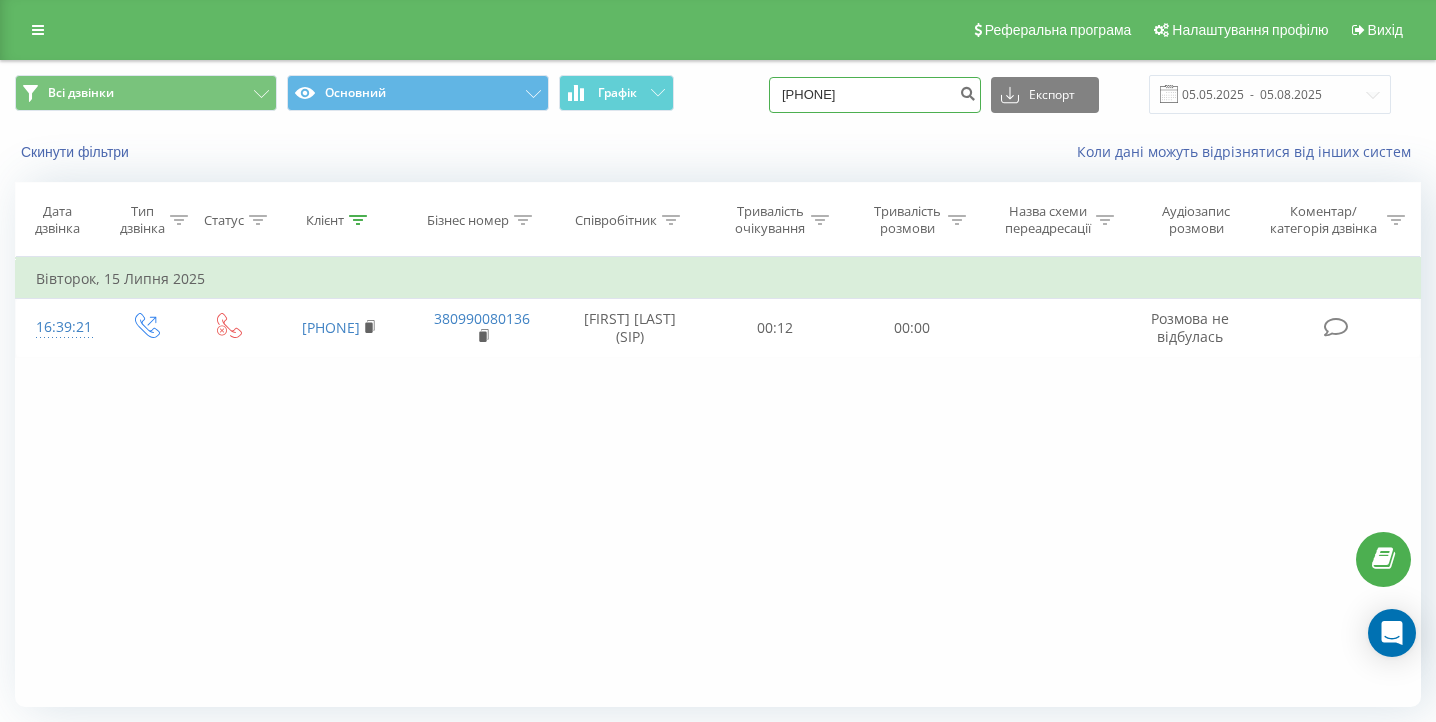 type on "[PHONE]" 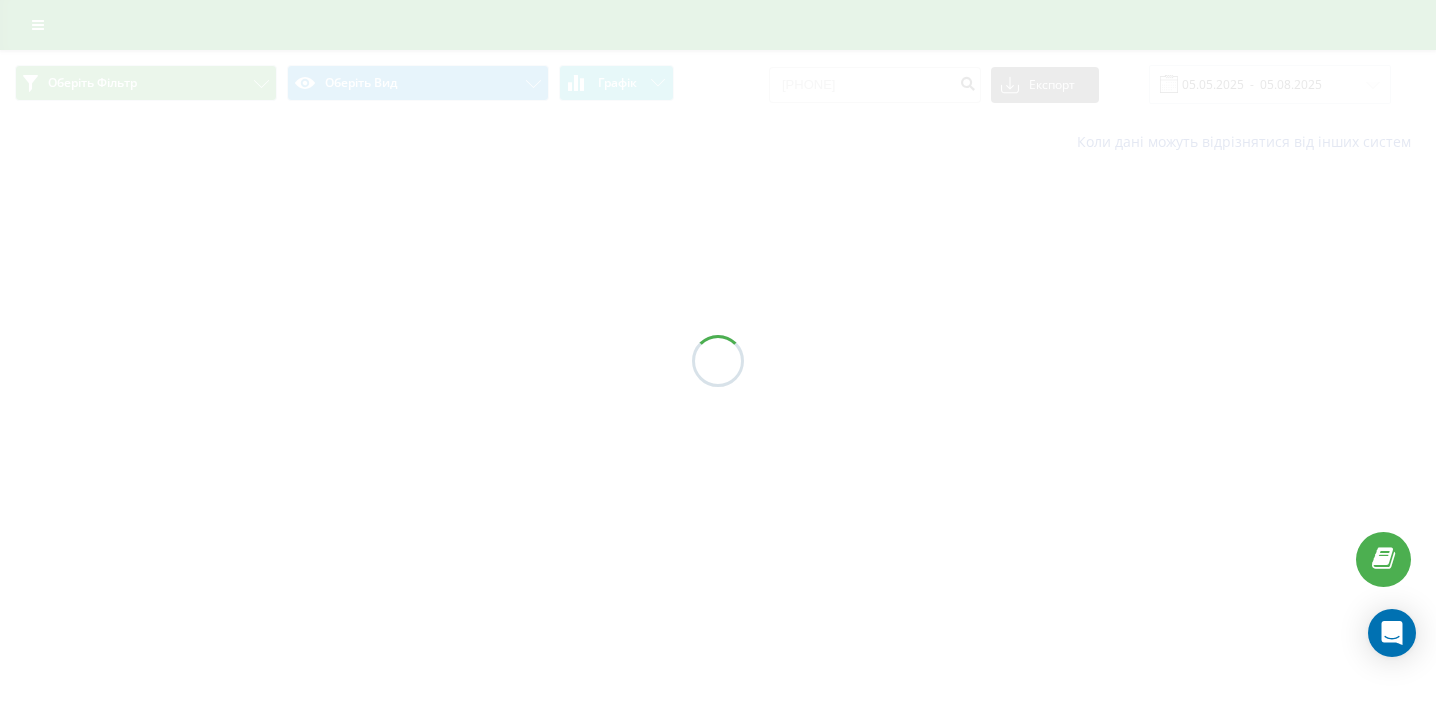 scroll, scrollTop: 0, scrollLeft: 0, axis: both 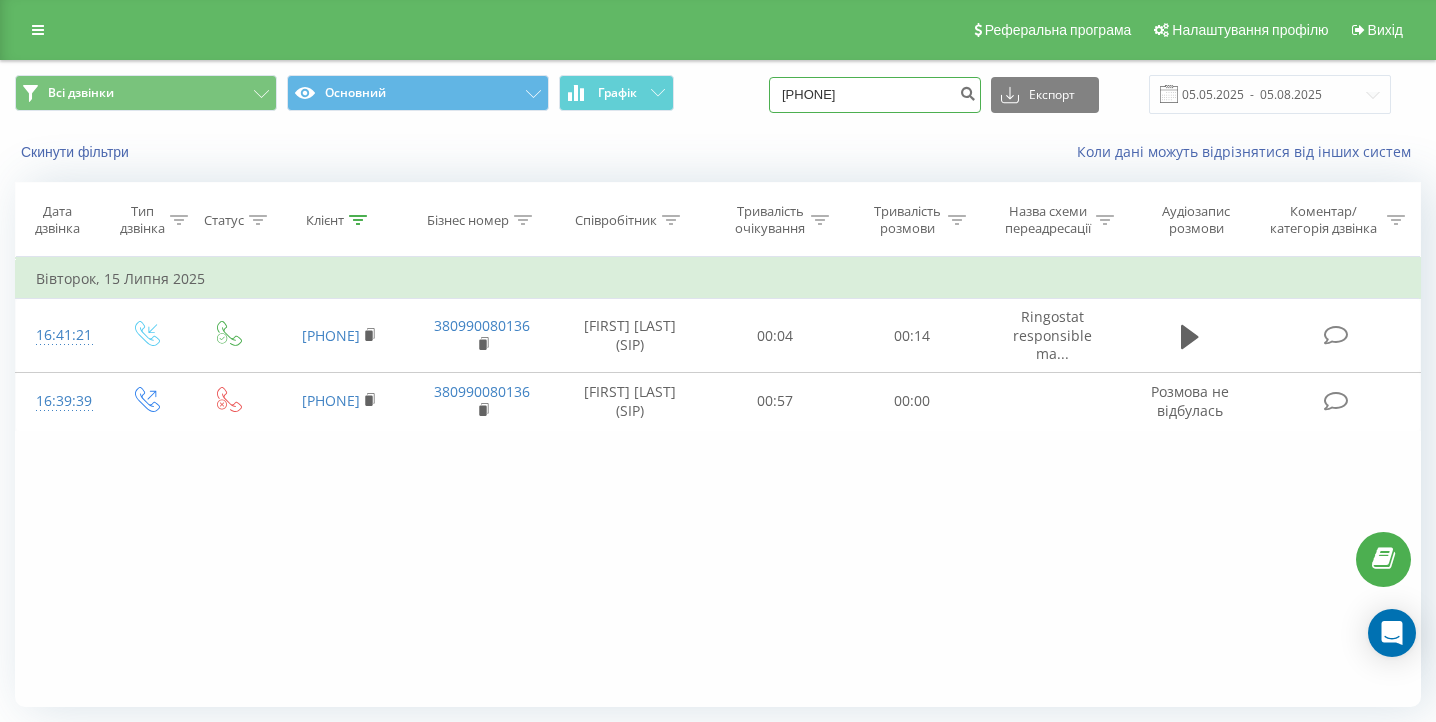 click on "[PHONE]" at bounding box center (875, 95) 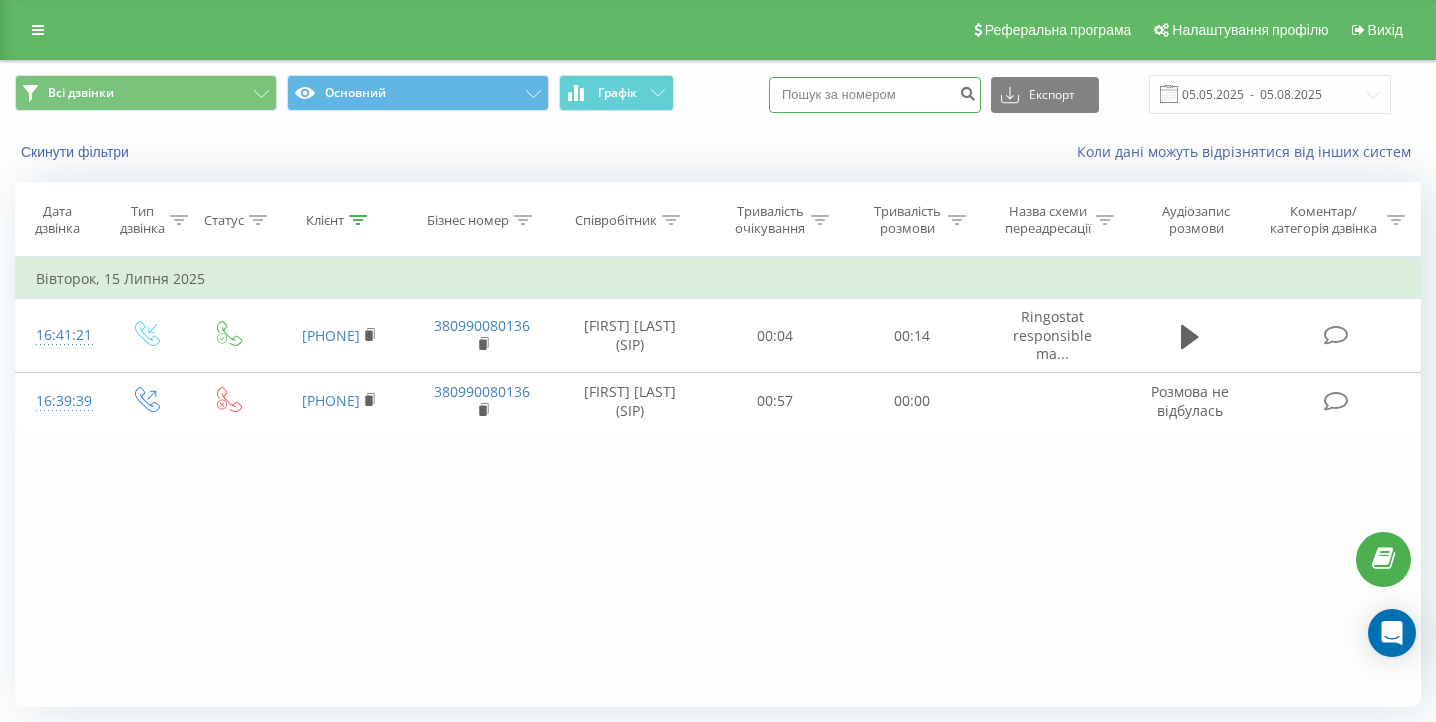 paste on "067 511 44 10" 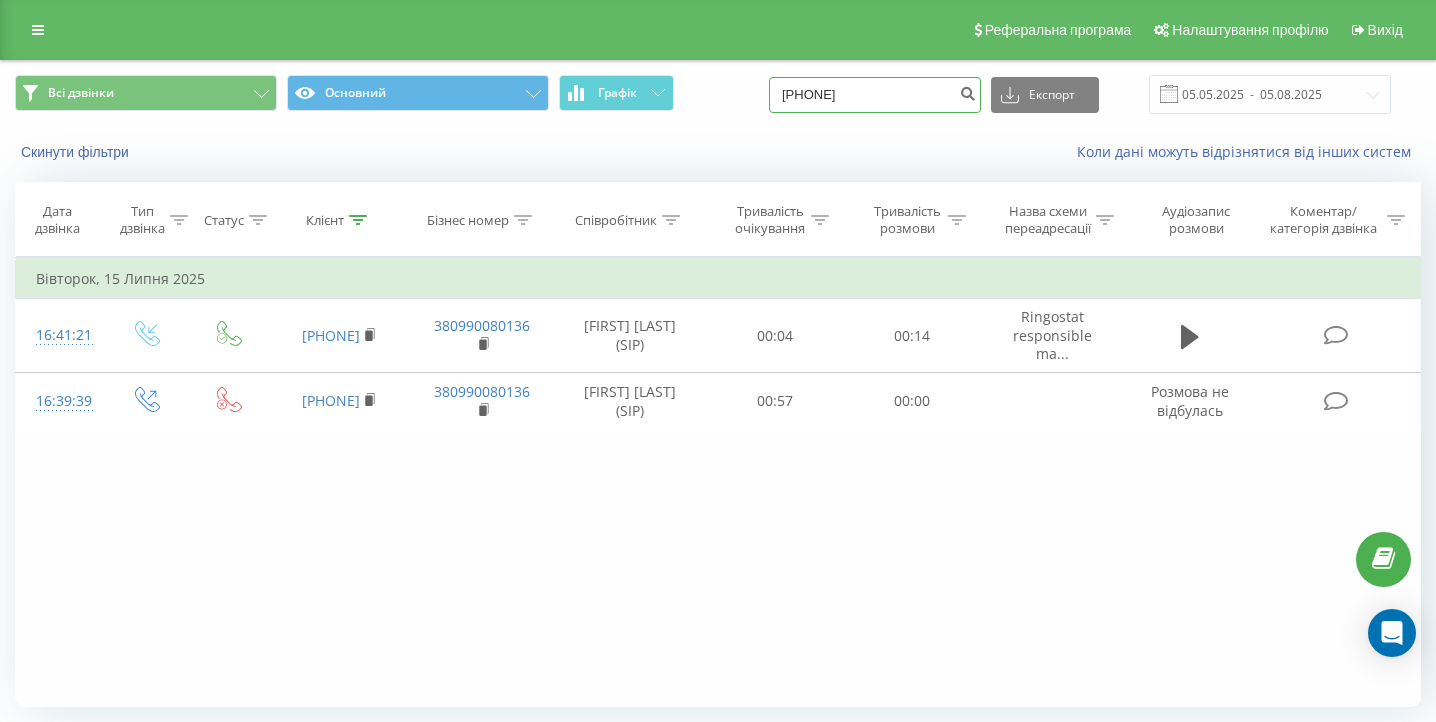 type on "067 511 44 10" 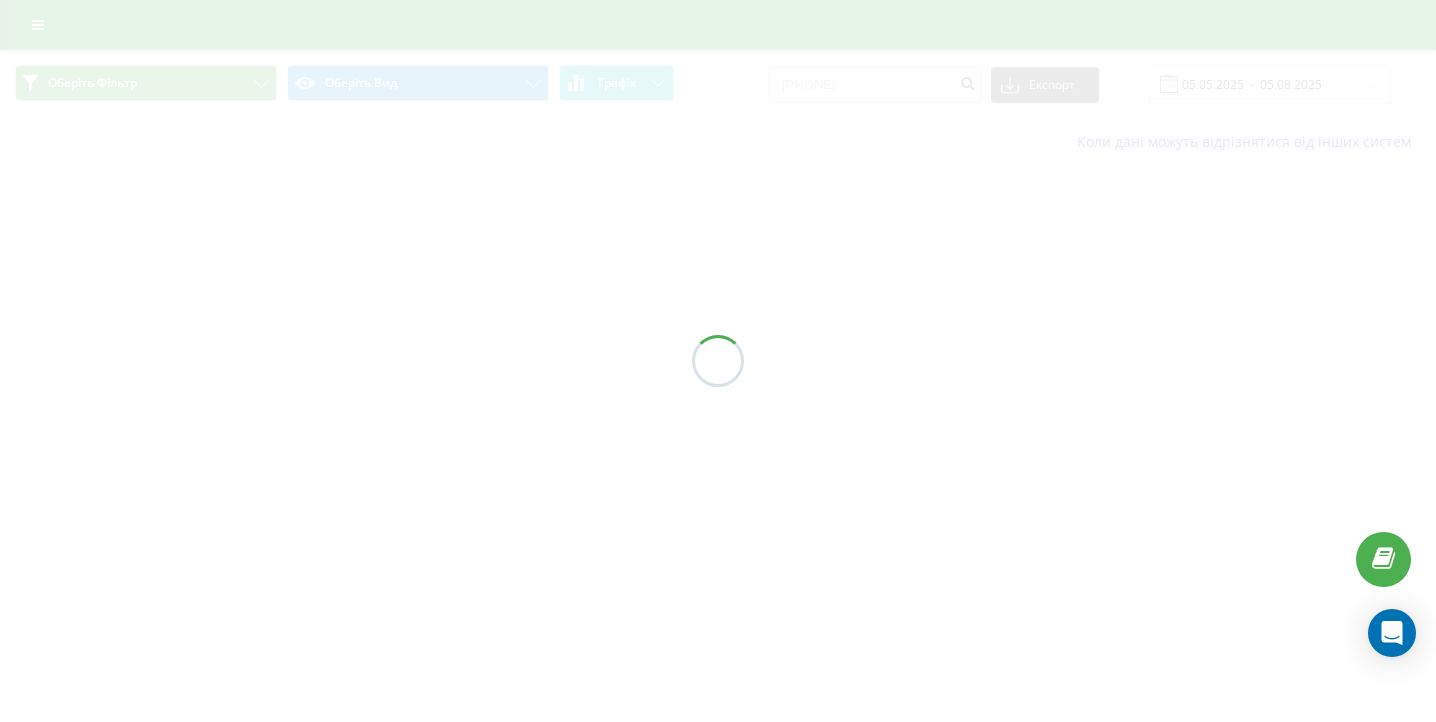 scroll, scrollTop: 0, scrollLeft: 0, axis: both 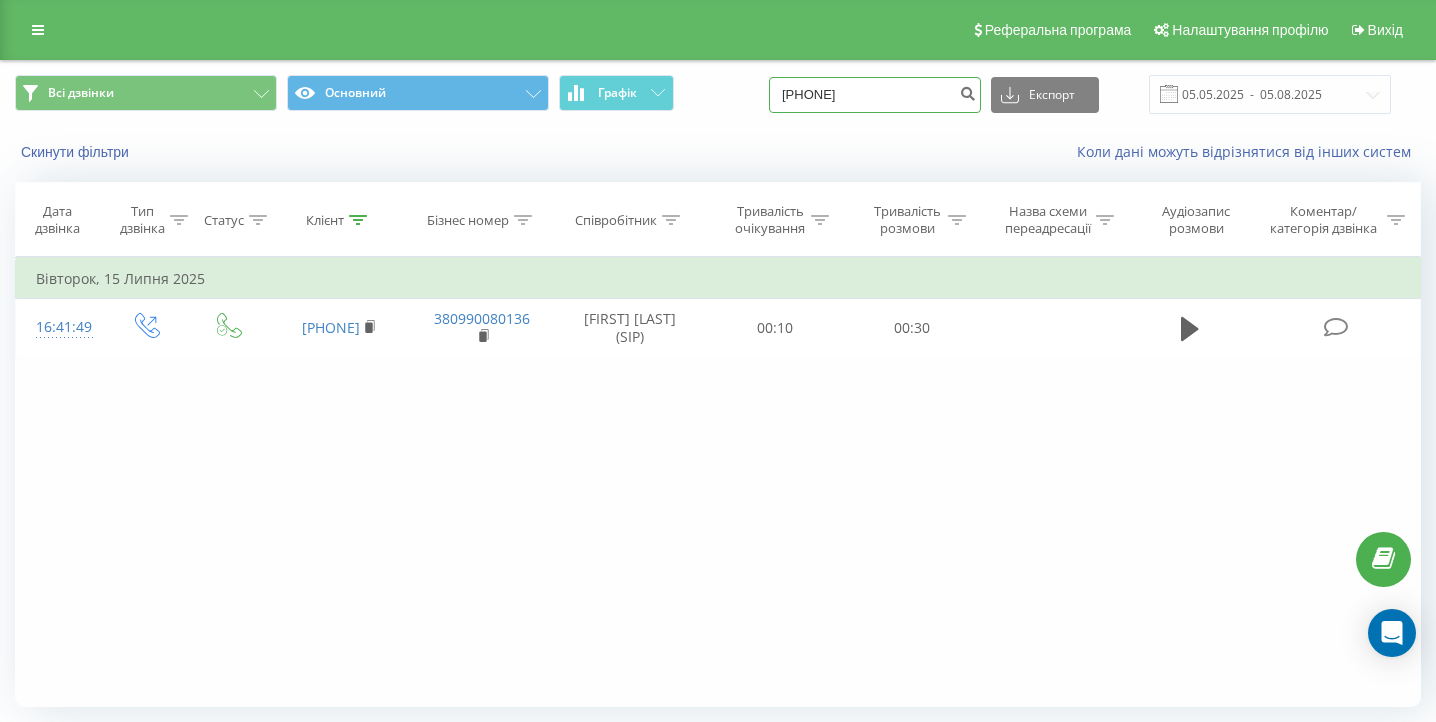 click on "[PHONE]" at bounding box center [875, 95] 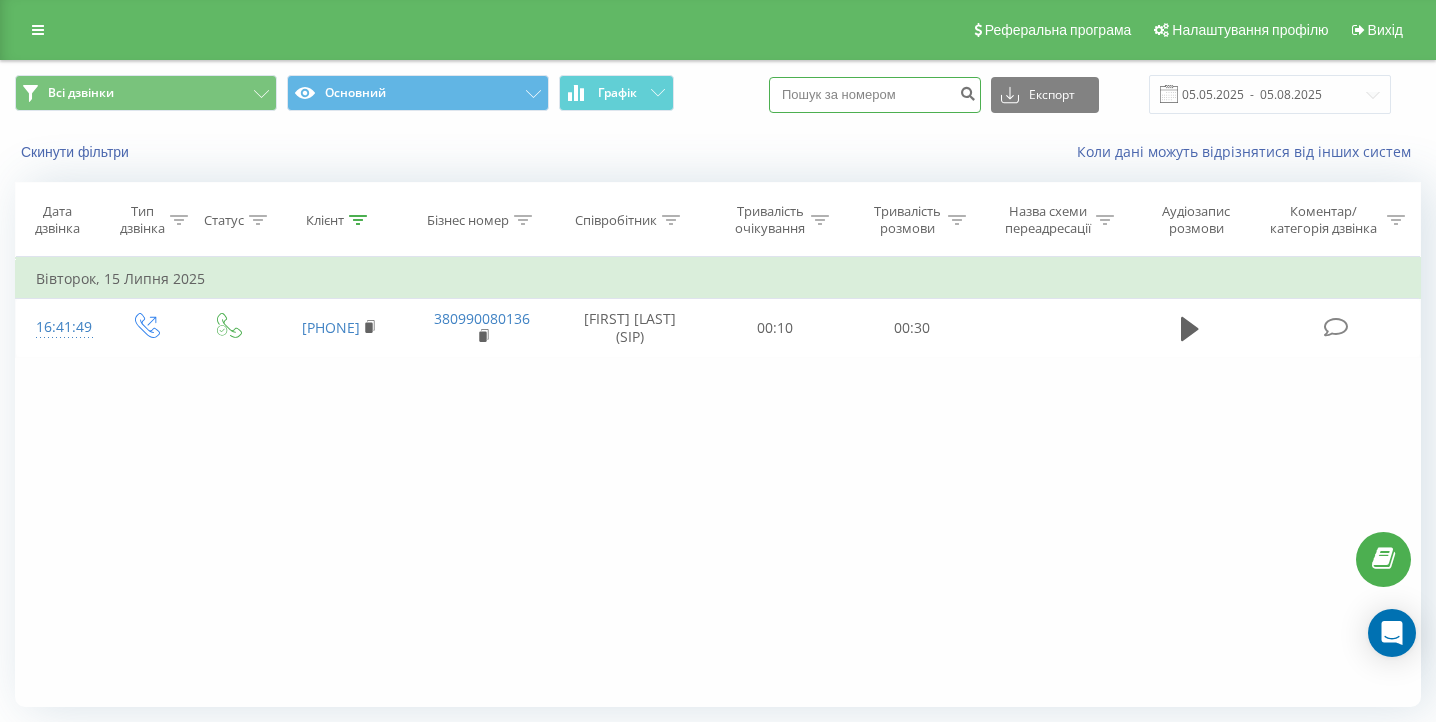 paste on "[PHONE]" 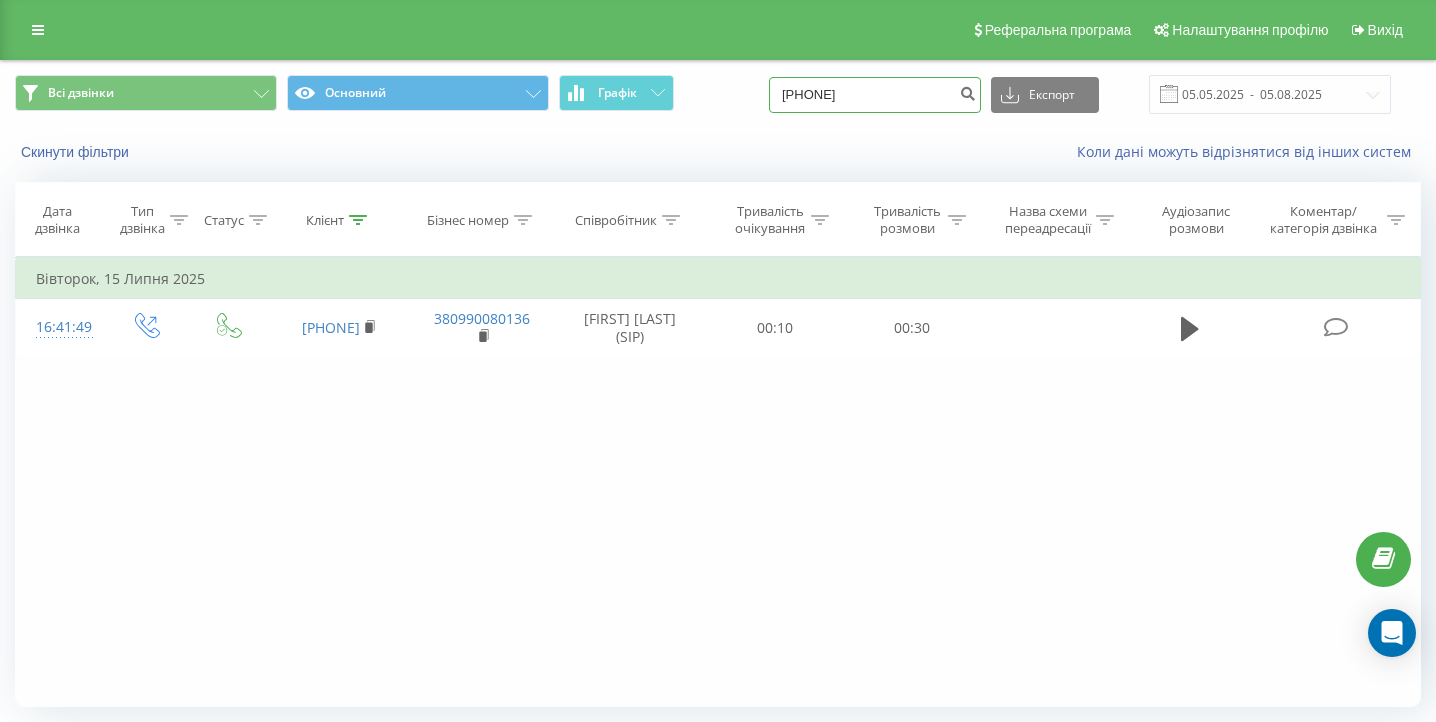 type on "[PHONE]" 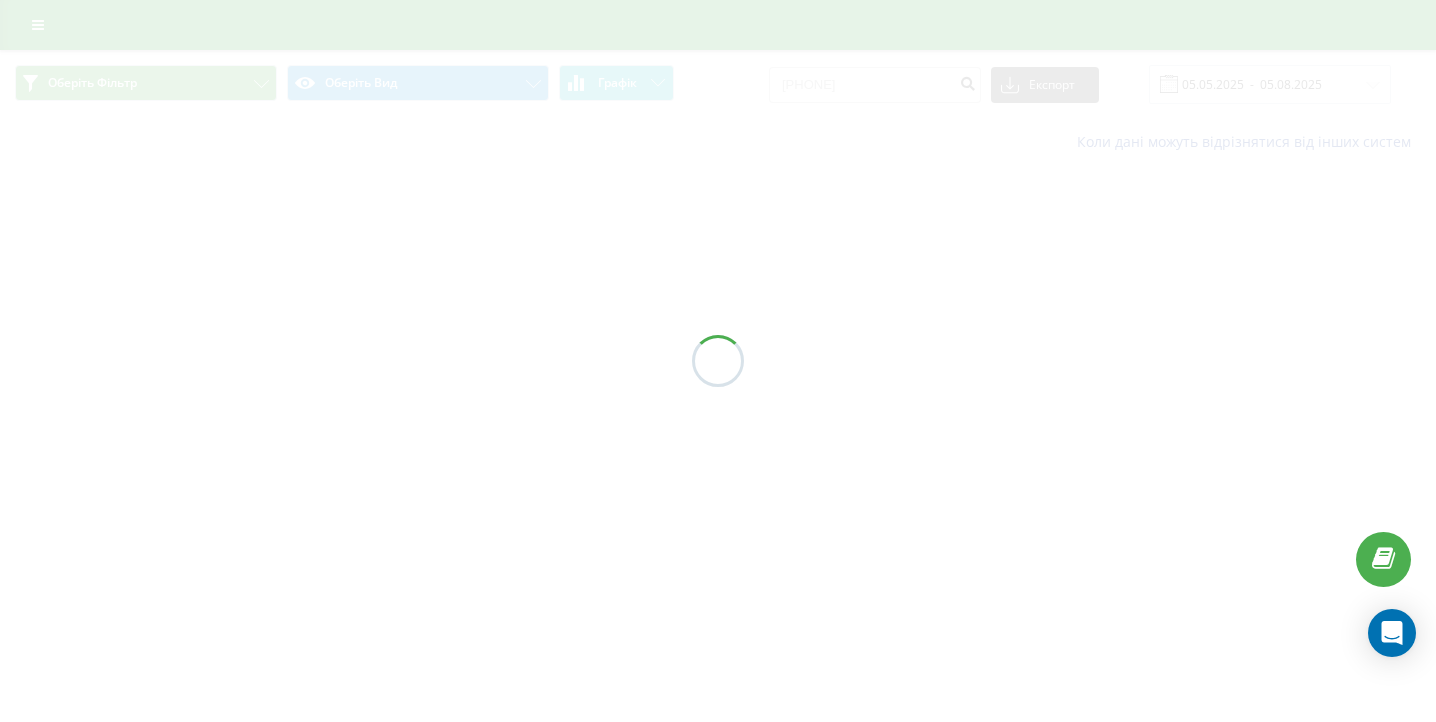 scroll, scrollTop: 0, scrollLeft: 0, axis: both 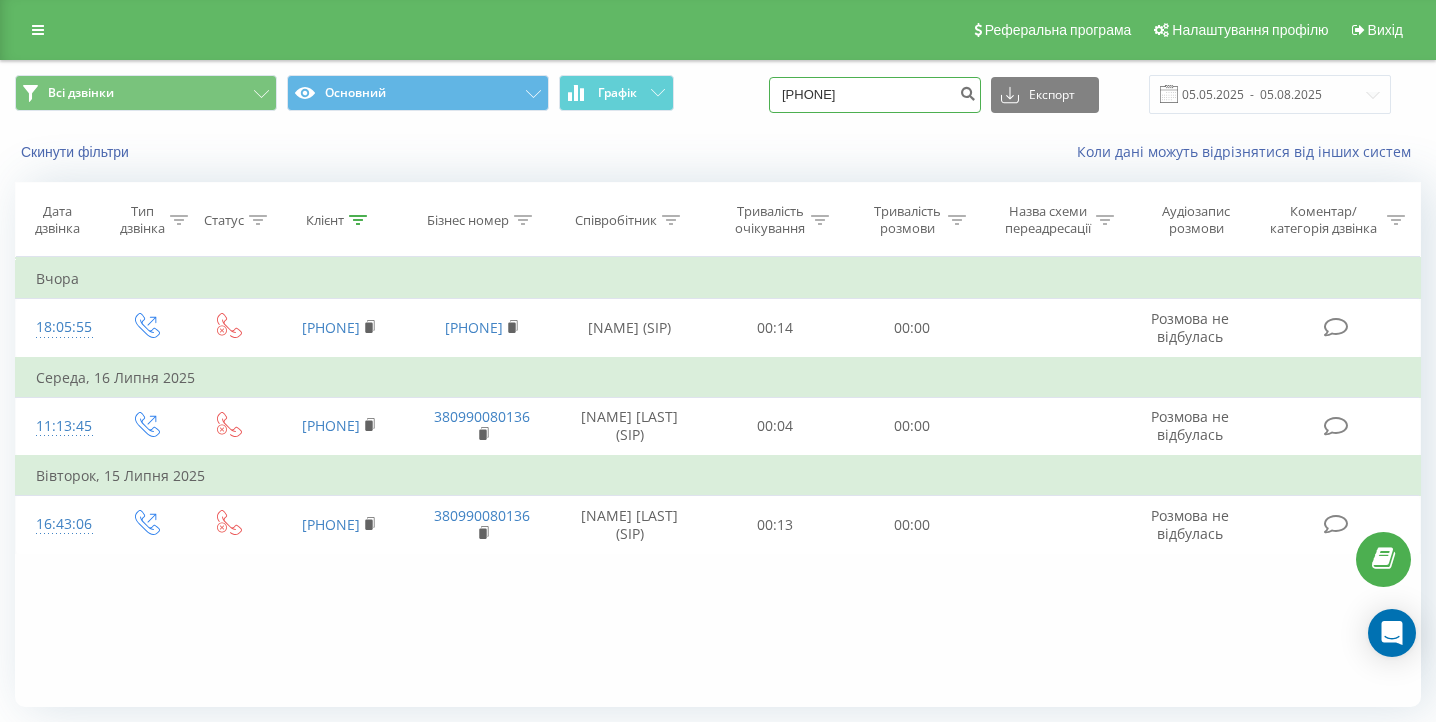 click on "0970994545" at bounding box center [875, 95] 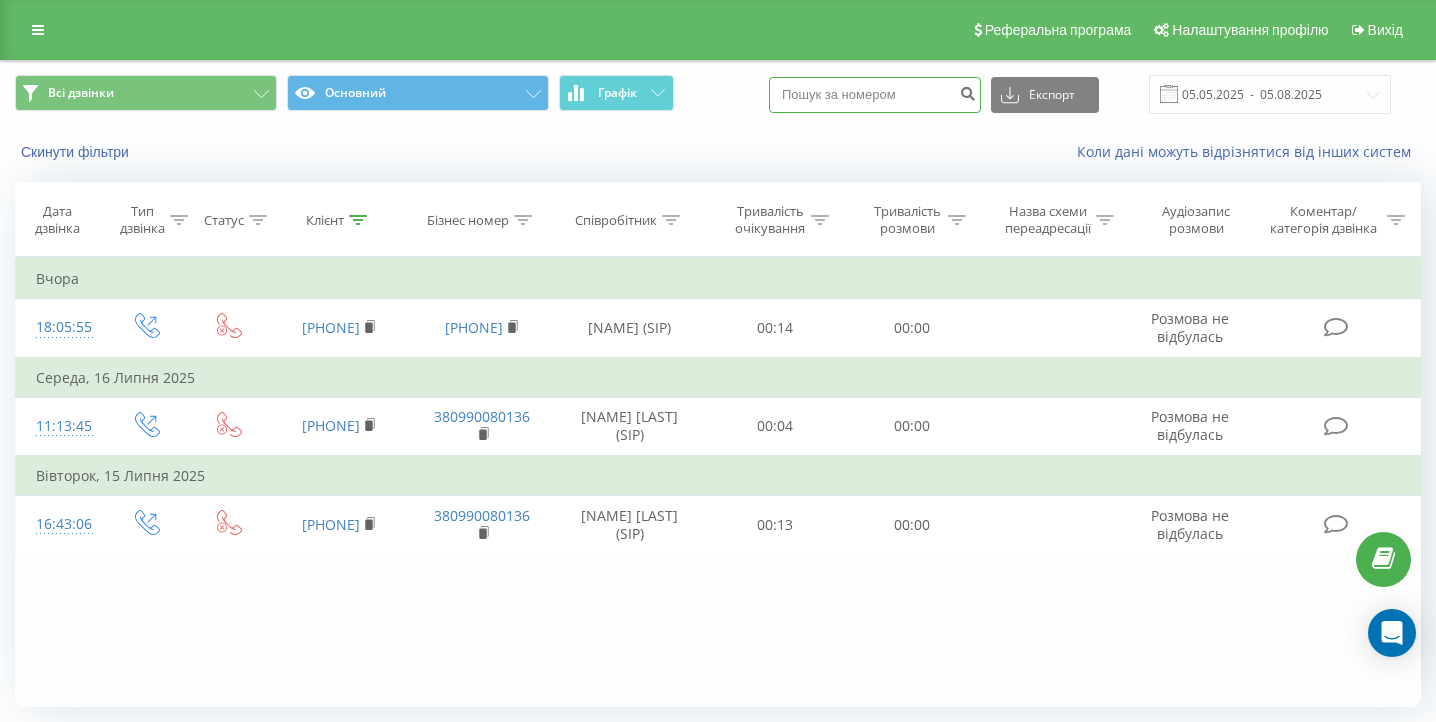 paste on "0951508166" 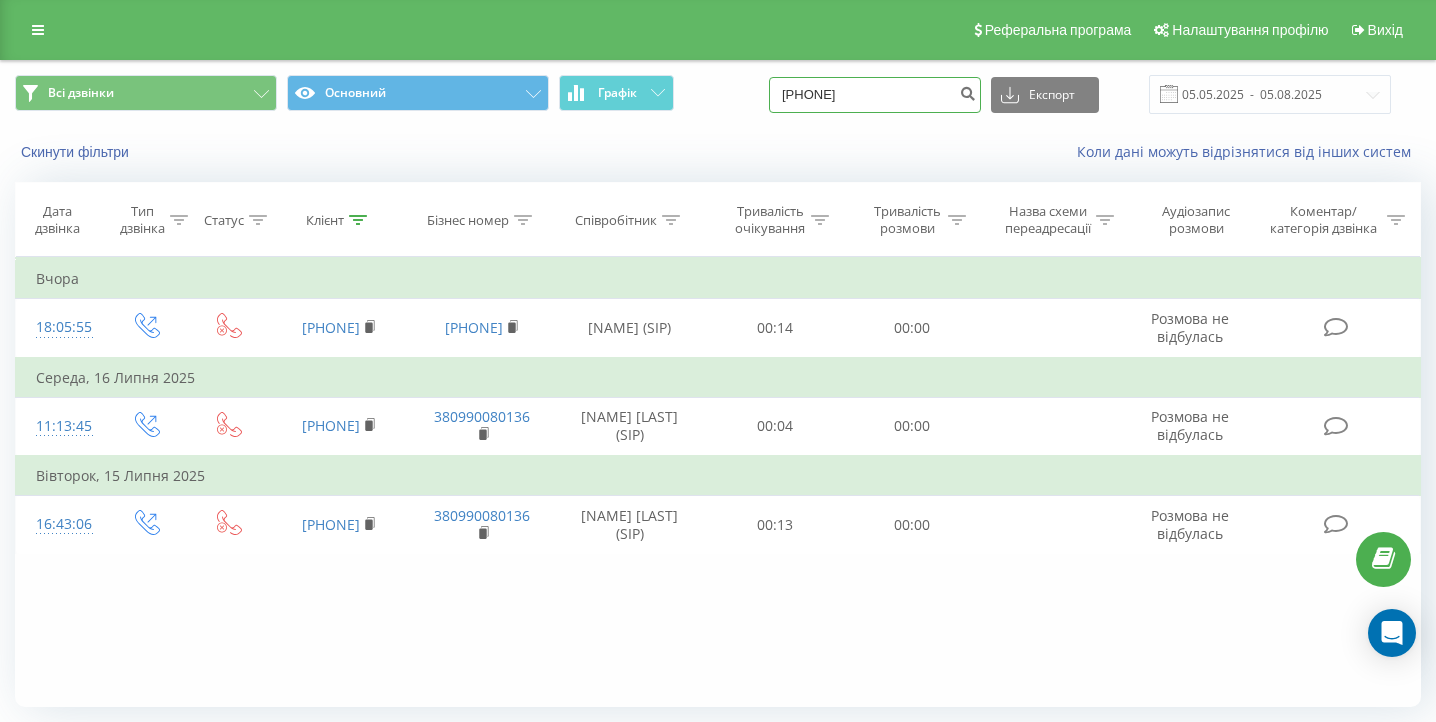 type on "0951508166" 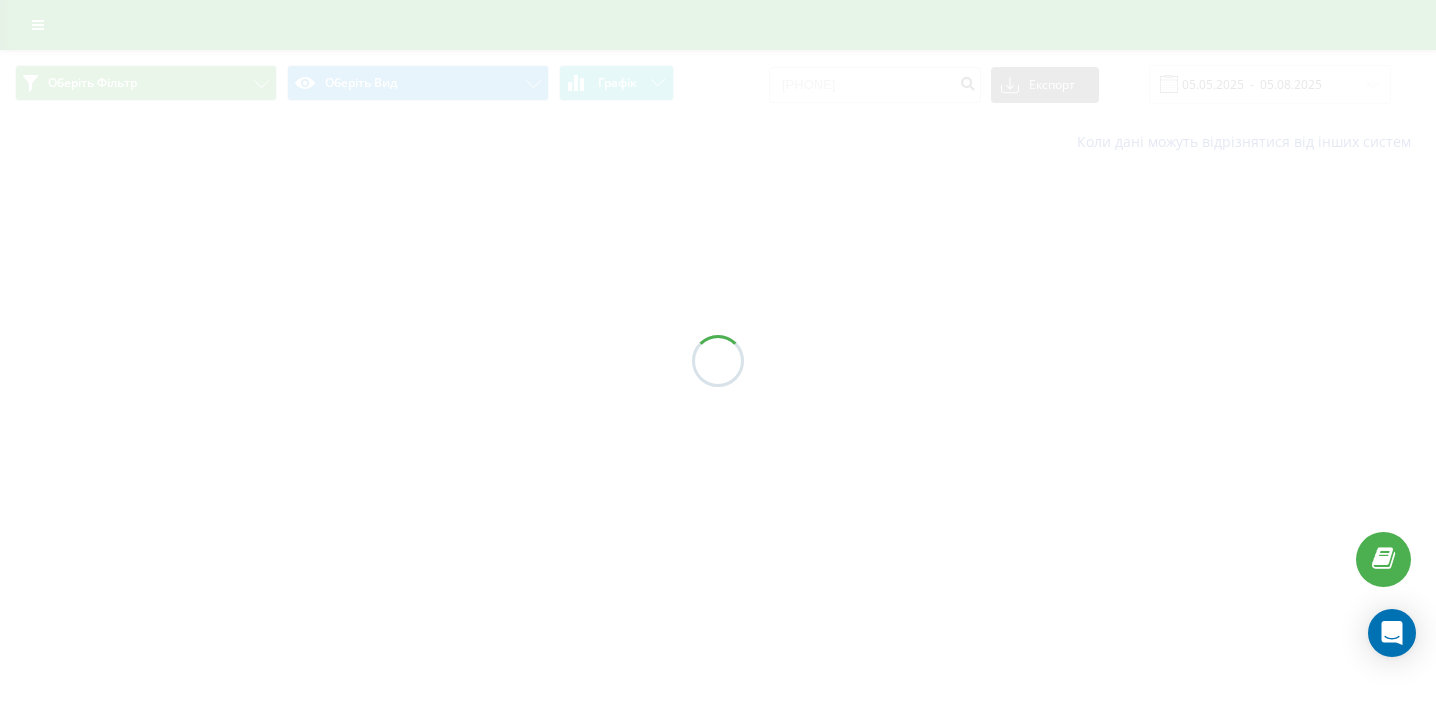 scroll, scrollTop: 0, scrollLeft: 0, axis: both 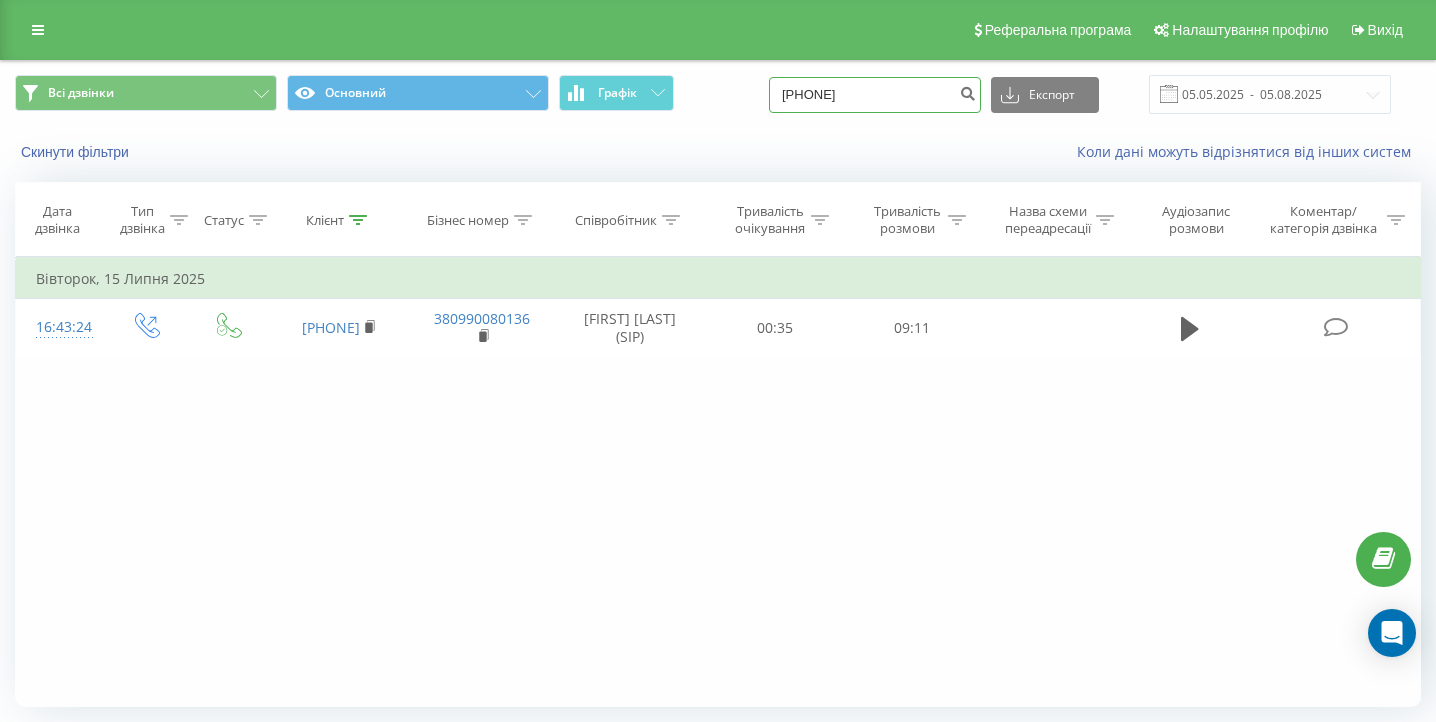 click on "[PHONE]" at bounding box center [875, 95] 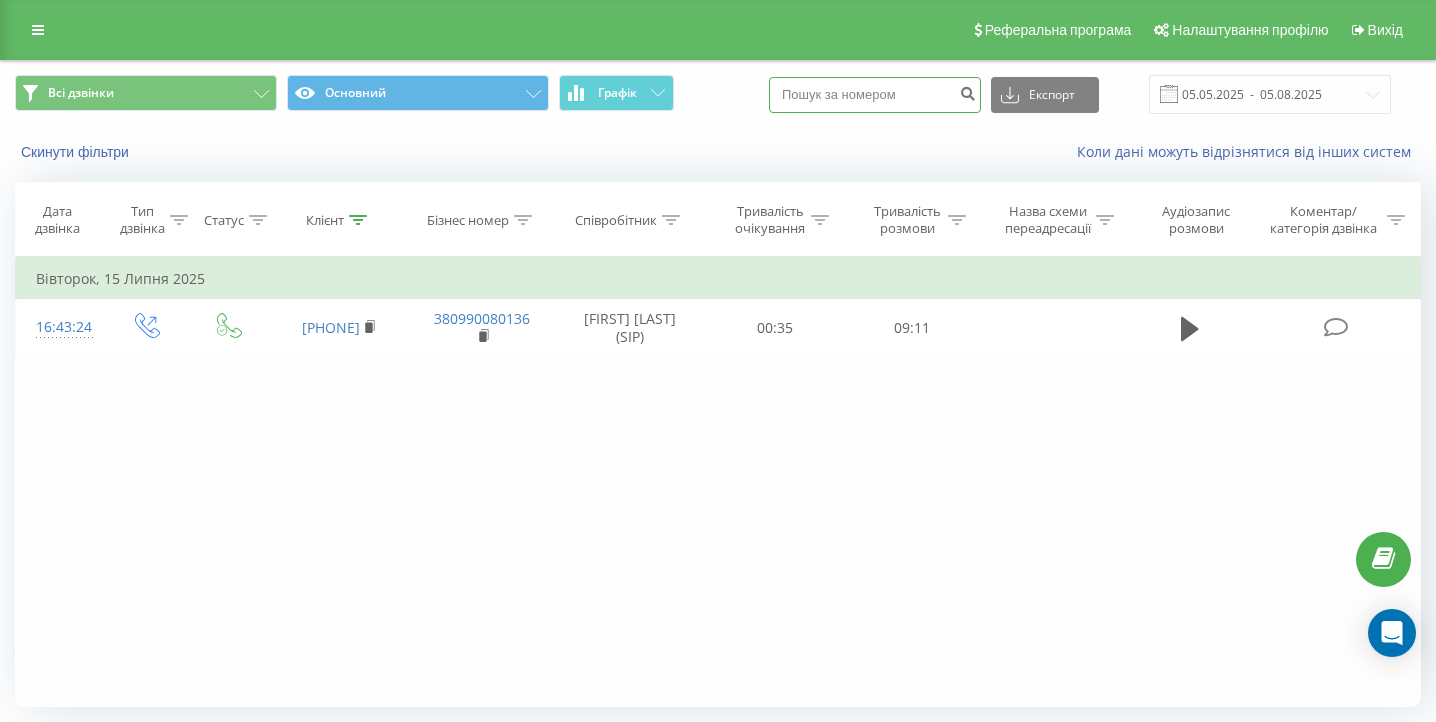 paste on "[PHONE]" 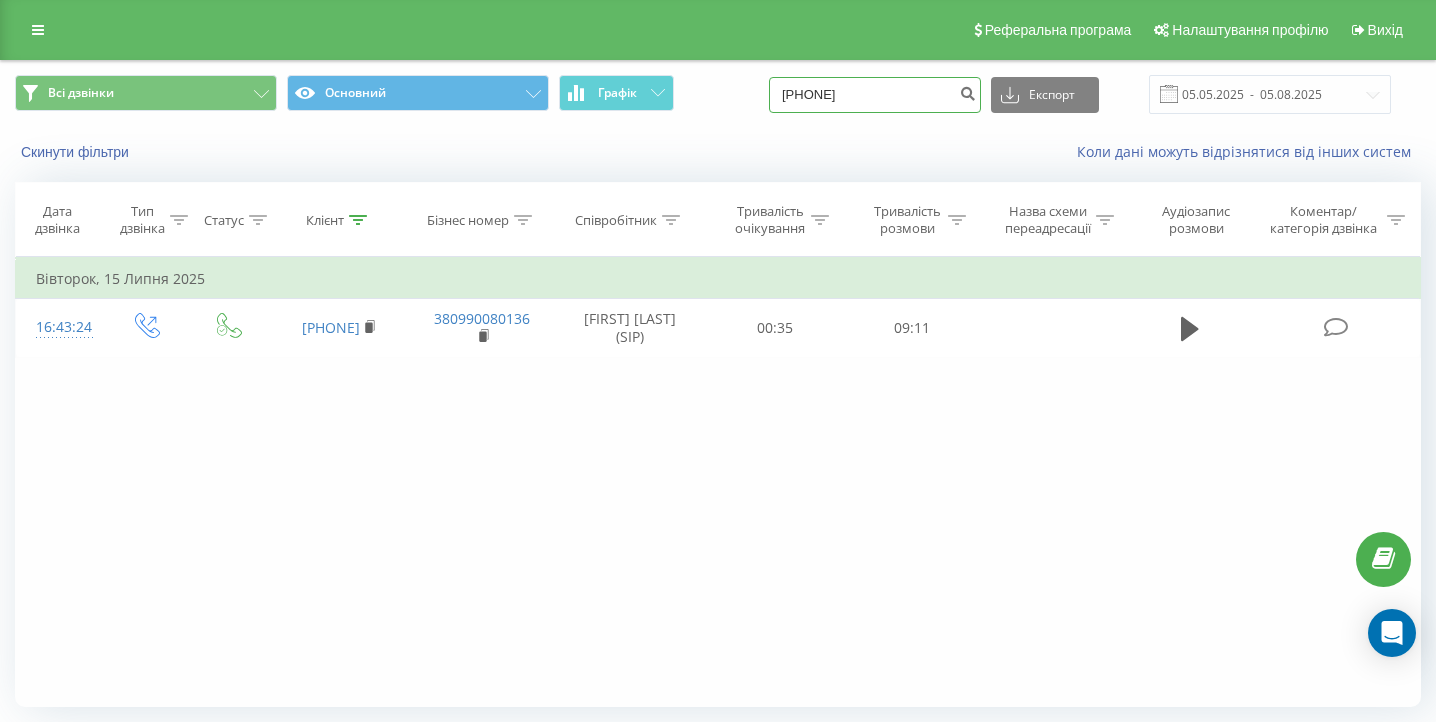 type on "[PHONE]" 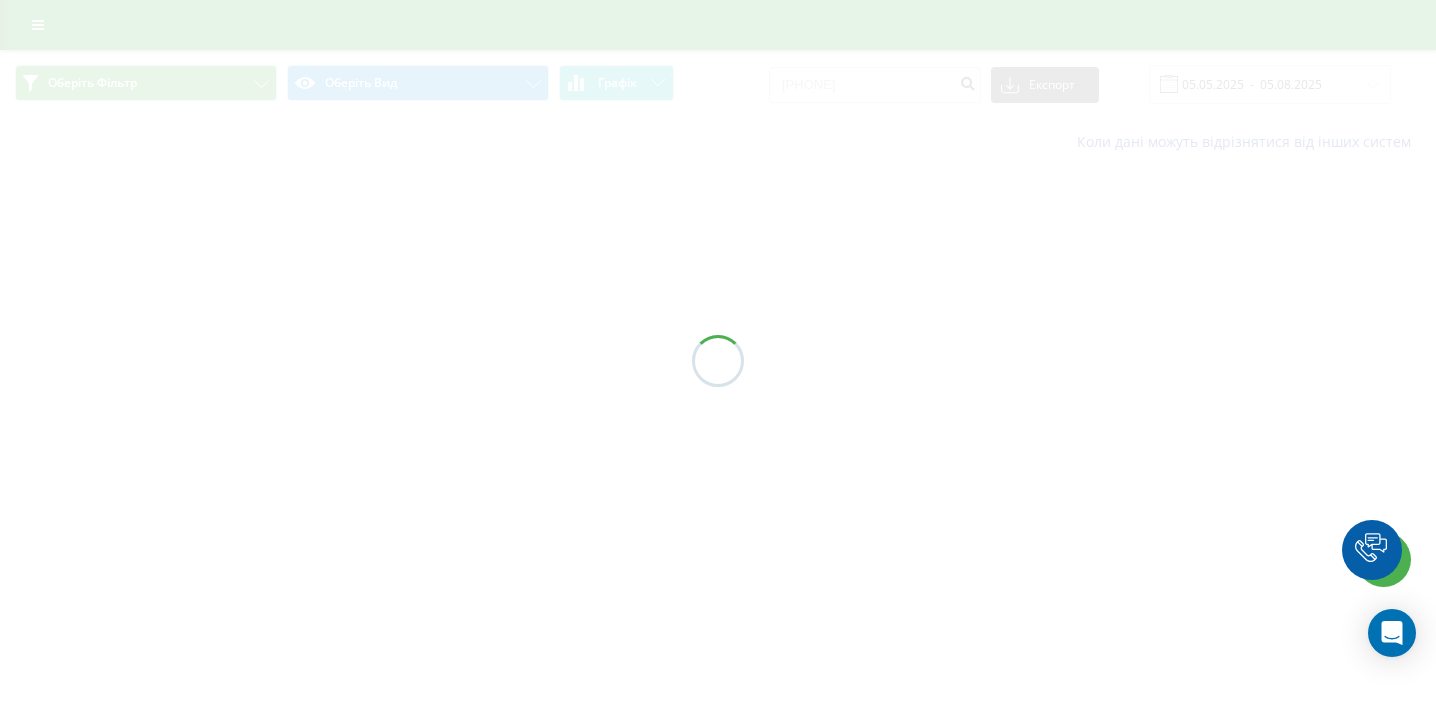 scroll, scrollTop: 0, scrollLeft: 0, axis: both 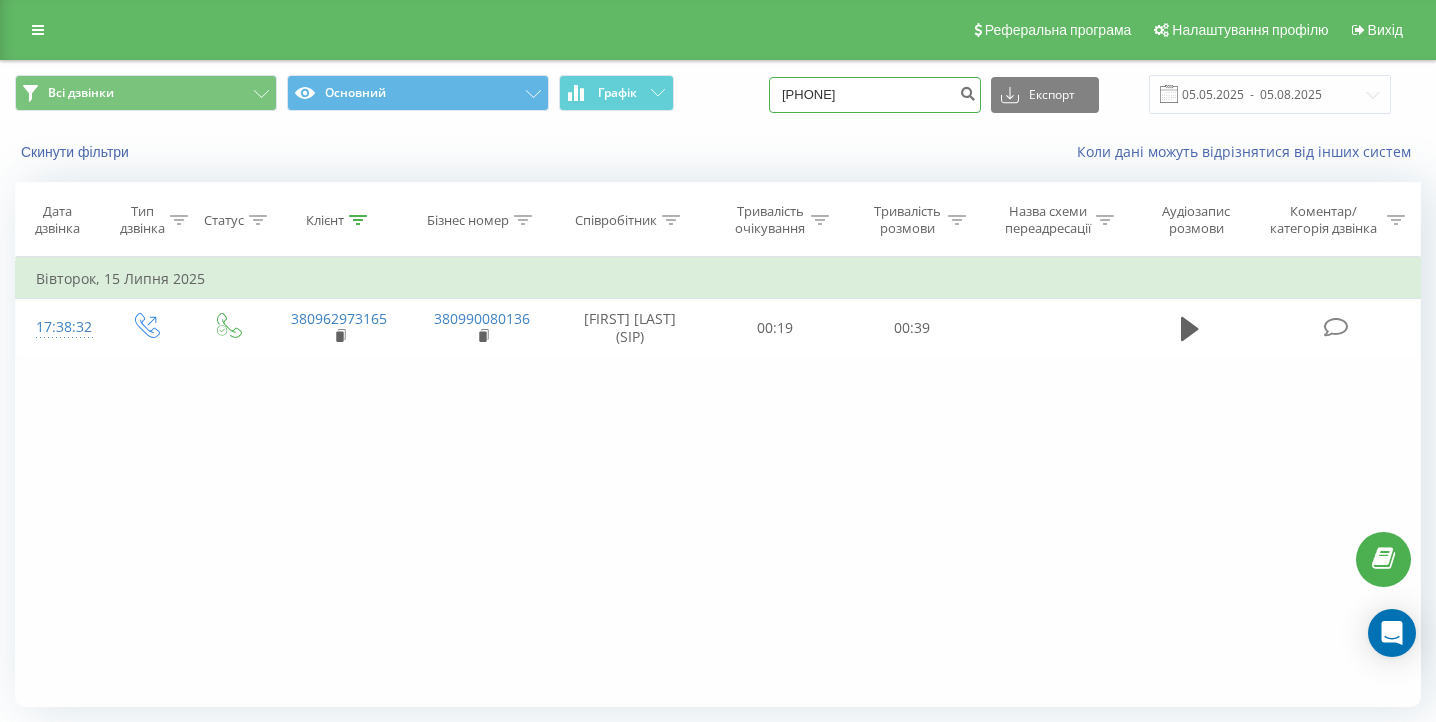 click on "[PHONE]" at bounding box center (875, 95) 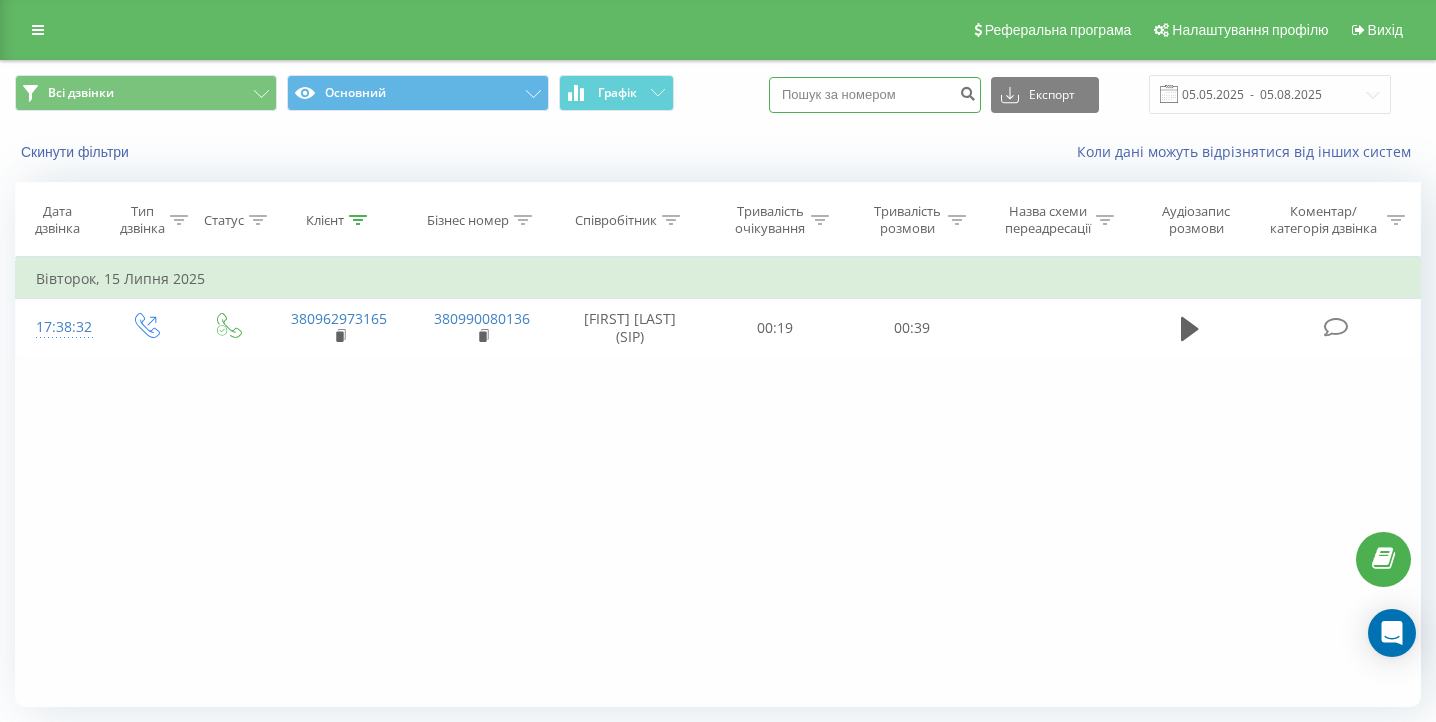paste on "[PHONE]" 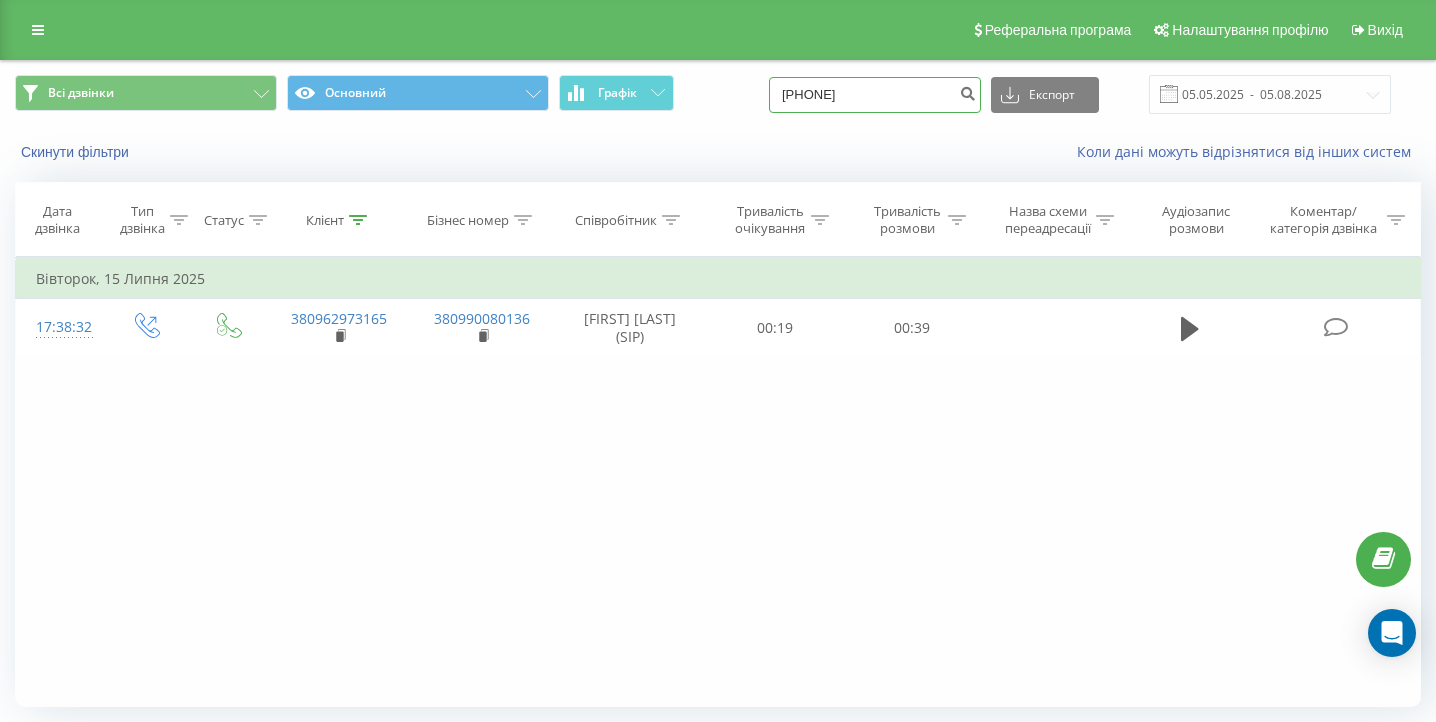 type on "[PHONE]" 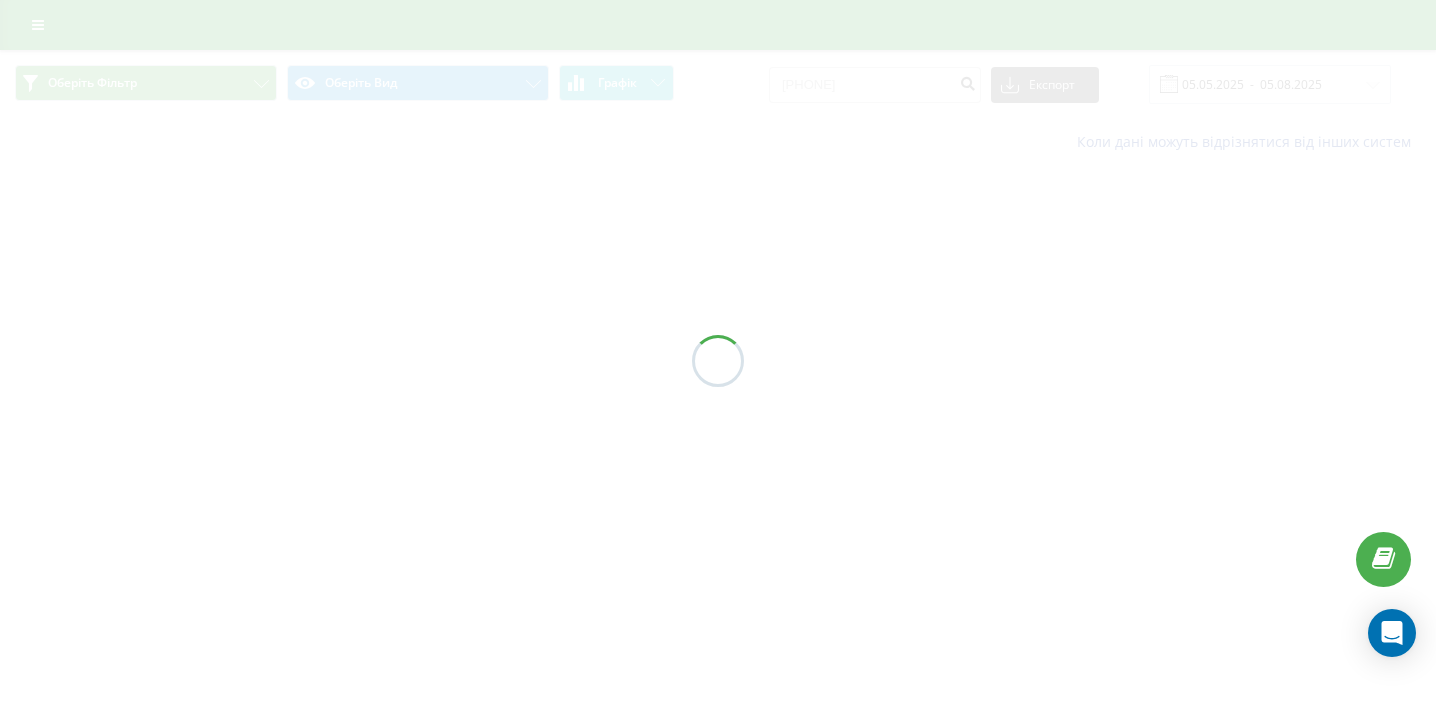 scroll, scrollTop: 0, scrollLeft: 0, axis: both 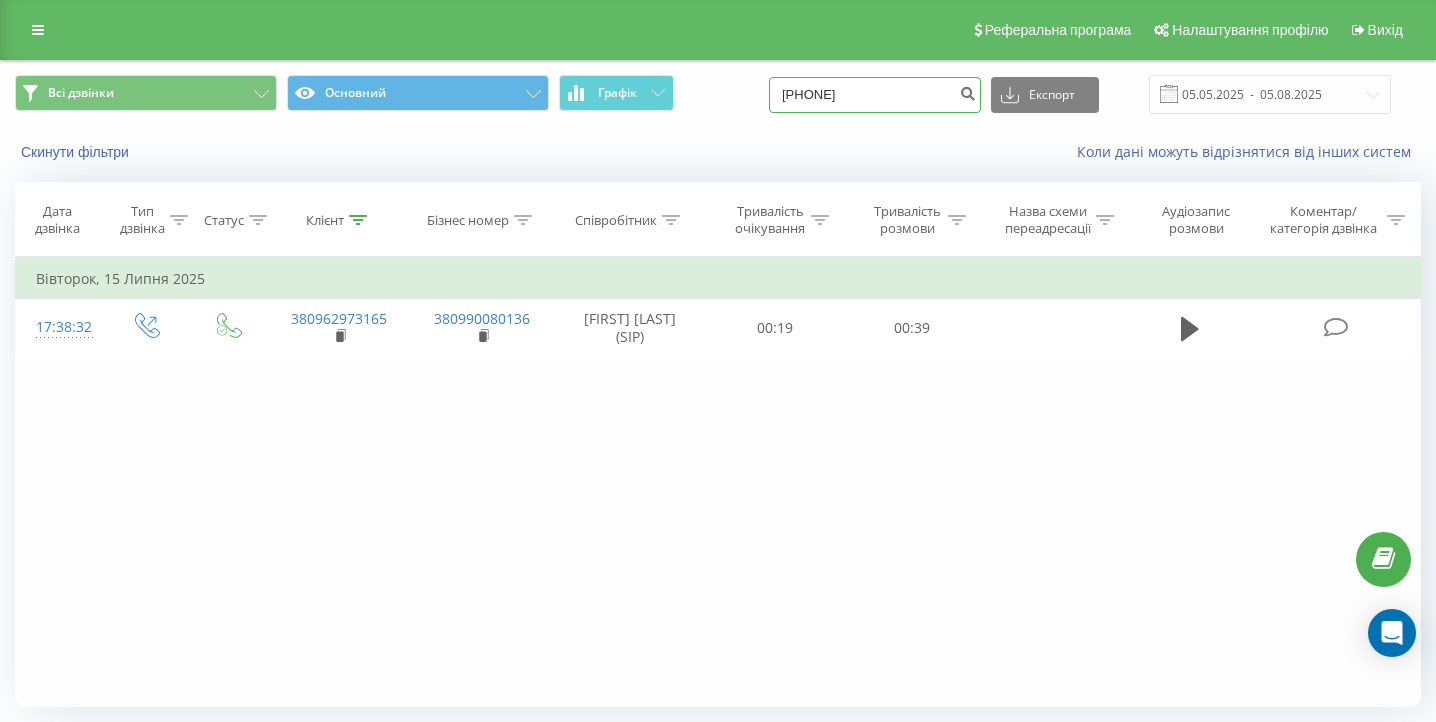 click on "0962973165" at bounding box center (875, 95) 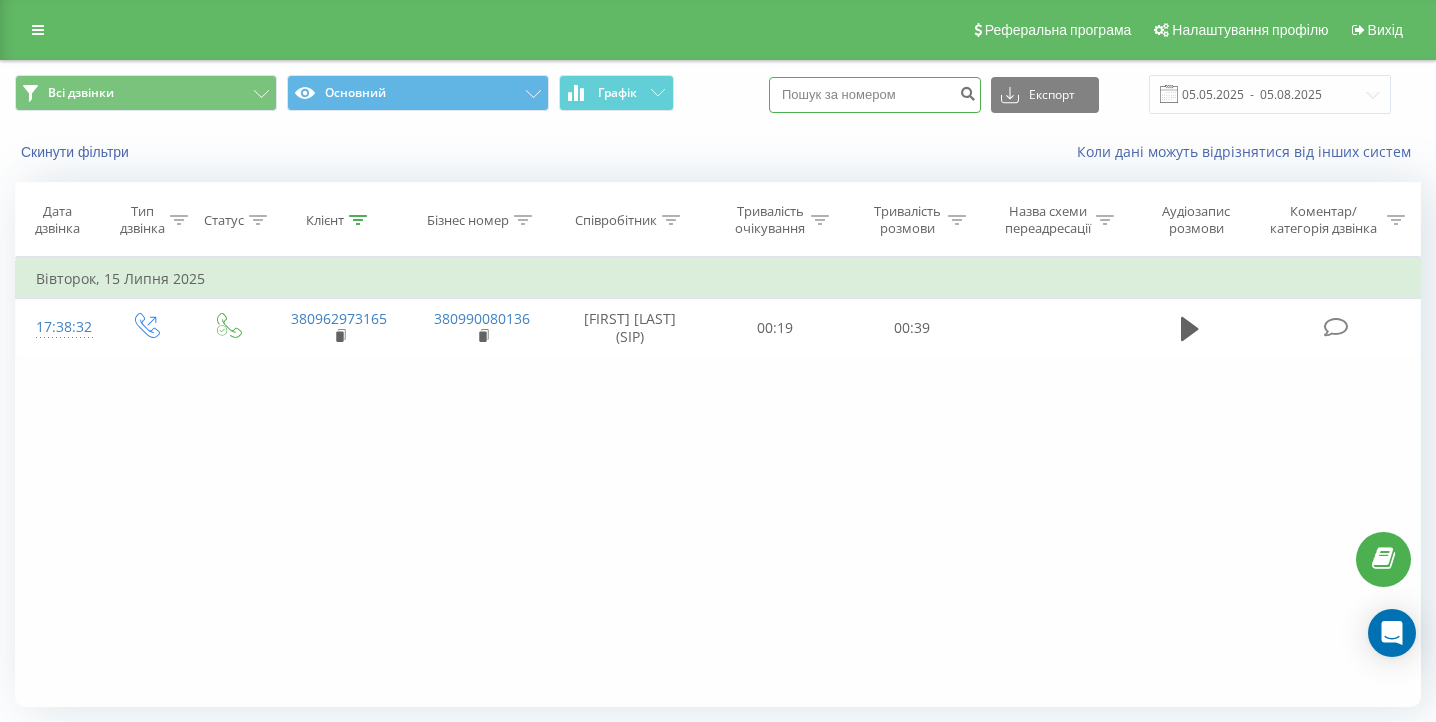 paste on "067 502 97 92" 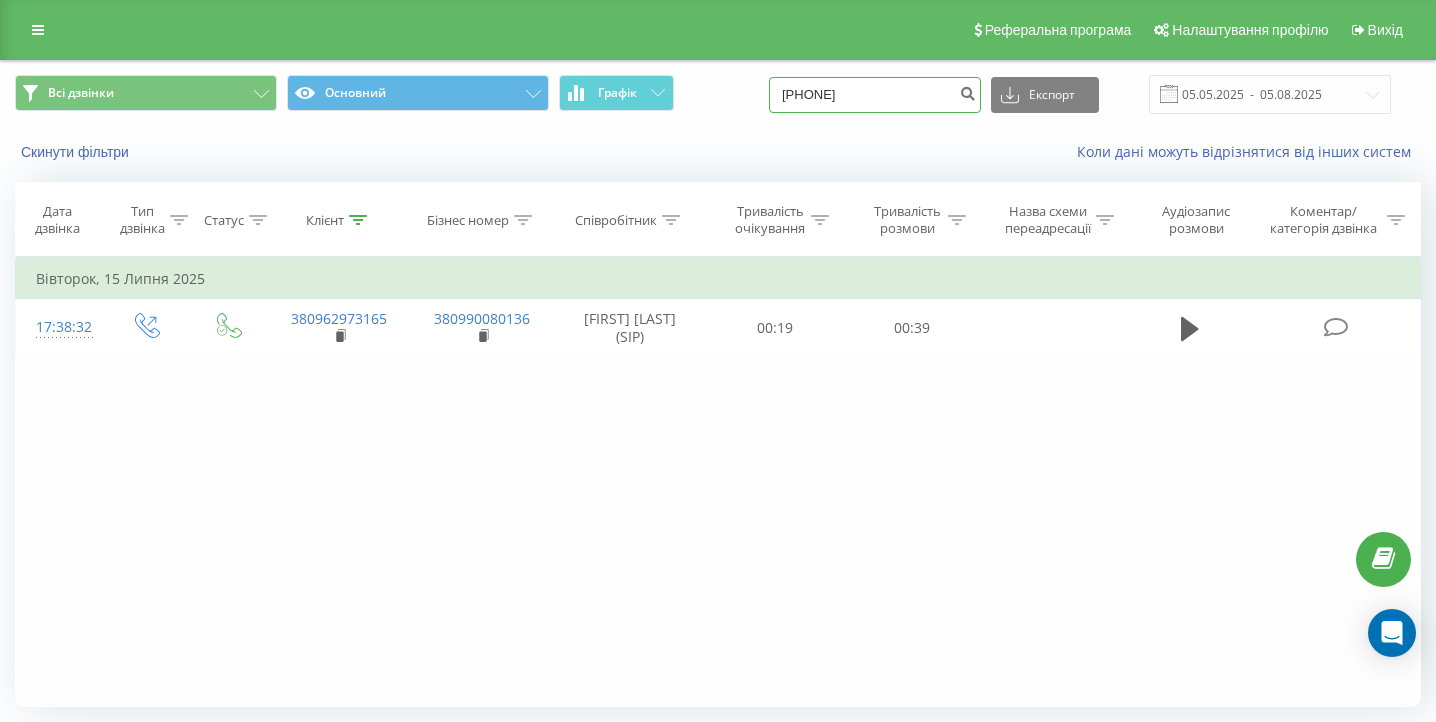 type on "067 502 97 92" 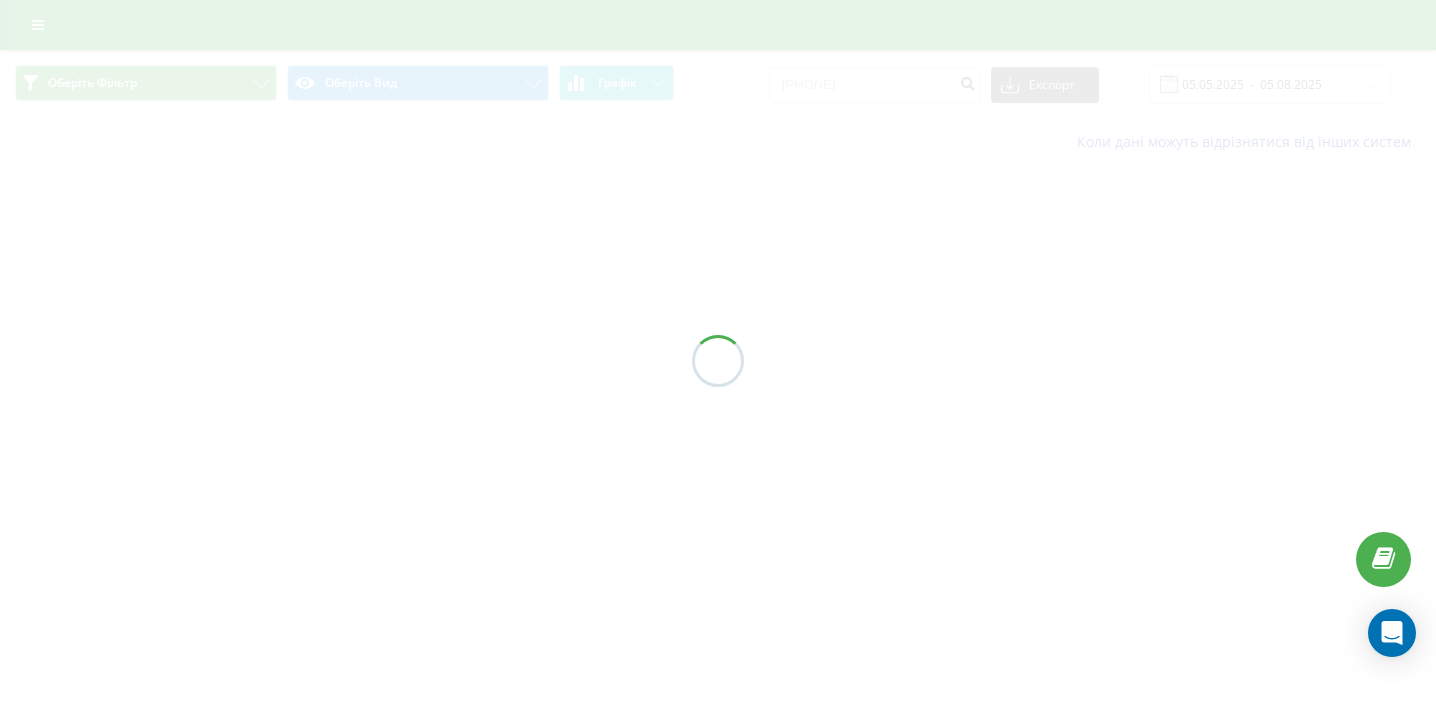 scroll, scrollTop: 0, scrollLeft: 0, axis: both 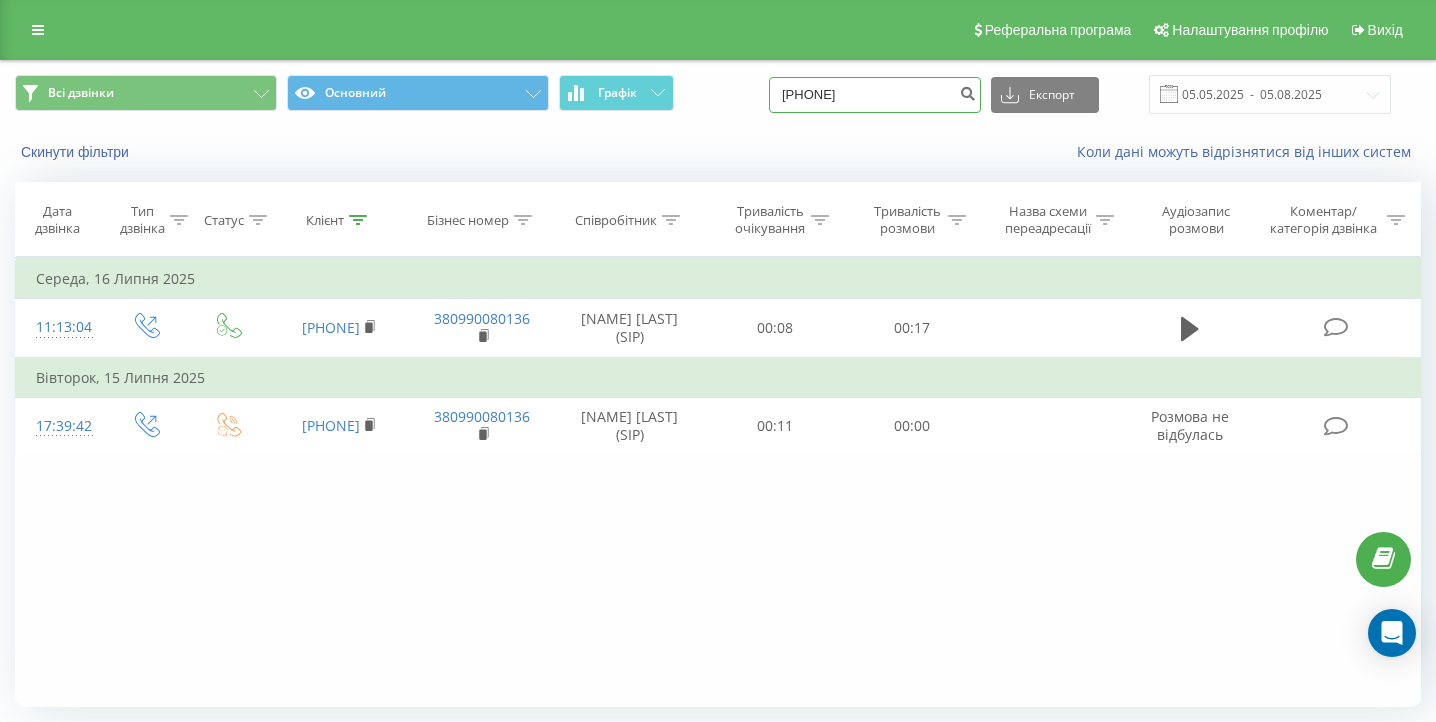 click on "0675029792" at bounding box center [875, 95] 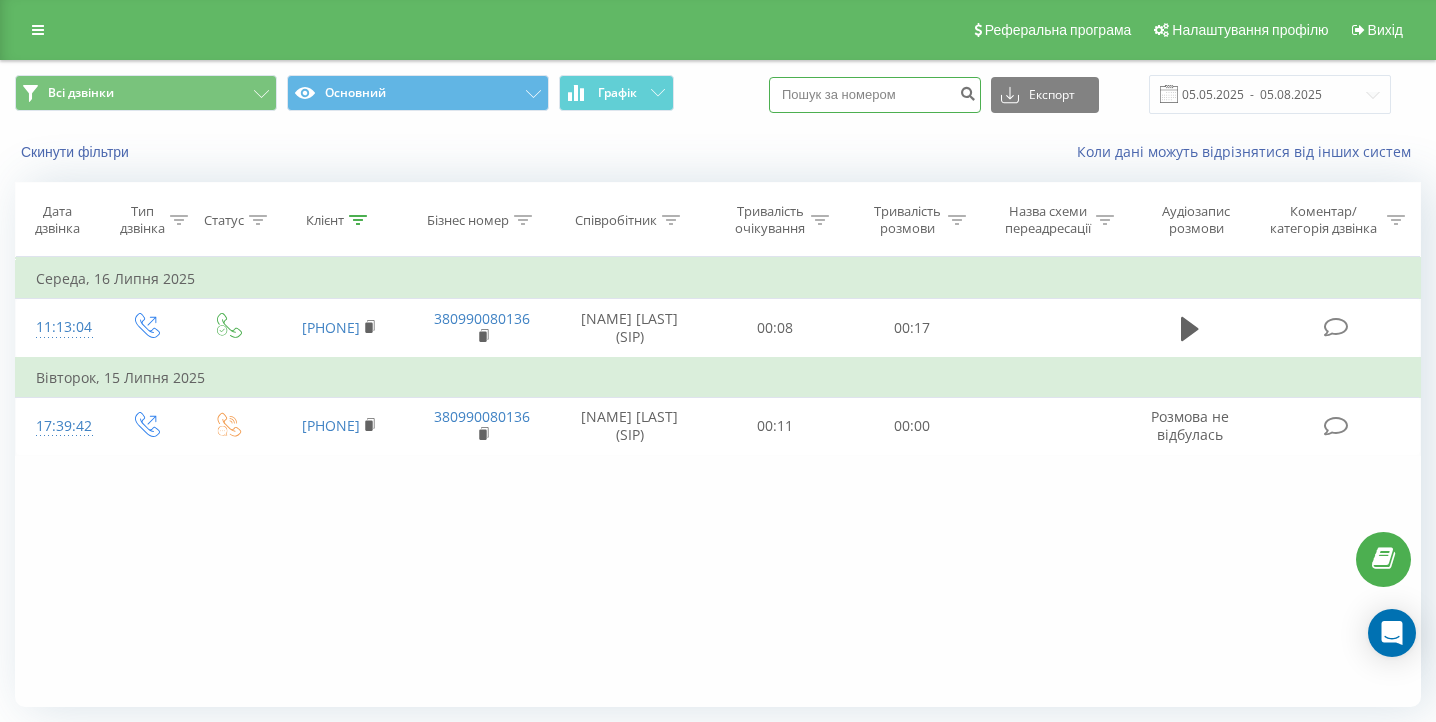 paste on "(050) 928 20 72" 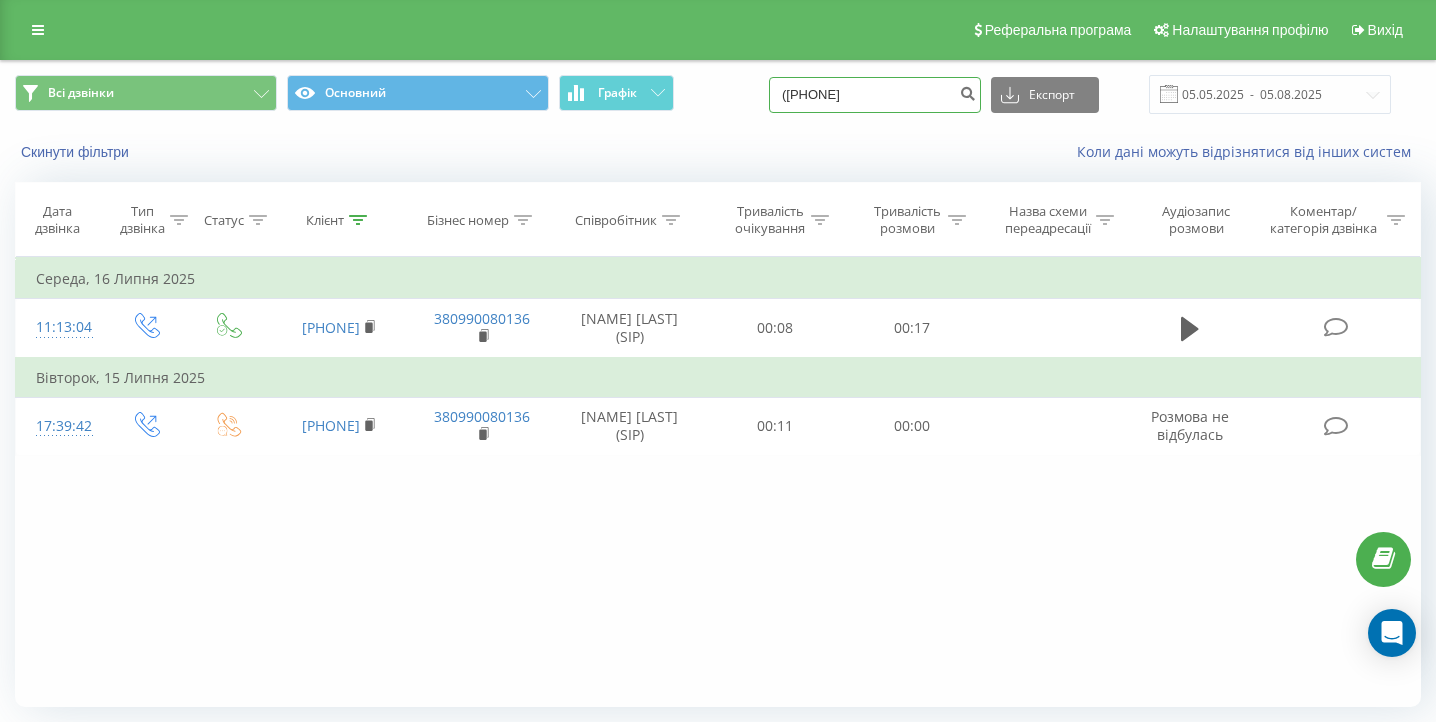 click on "(050) 928 20 72" at bounding box center [875, 95] 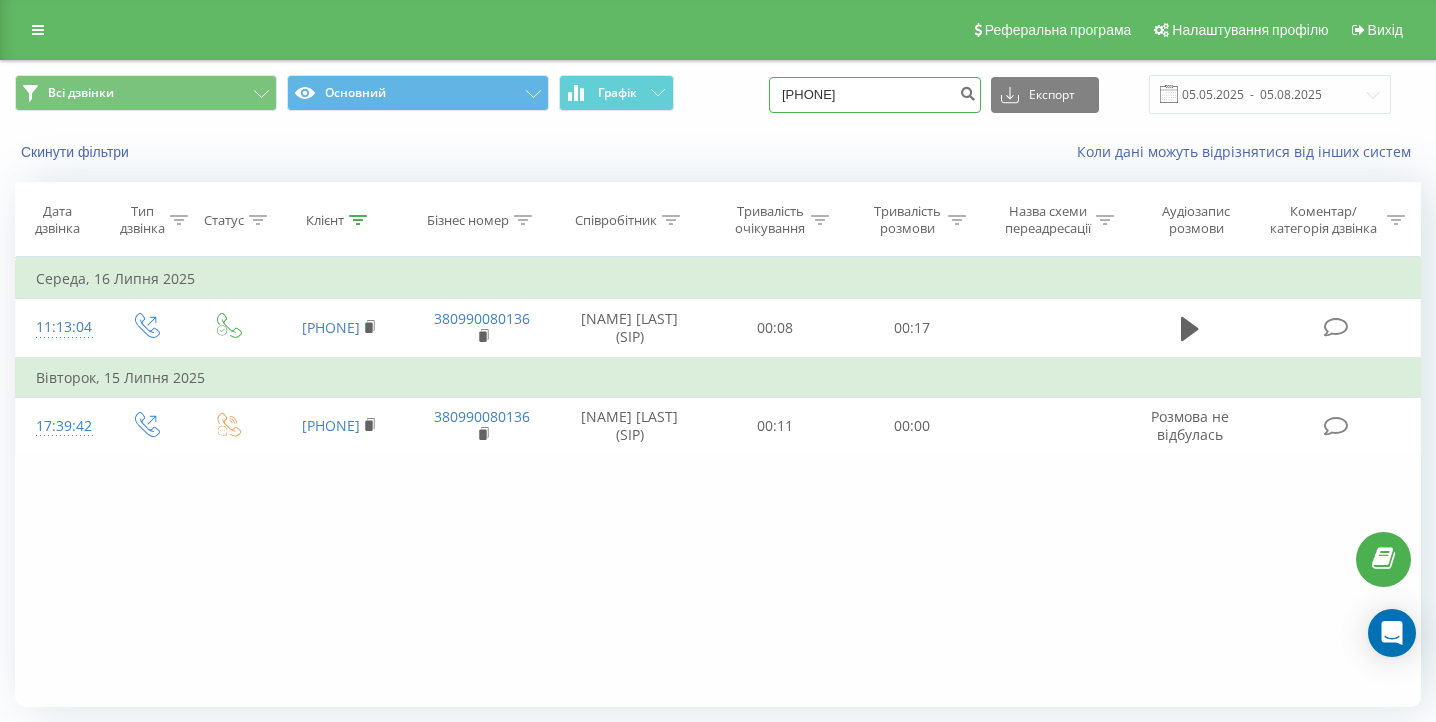 type on "050 928 20 72" 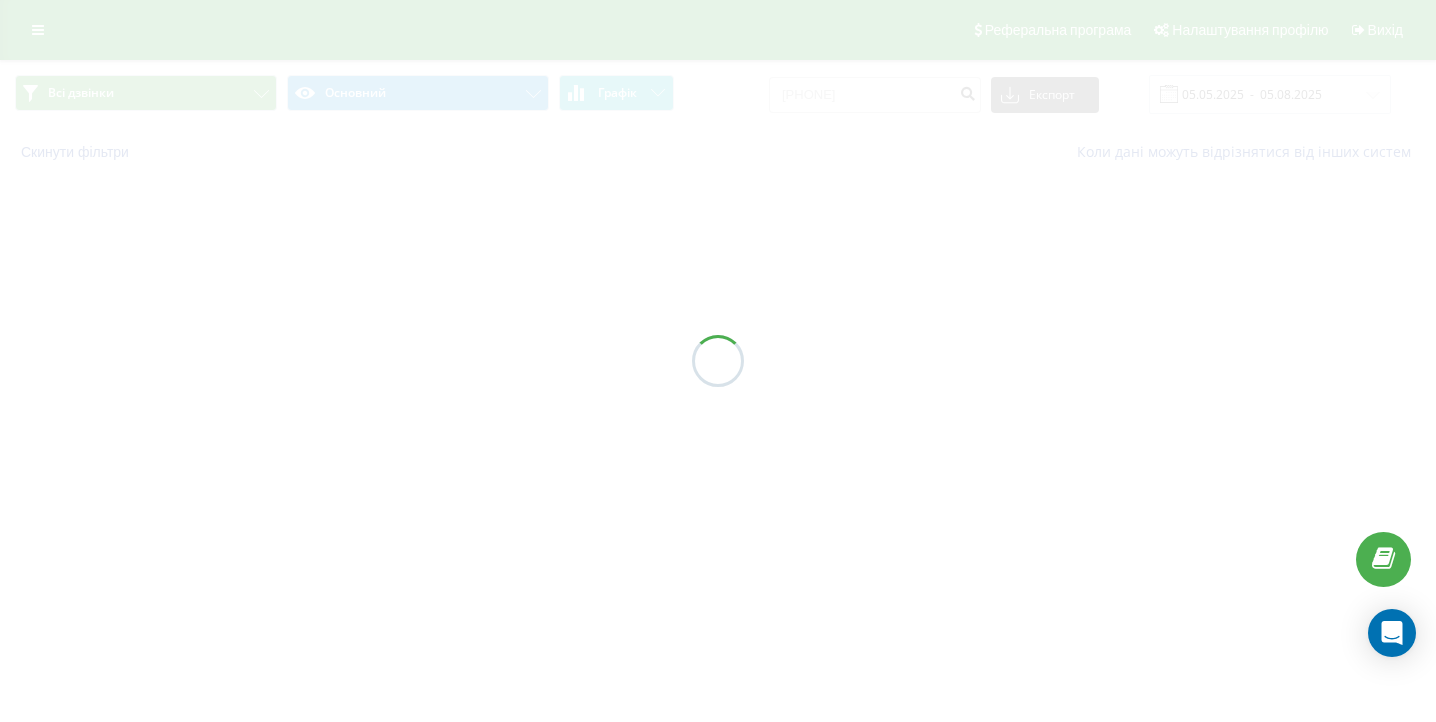 scroll, scrollTop: 0, scrollLeft: 0, axis: both 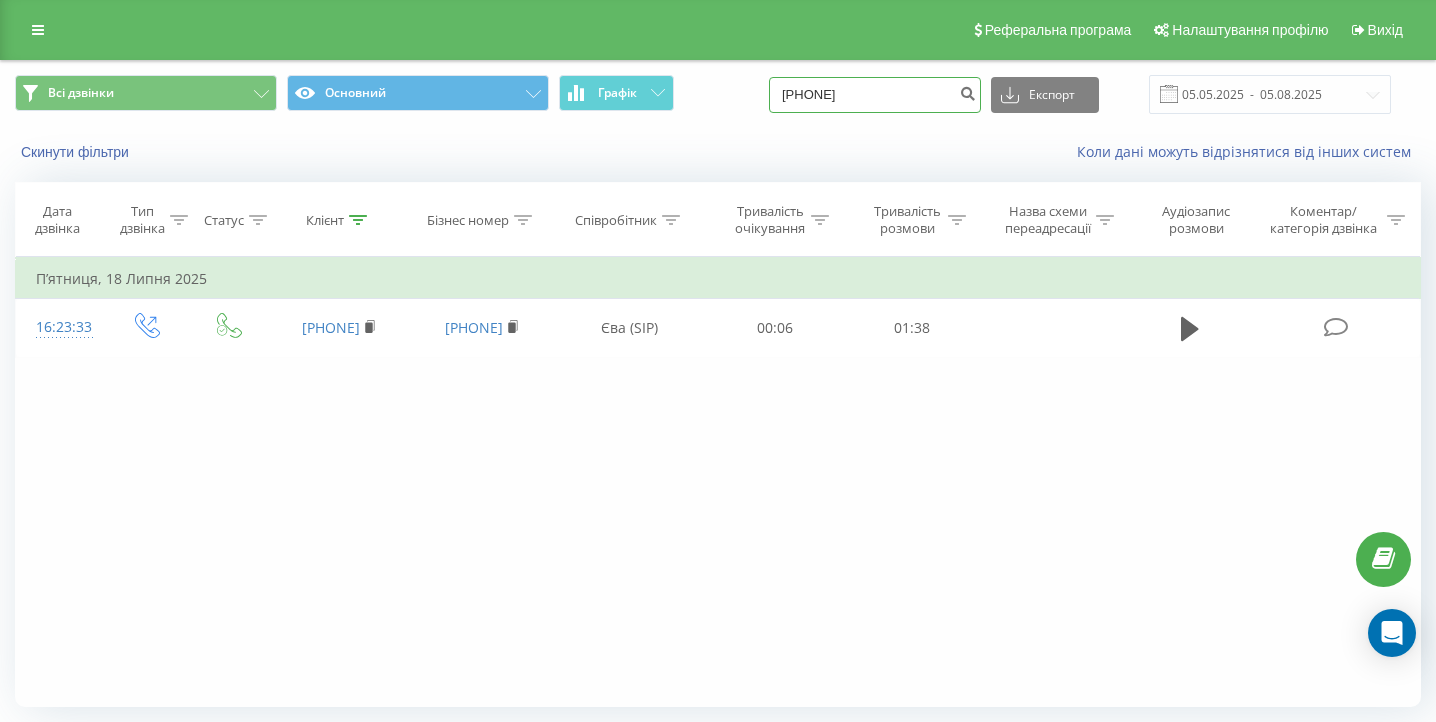 click on "[PHONE]" at bounding box center (875, 95) 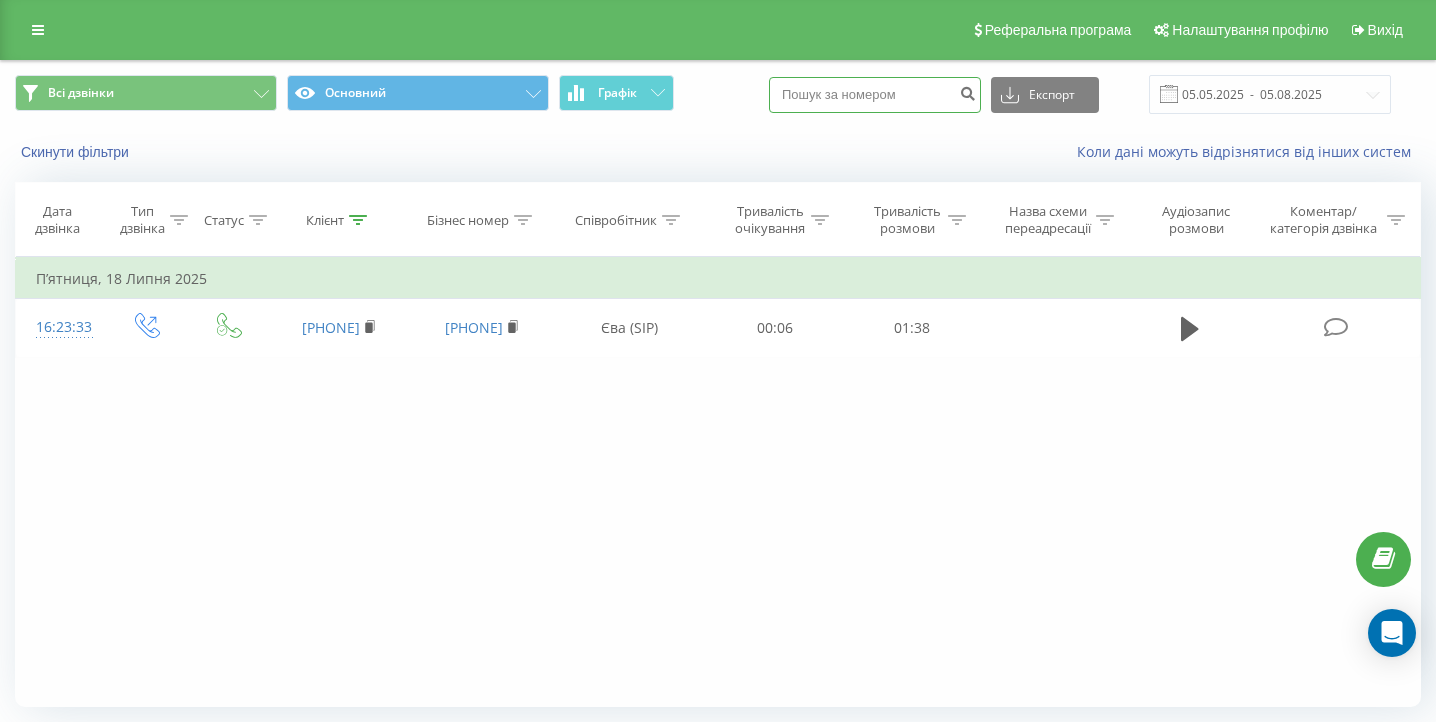 paste on "(050) 754 16 24" 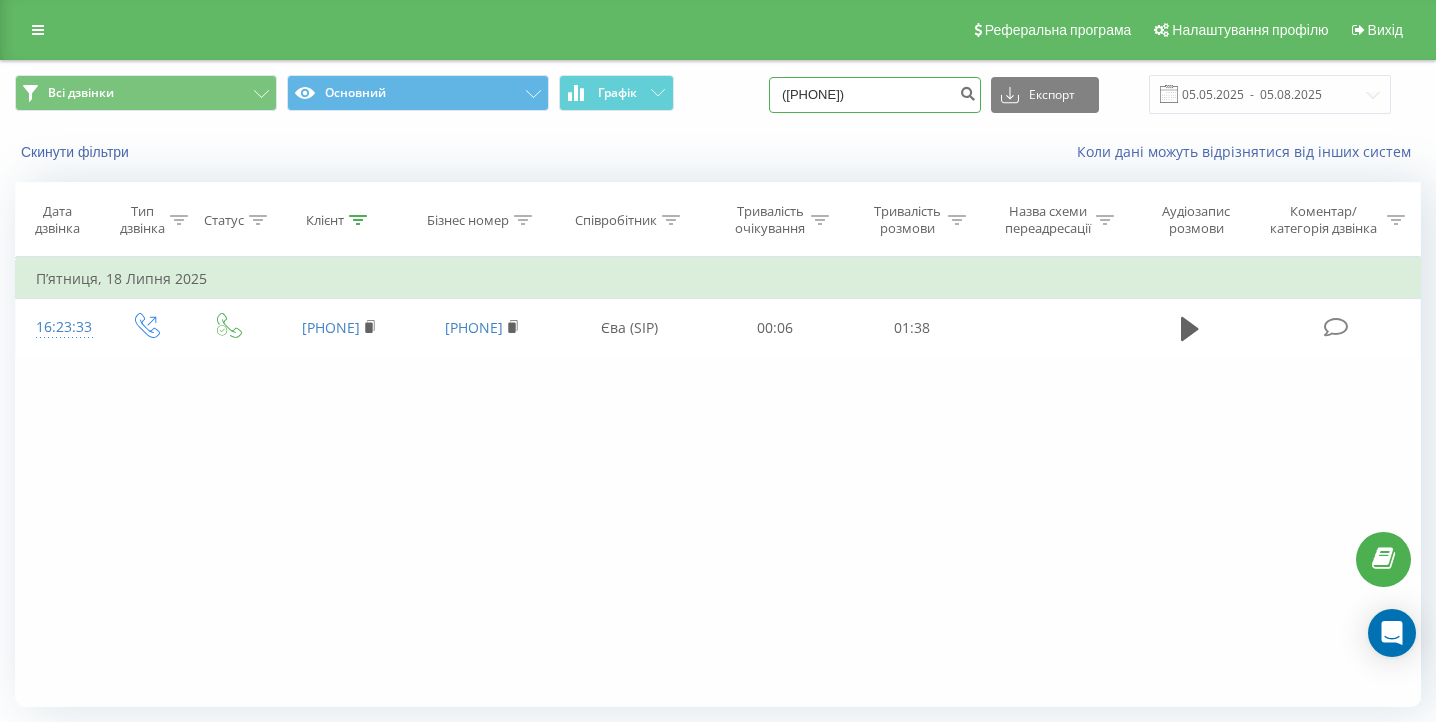 click on "(050) 754 16 24" at bounding box center [875, 95] 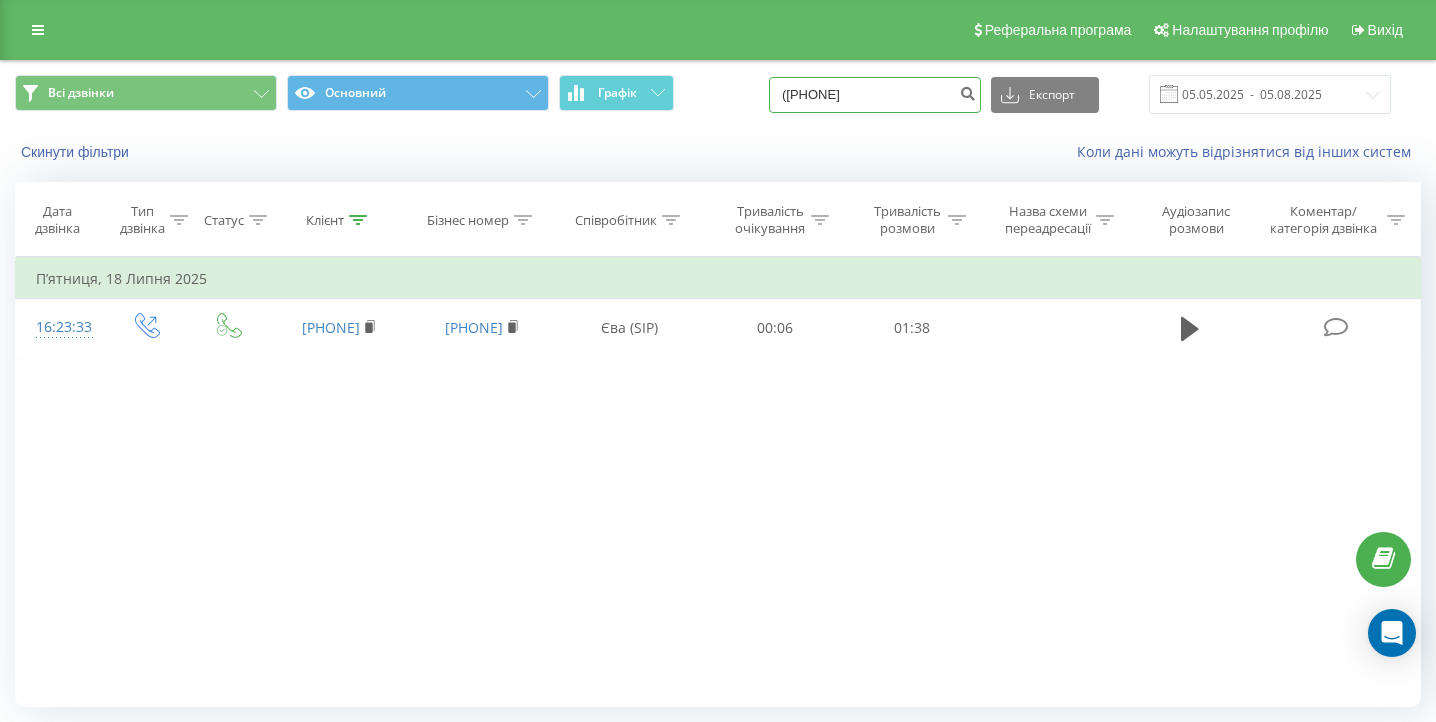 click on "(050 754 16 24" at bounding box center [875, 95] 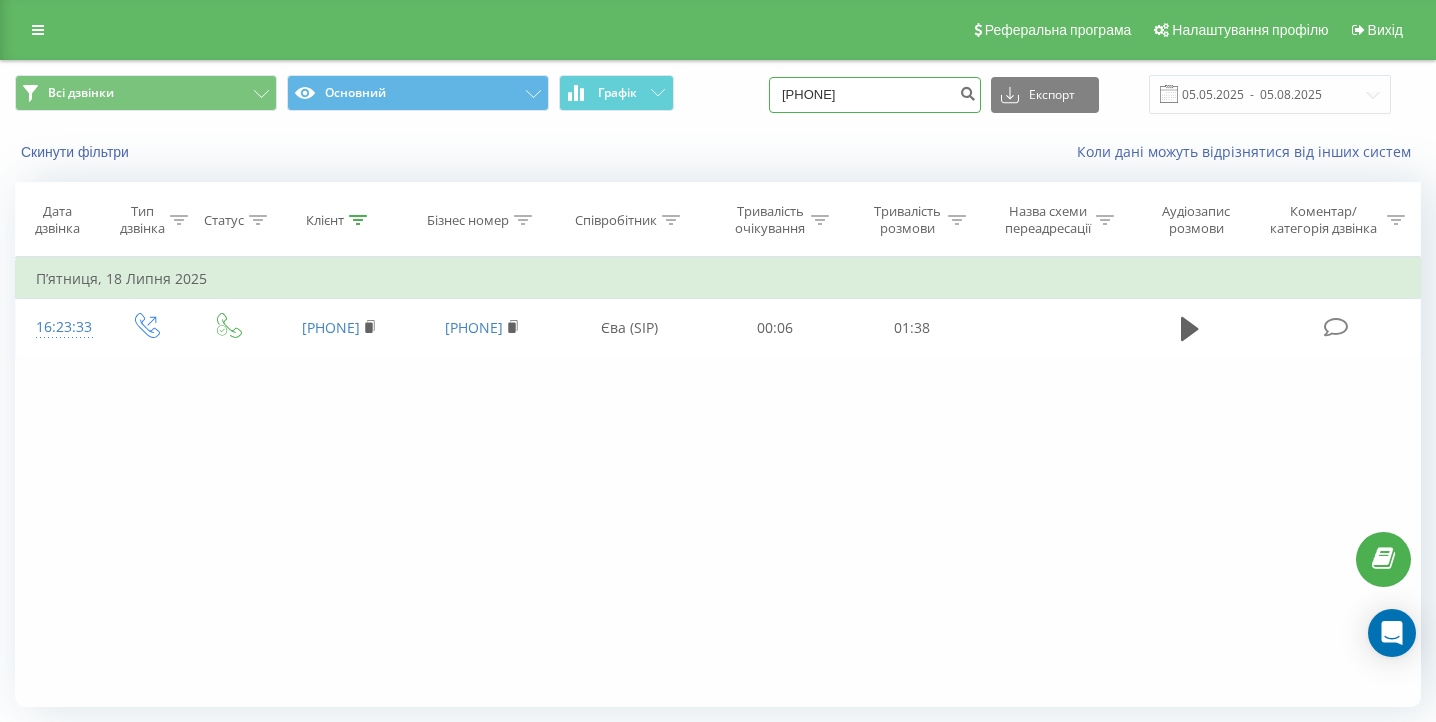 type on "050 754 16 24" 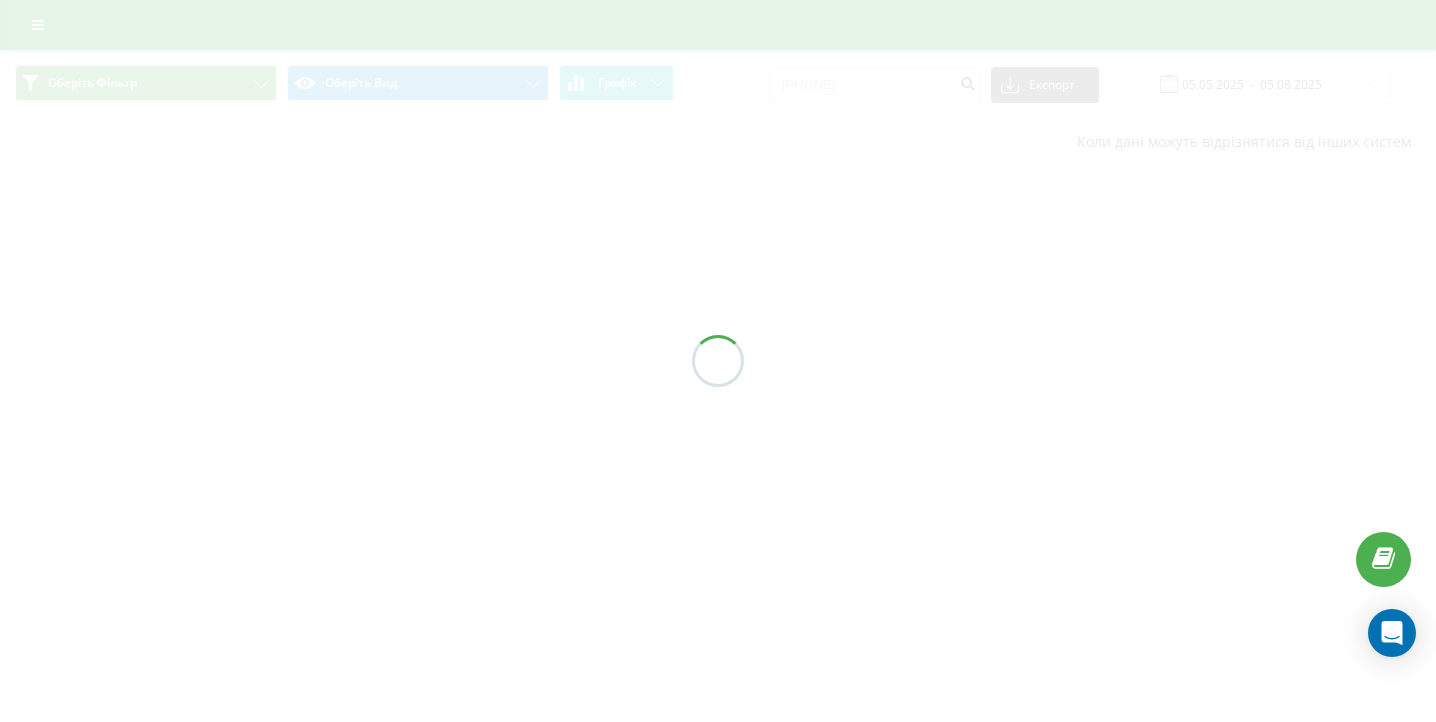 scroll, scrollTop: 0, scrollLeft: 0, axis: both 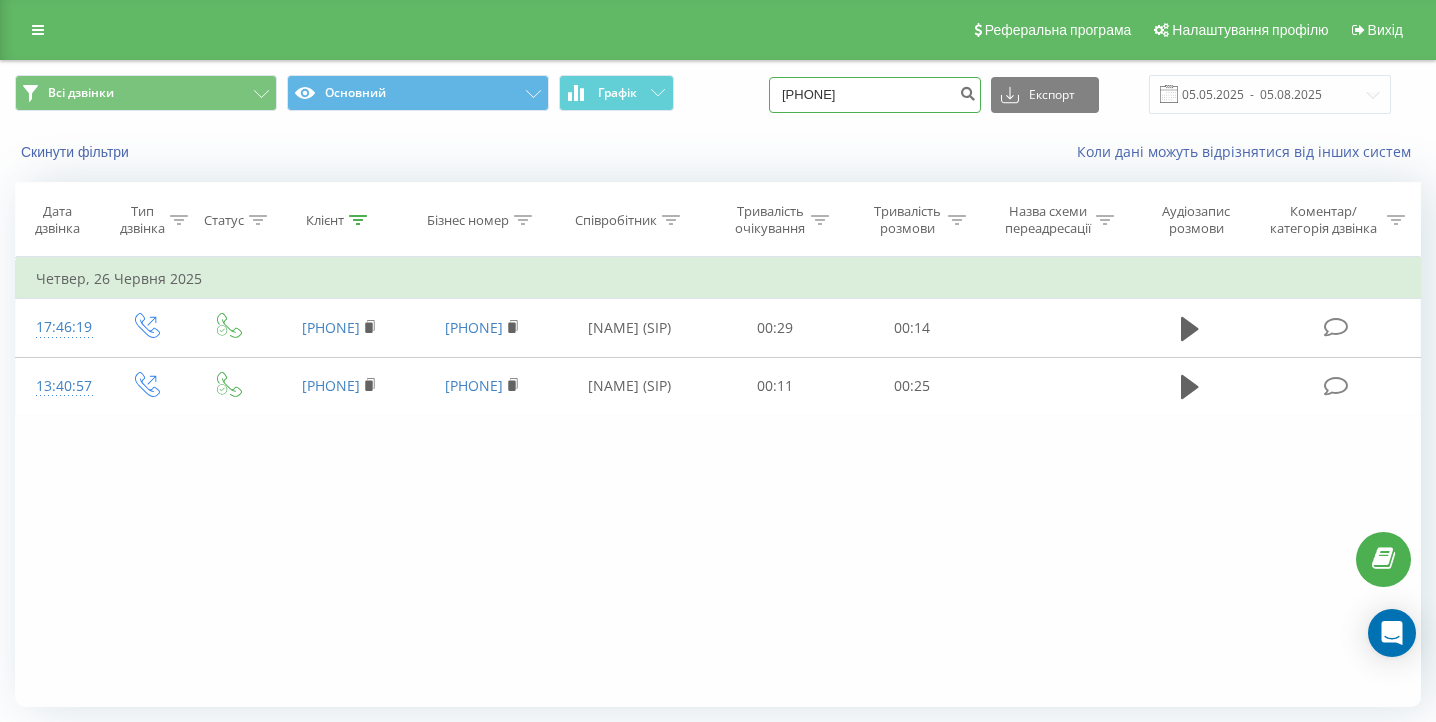 click on "[PHONE]" at bounding box center [875, 95] 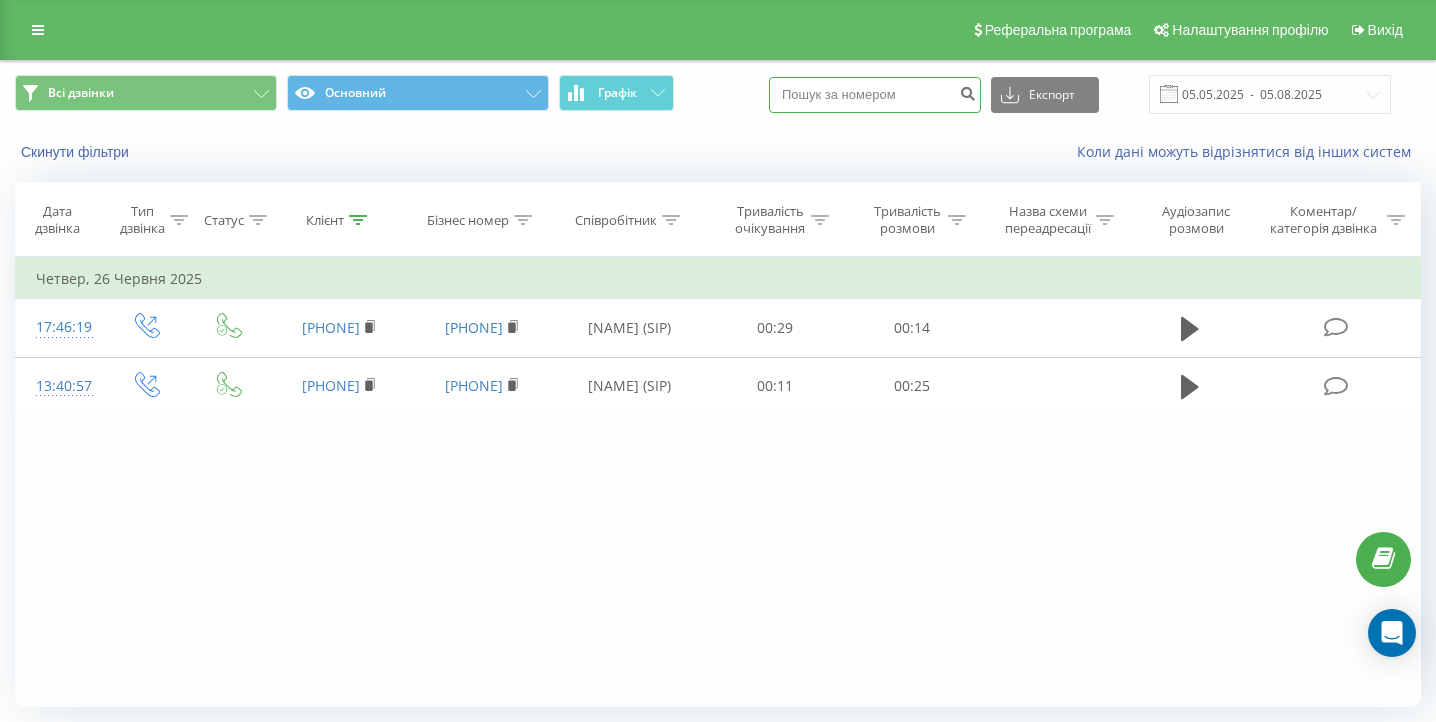 paste on "098 501 87 07" 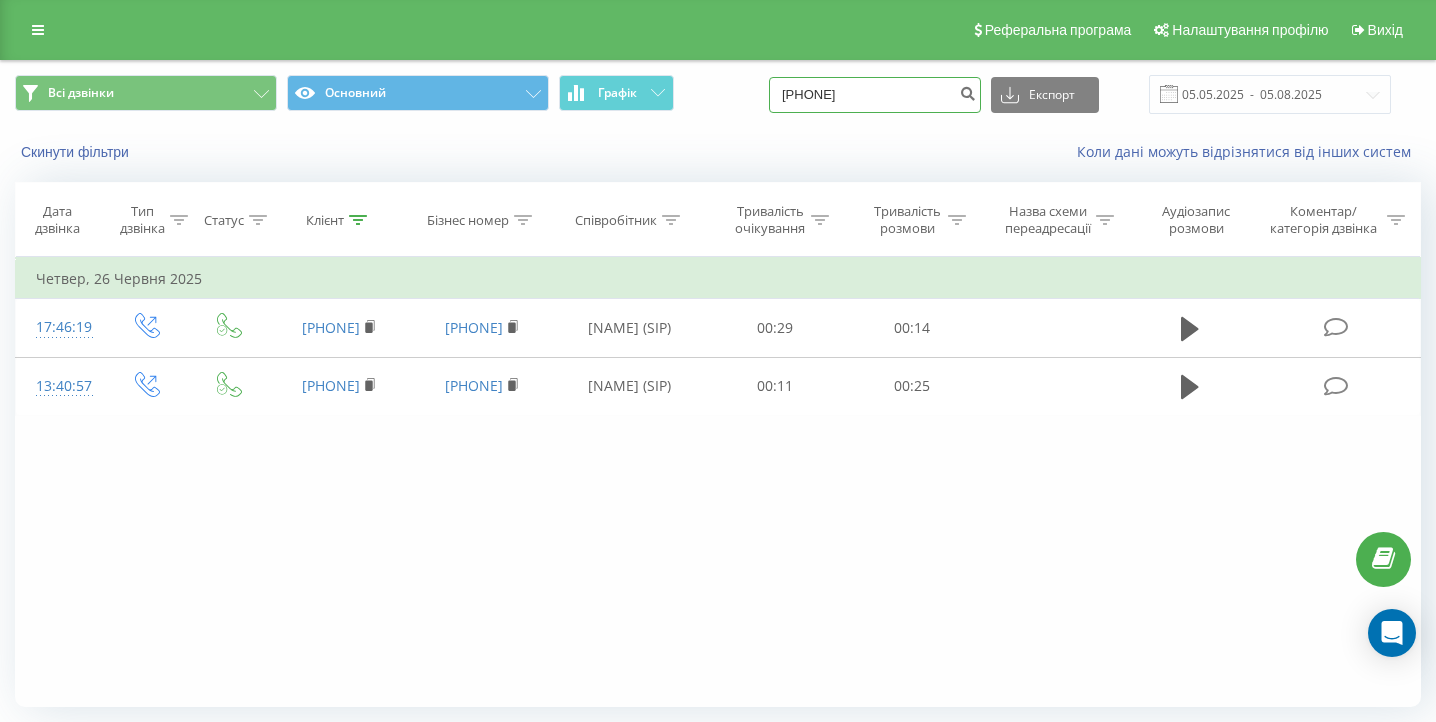 type on "098 501 87 07" 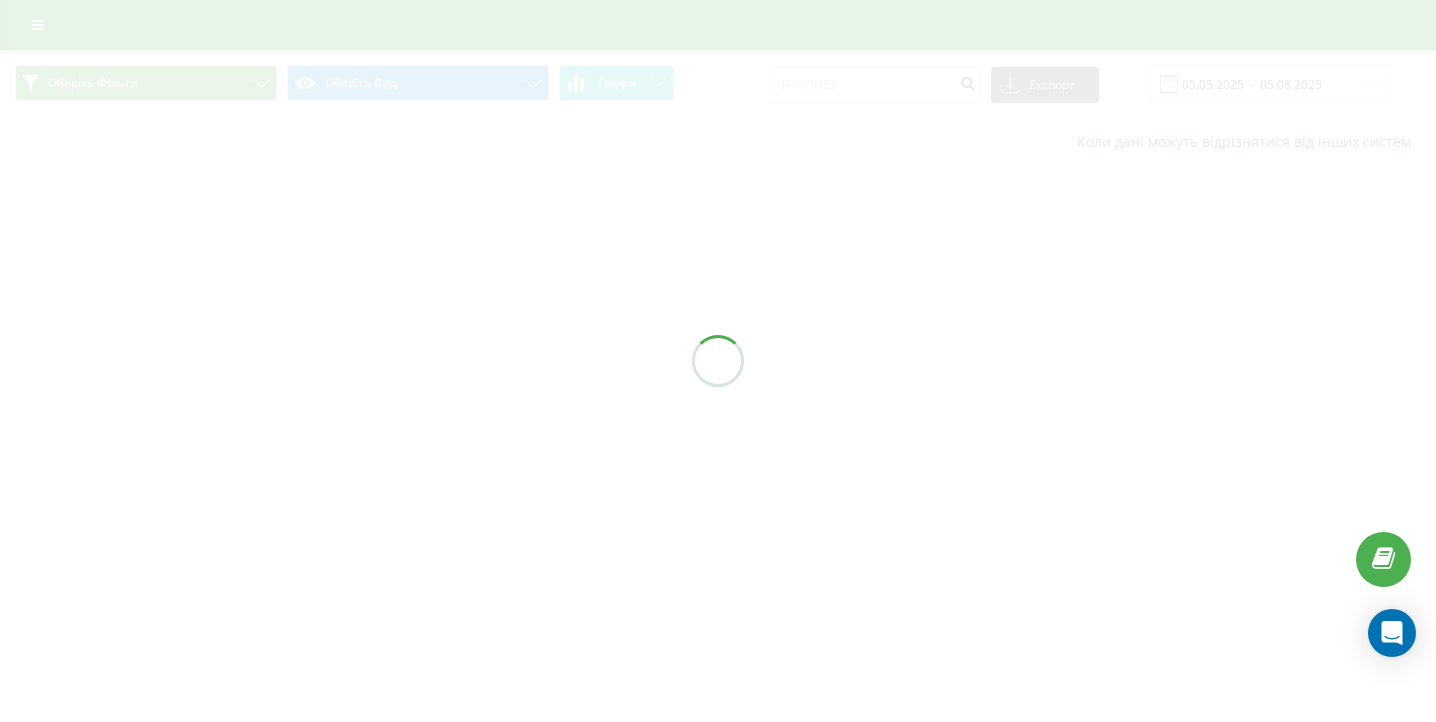 scroll, scrollTop: 0, scrollLeft: 0, axis: both 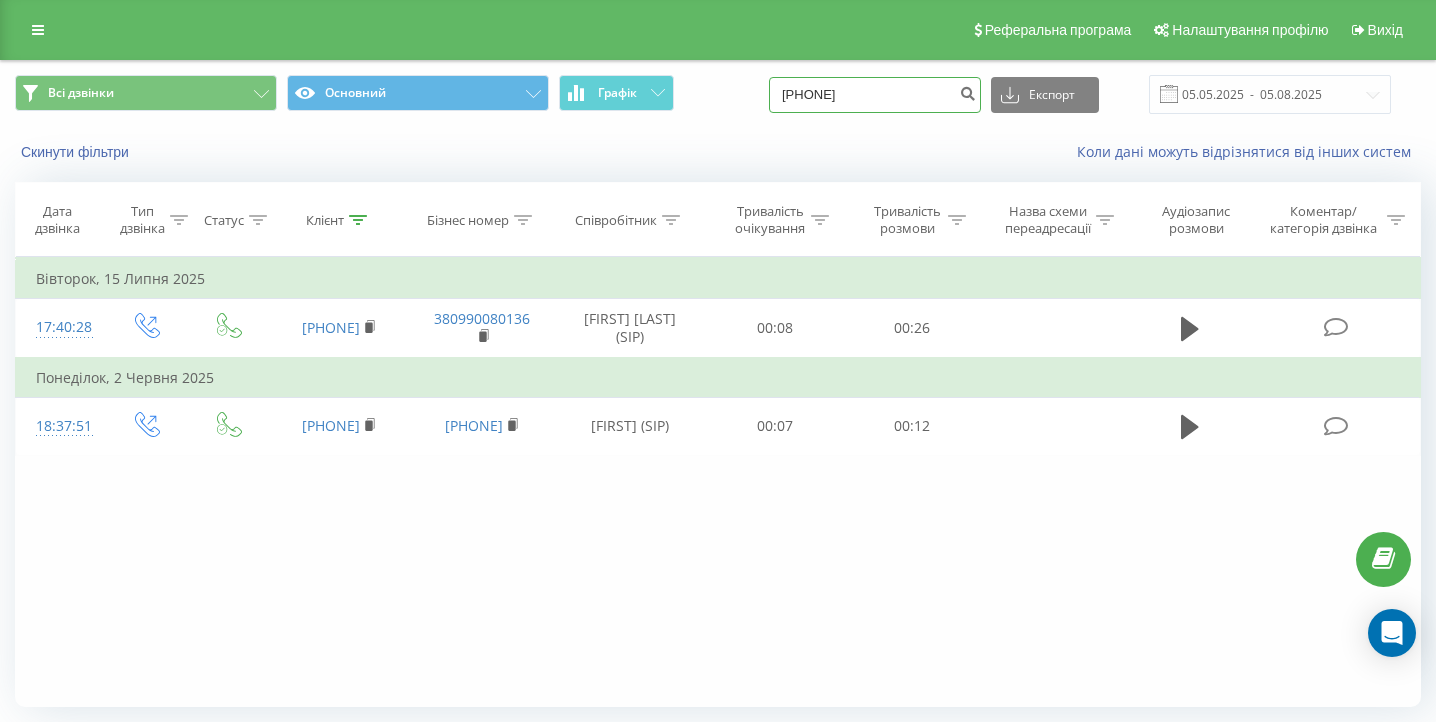 click on "0985018707" at bounding box center [875, 95] 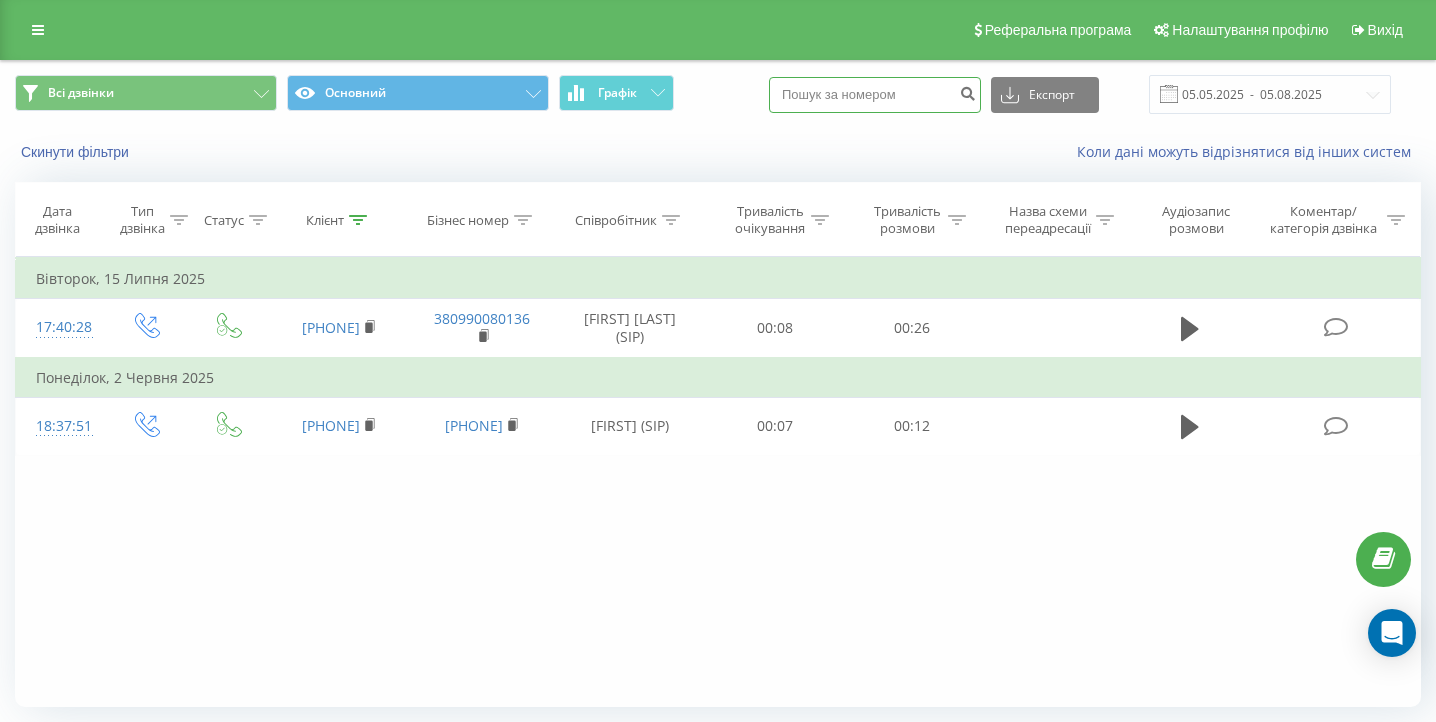 paste on "0937046238" 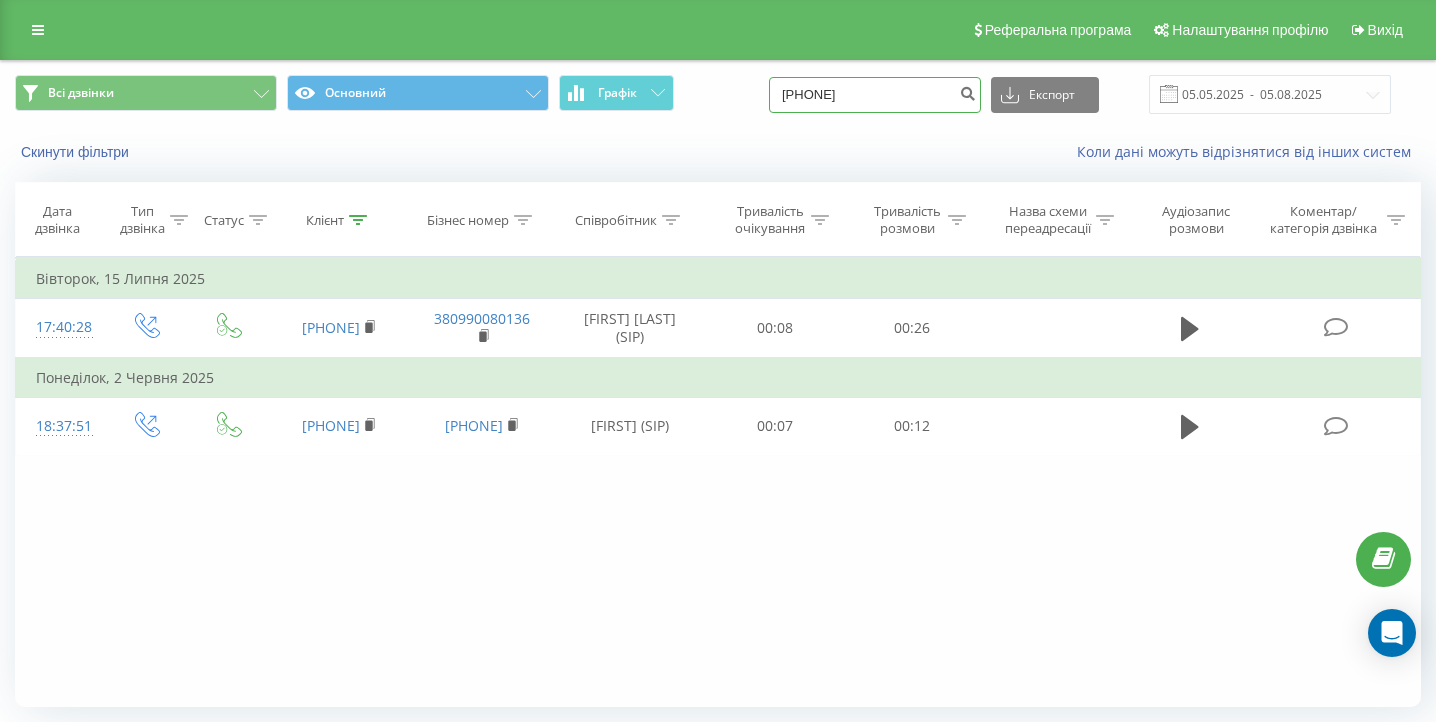 type on "0937046238" 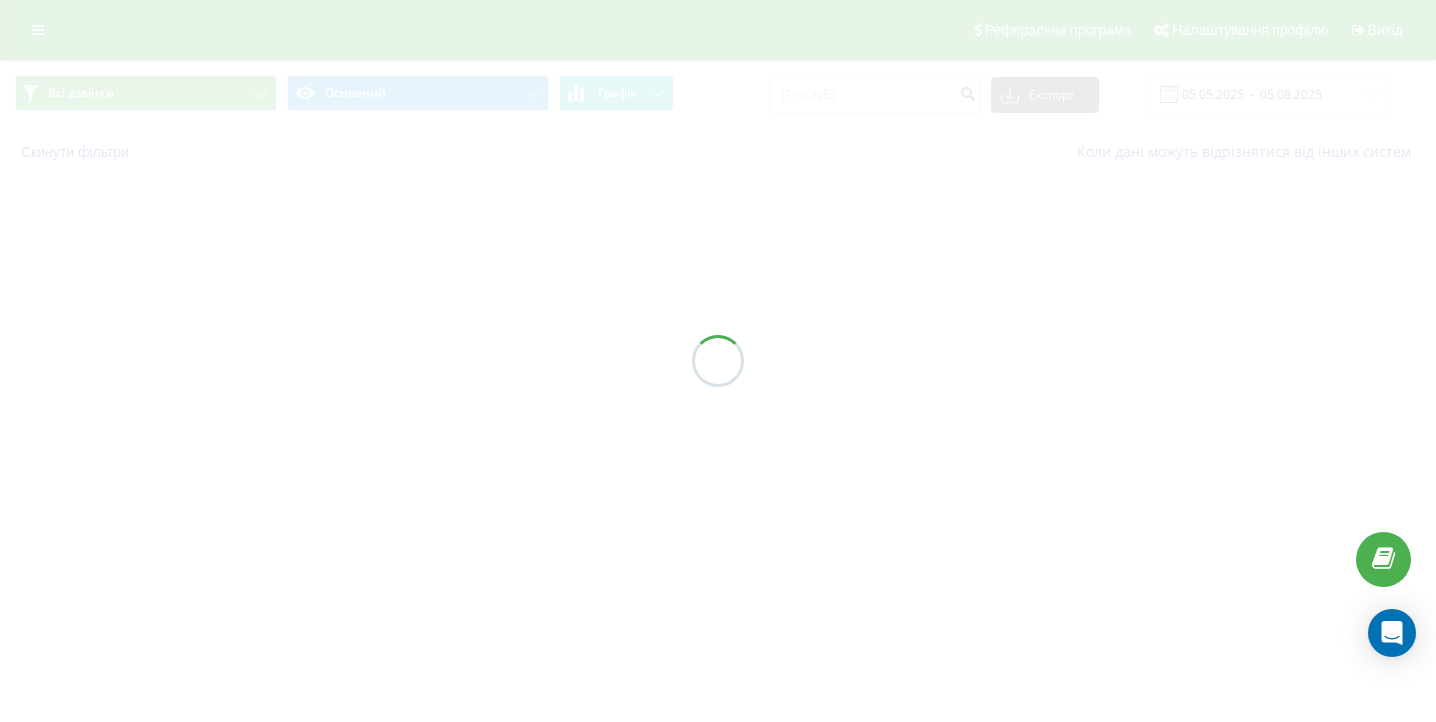 scroll, scrollTop: 0, scrollLeft: 0, axis: both 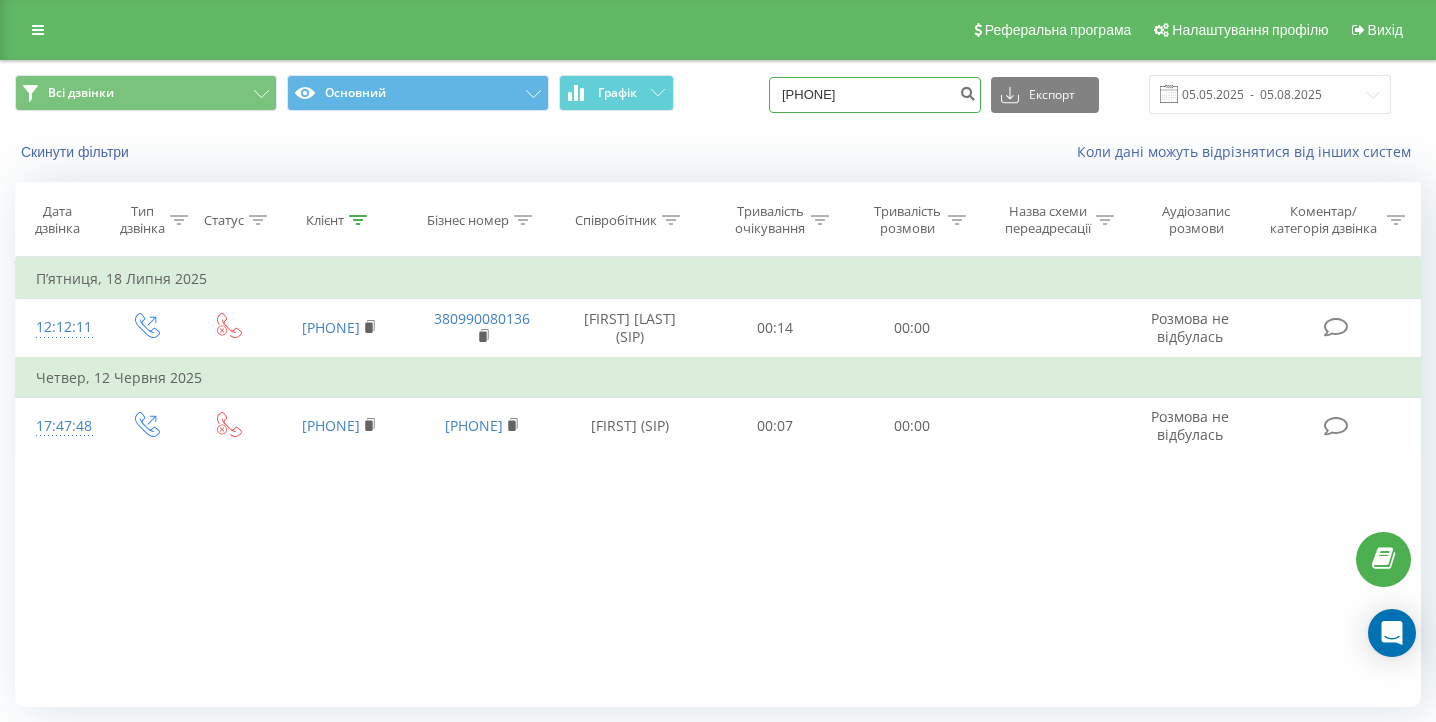 click on "[PHONE]" at bounding box center (875, 95) 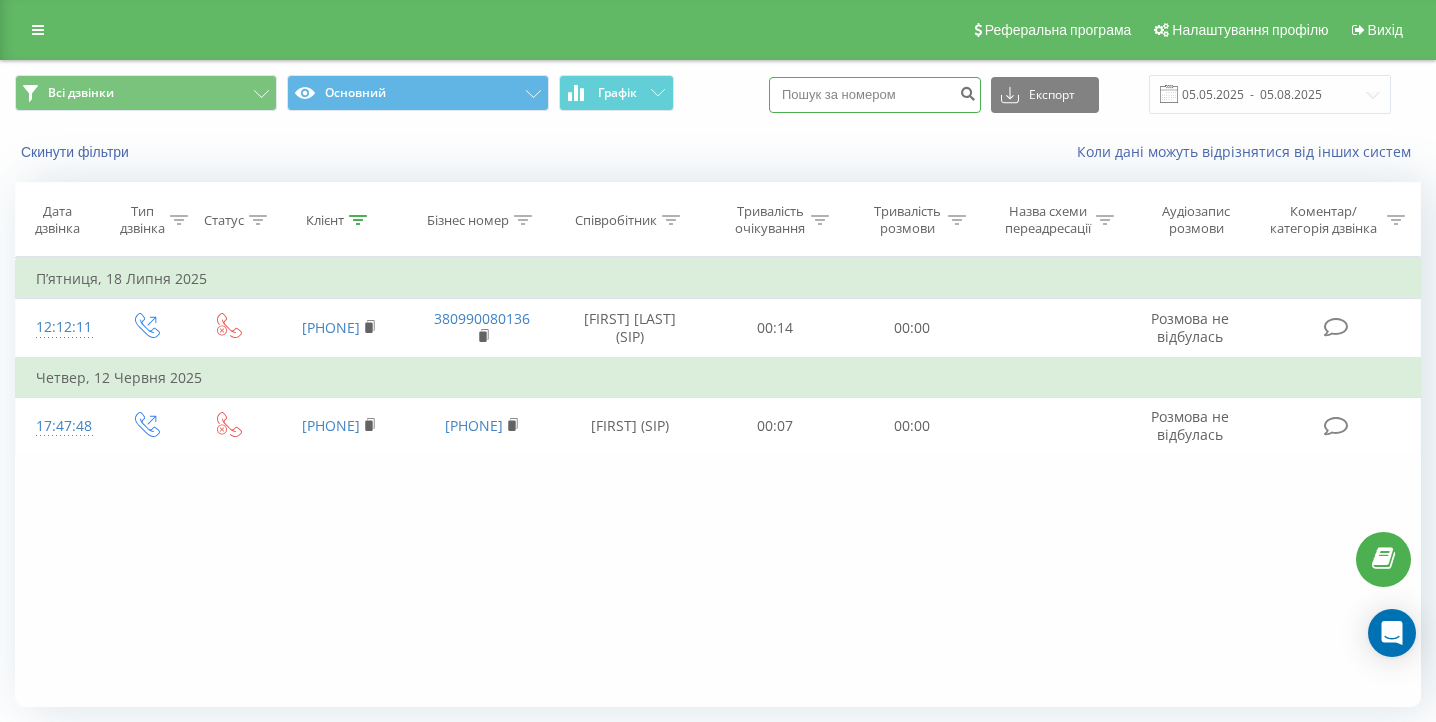 paste on "097 907 77 48" 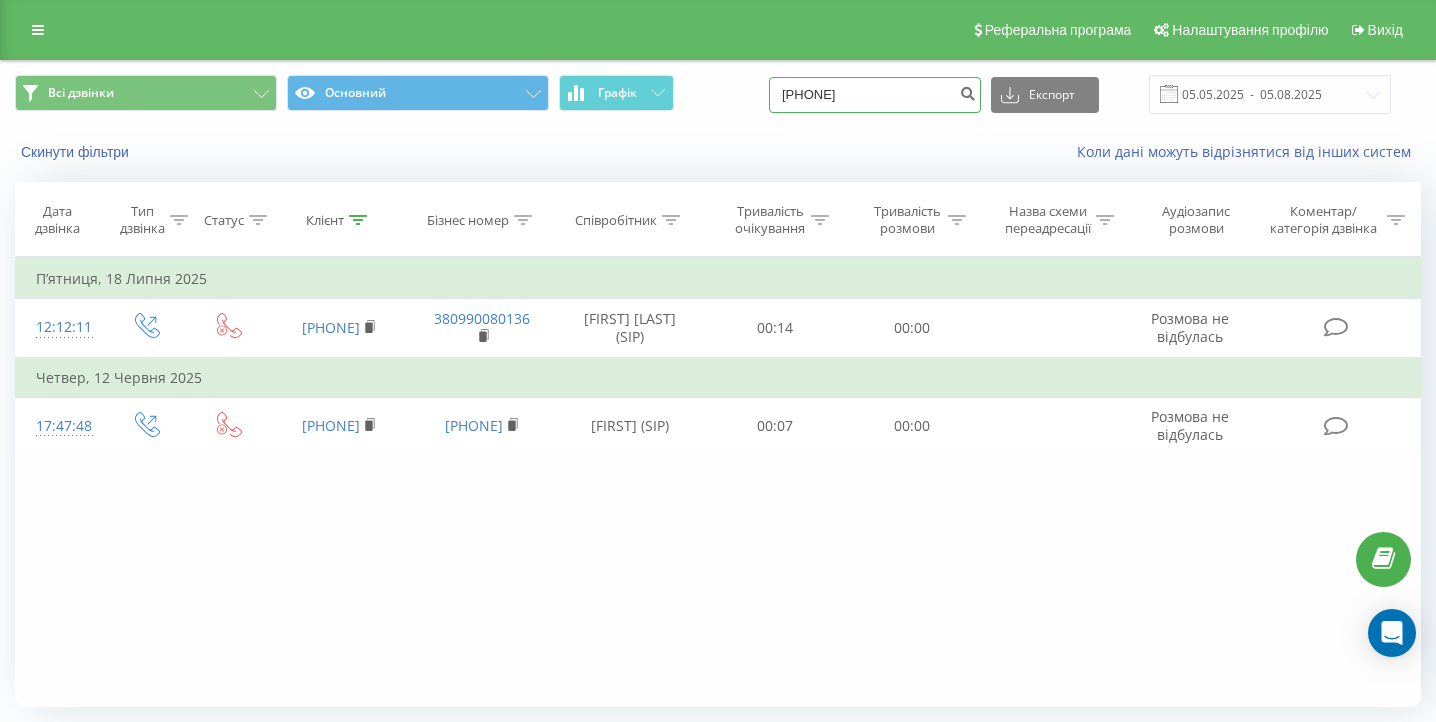 type on "097 907 77 48" 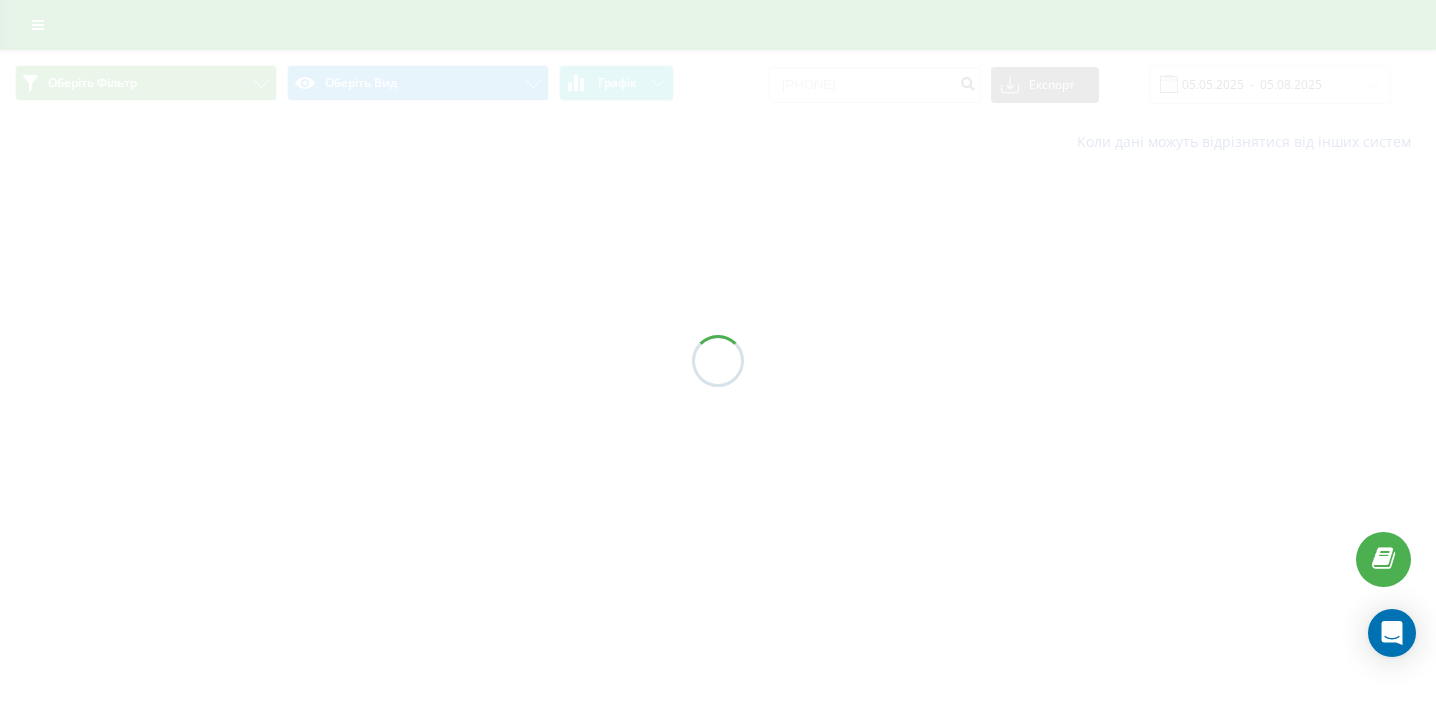 scroll, scrollTop: 0, scrollLeft: 0, axis: both 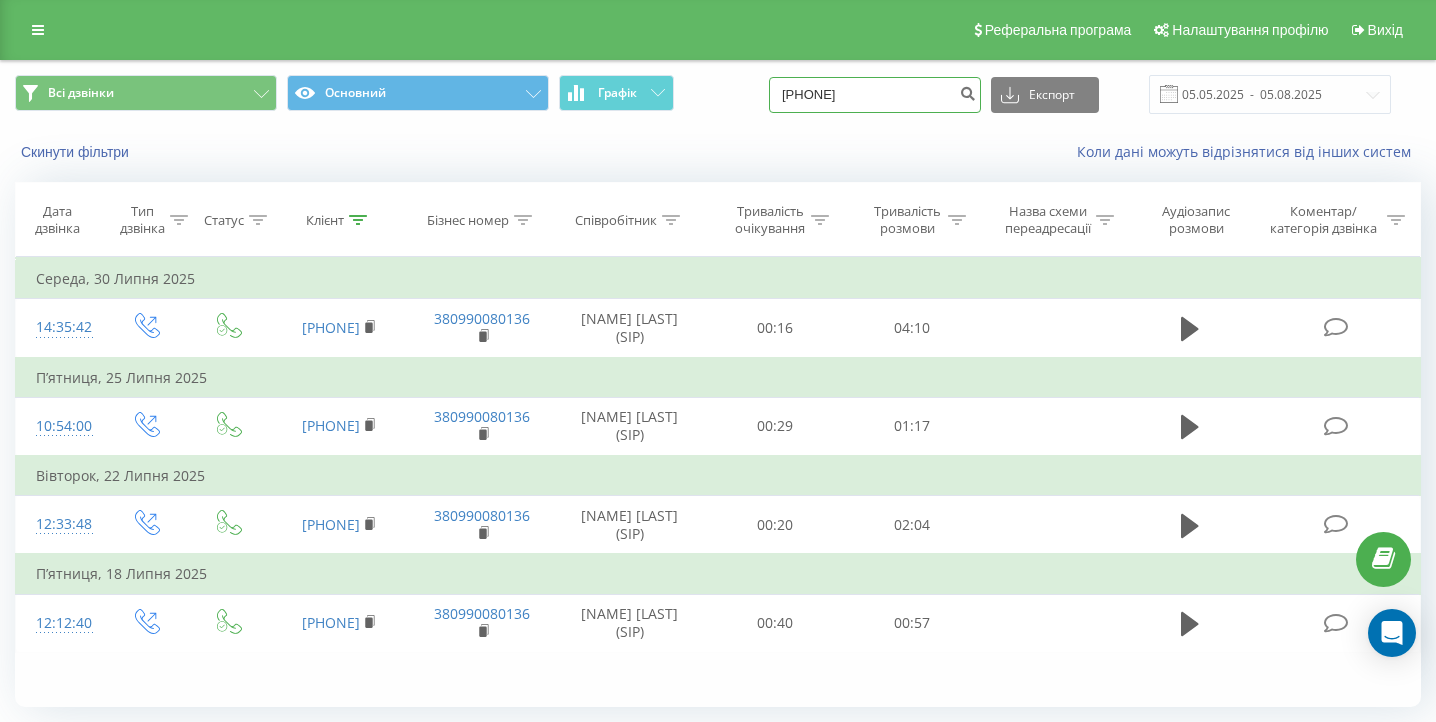 click on "0979077748" at bounding box center (875, 95) 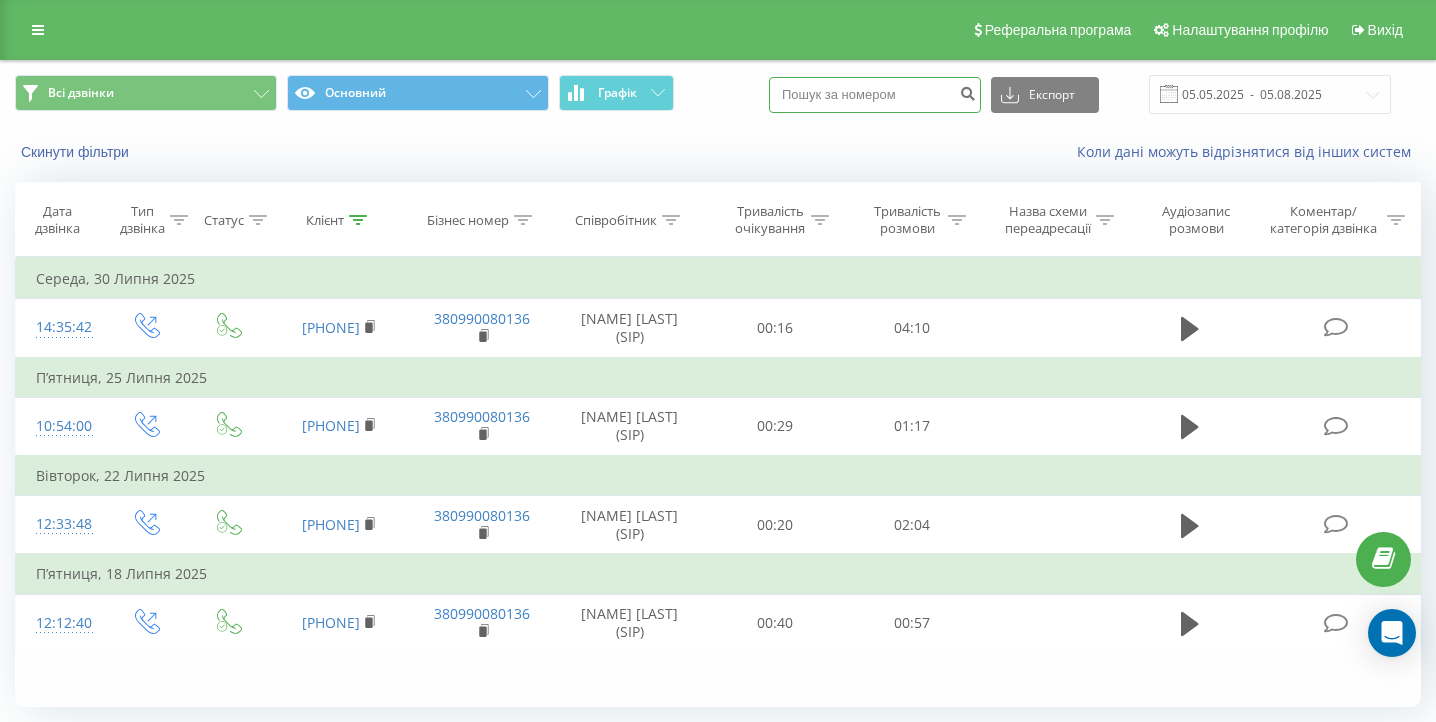 paste on "098 686 86 82" 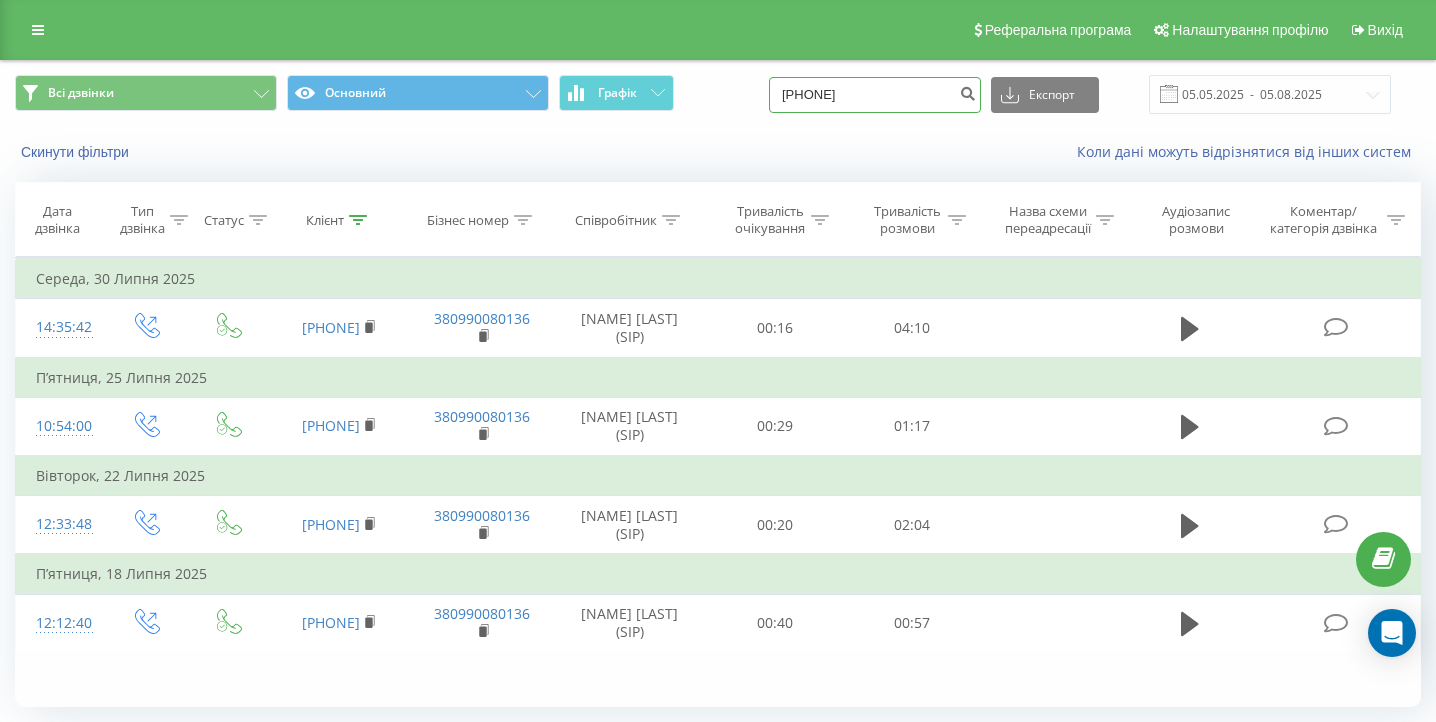 type on "098 686 86 82" 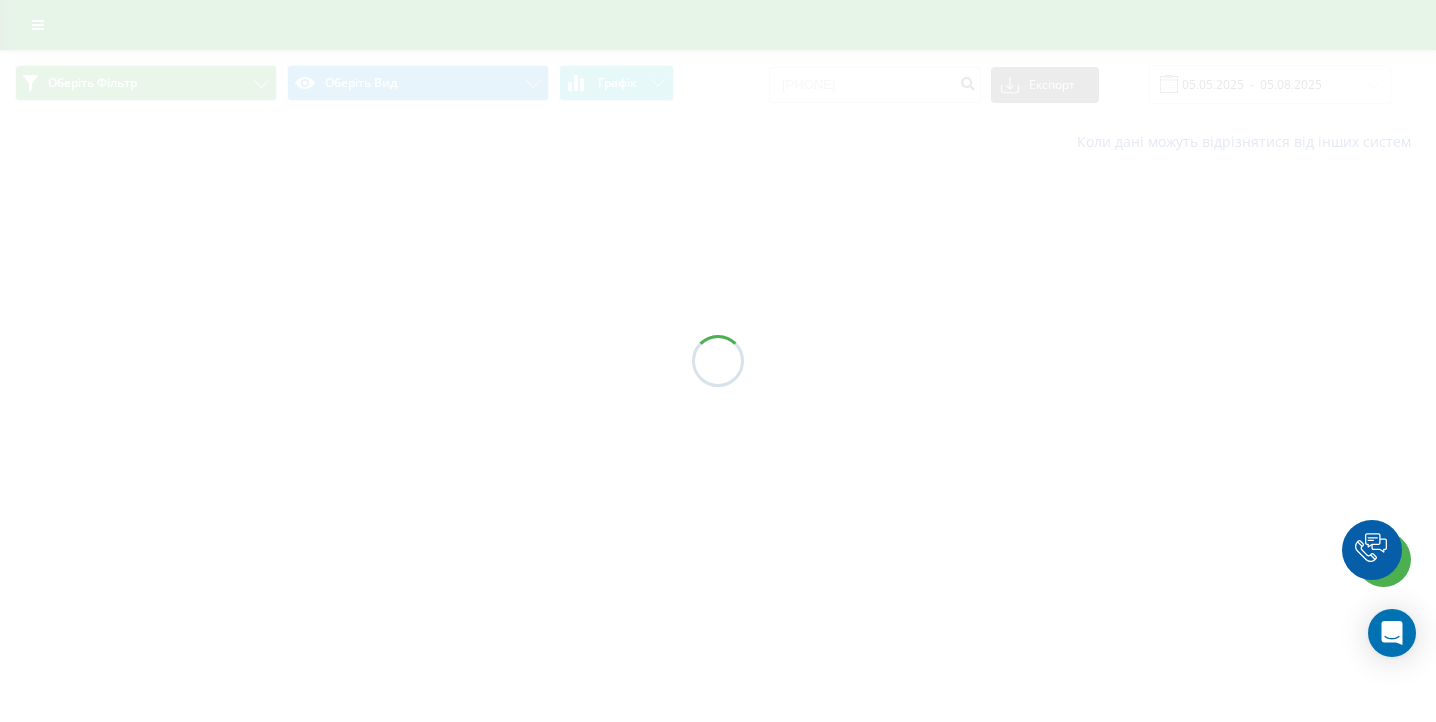 scroll, scrollTop: 0, scrollLeft: 0, axis: both 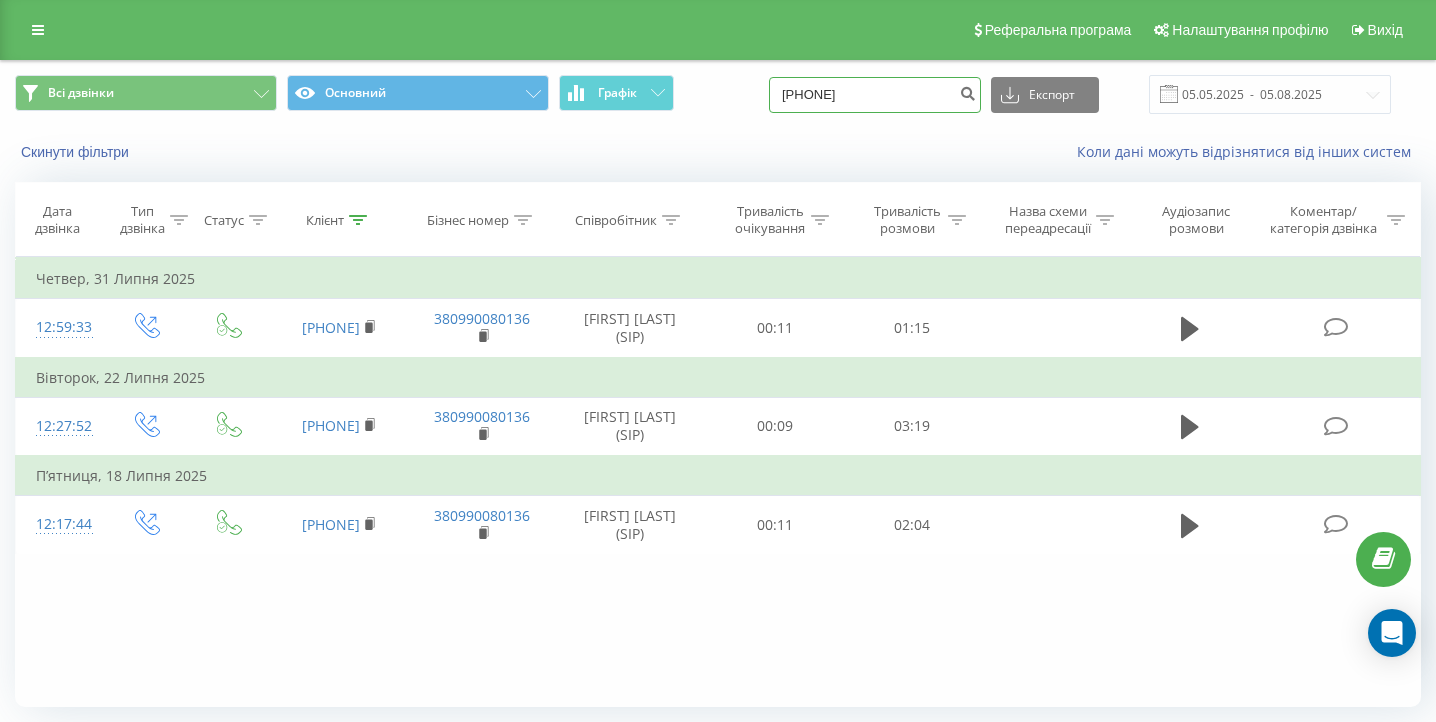 click on "0986868682" at bounding box center [875, 95] 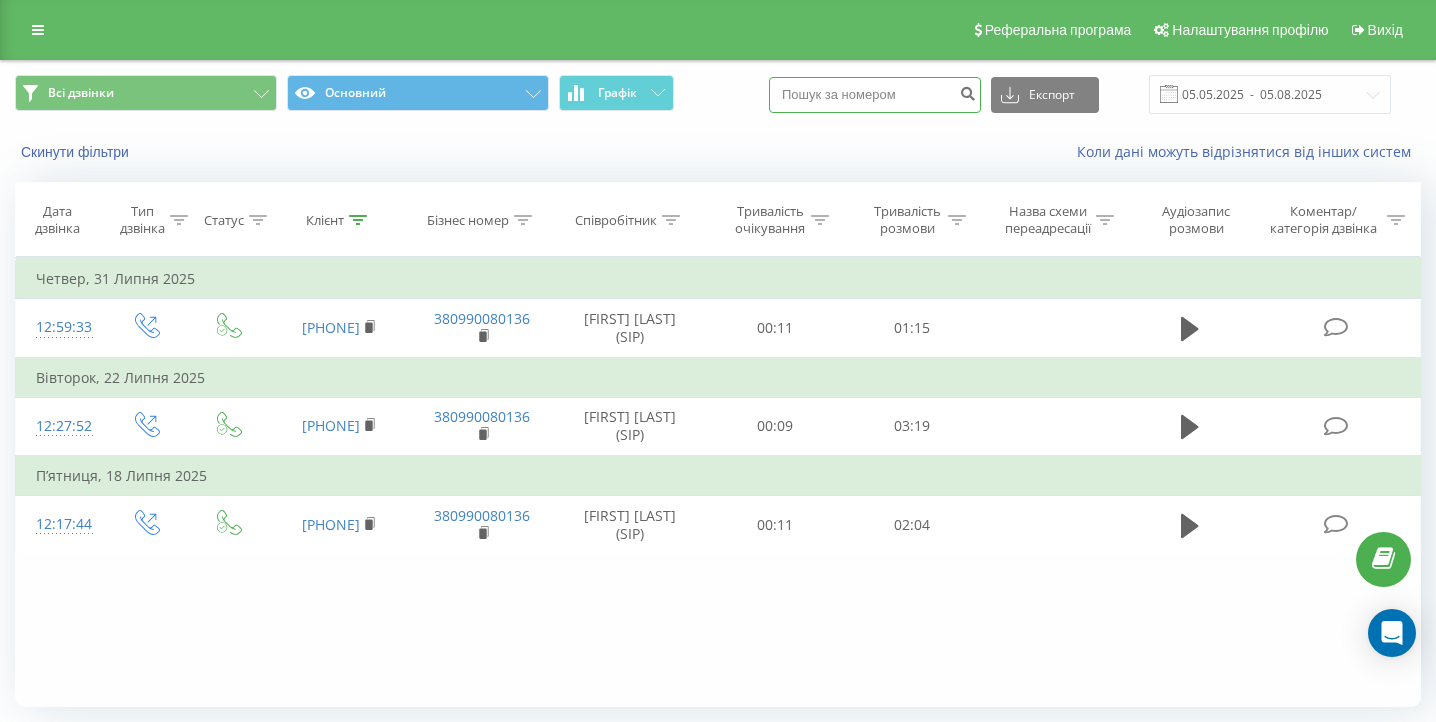 paste on "[PHONE]" 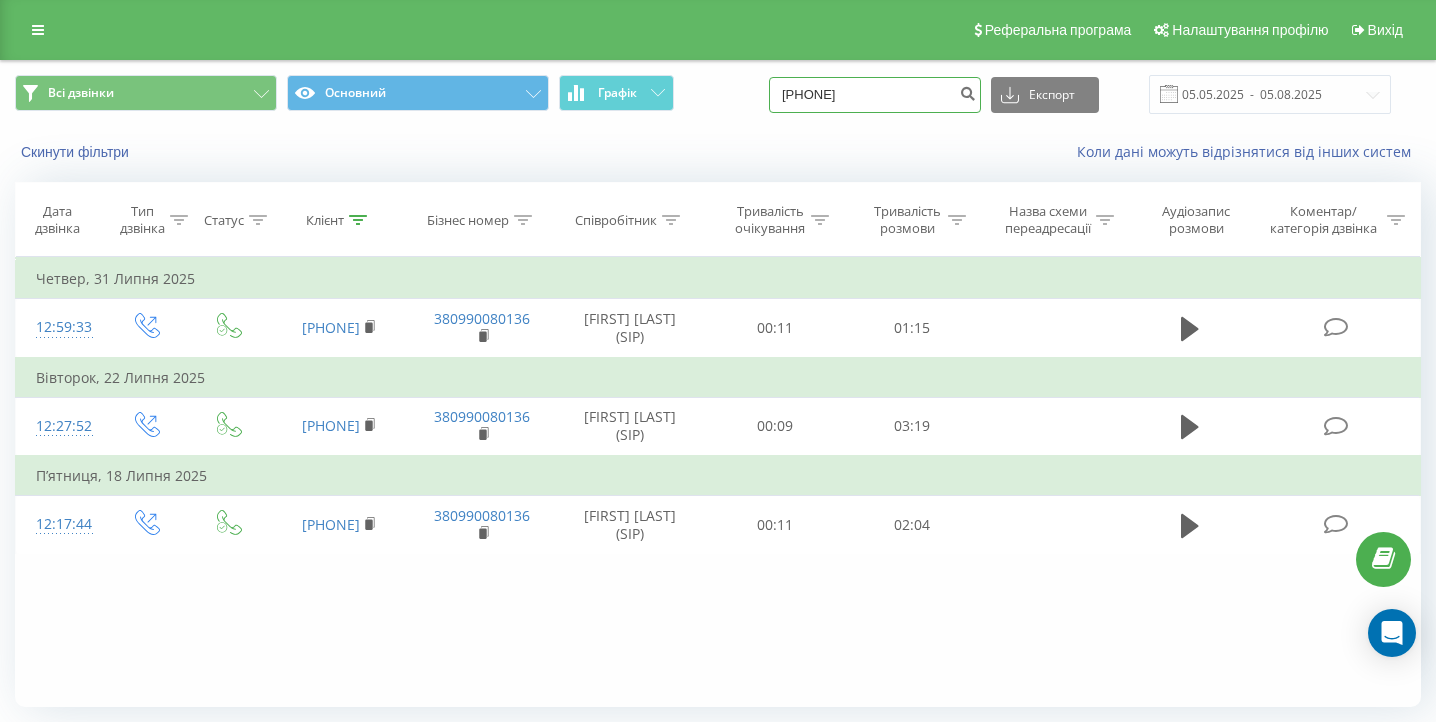 type on "[PHONE]" 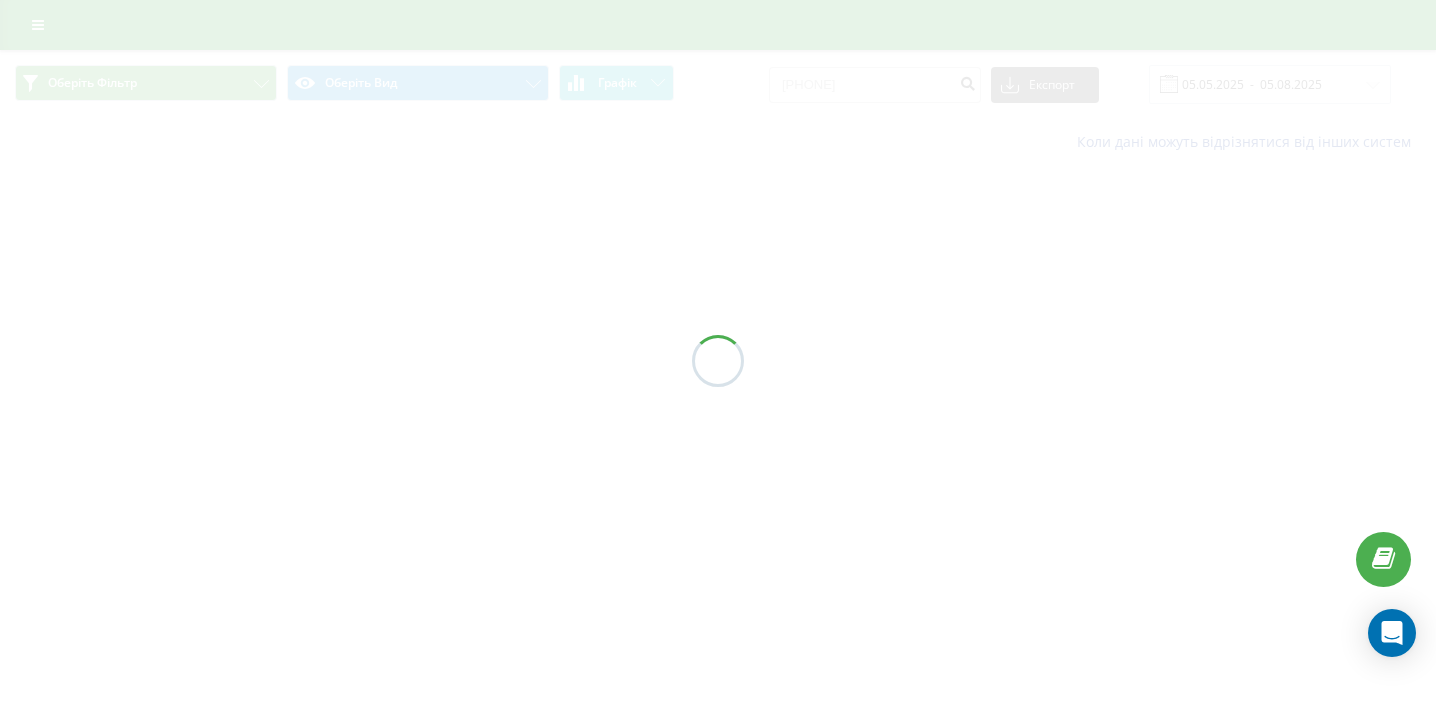 scroll, scrollTop: 0, scrollLeft: 0, axis: both 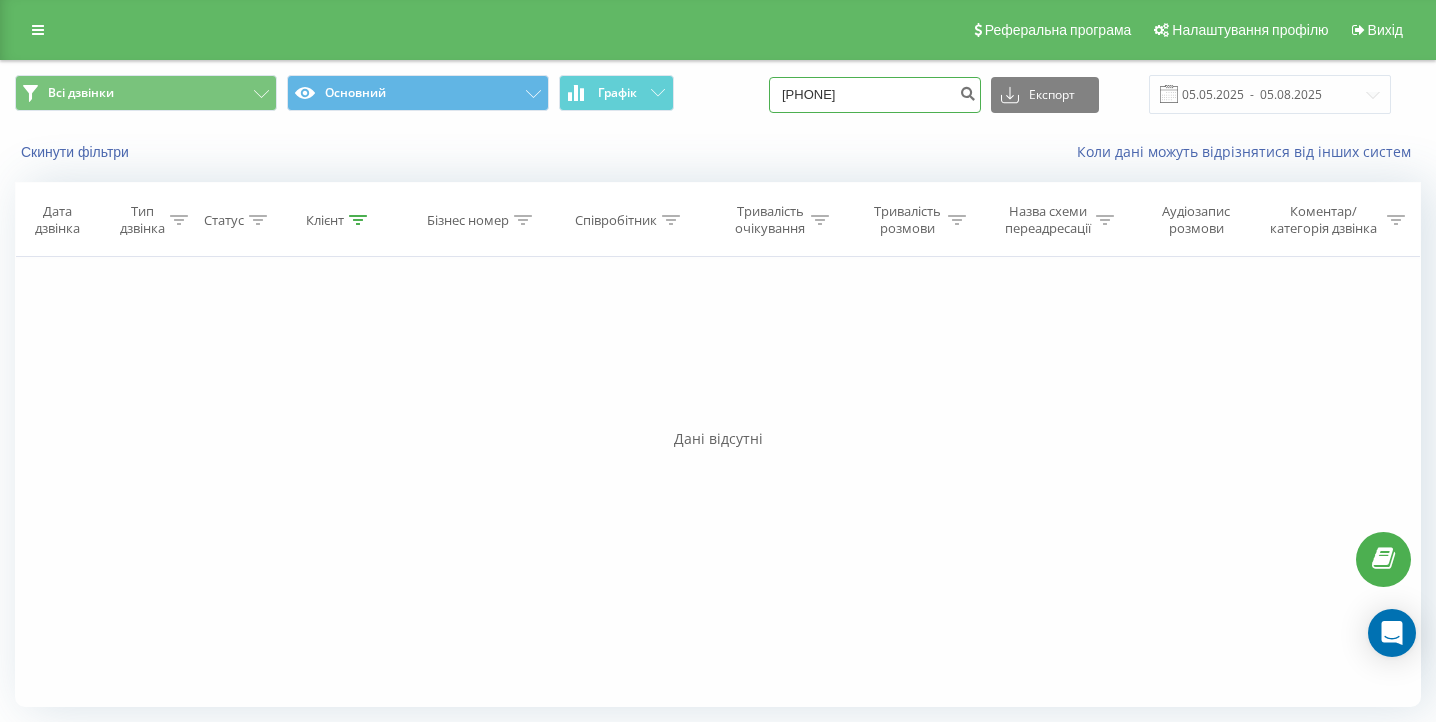 click on "[PHONE]" at bounding box center [875, 95] 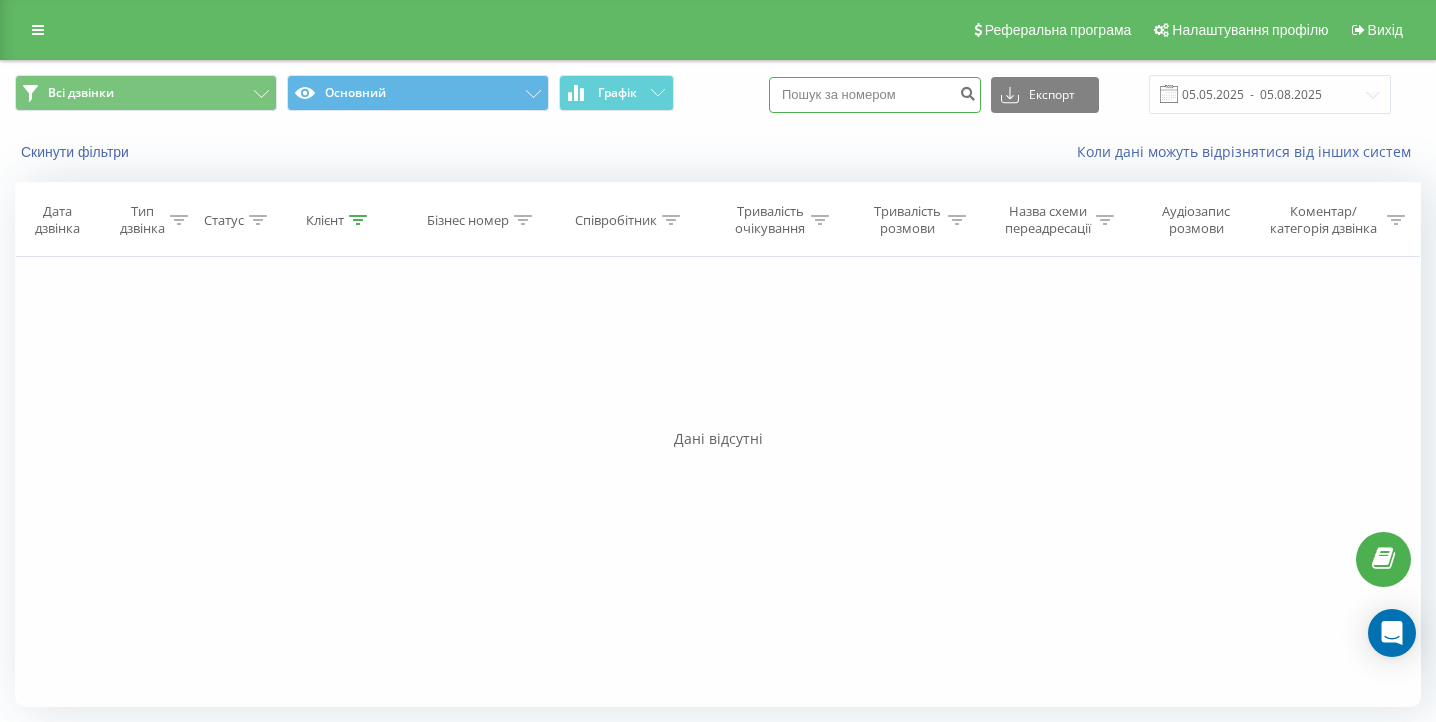 paste on "[PHONE]" 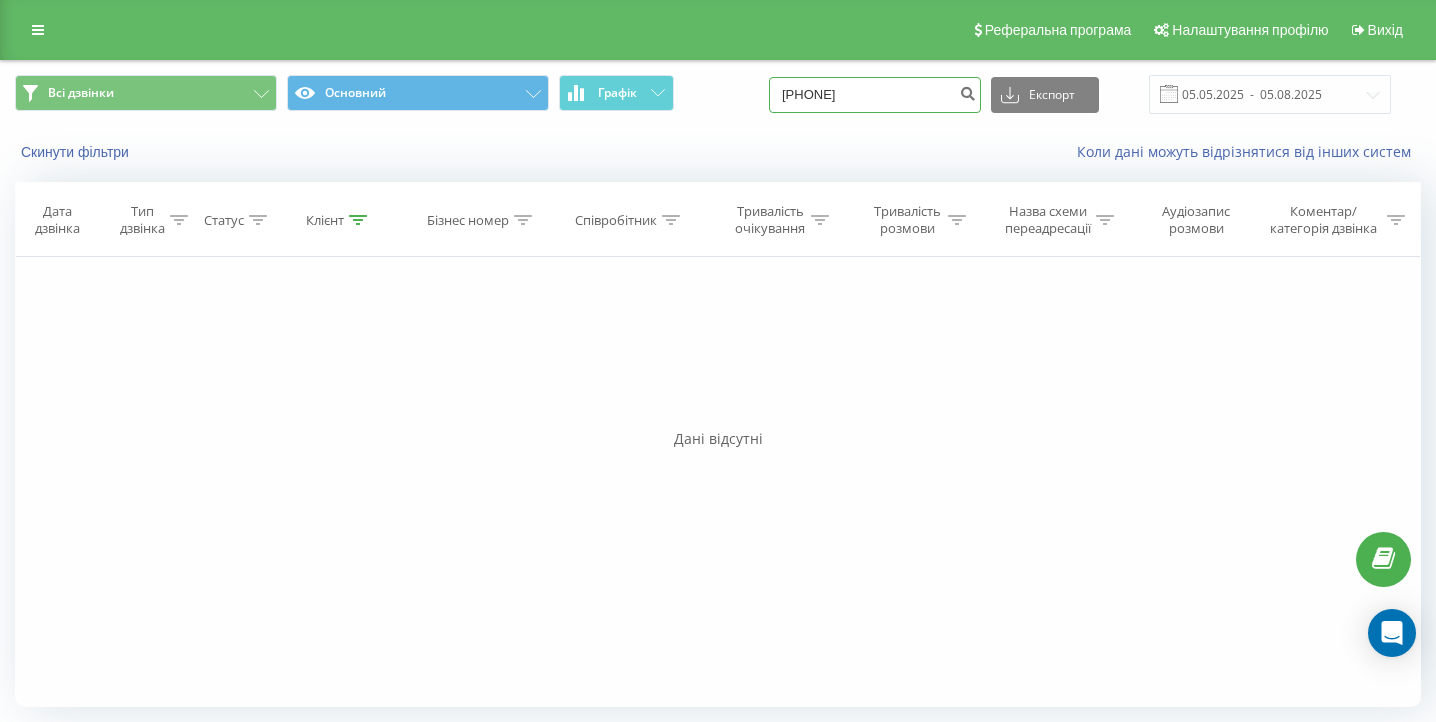 type on "[PHONE]" 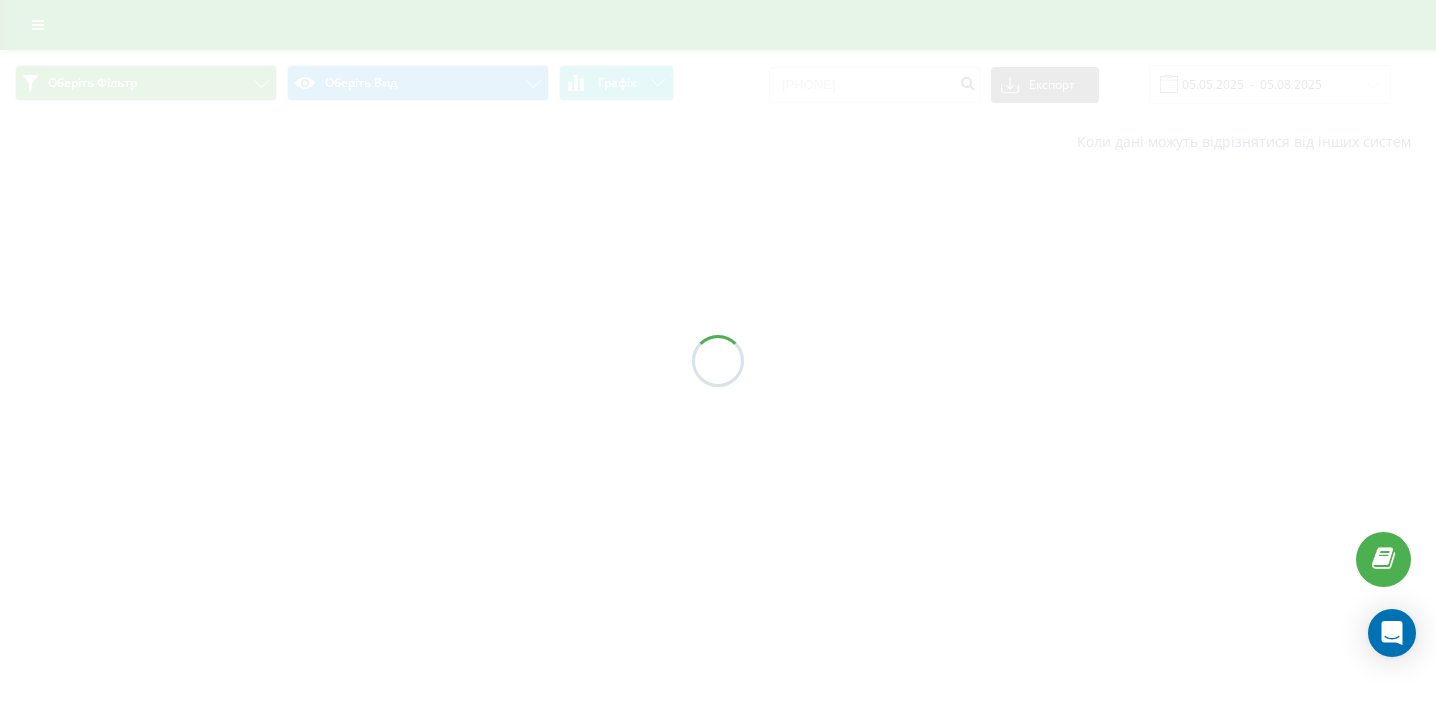 scroll, scrollTop: 0, scrollLeft: 0, axis: both 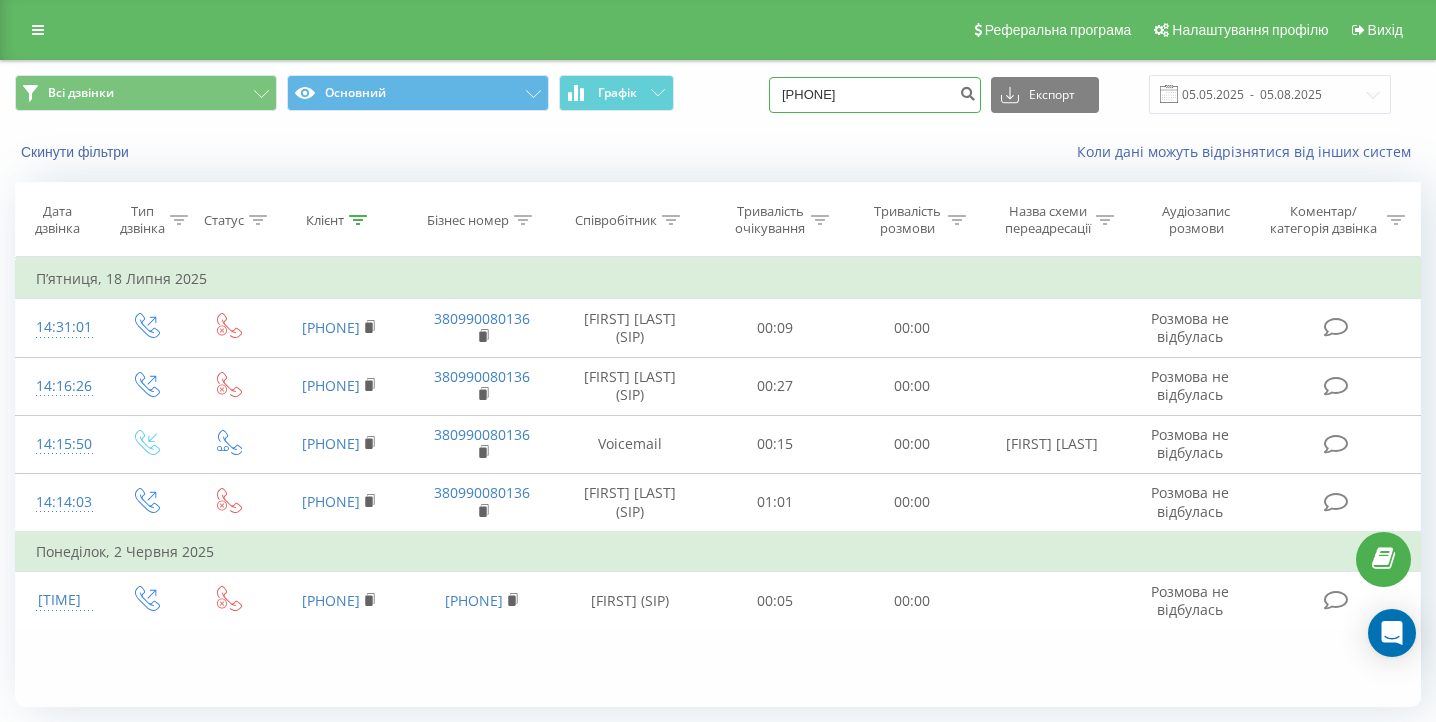 click on "0969602988" at bounding box center [875, 95] 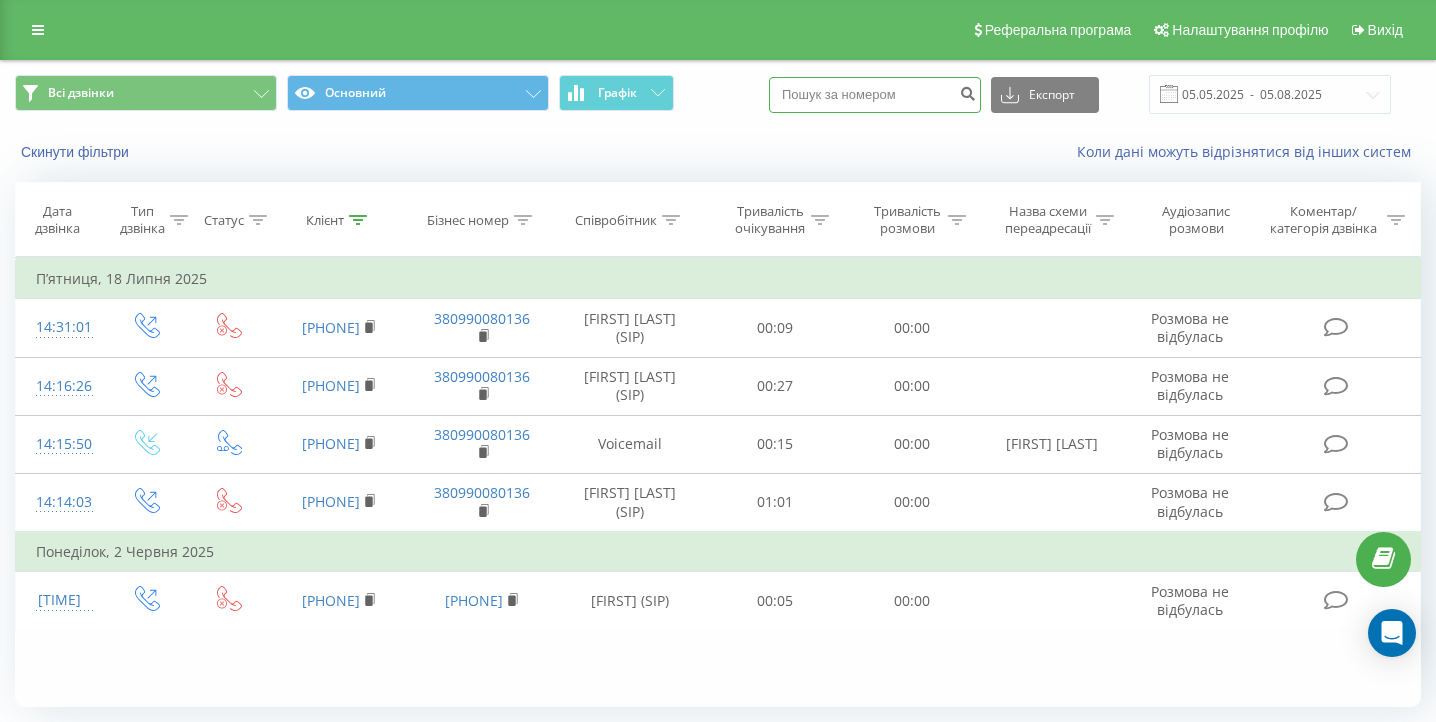 paste on "(096) 699 82 64" 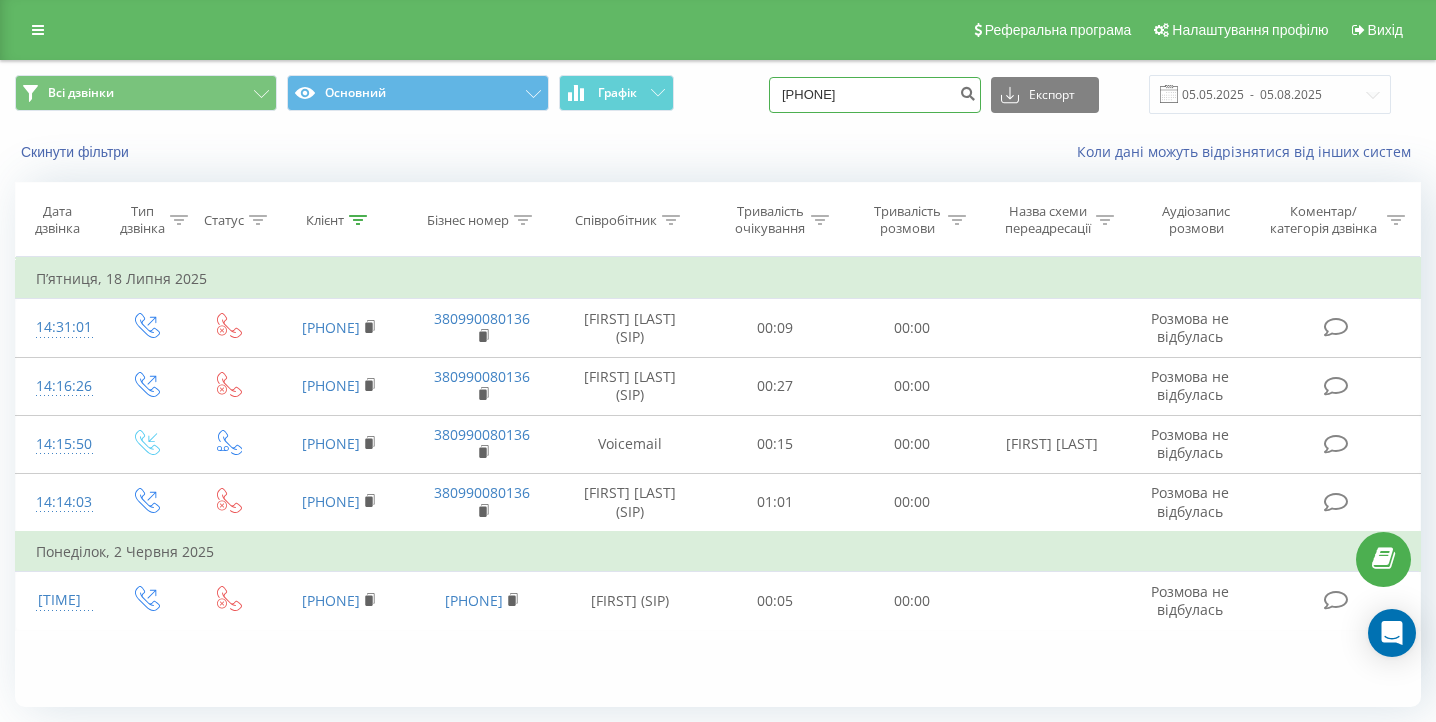click on "(096) 699 82 64" at bounding box center [875, 95] 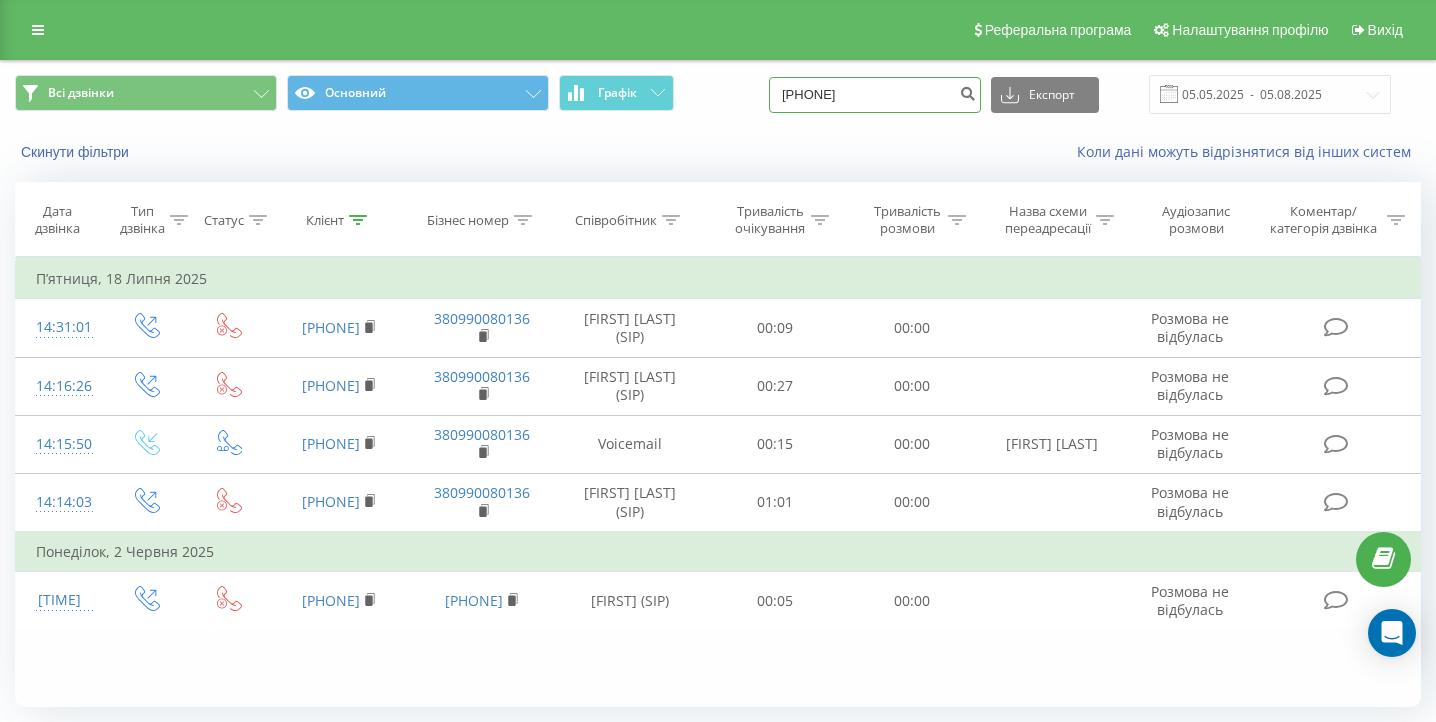 click on "(096 699 82 64" at bounding box center [875, 95] 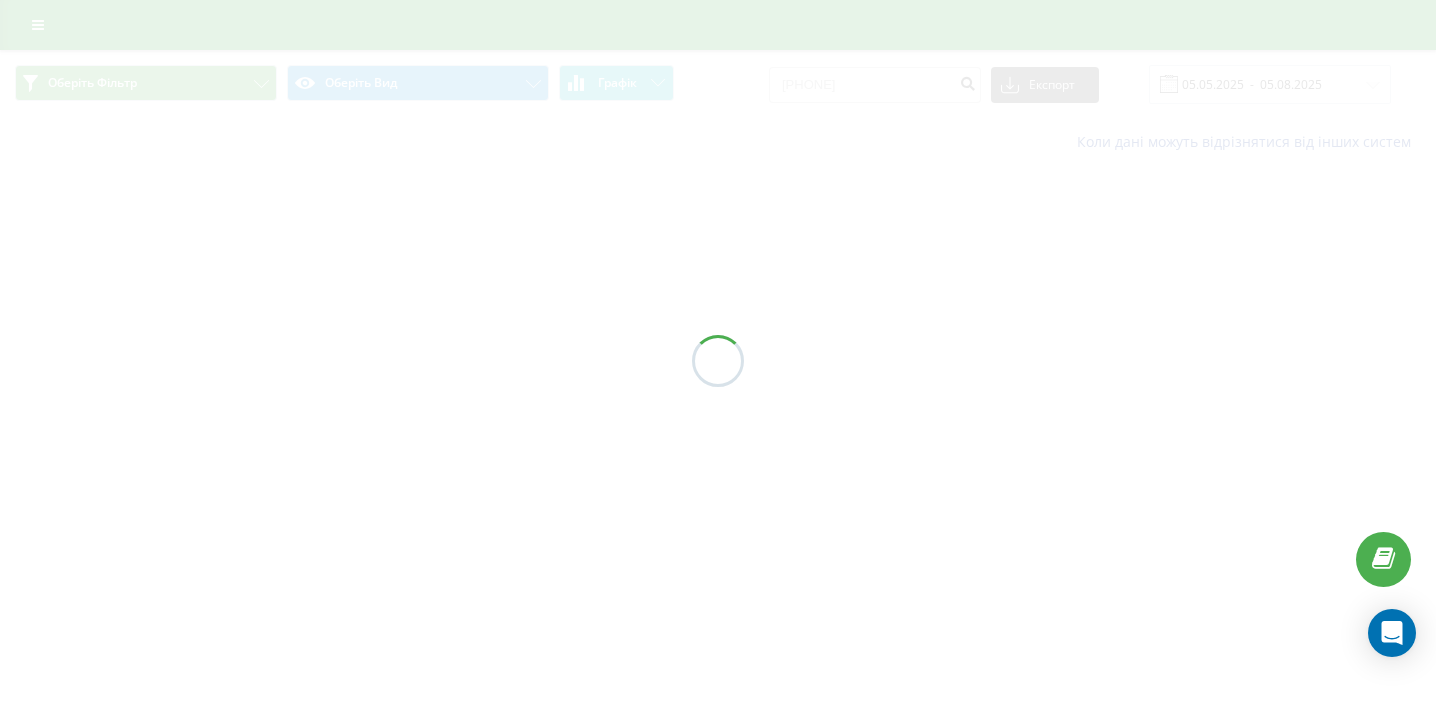scroll, scrollTop: 0, scrollLeft: 0, axis: both 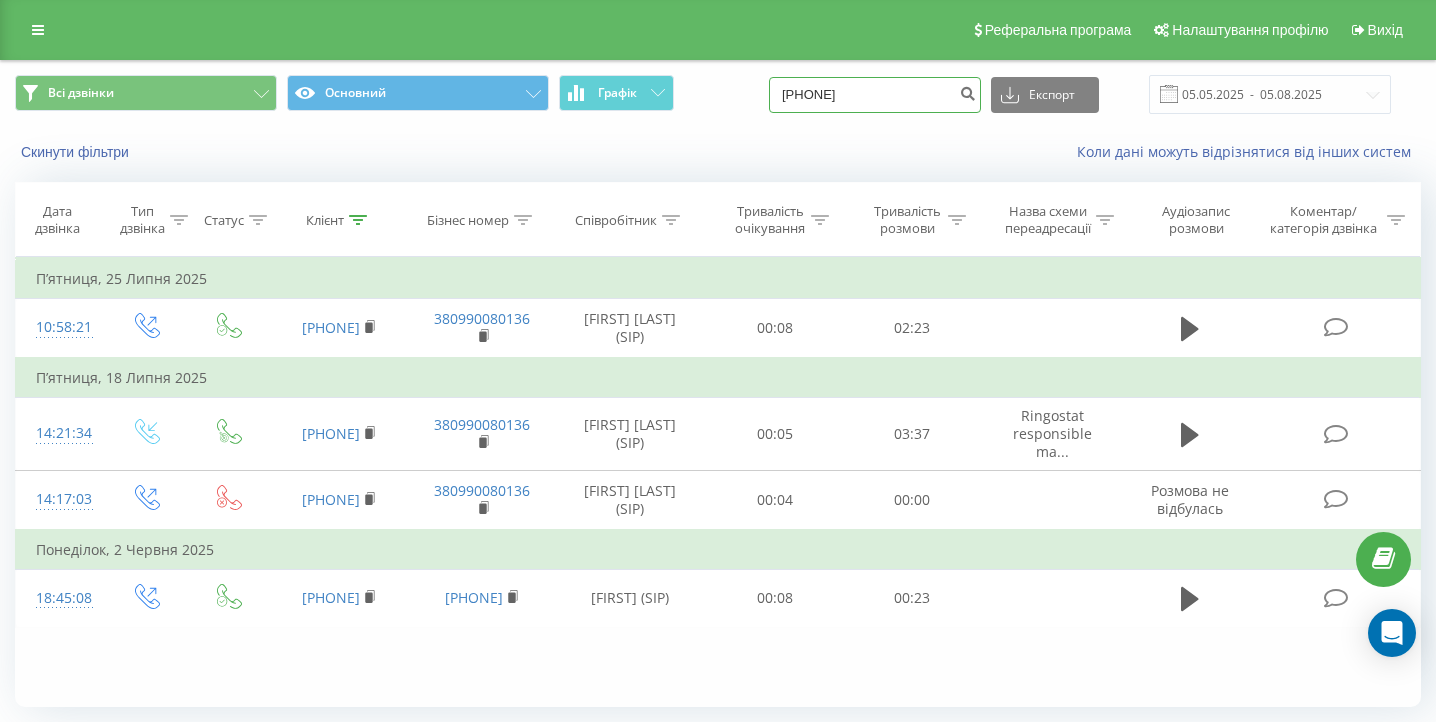 click on "0966998264" at bounding box center [875, 95] 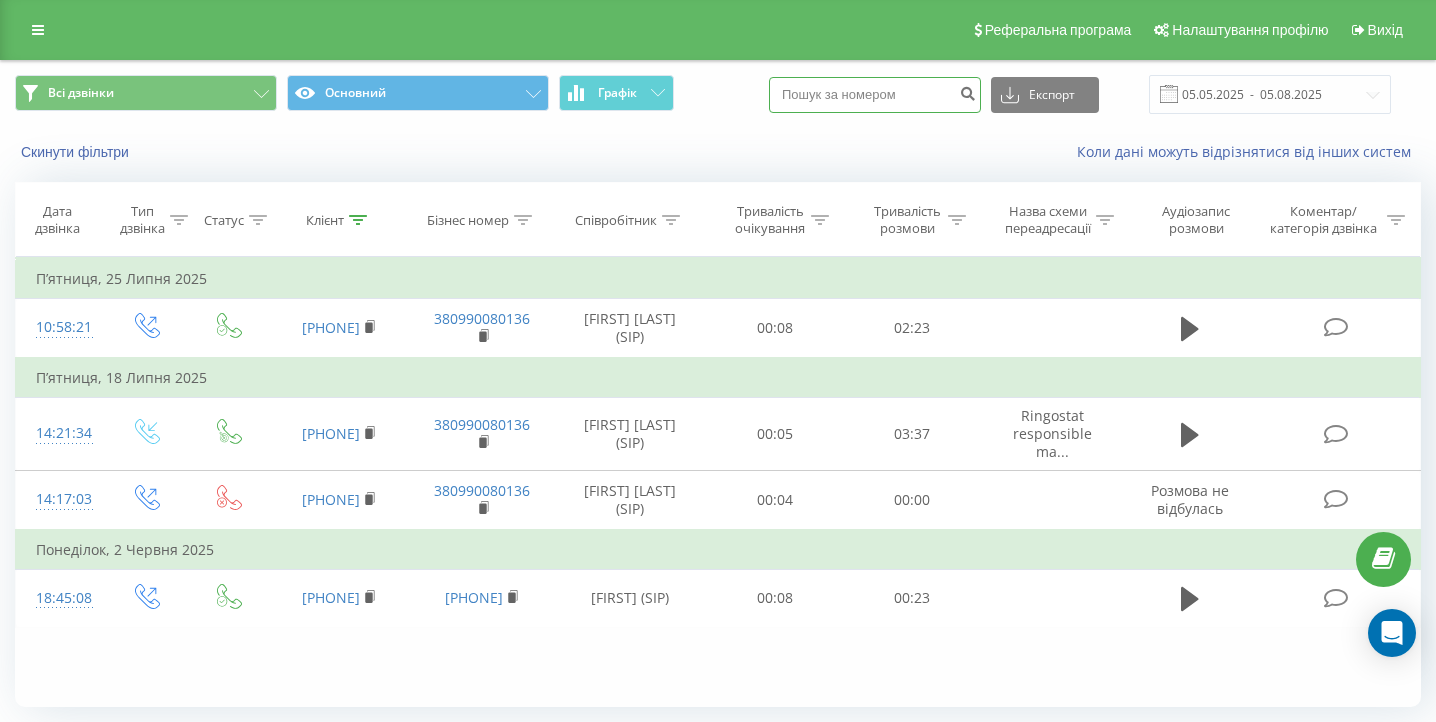 paste on "097959949" 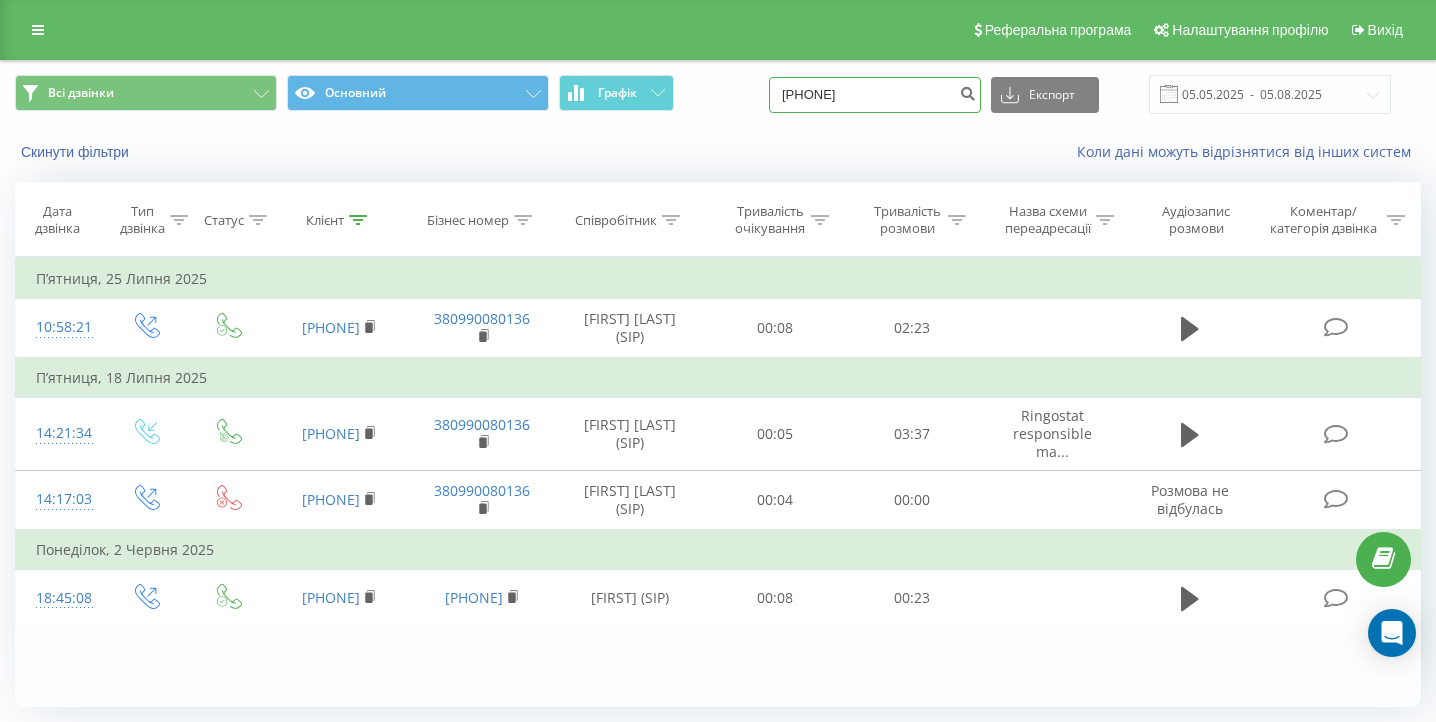 type on "097959949" 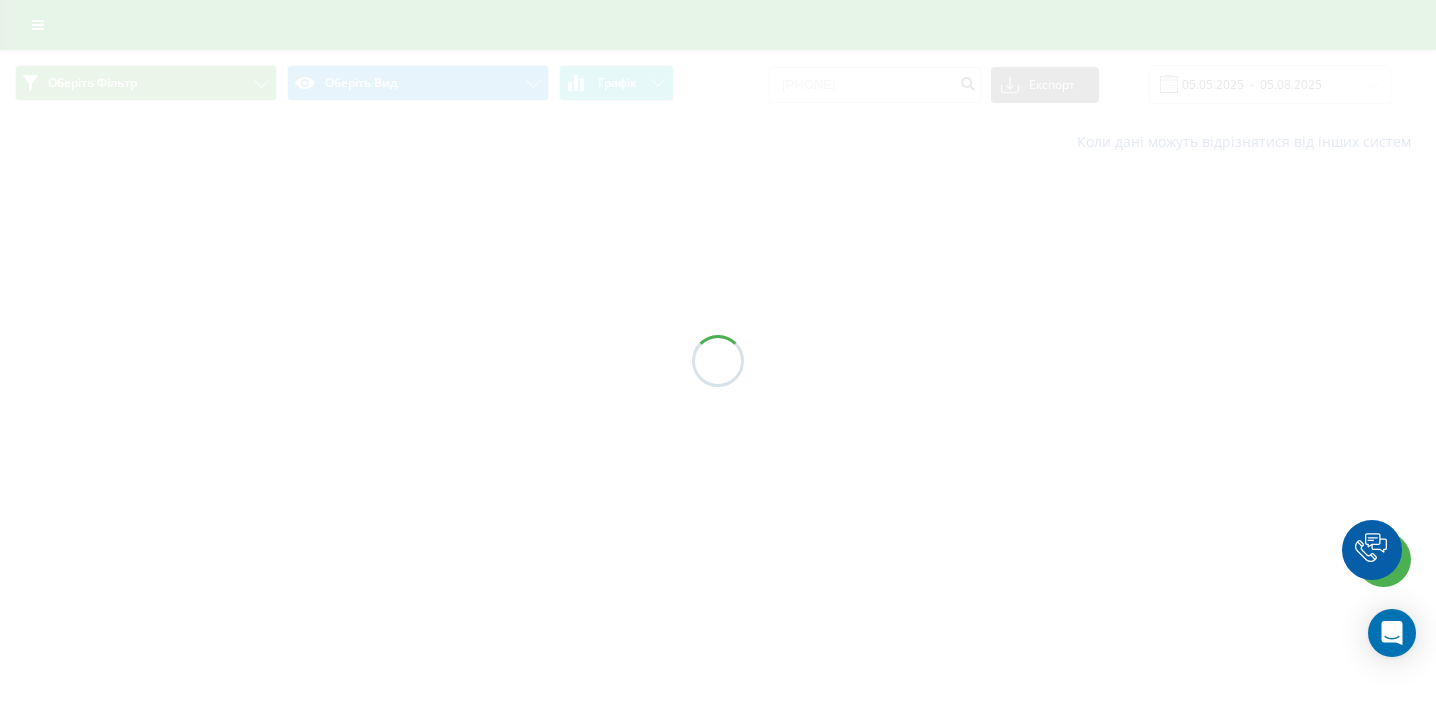 scroll, scrollTop: 0, scrollLeft: 0, axis: both 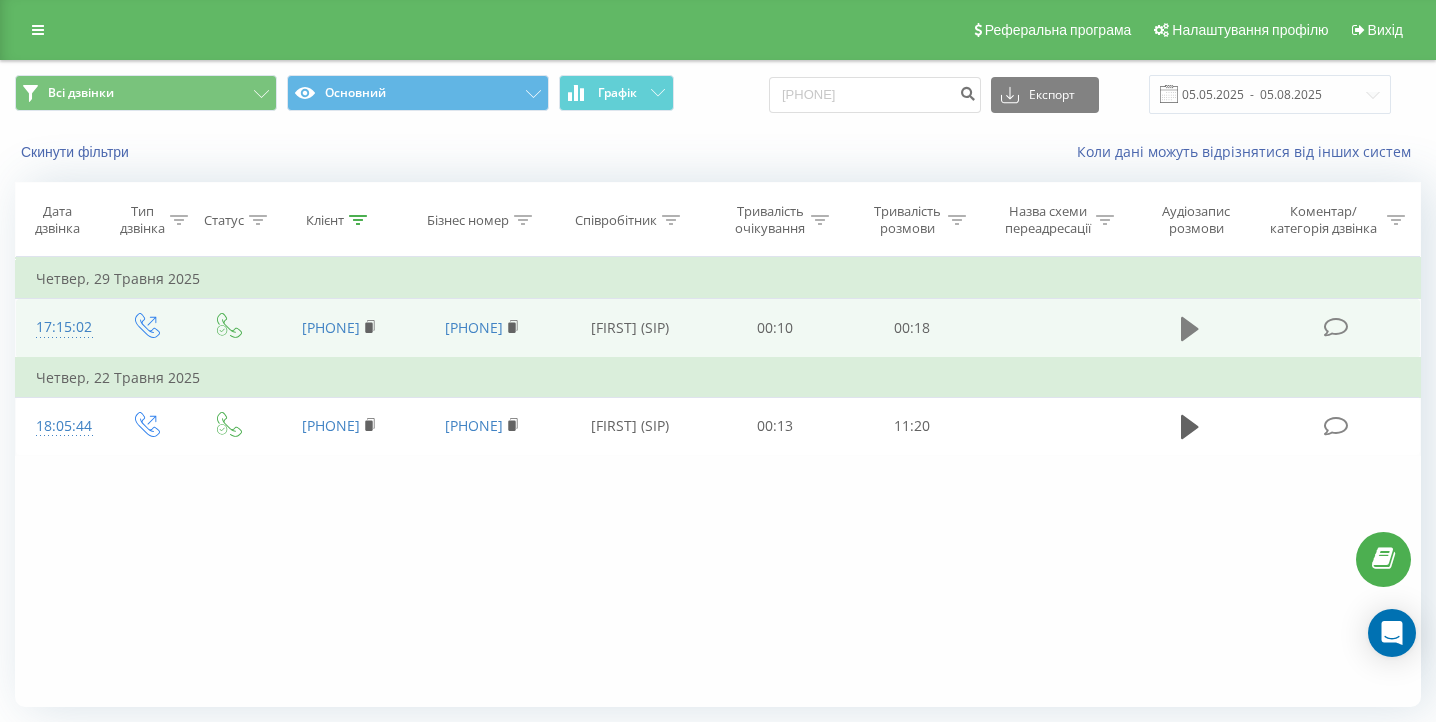click 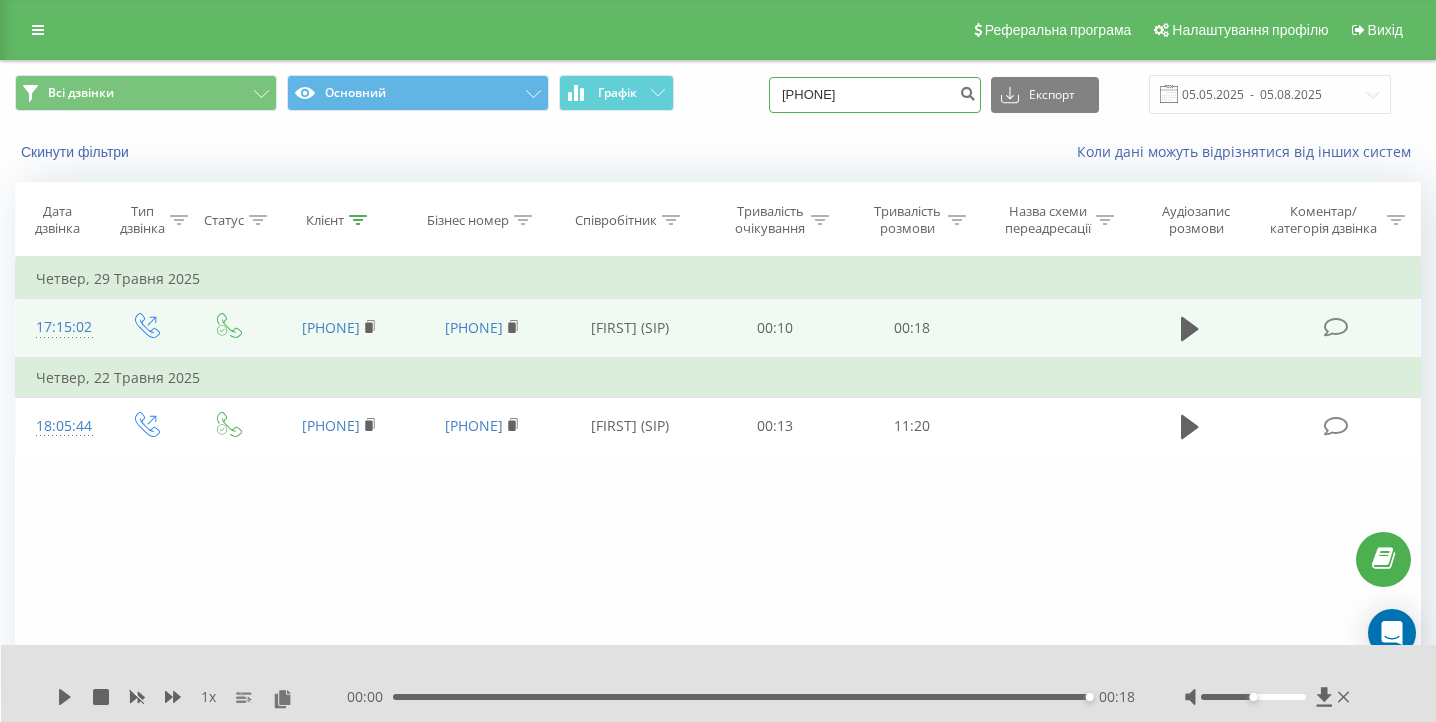 click on "097959949" at bounding box center [875, 95] 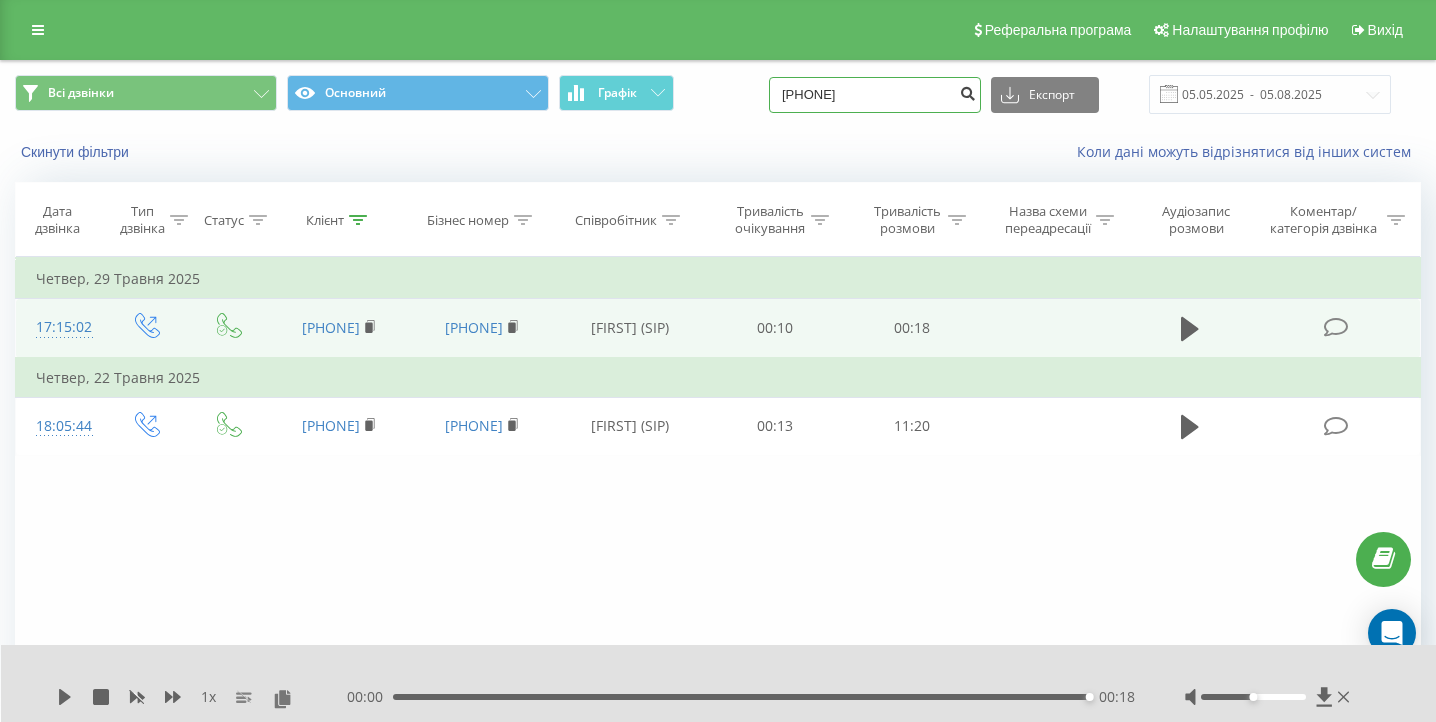 type on "0979599499" 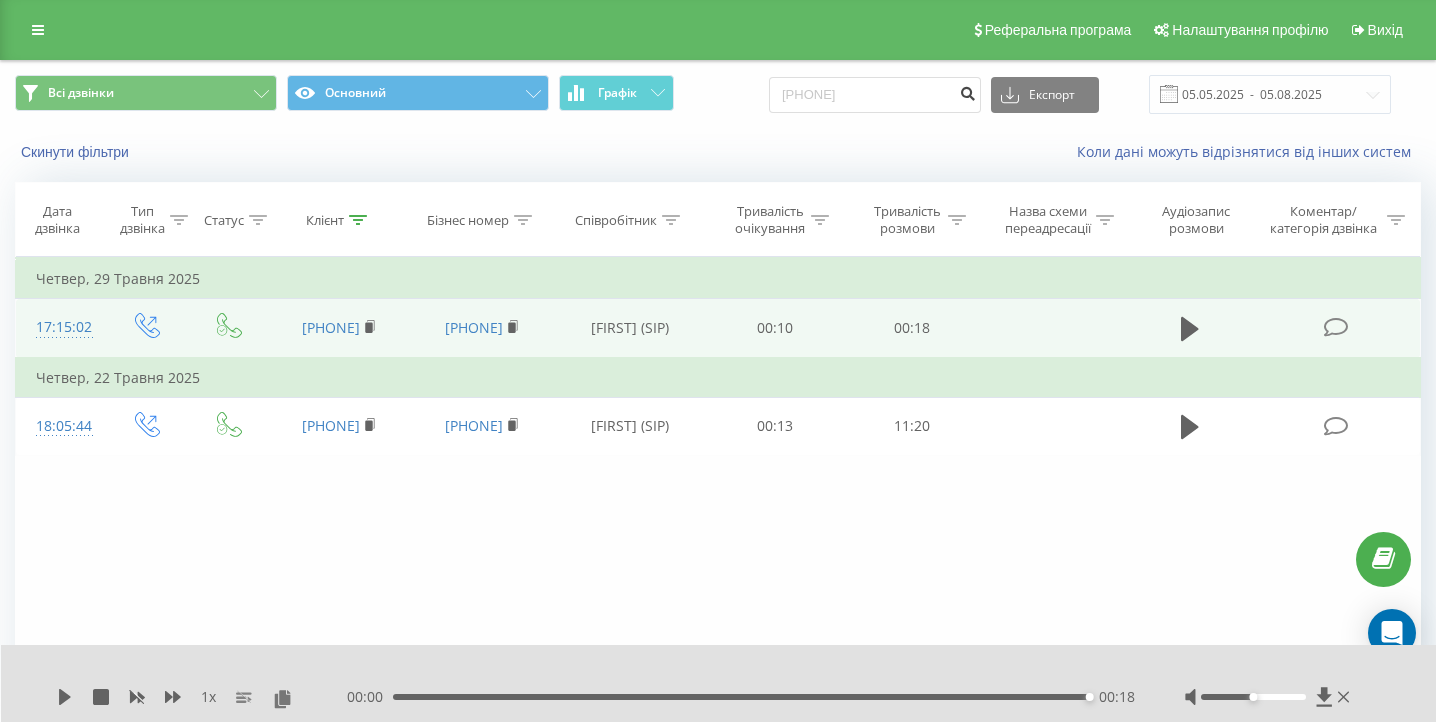 click at bounding box center (967, 91) 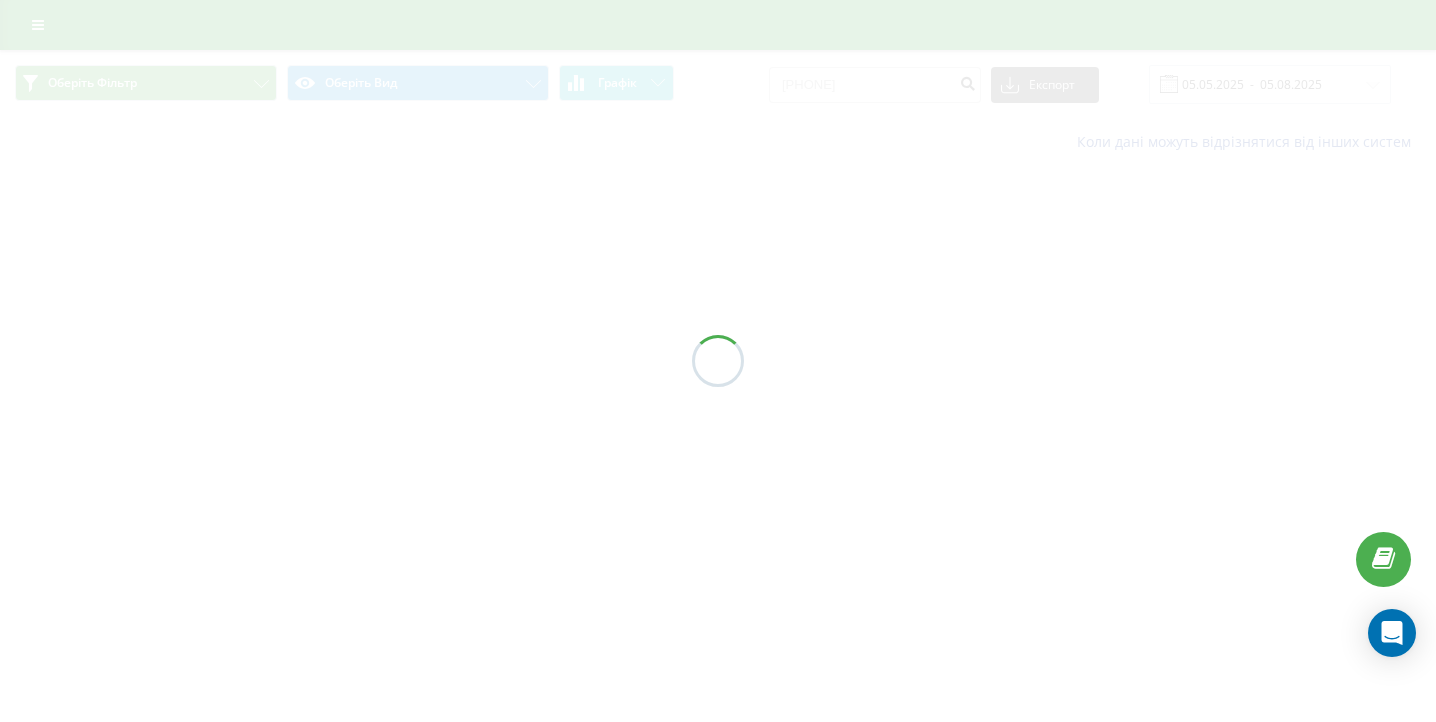 scroll, scrollTop: 0, scrollLeft: 0, axis: both 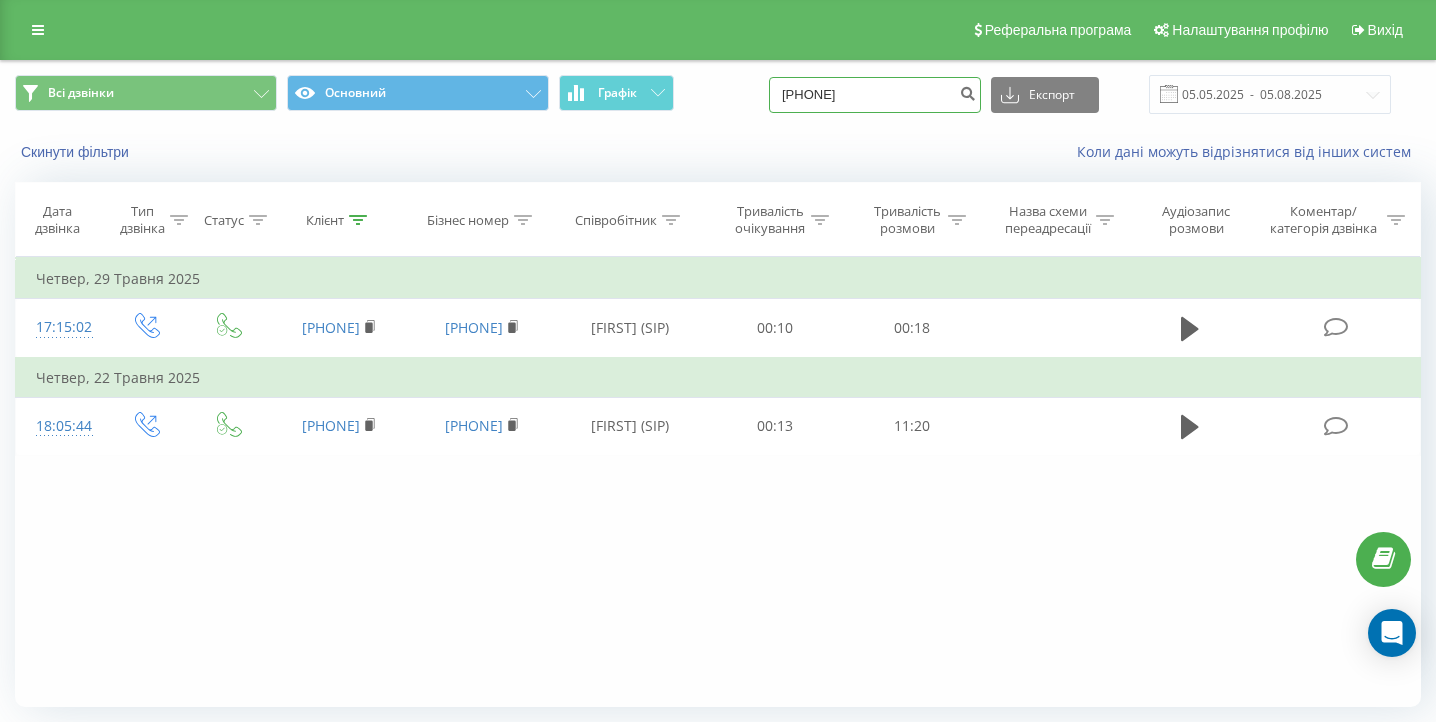 click on "[PHONE]" at bounding box center [875, 95] 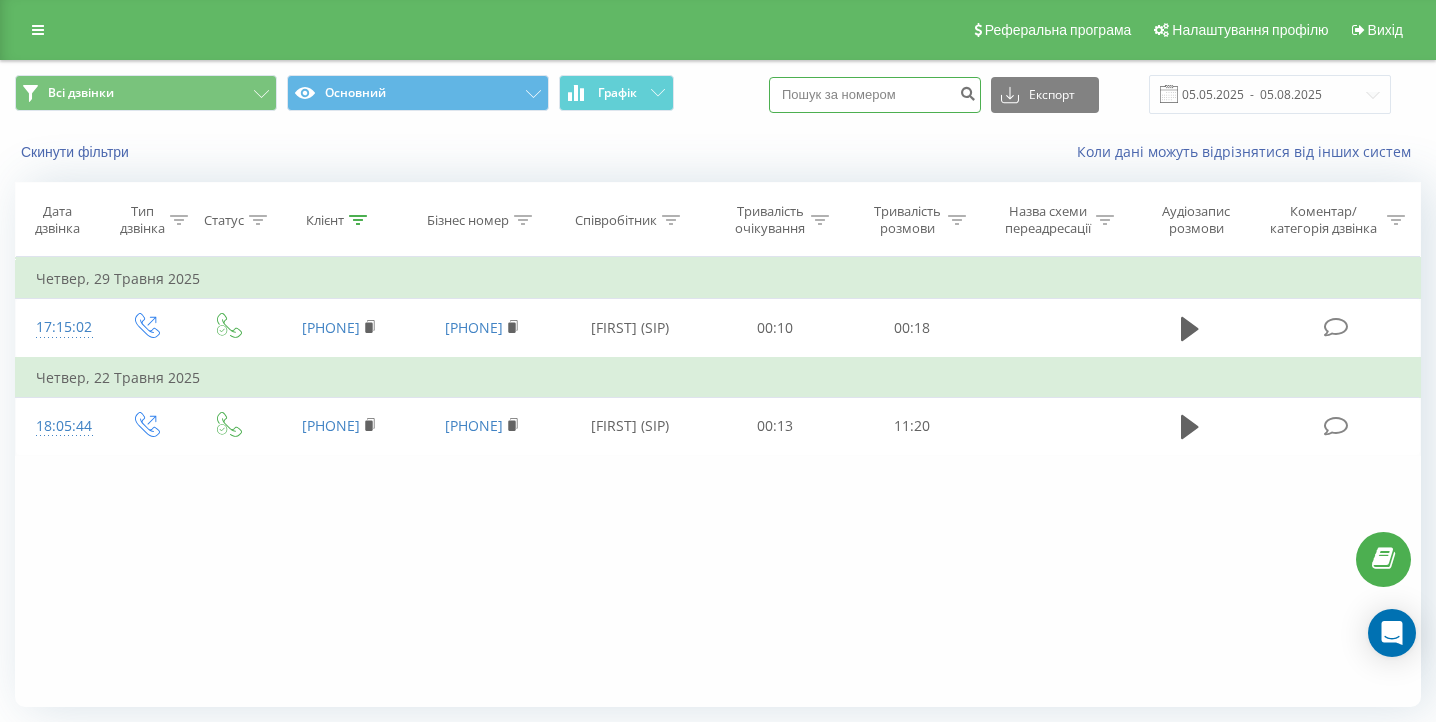 paste on "[PHONE]" 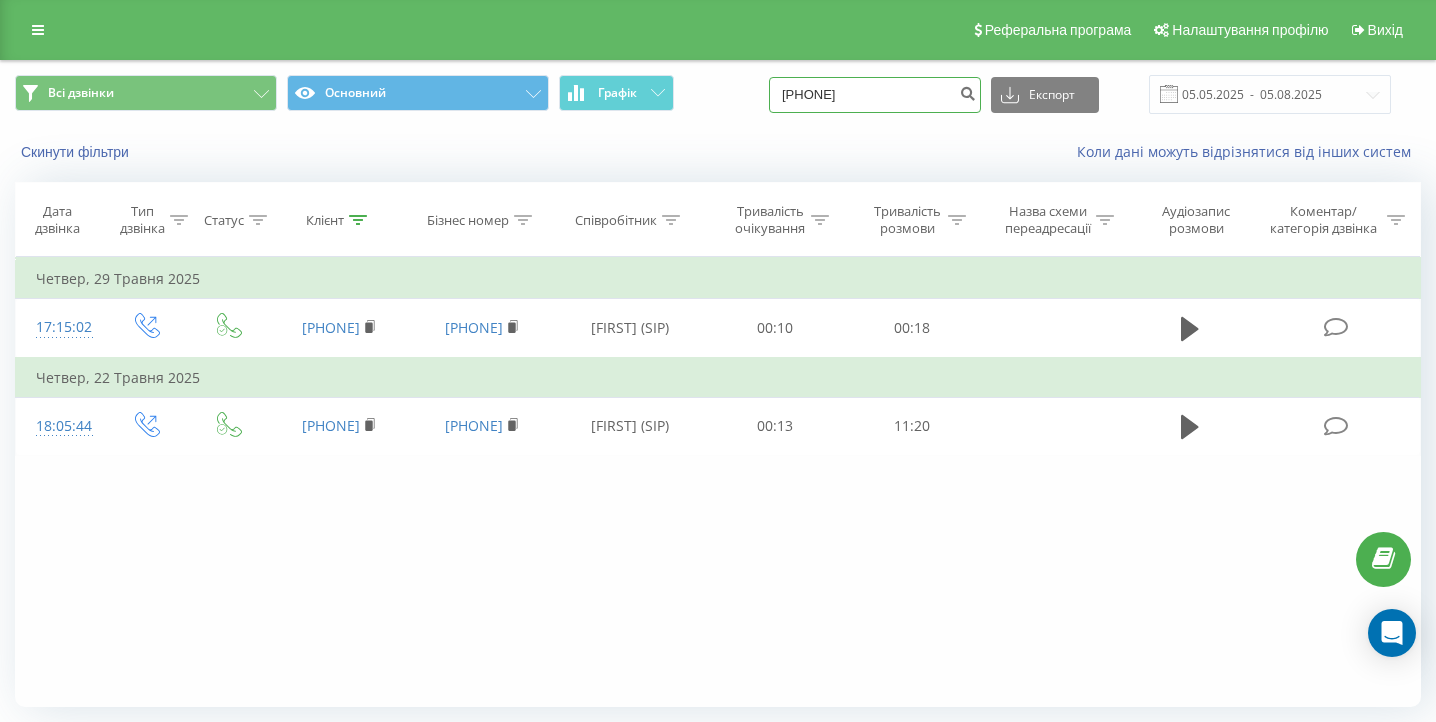 type on "[PHONE]" 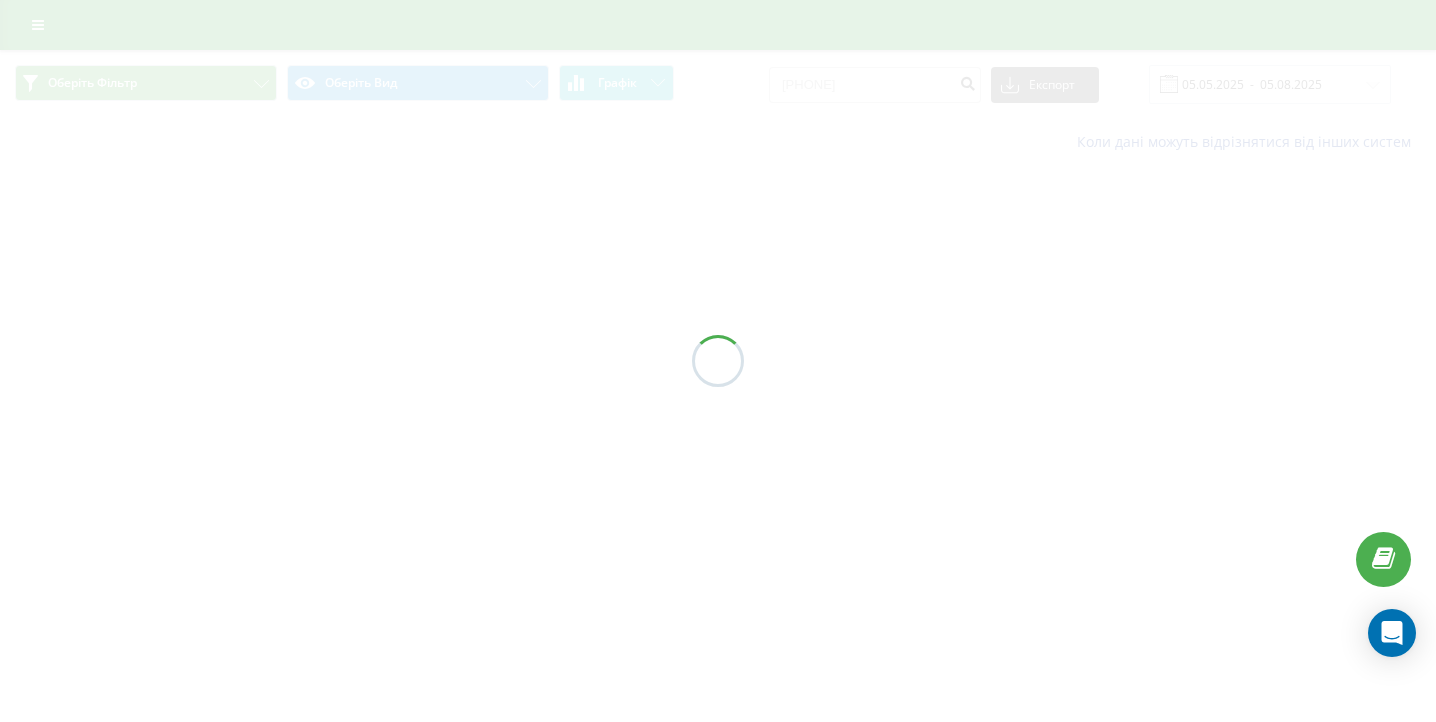 scroll, scrollTop: 0, scrollLeft: 0, axis: both 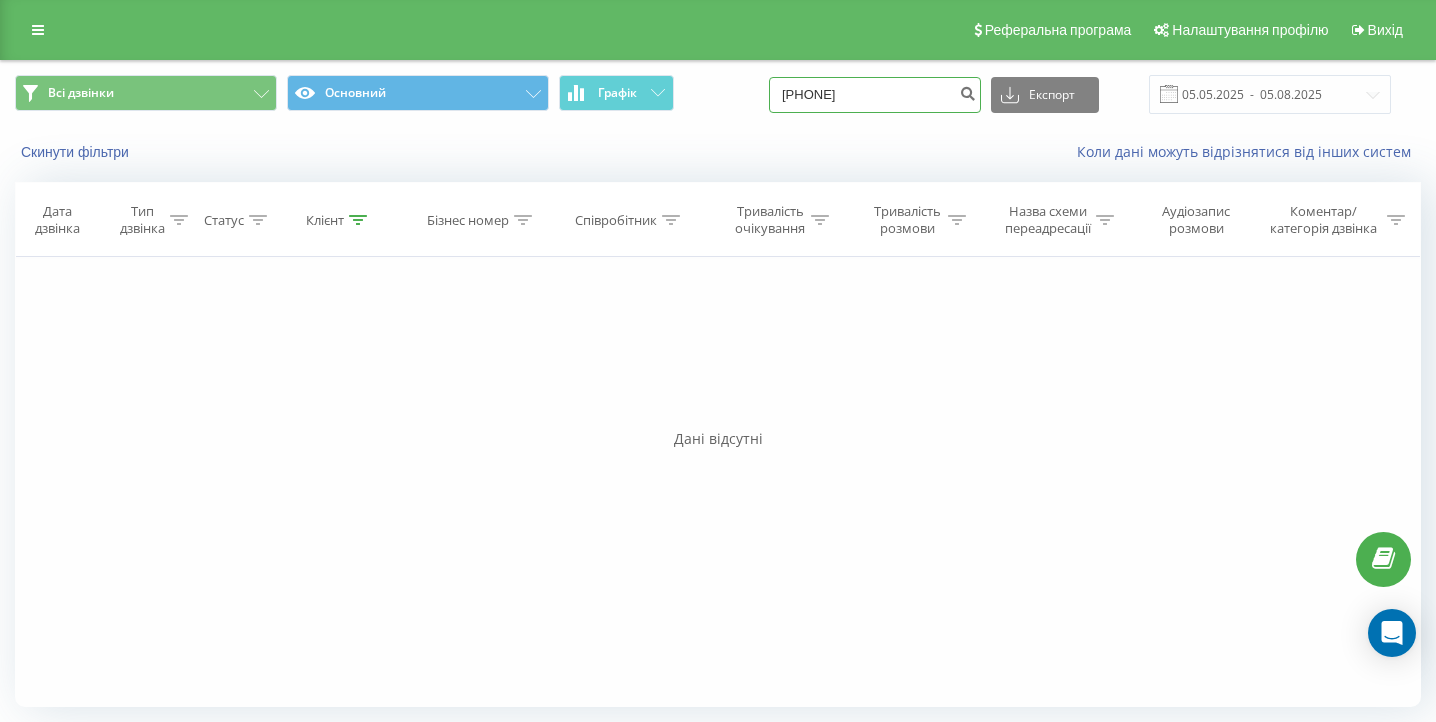 click on "0503983281" at bounding box center [875, 95] 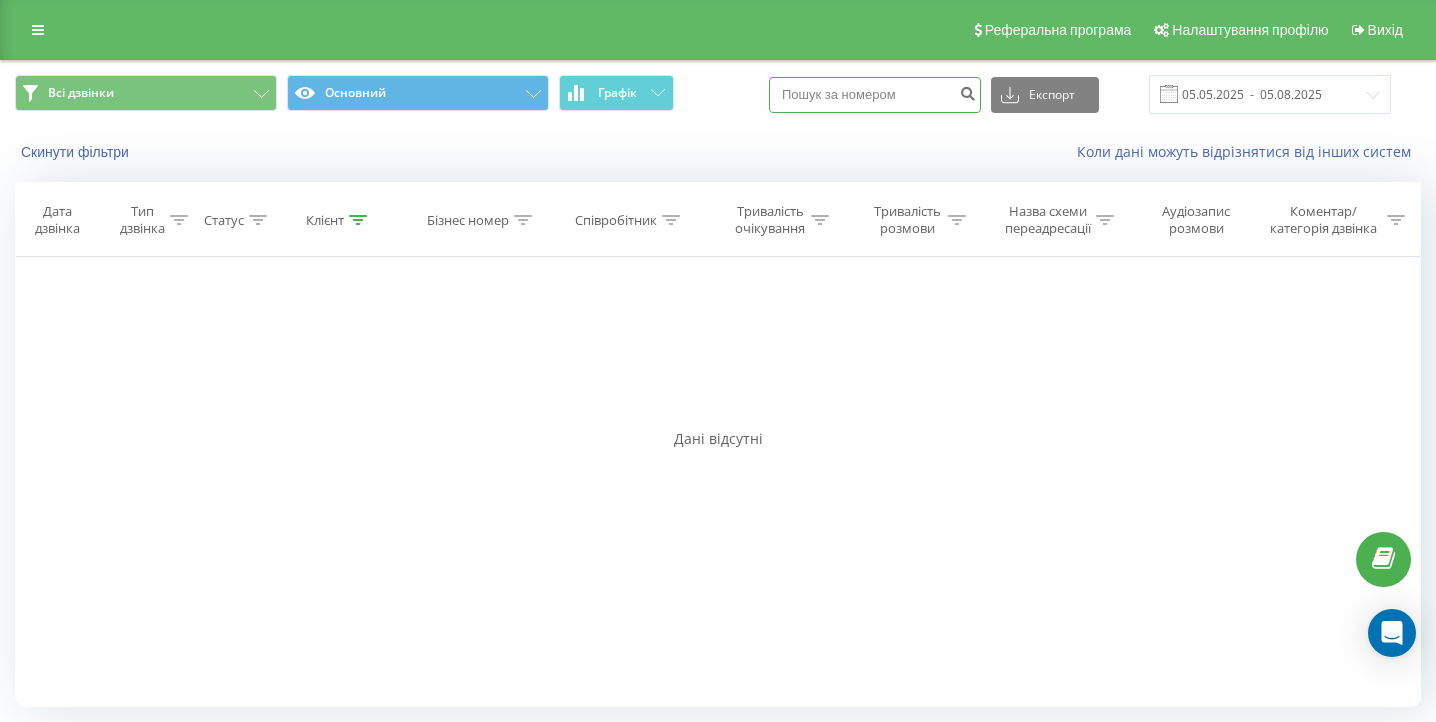paste on "050 398 32 81" 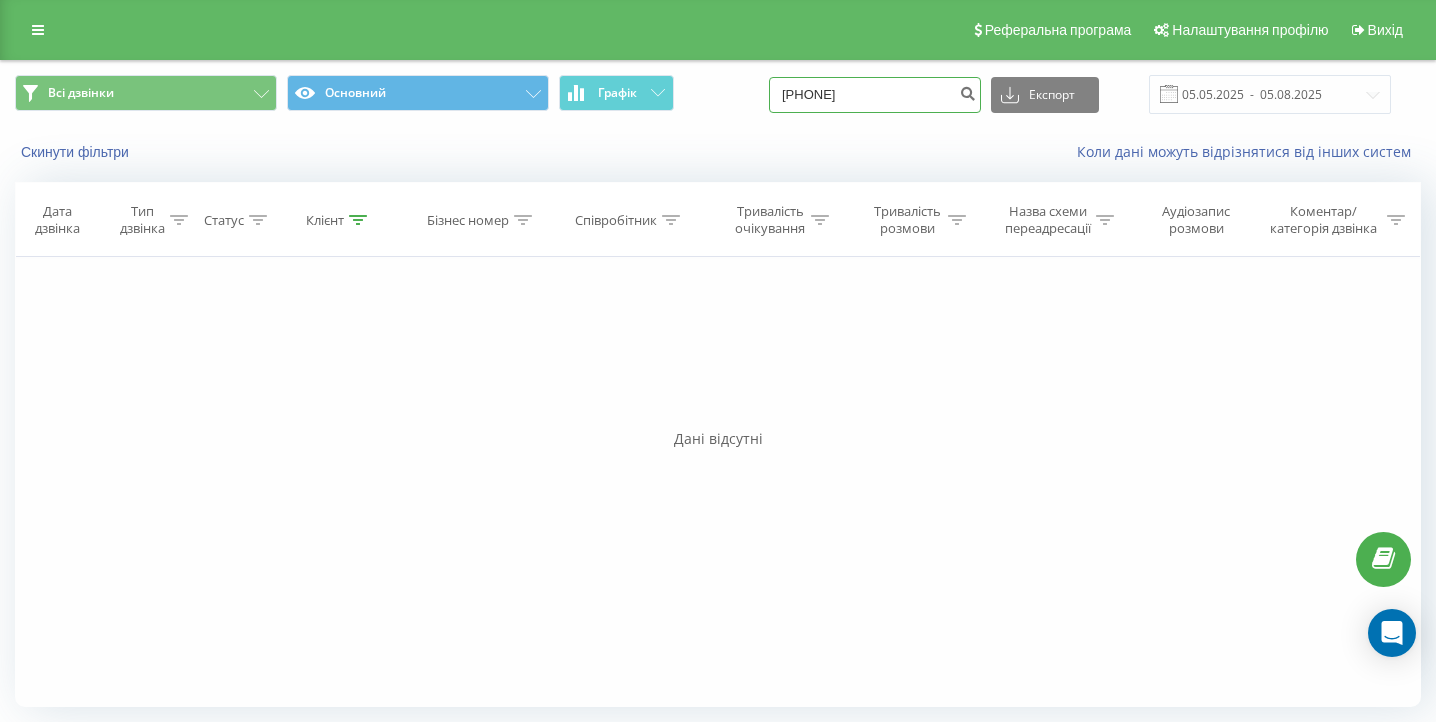 type on "050 398 32 81" 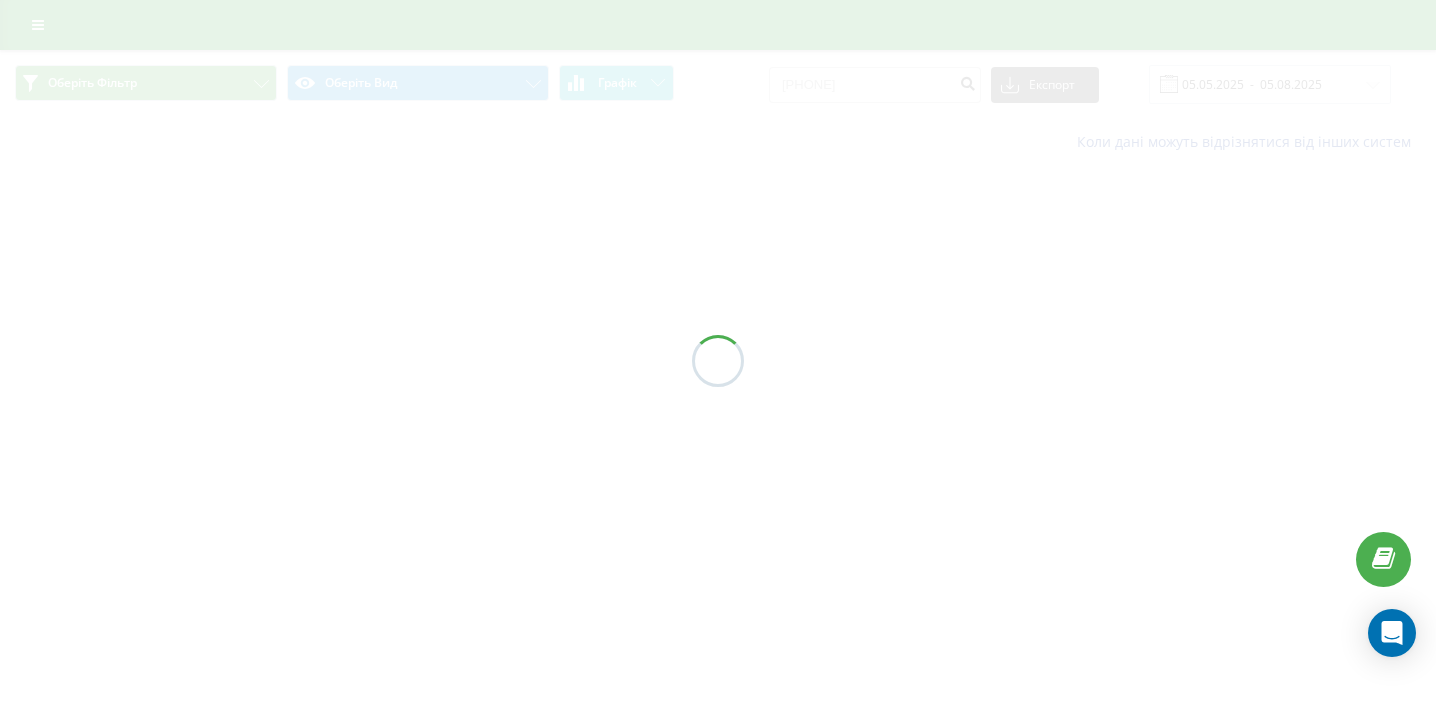 scroll, scrollTop: 0, scrollLeft: 0, axis: both 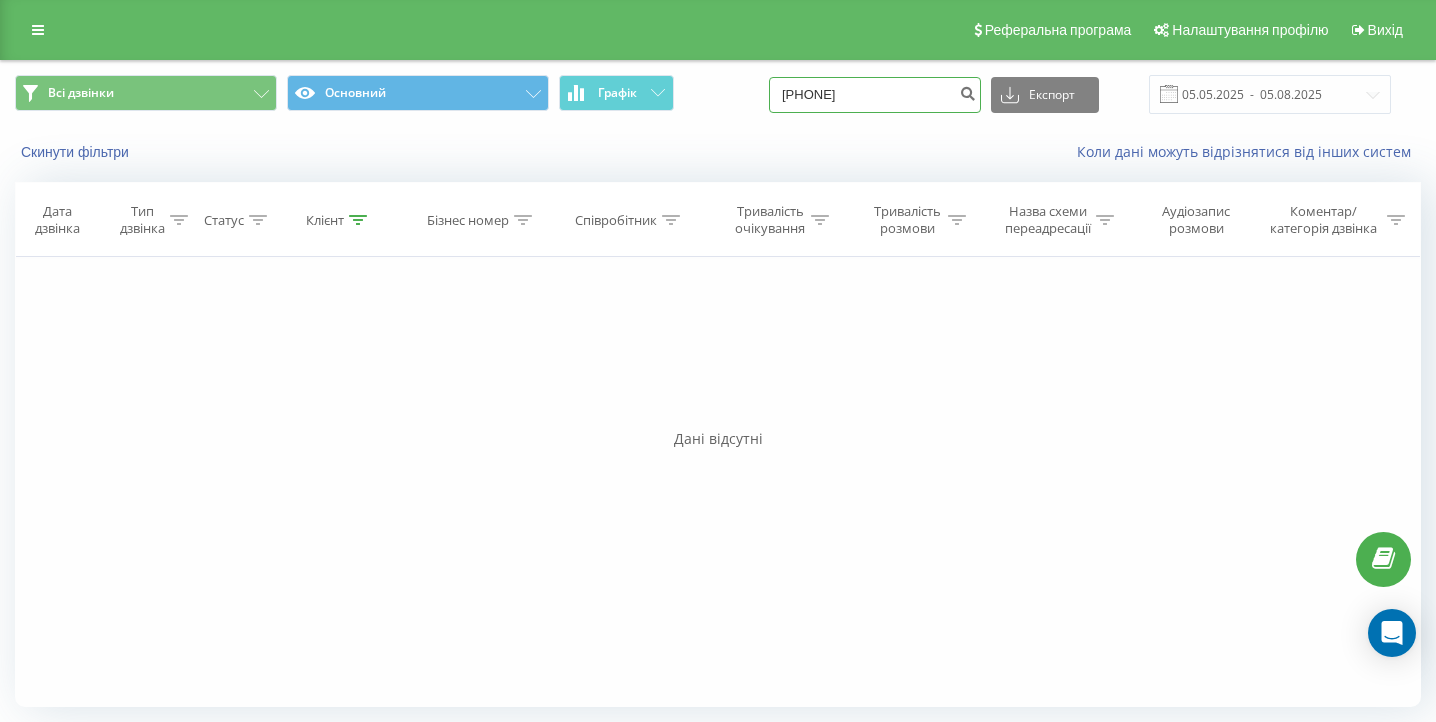 click on "0503983281" at bounding box center [875, 95] 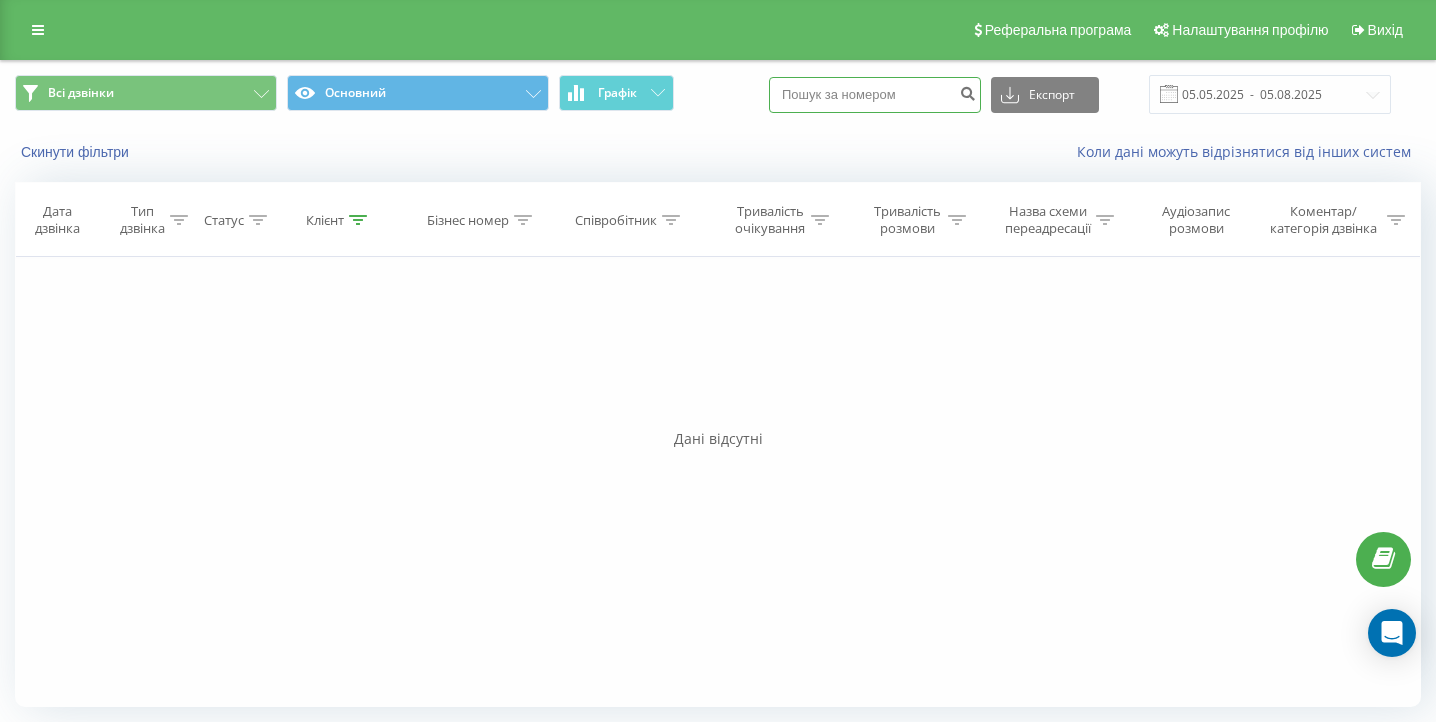 paste on "073 123 01 23" 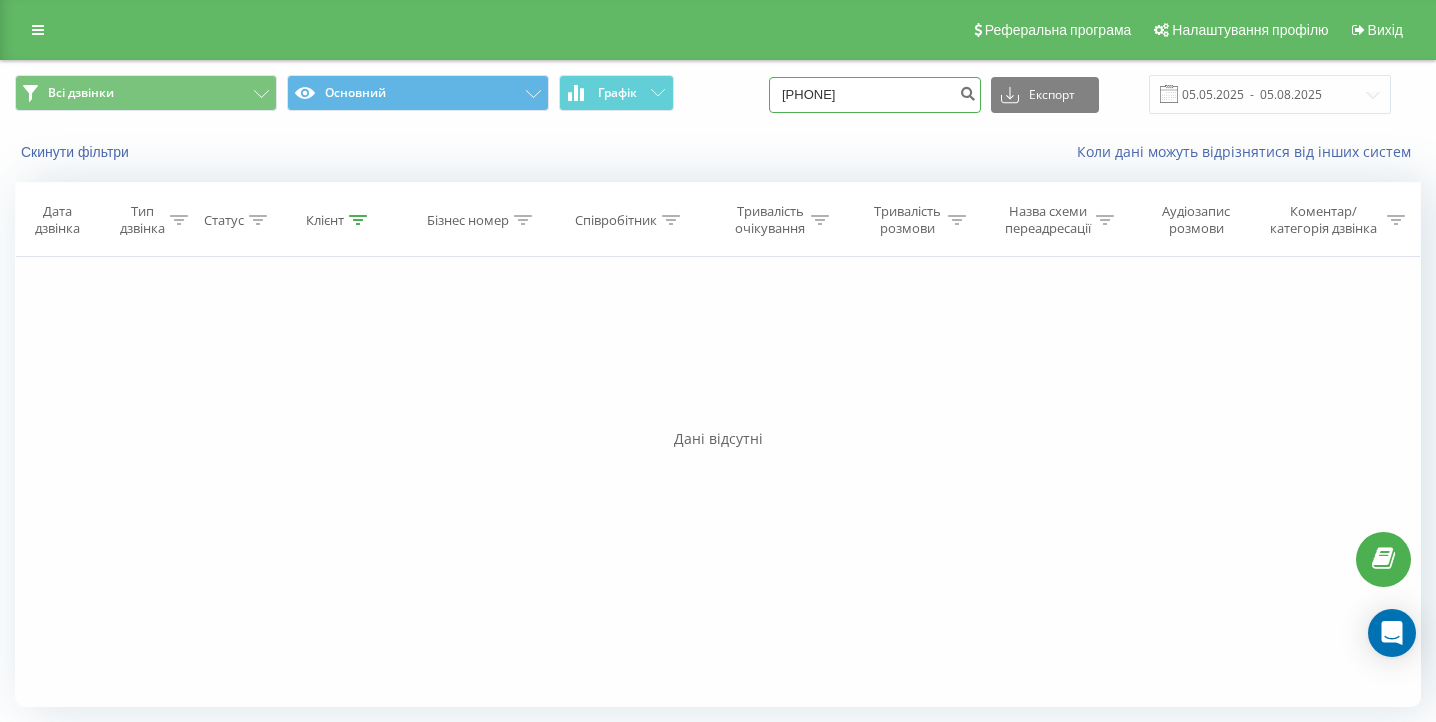 type on "073 123 01 23" 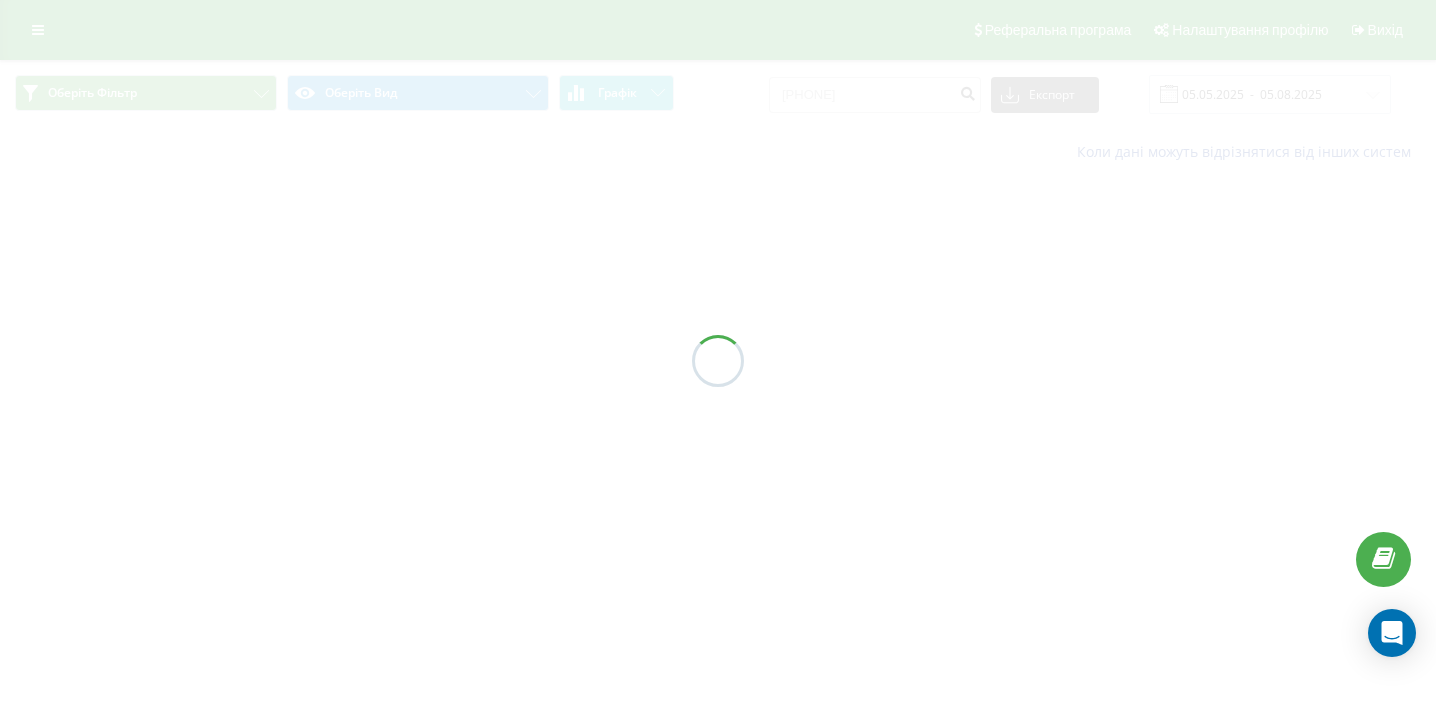 scroll, scrollTop: 0, scrollLeft: 0, axis: both 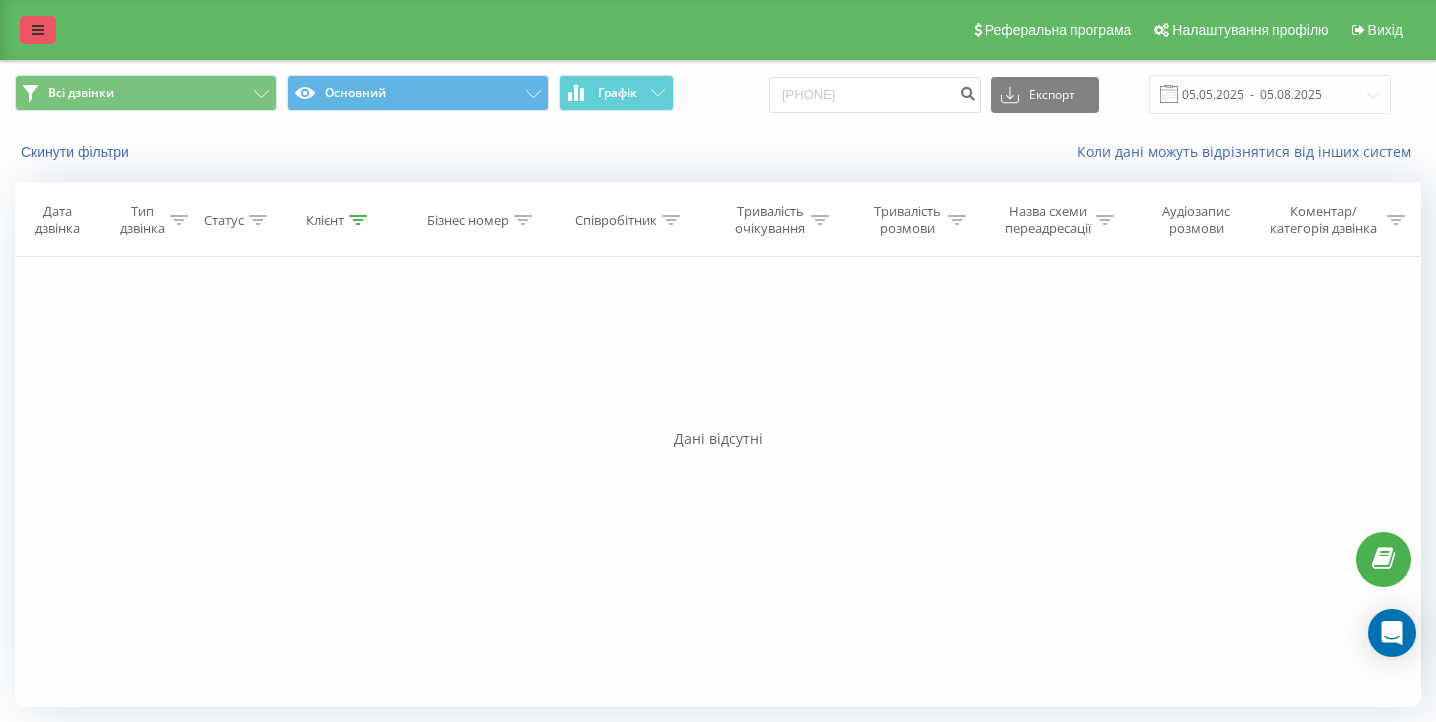 click at bounding box center [38, 30] 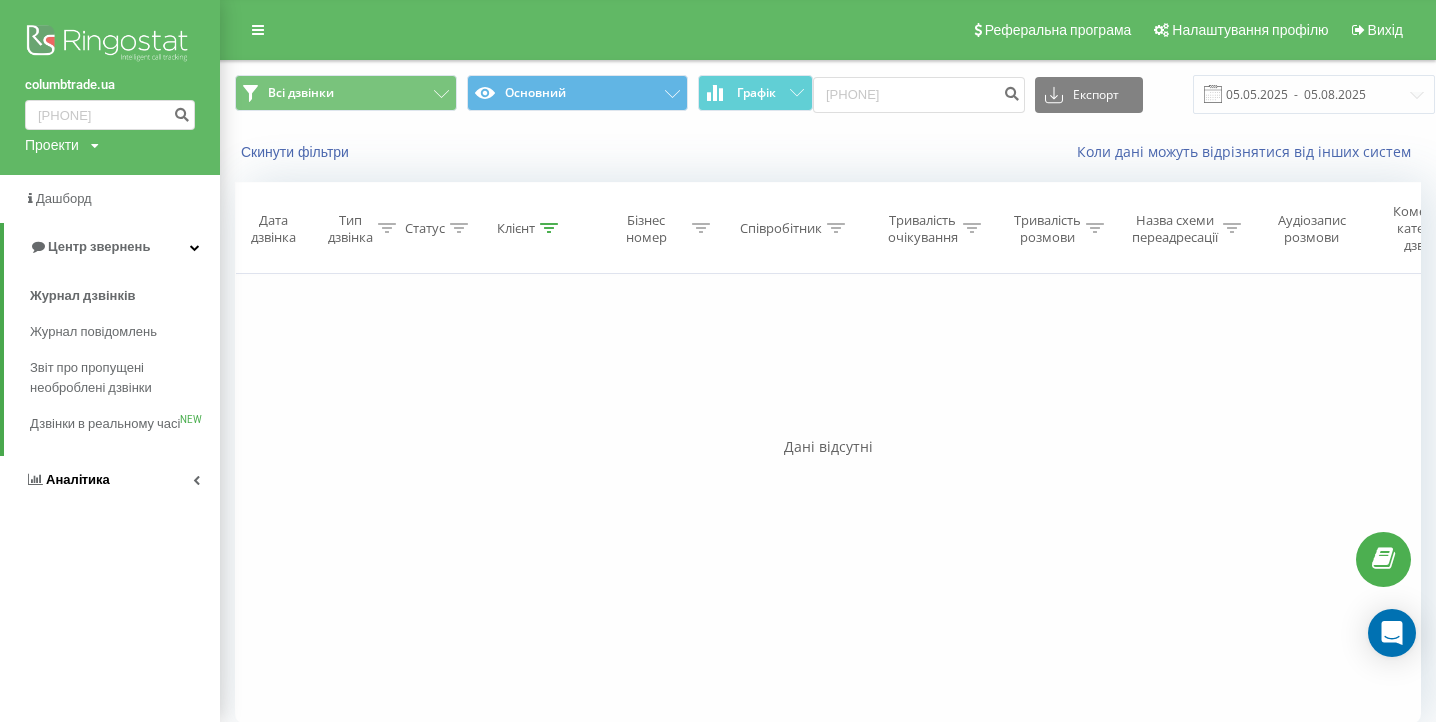 click on "Аналiтика" at bounding box center [110, 480] 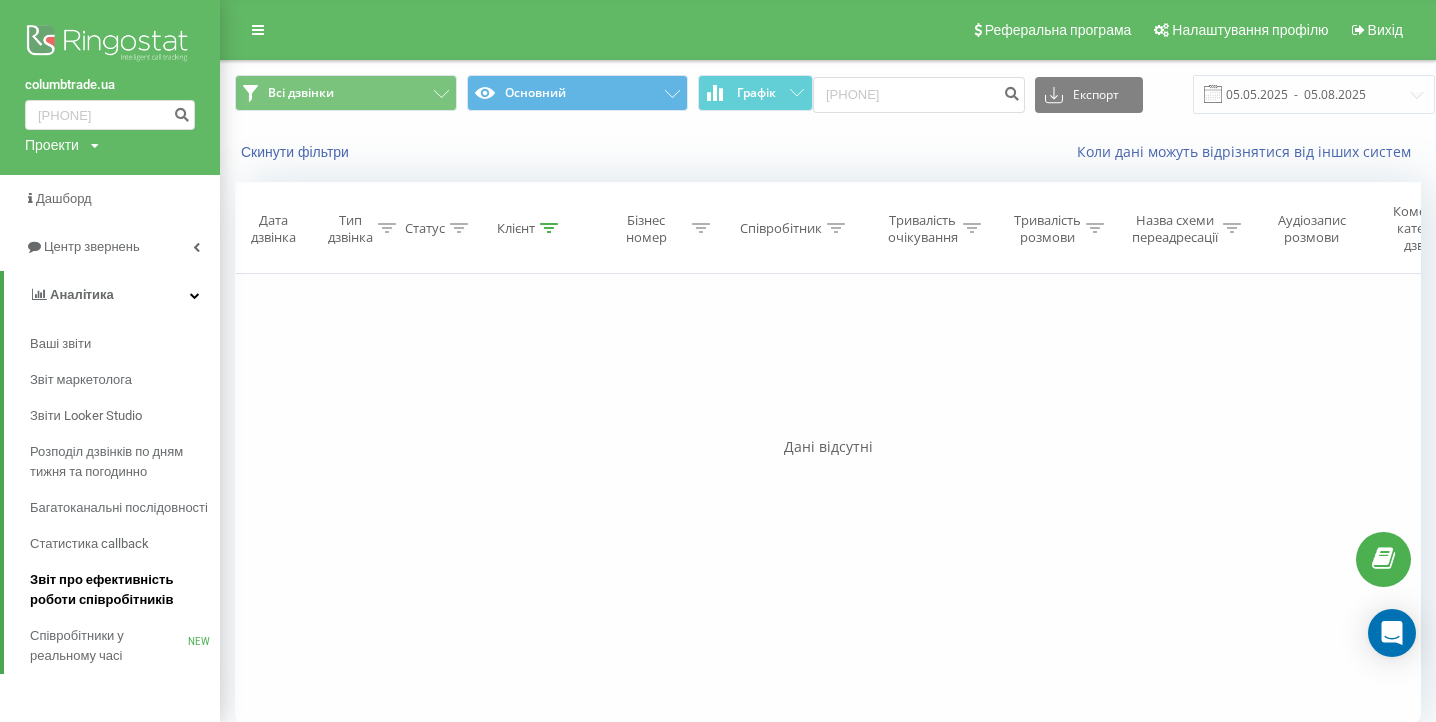 click on "Звіт про ефективність роботи співробітників" at bounding box center (120, 590) 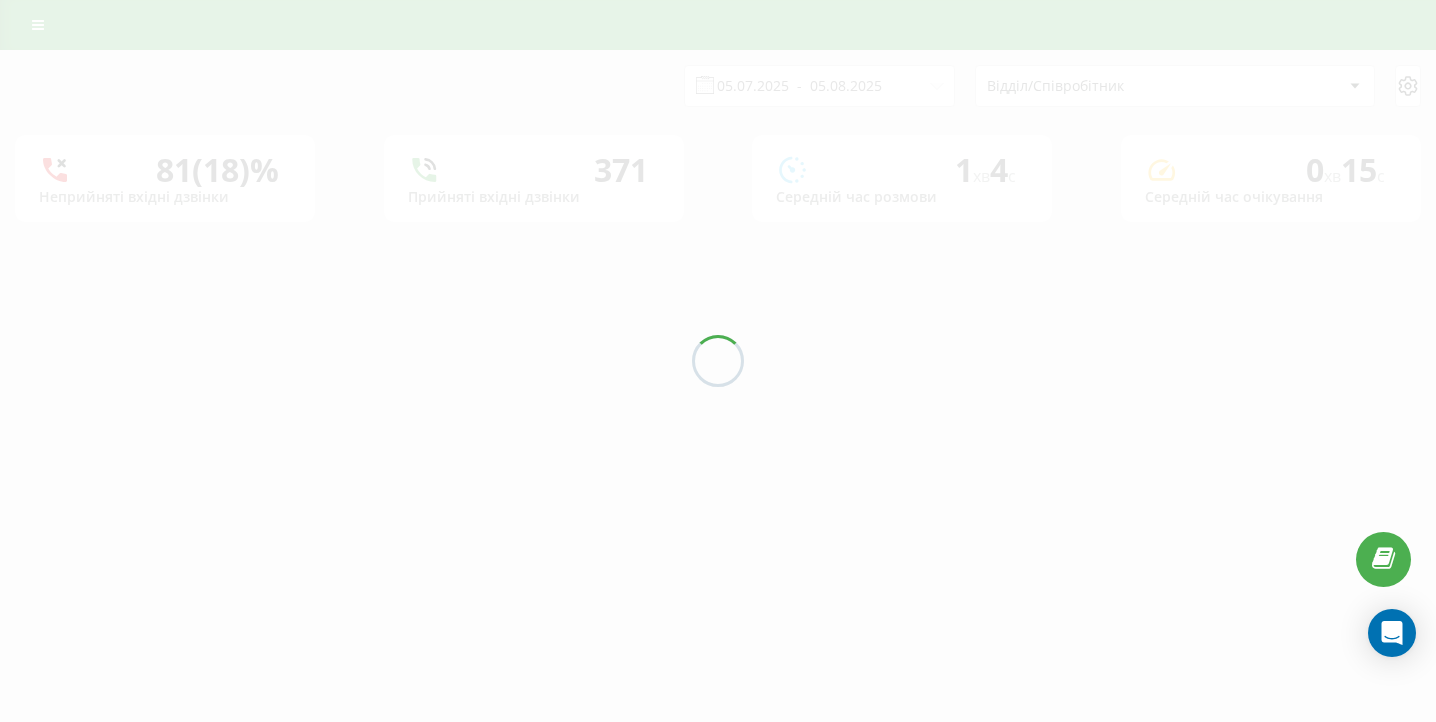 scroll, scrollTop: 0, scrollLeft: 0, axis: both 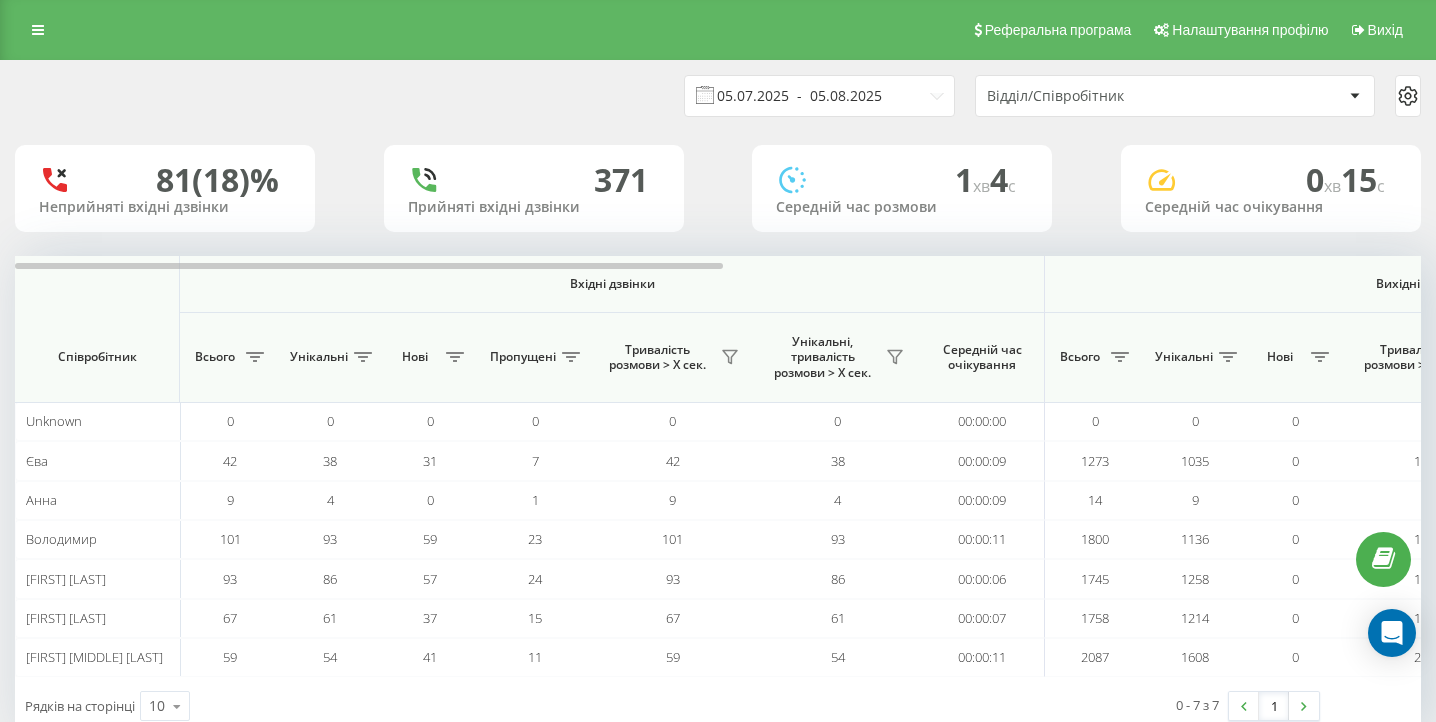 click on "05.07.2025  -  05.08.2025" at bounding box center [819, 96] 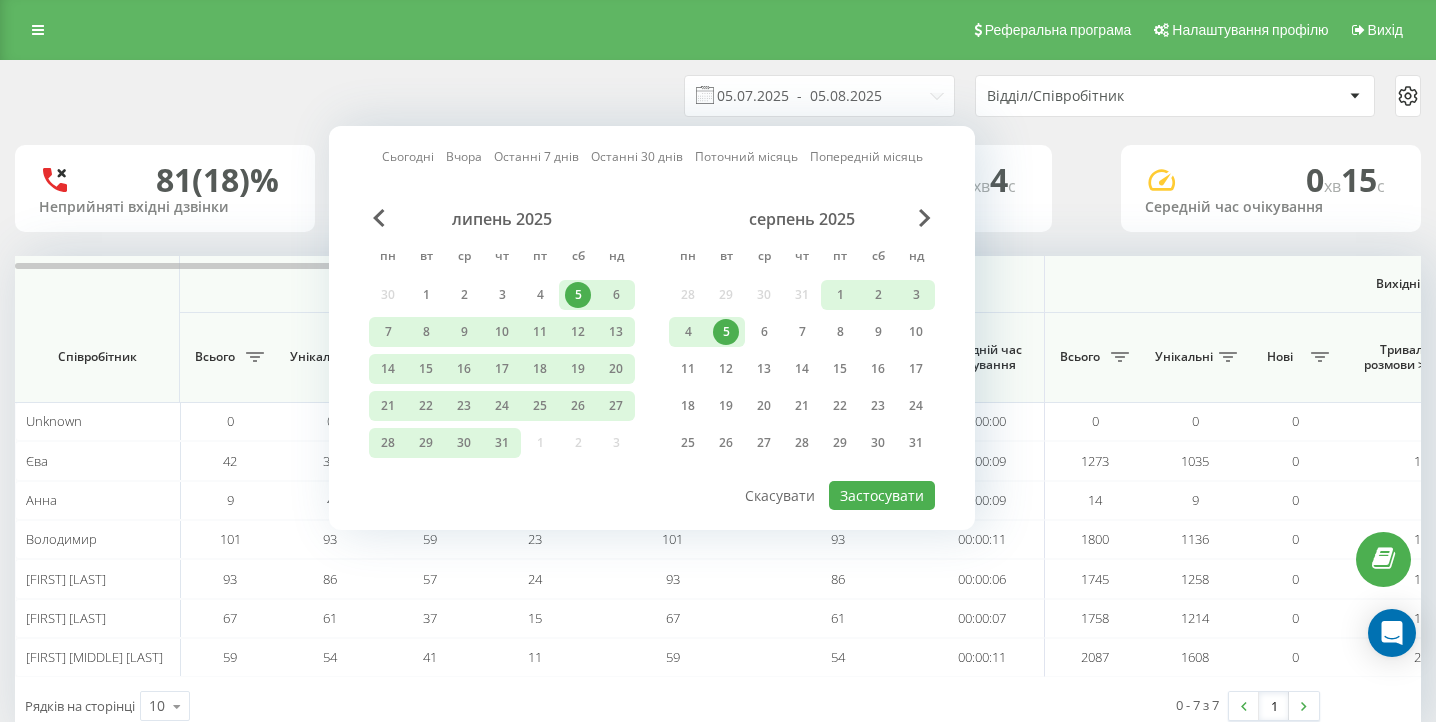 click on "5" at bounding box center [726, 332] 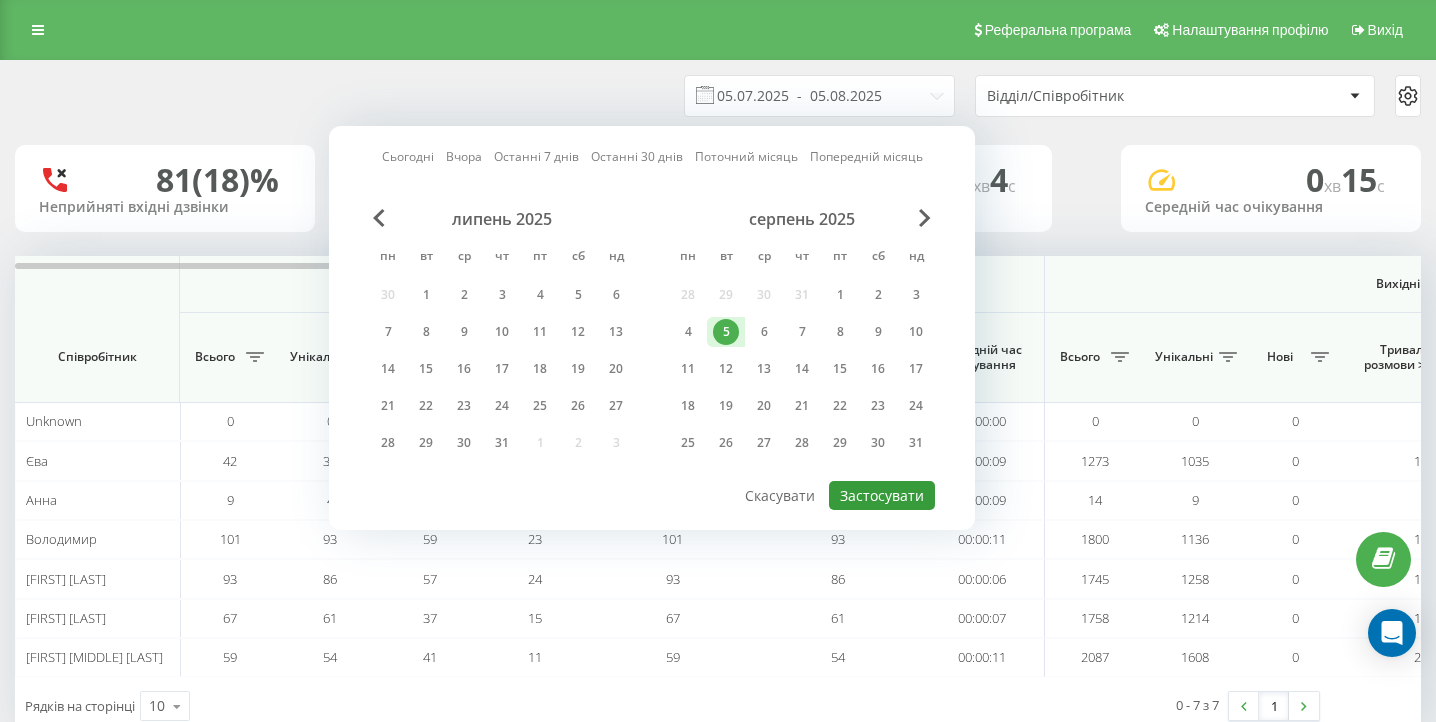 click on "Застосувати" at bounding box center (882, 495) 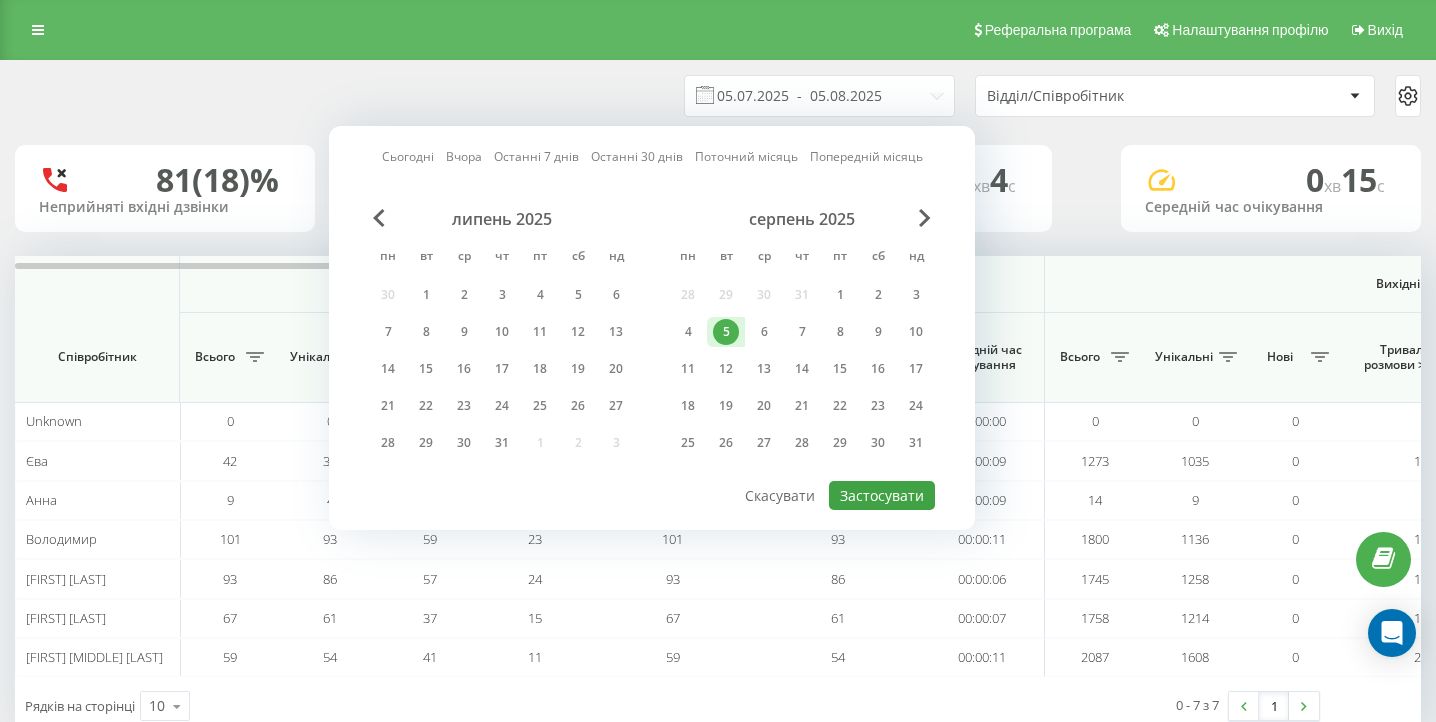 type on "05.08.2025  -  05.08.2025" 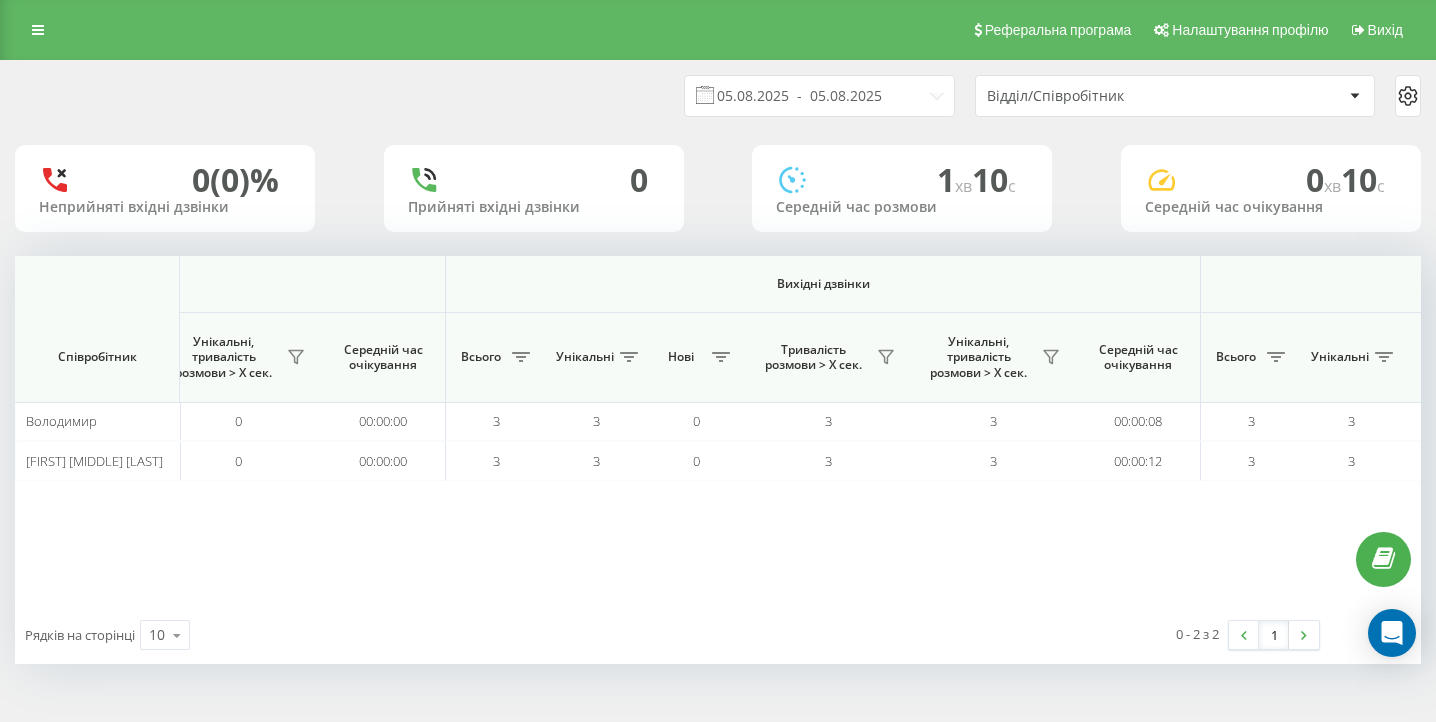 scroll, scrollTop: 0, scrollLeft: 1384, axis: horizontal 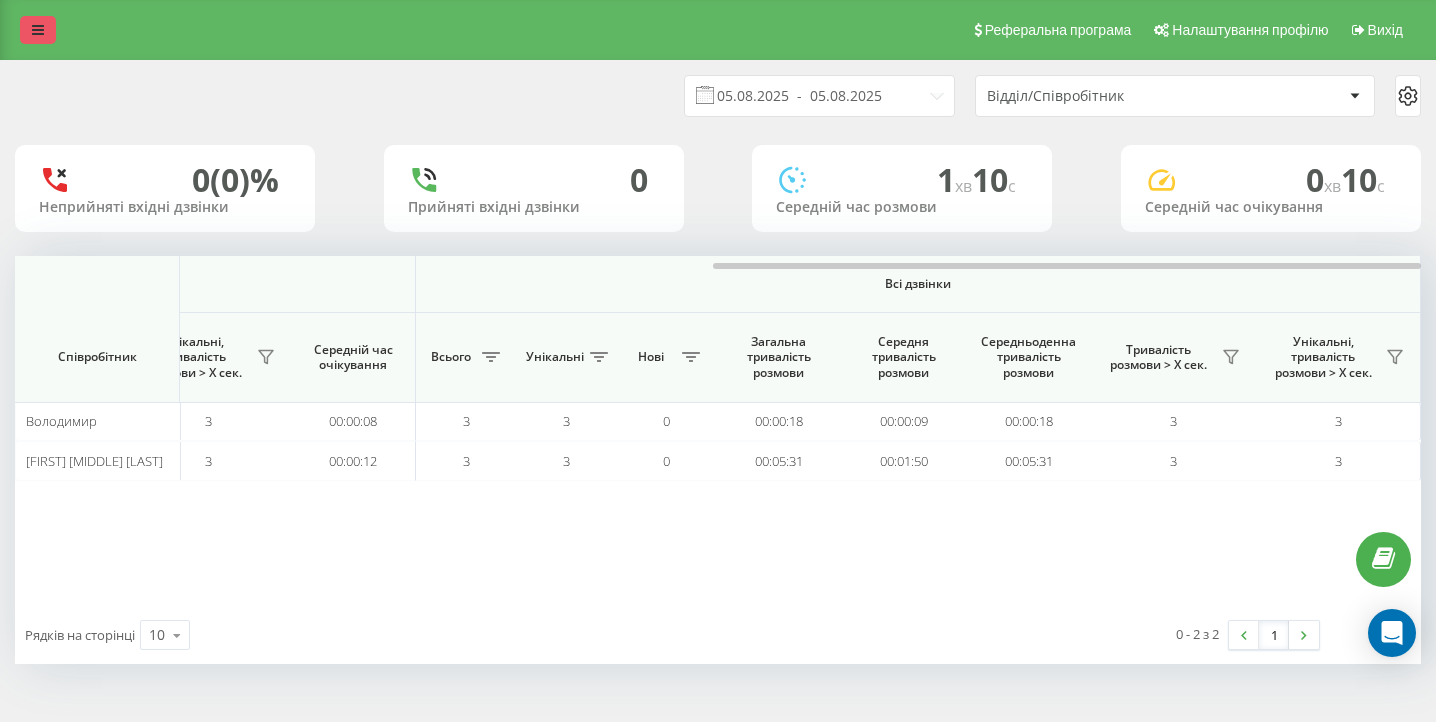 click at bounding box center (38, 30) 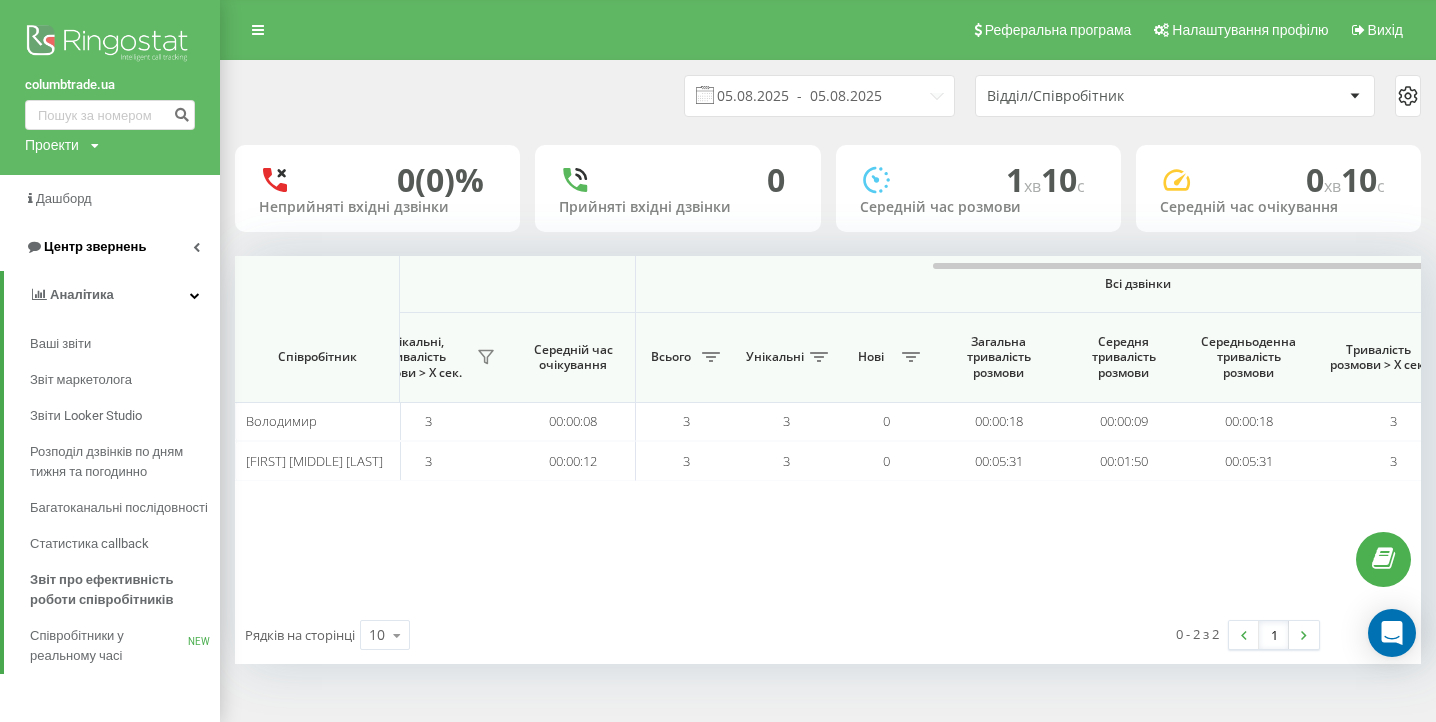click on "Центр звернень" at bounding box center (85, 247) 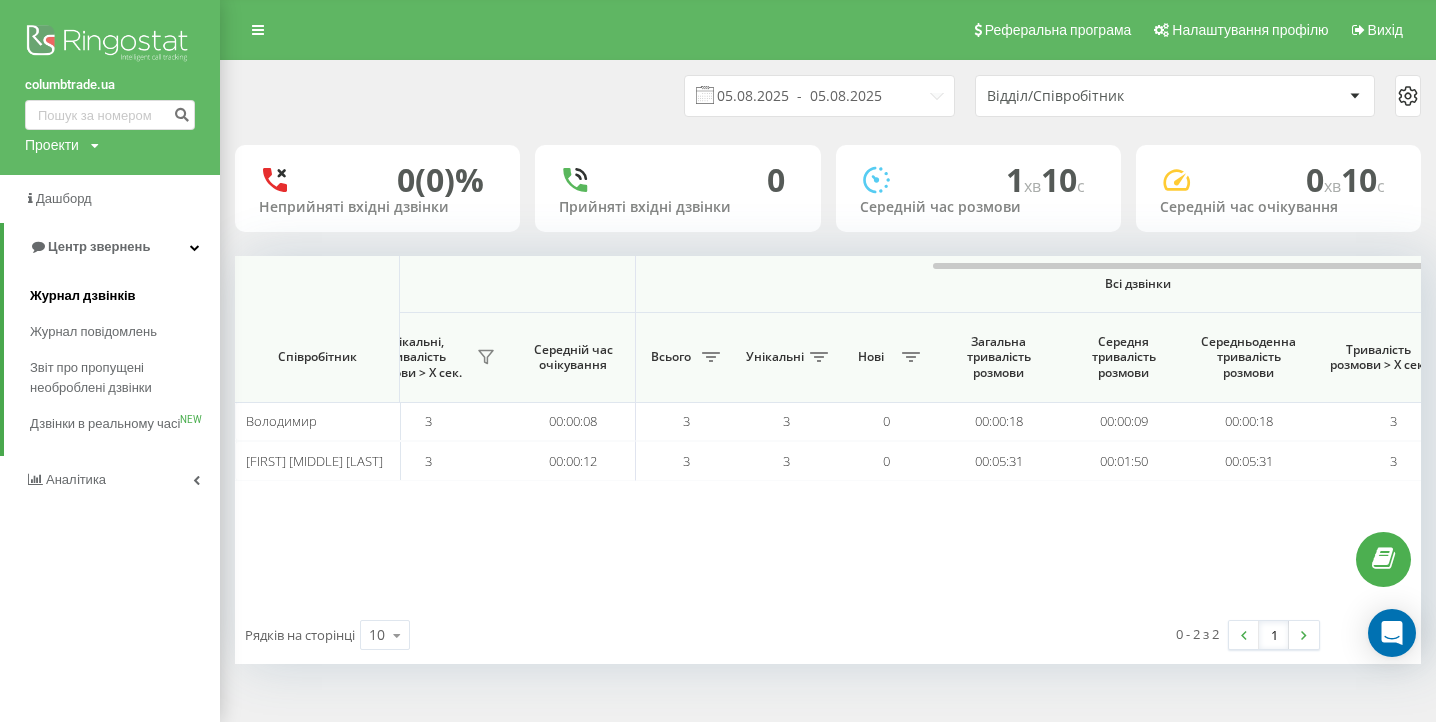 click on "Журнал дзвінків" at bounding box center (125, 296) 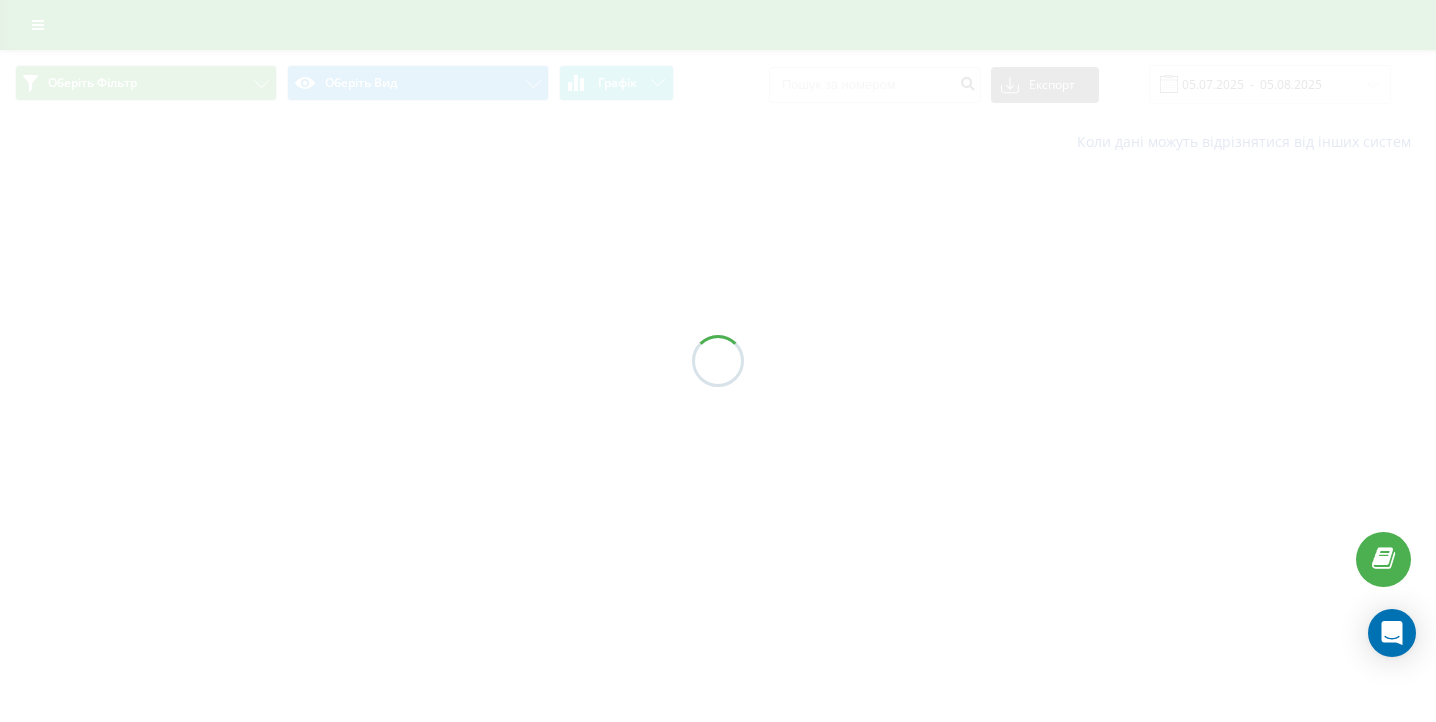 scroll, scrollTop: 0, scrollLeft: 0, axis: both 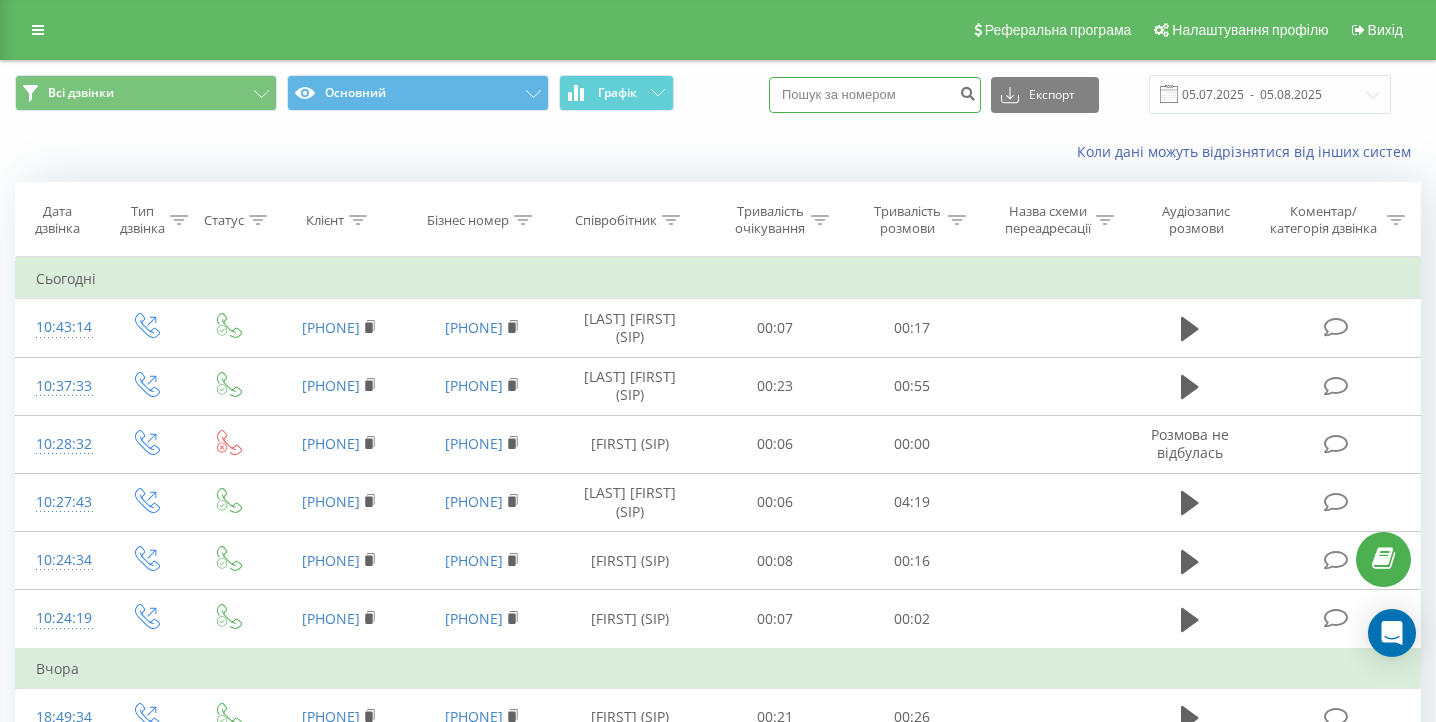 click at bounding box center (875, 95) 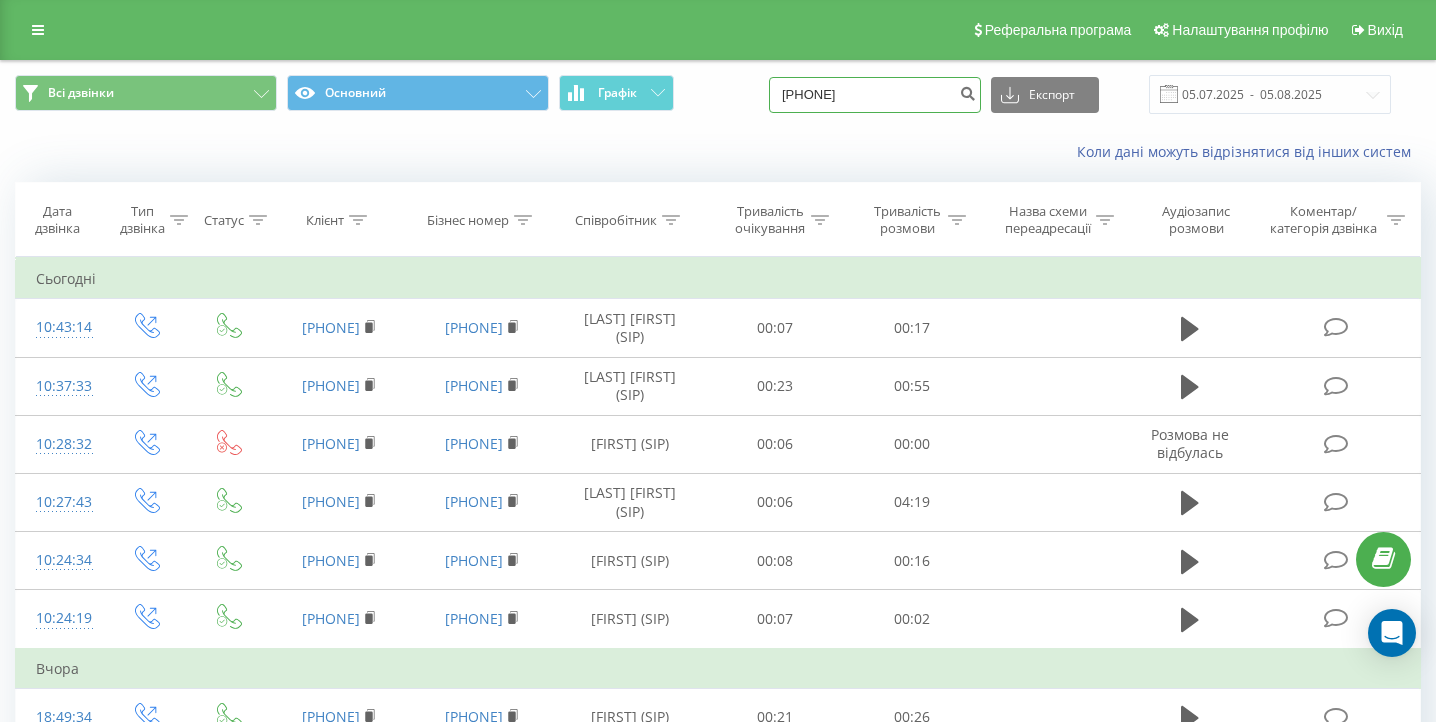 type on "[PHONE]" 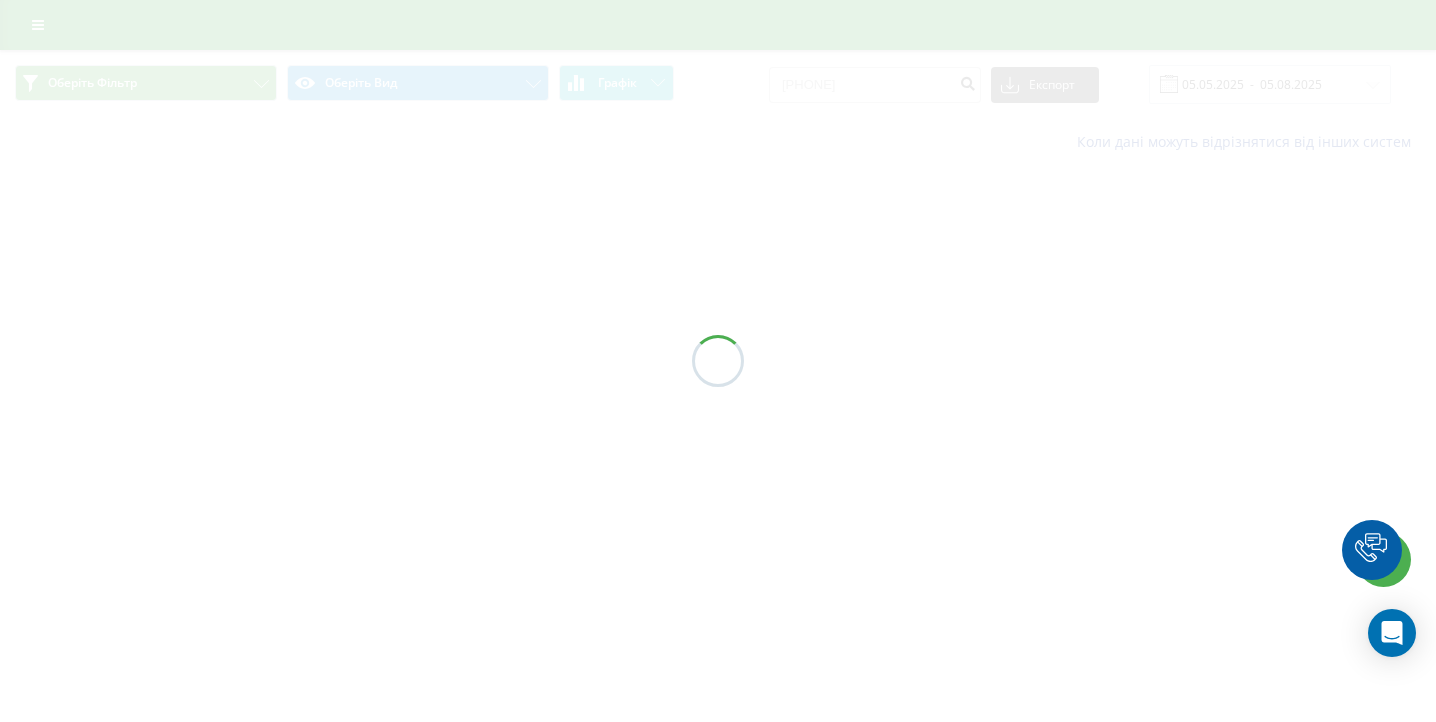 scroll, scrollTop: 0, scrollLeft: 0, axis: both 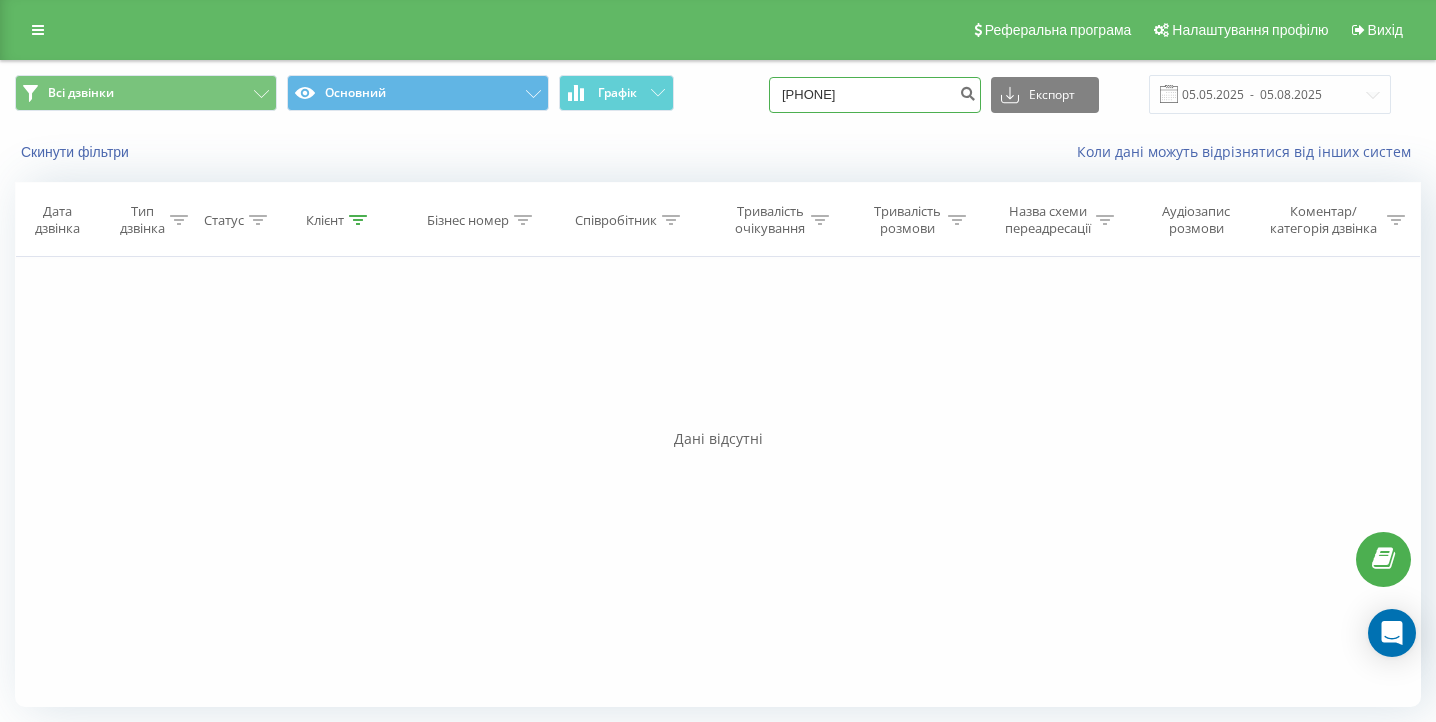 click on "[PHONE]" at bounding box center [875, 95] 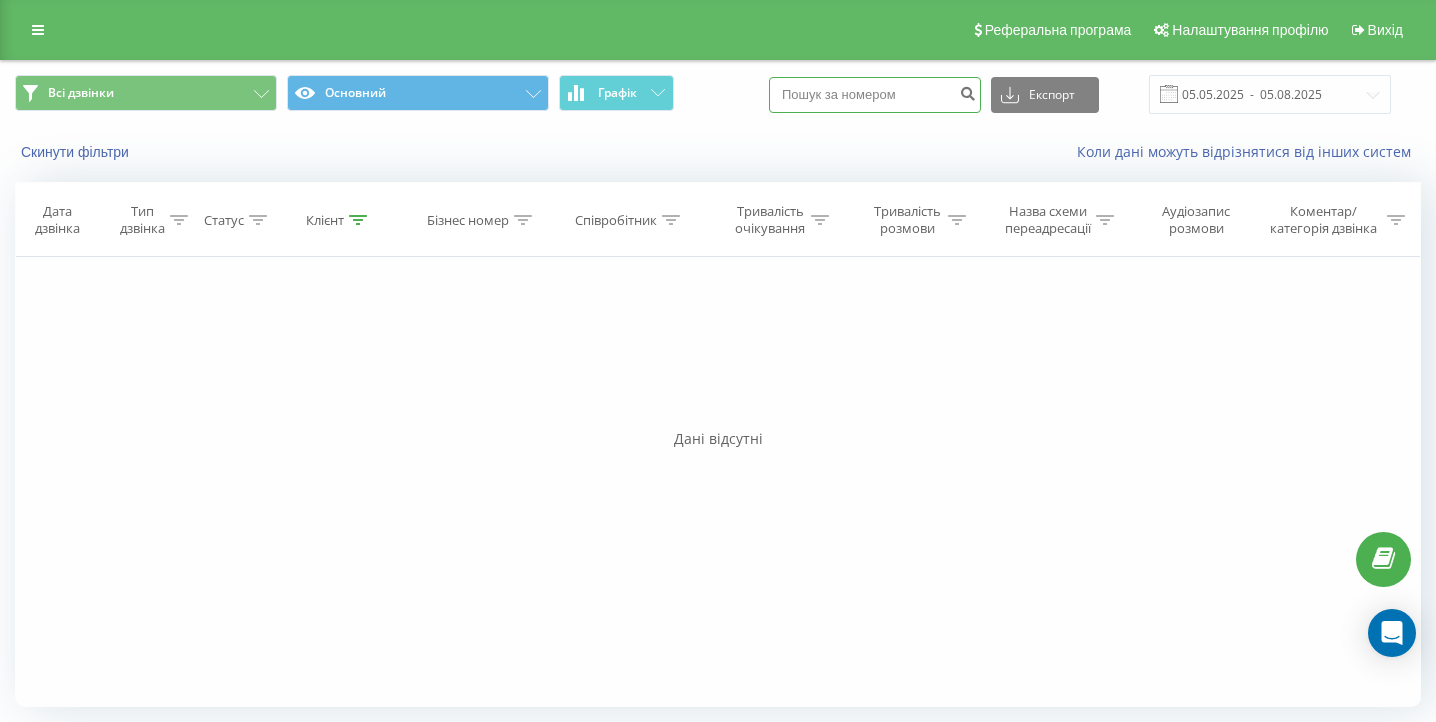 paste on "098 170 70 70" 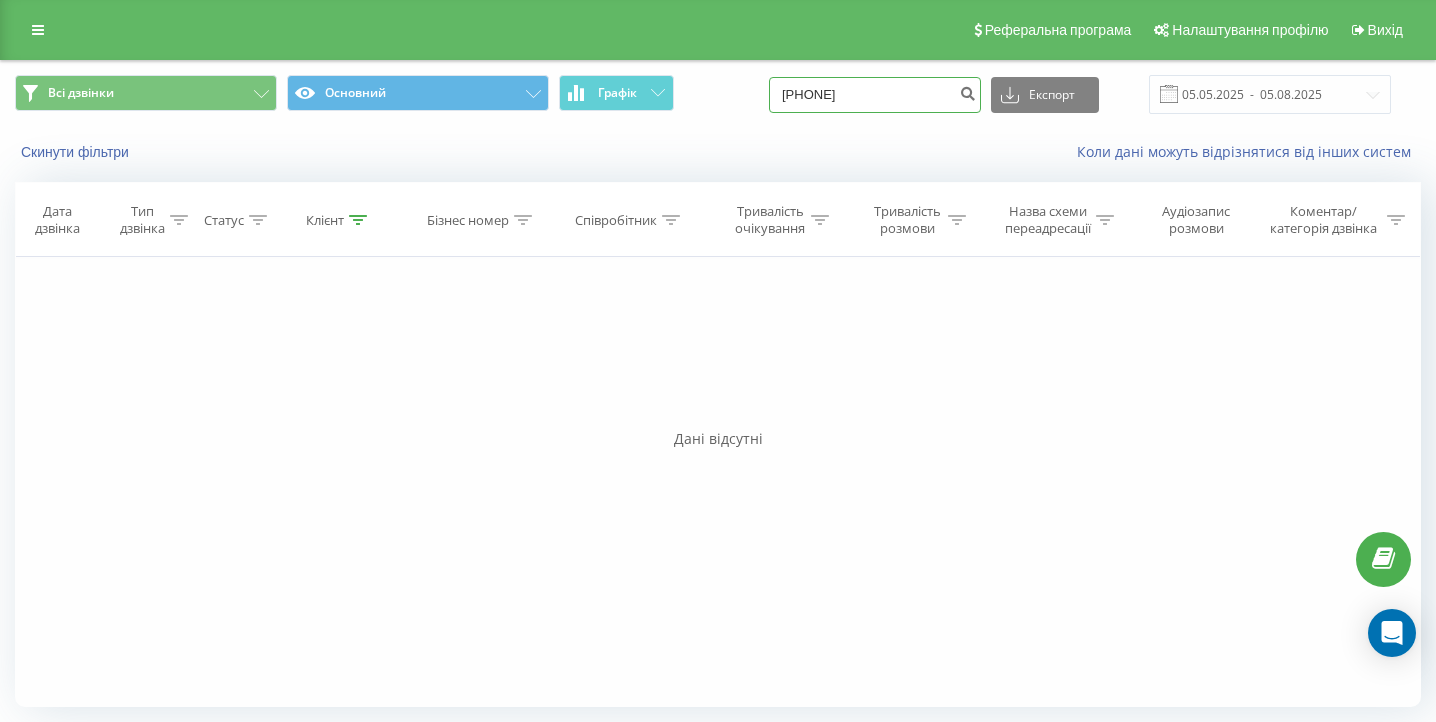 type on "098 170 70 70" 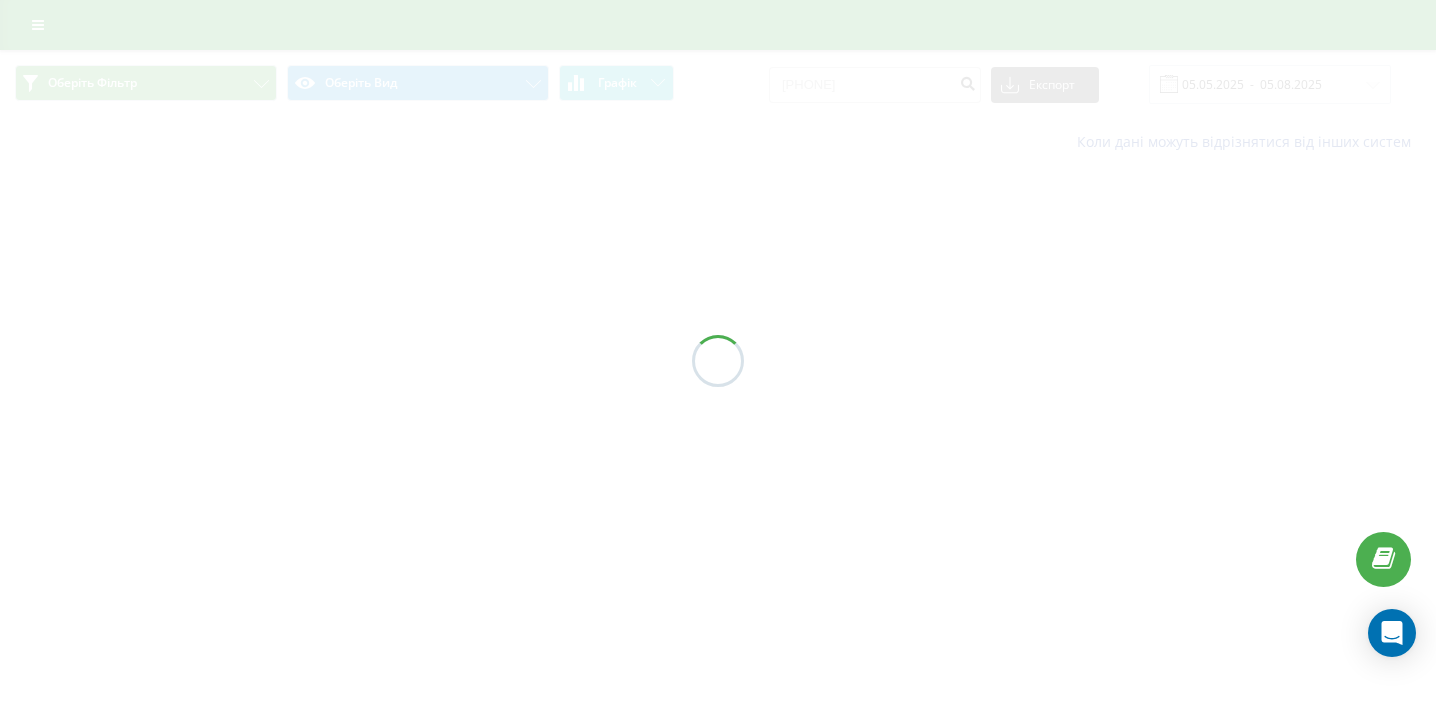 scroll, scrollTop: 0, scrollLeft: 0, axis: both 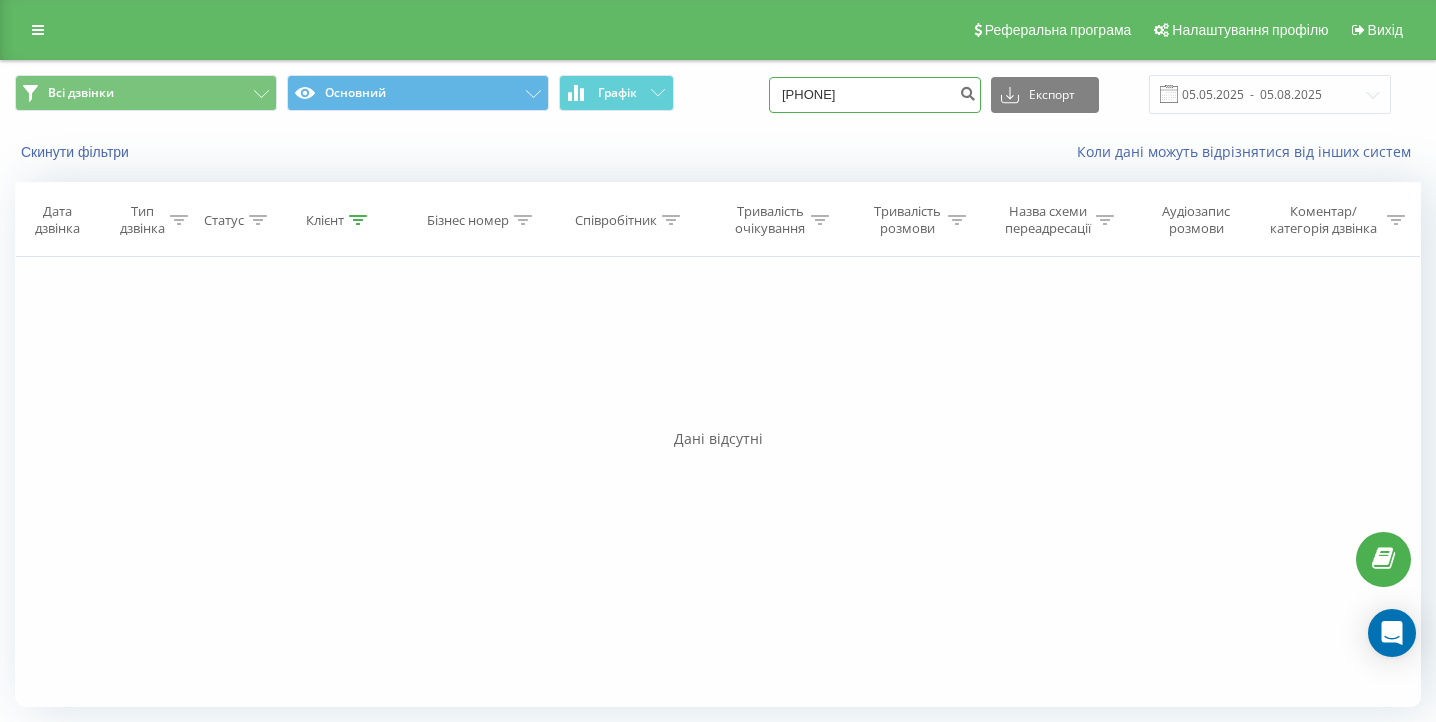 click on "[PHONE]" at bounding box center [875, 95] 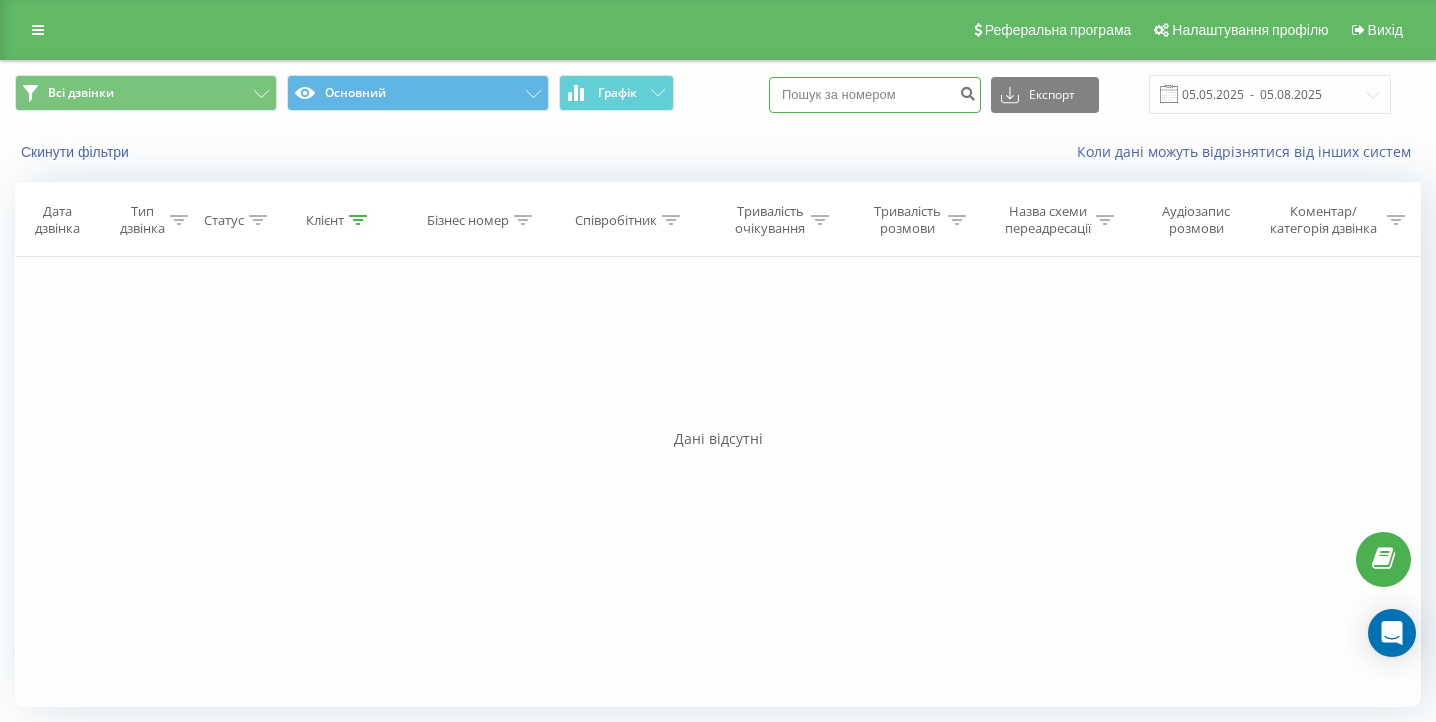 paste on "[PHONE]" 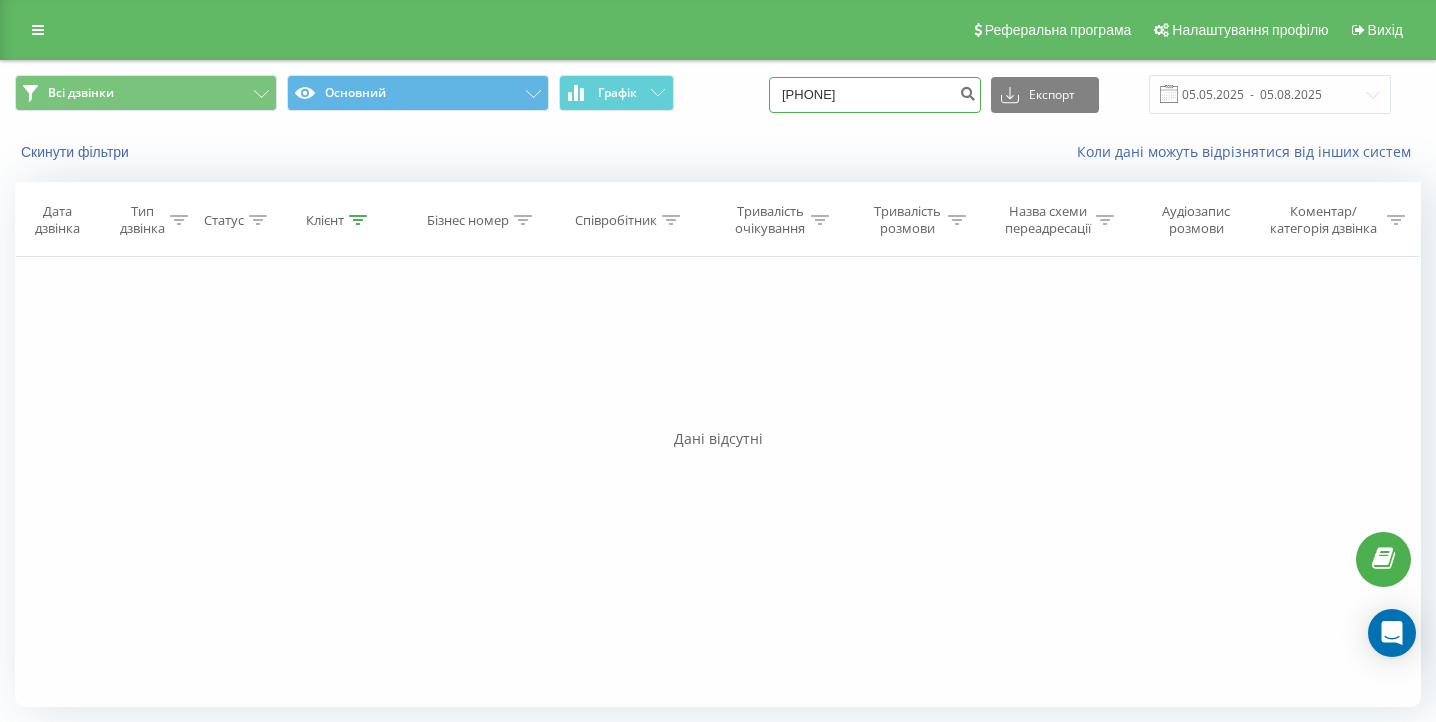 type on "[PHONE]" 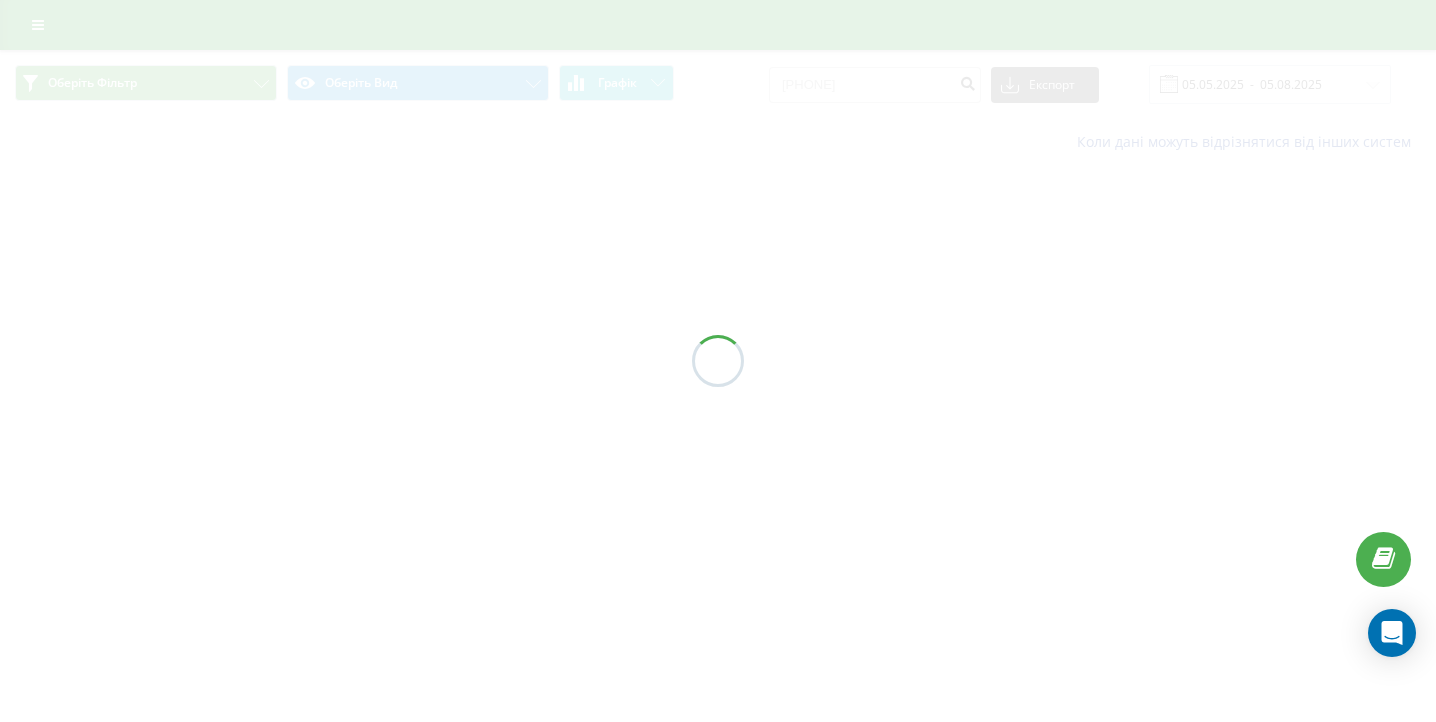 scroll, scrollTop: 0, scrollLeft: 0, axis: both 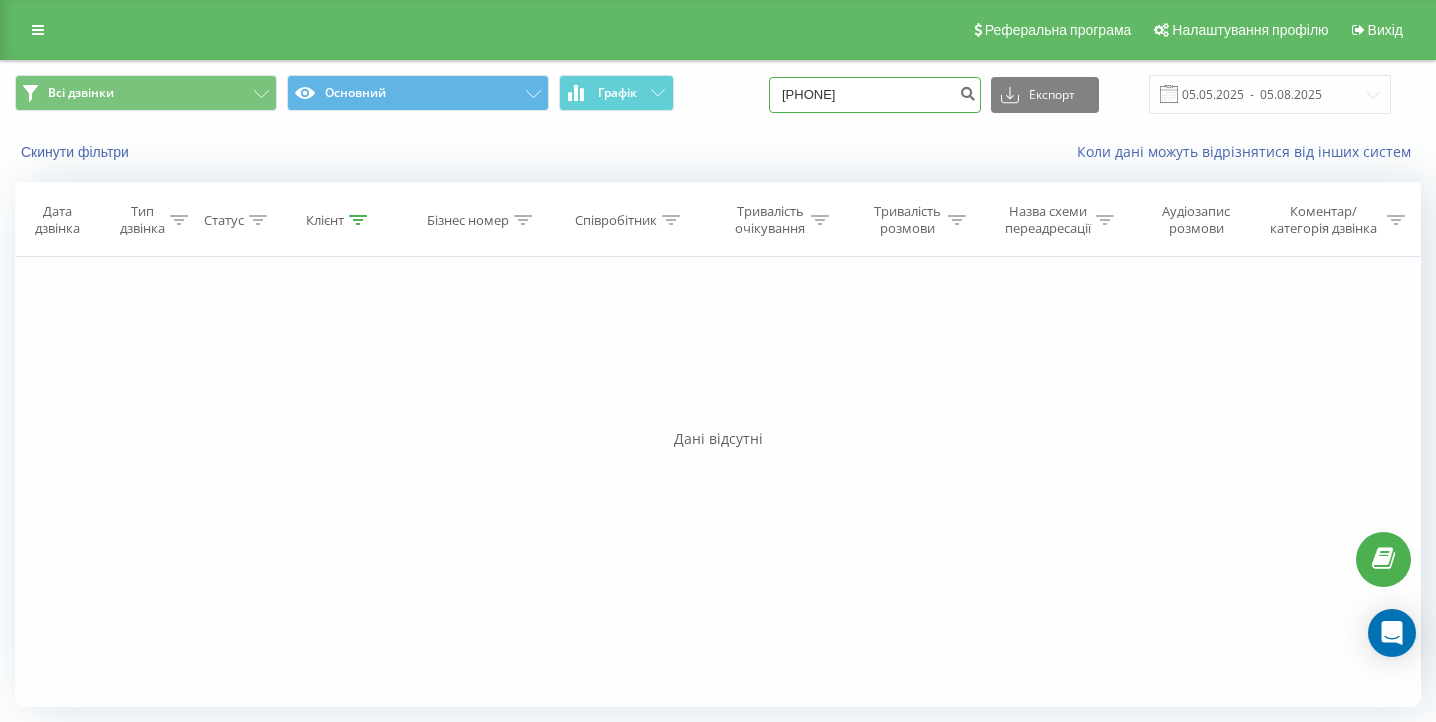 click on "0990598886" at bounding box center [875, 95] 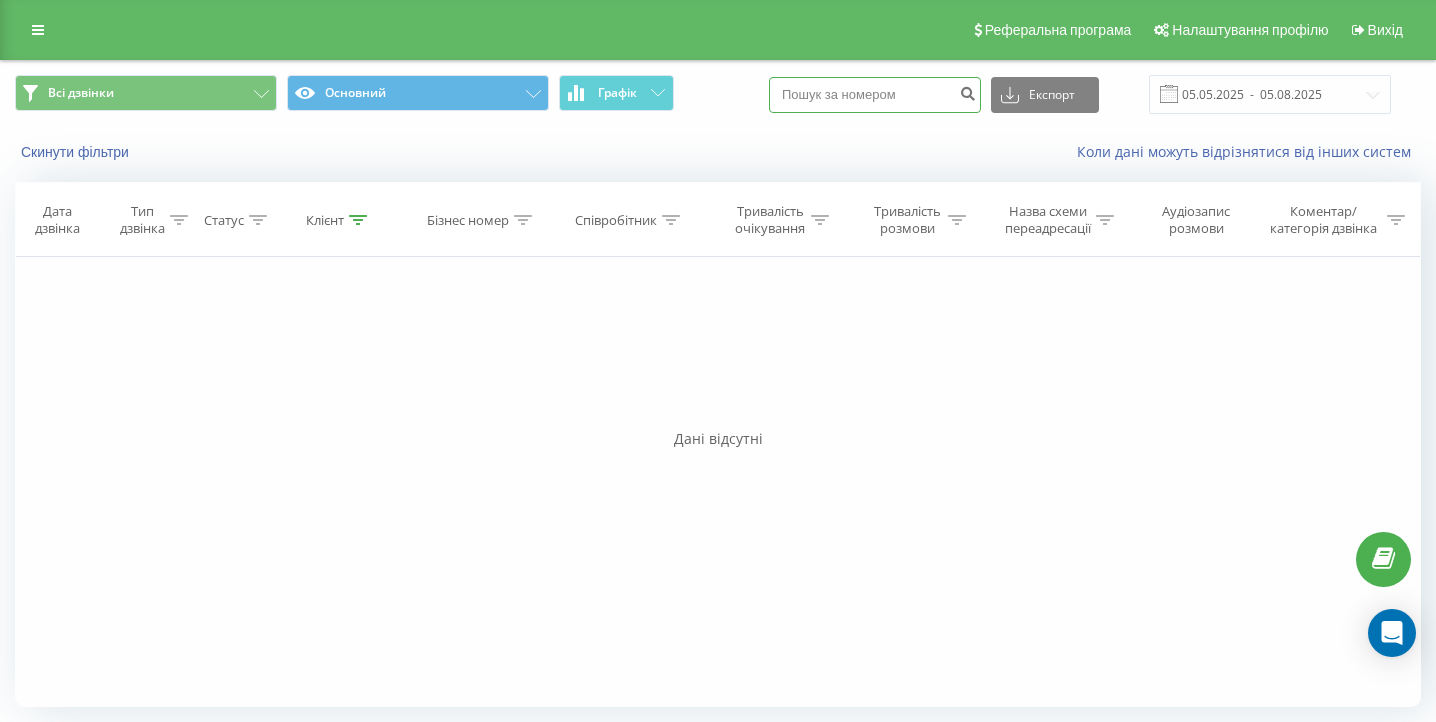 paste on "050 647 79 34" 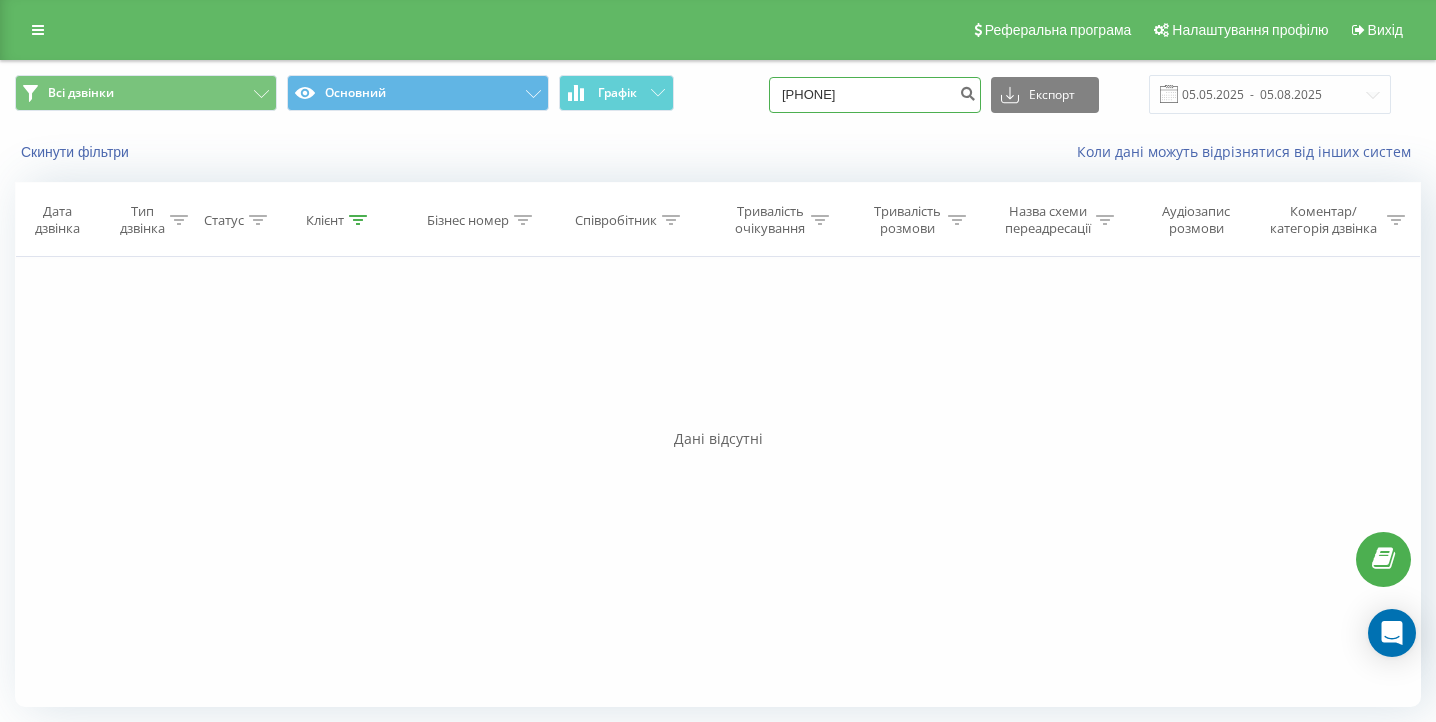 type on "050 647 79 34" 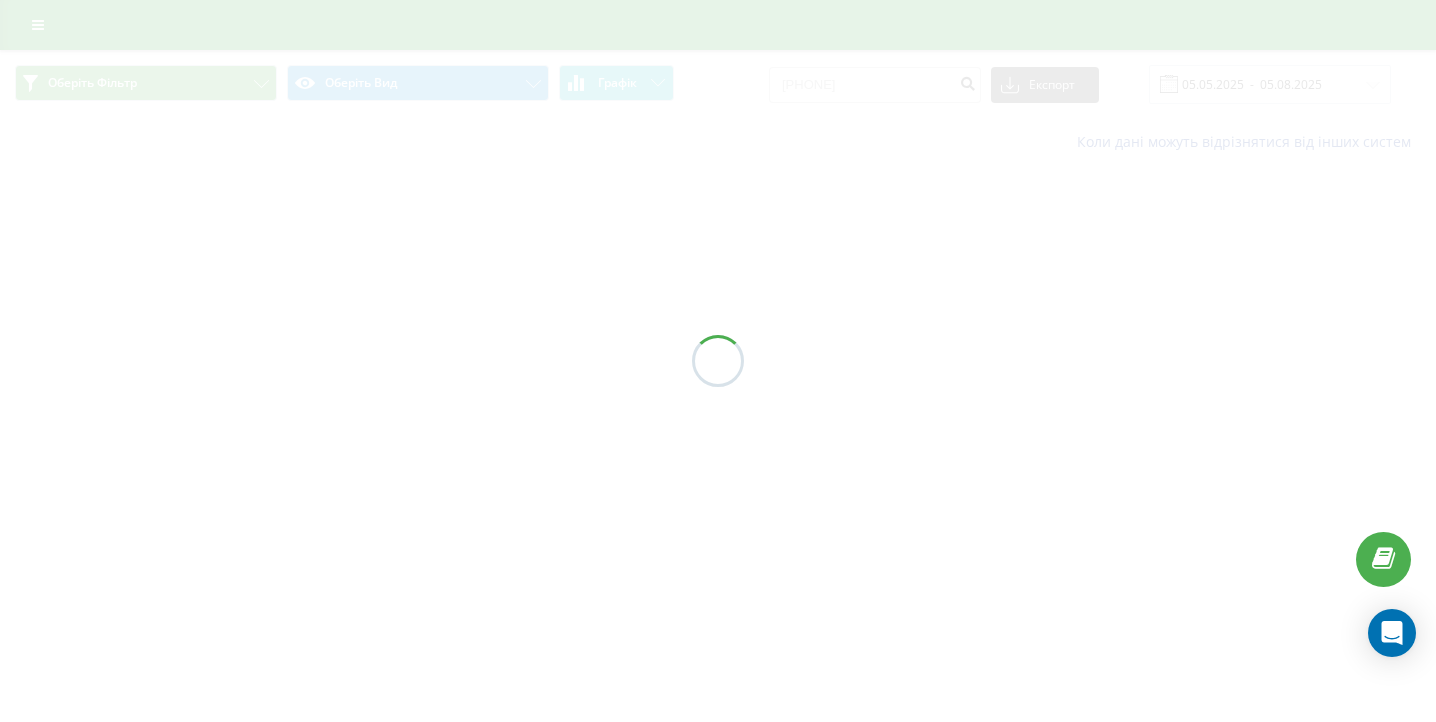 scroll, scrollTop: 0, scrollLeft: 0, axis: both 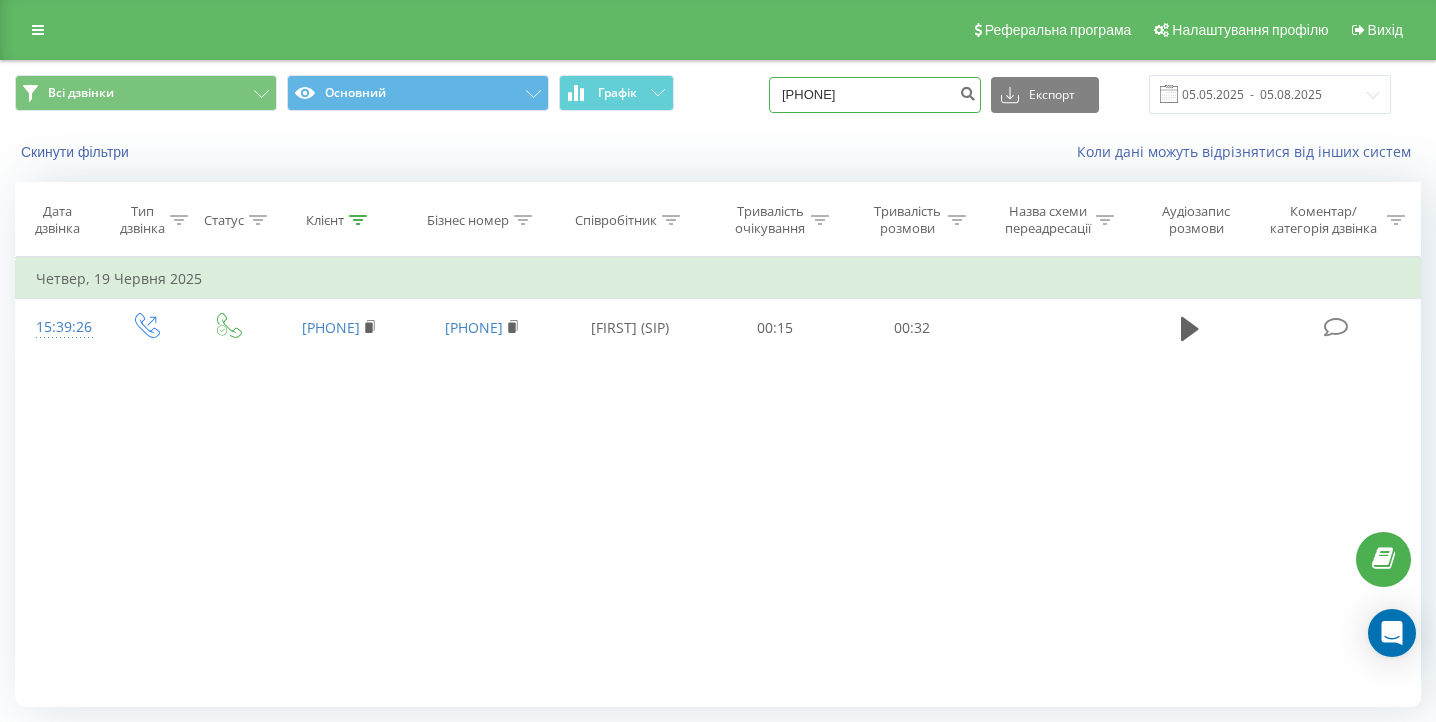 click on "0506477934" at bounding box center [875, 95] 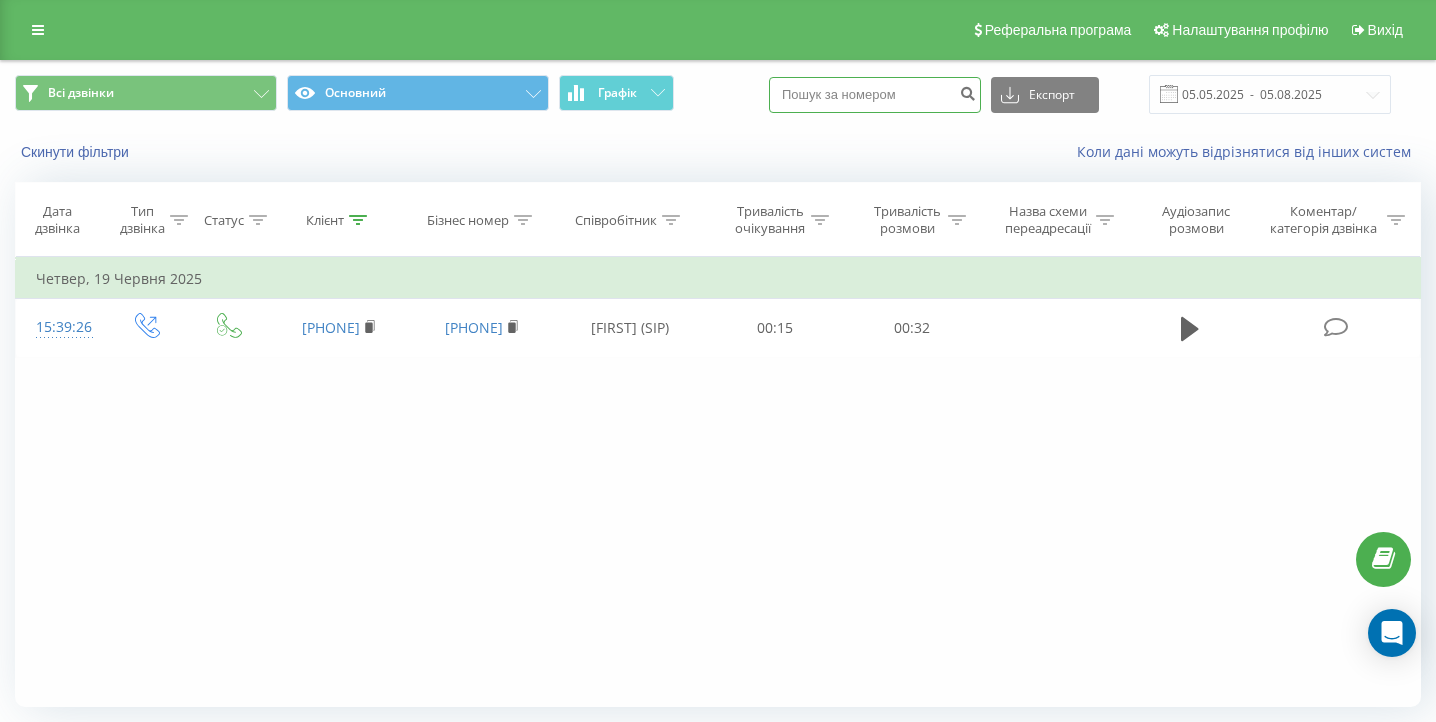 paste on "093 893 79 35" 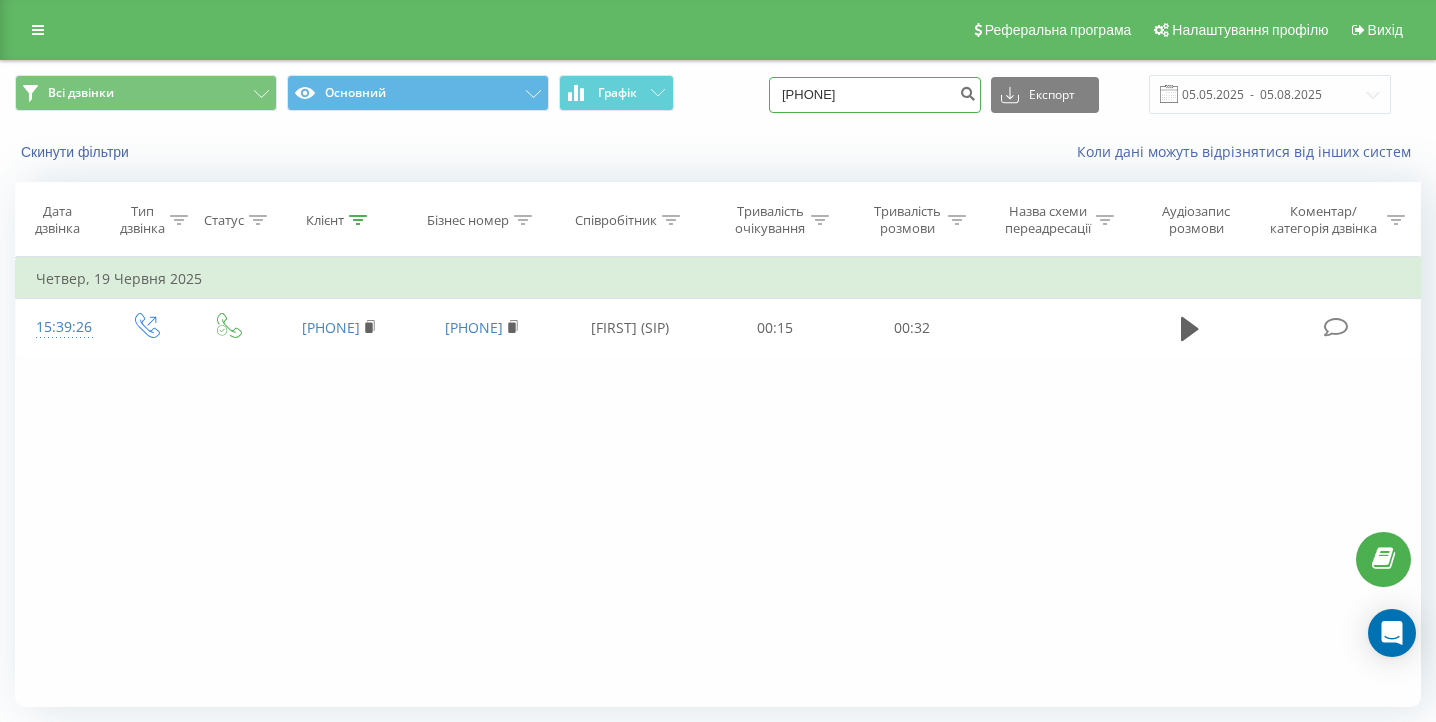 type on "093 893 79 35" 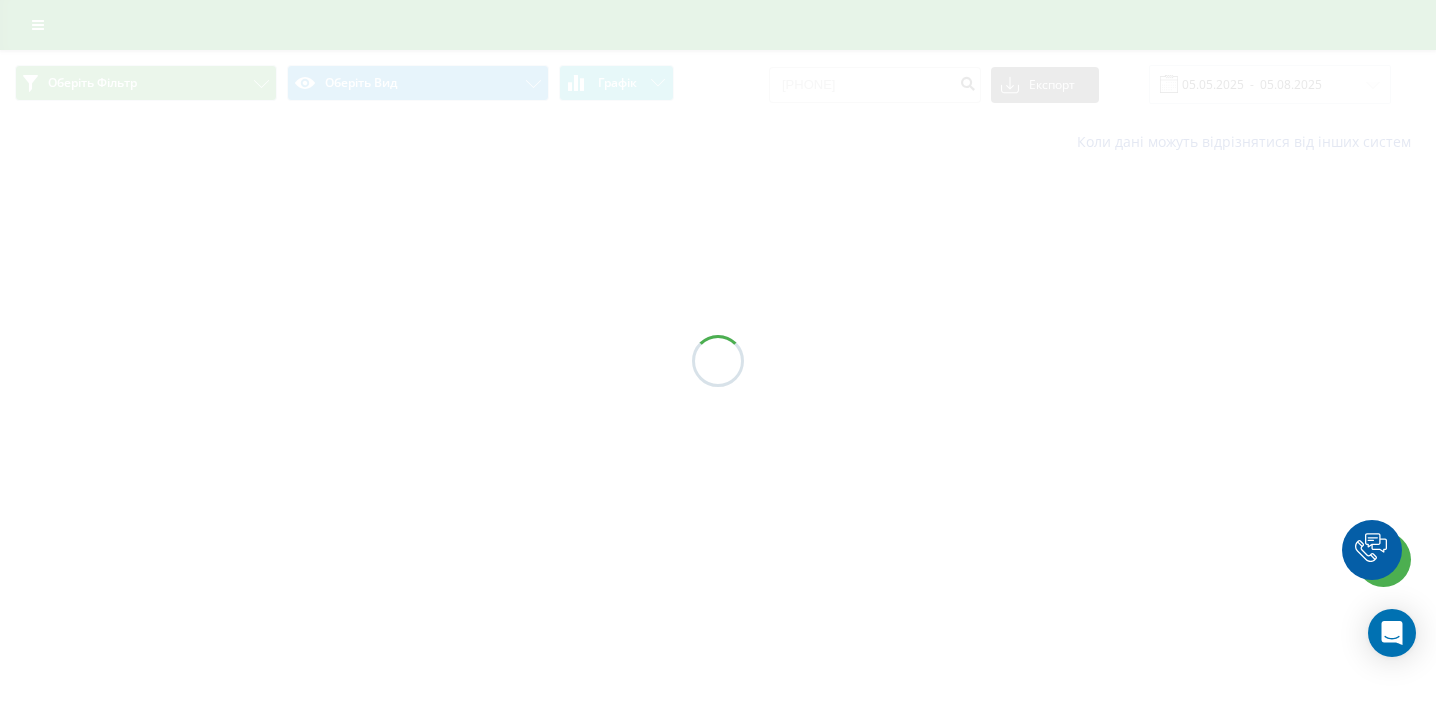scroll, scrollTop: 0, scrollLeft: 0, axis: both 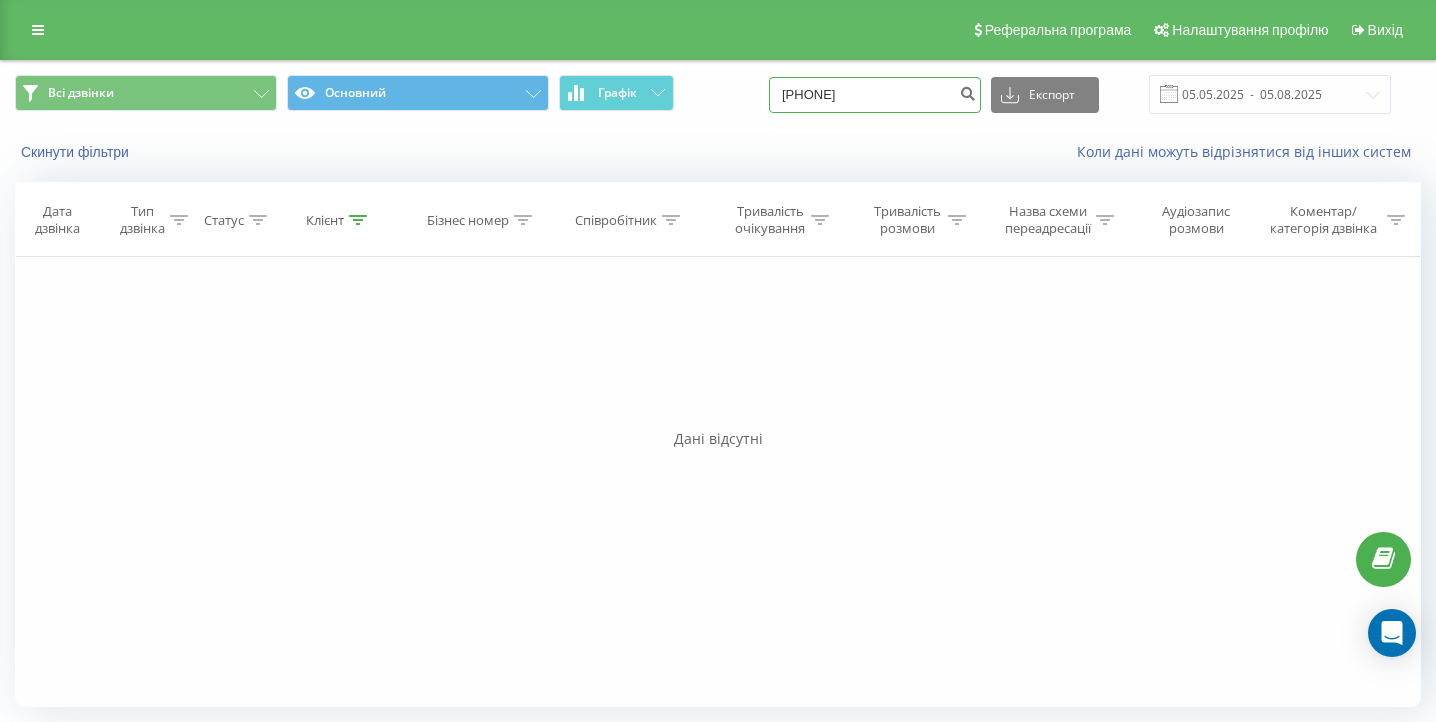 click on "0938937935" at bounding box center (875, 95) 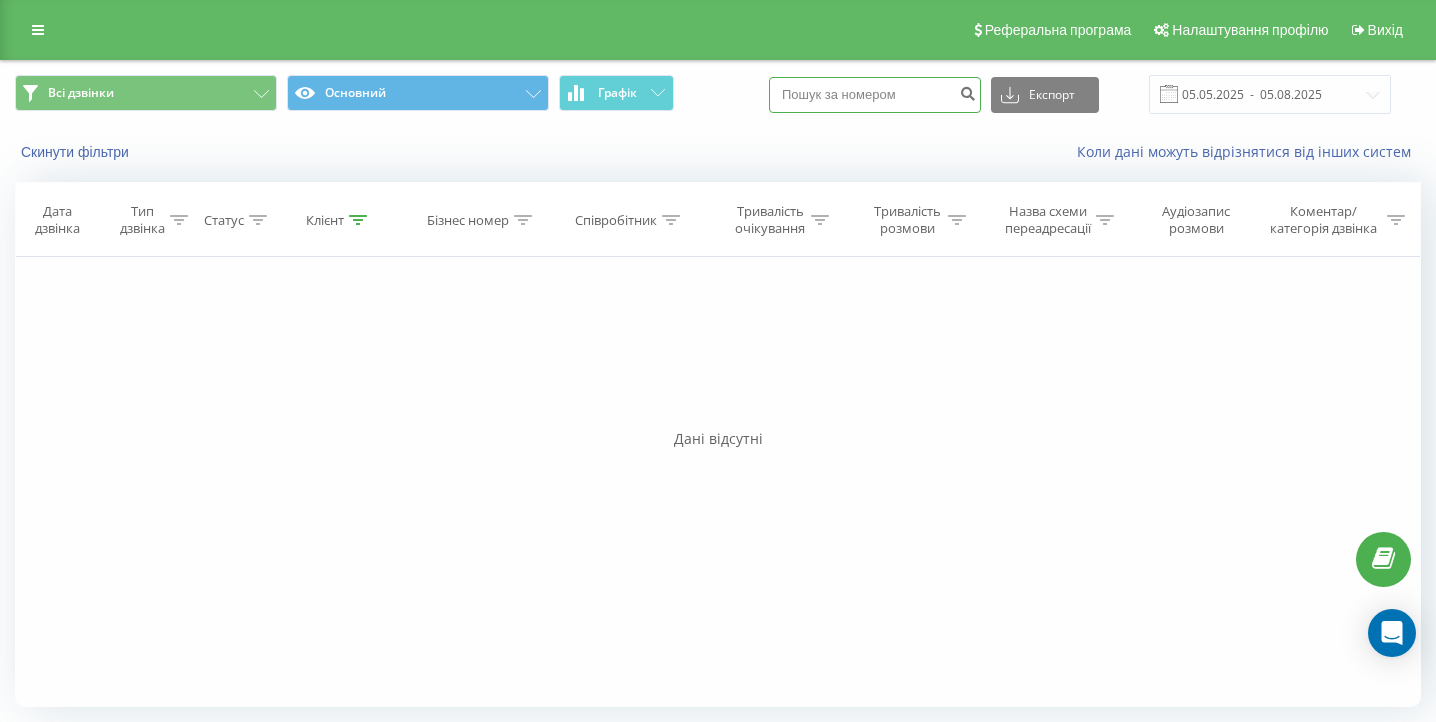 paste on "073 703 22 53" 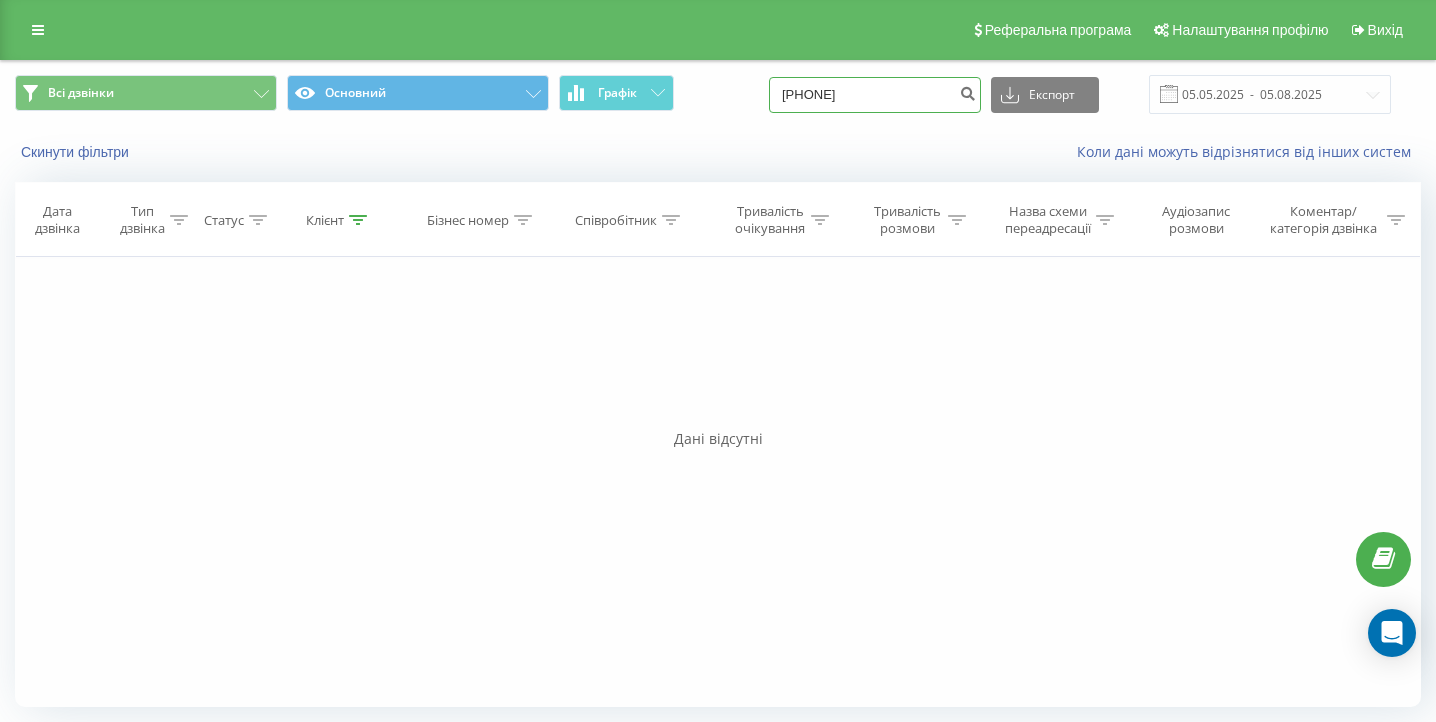 type on "073 703 22 53" 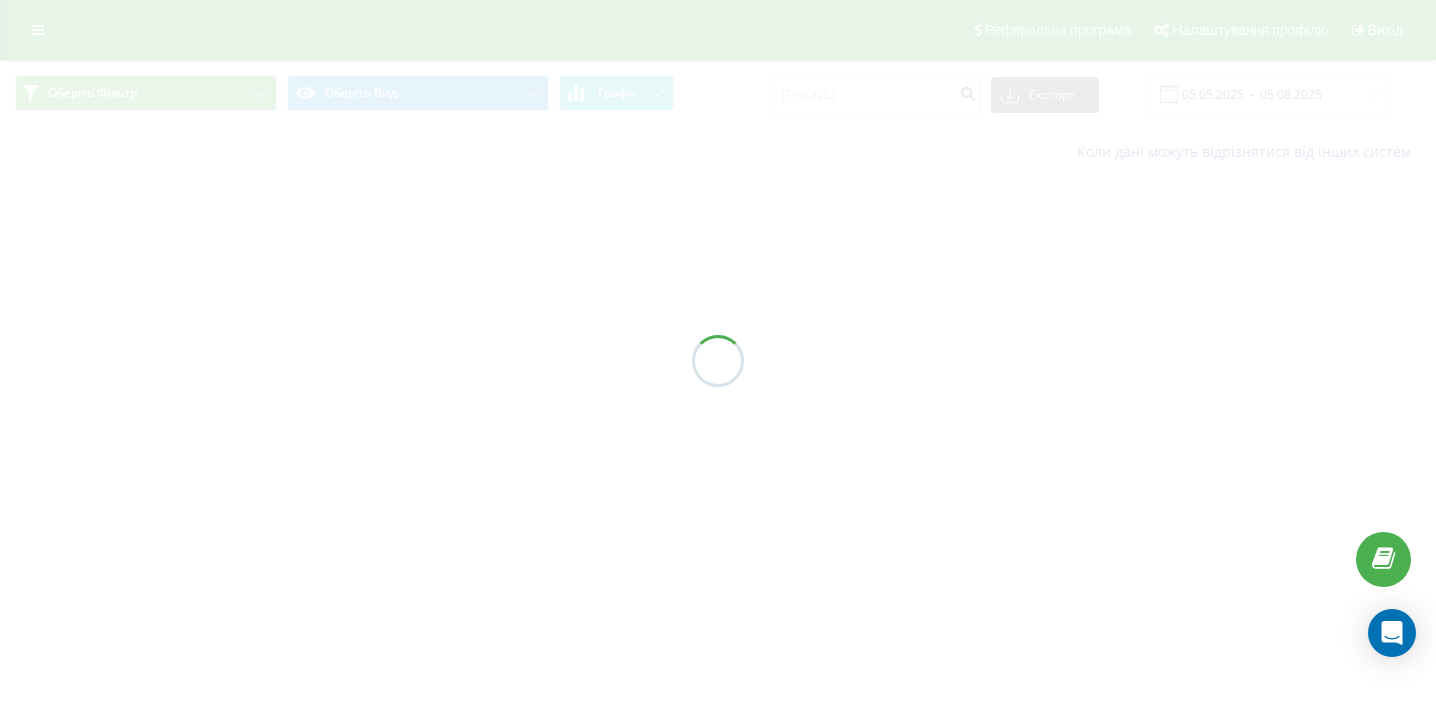scroll, scrollTop: 0, scrollLeft: 0, axis: both 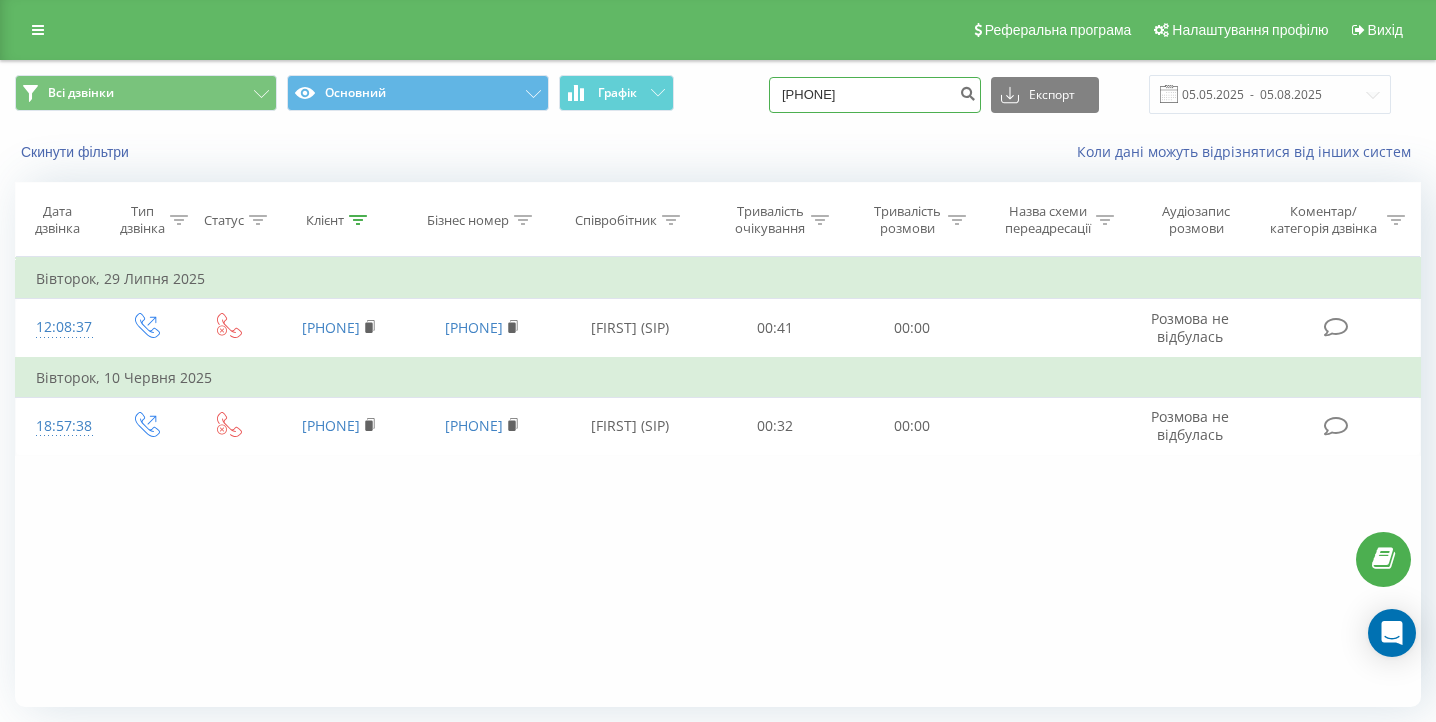 click on "[PHONE]" at bounding box center (875, 95) 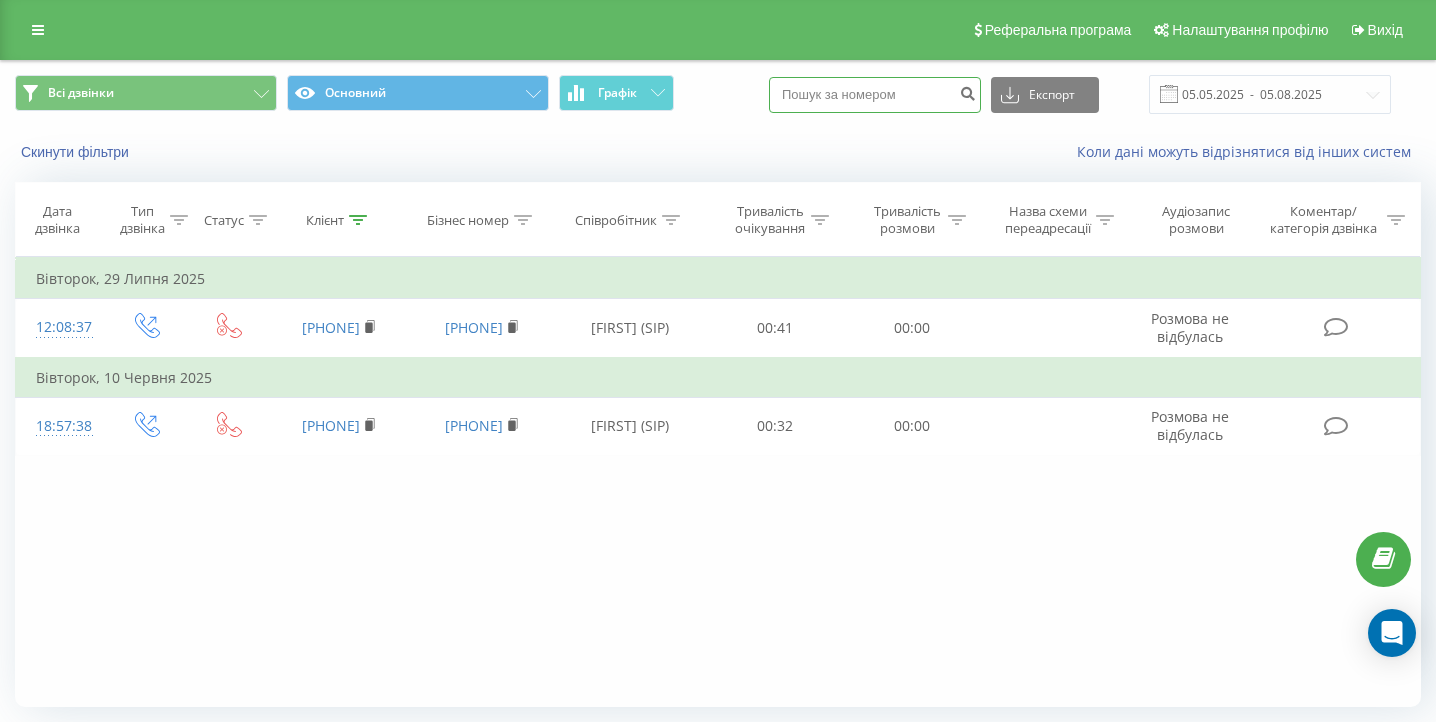 paste on "[PHONE]" 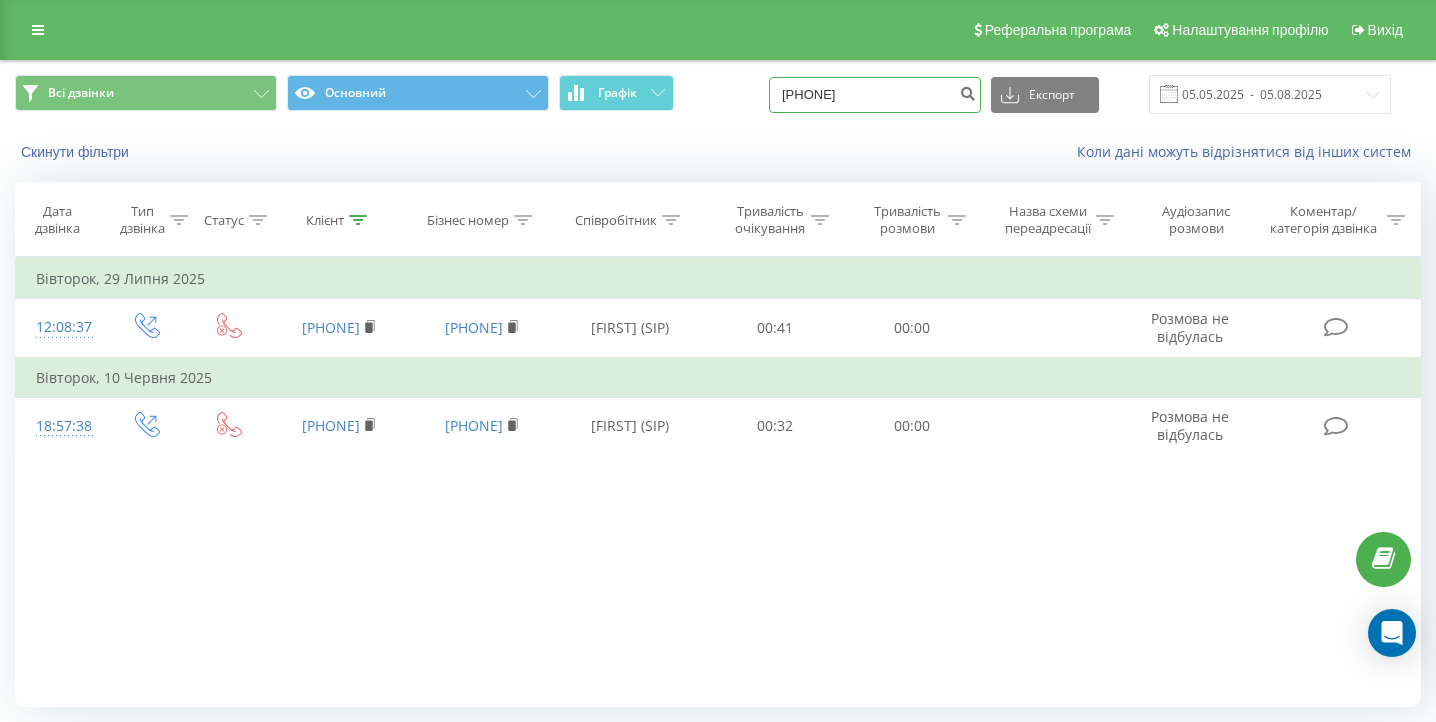 type on "[PHONE]" 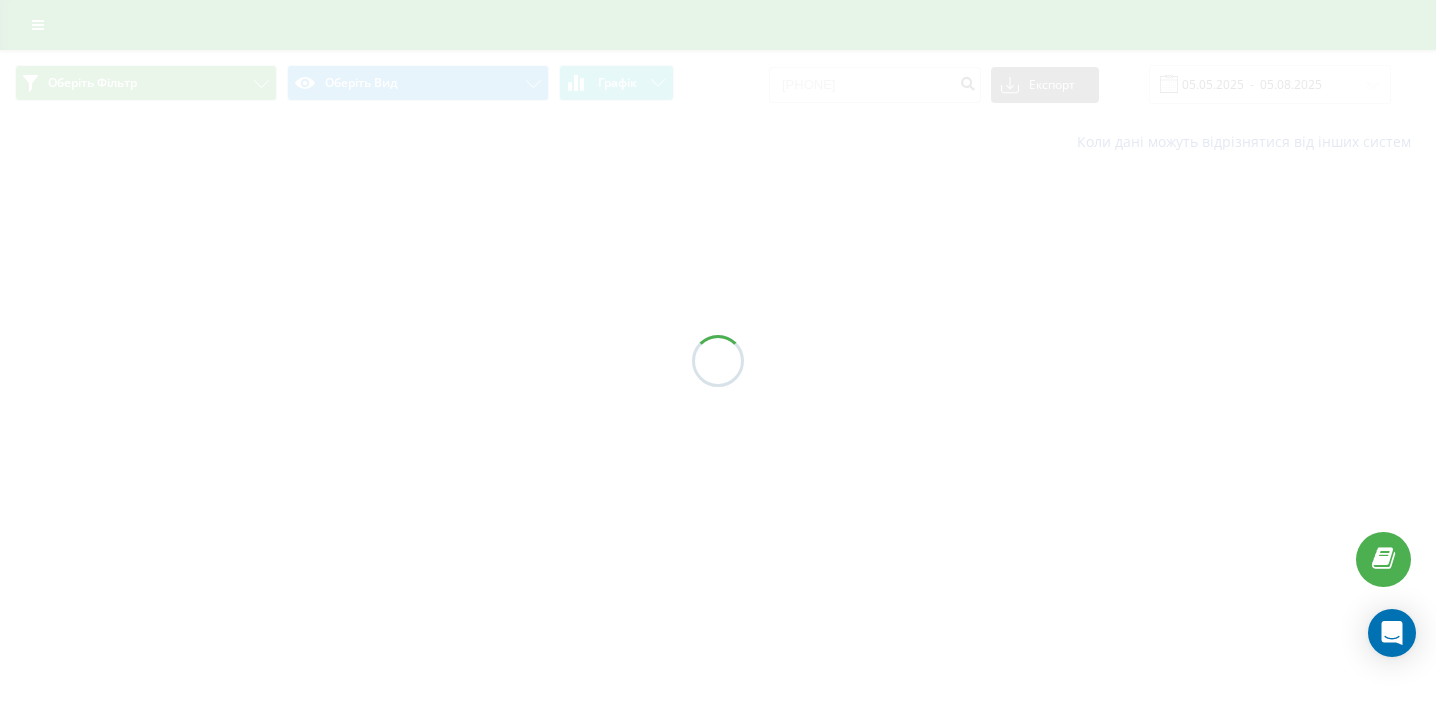 scroll, scrollTop: 0, scrollLeft: 0, axis: both 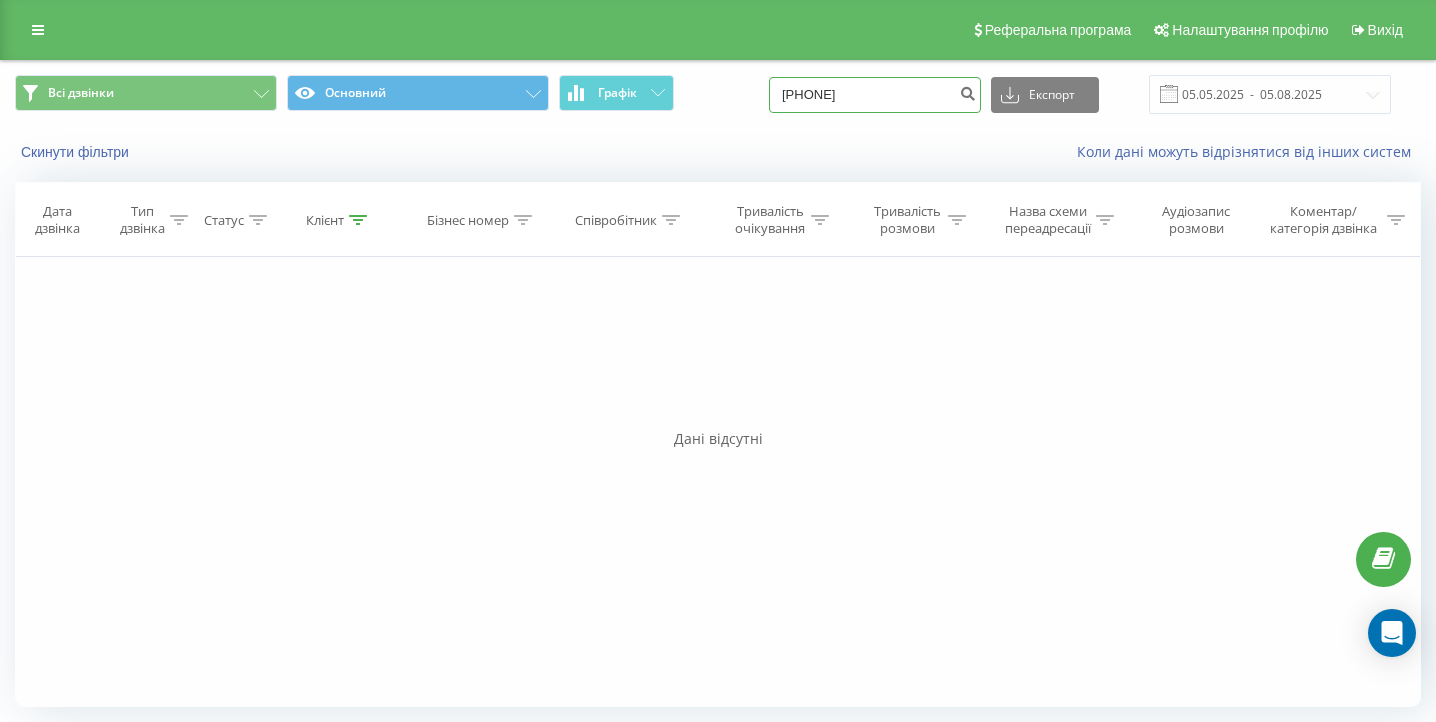 click on "0990350666" at bounding box center [875, 95] 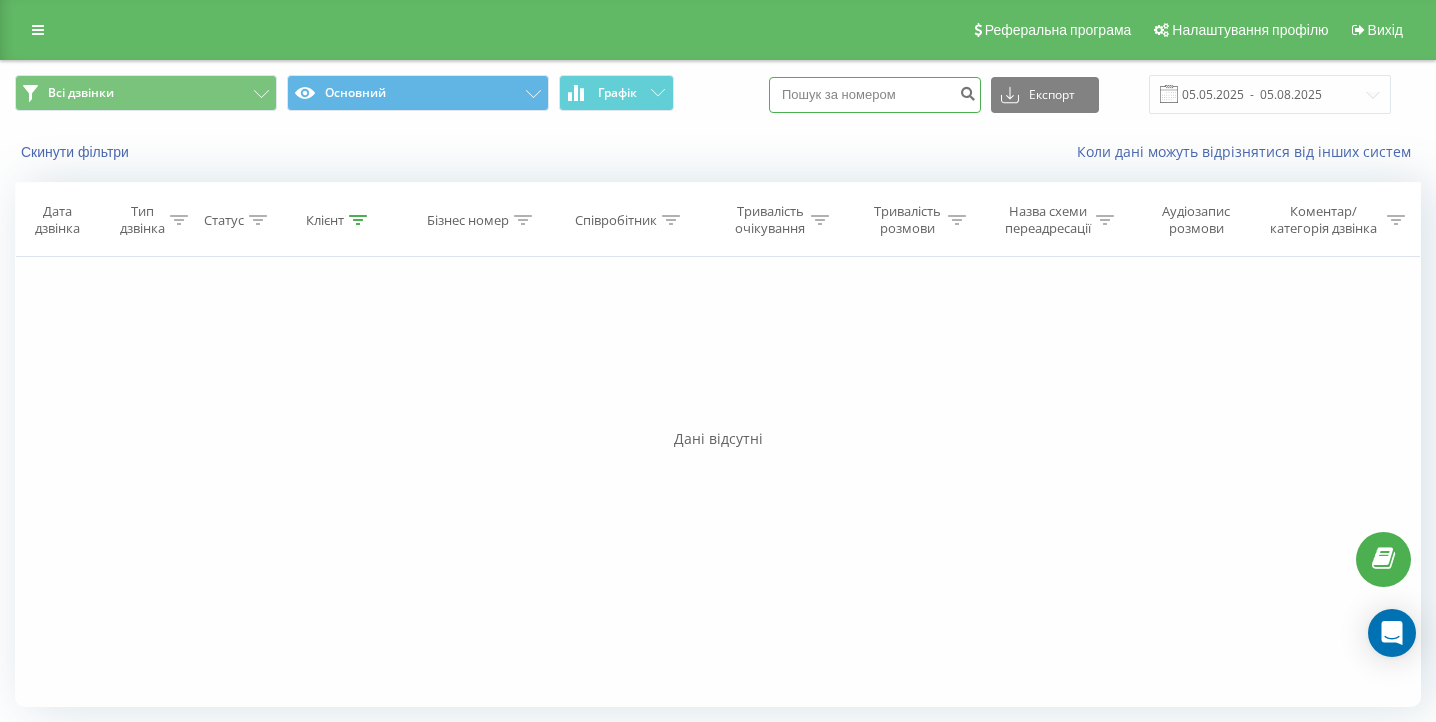paste on "063 564 78 18" 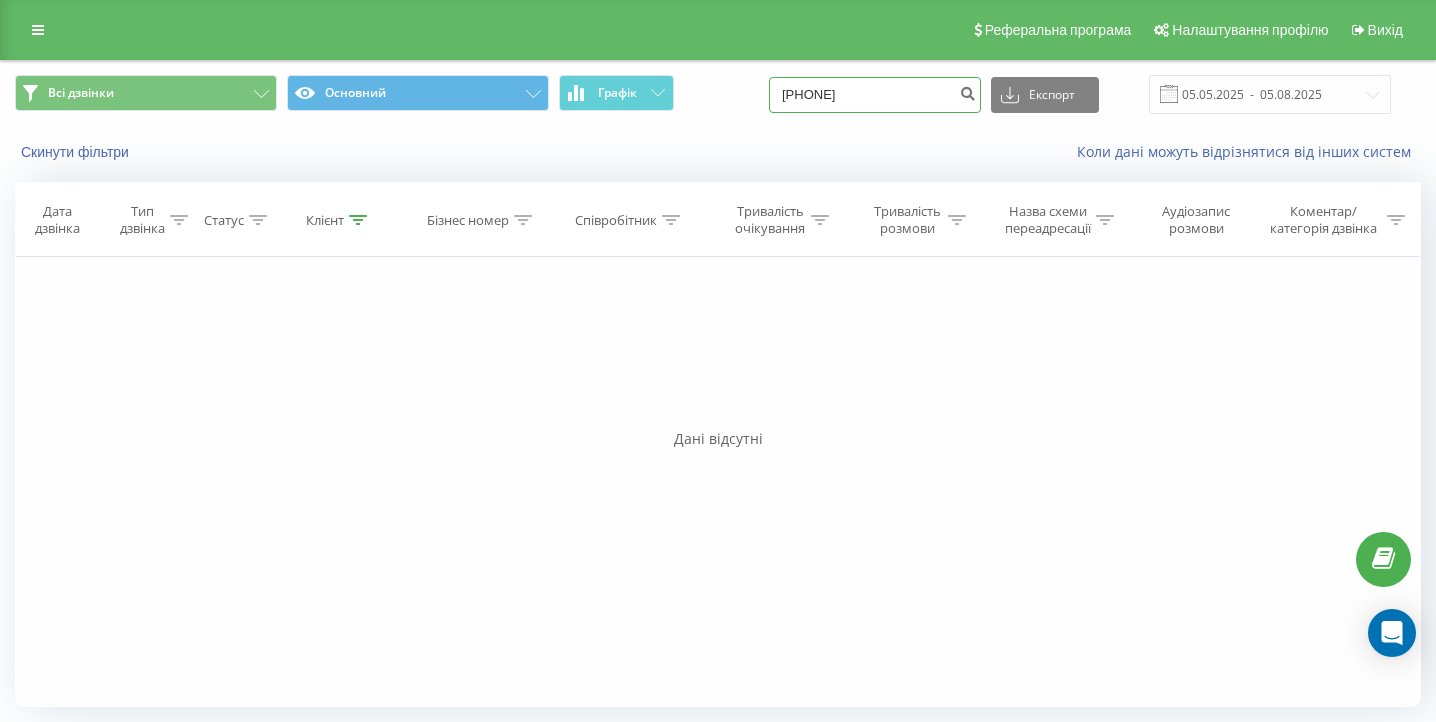 type on "063 564 78 18" 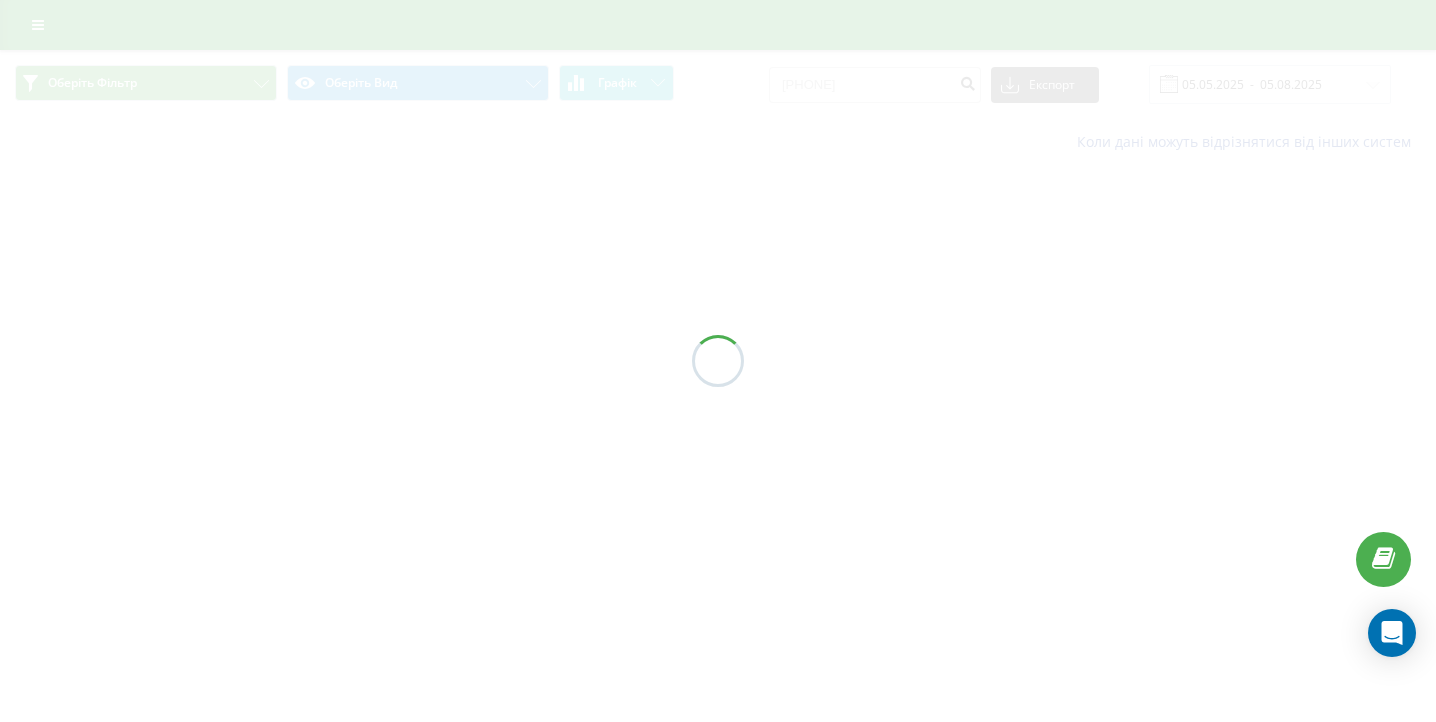 scroll, scrollTop: 0, scrollLeft: 0, axis: both 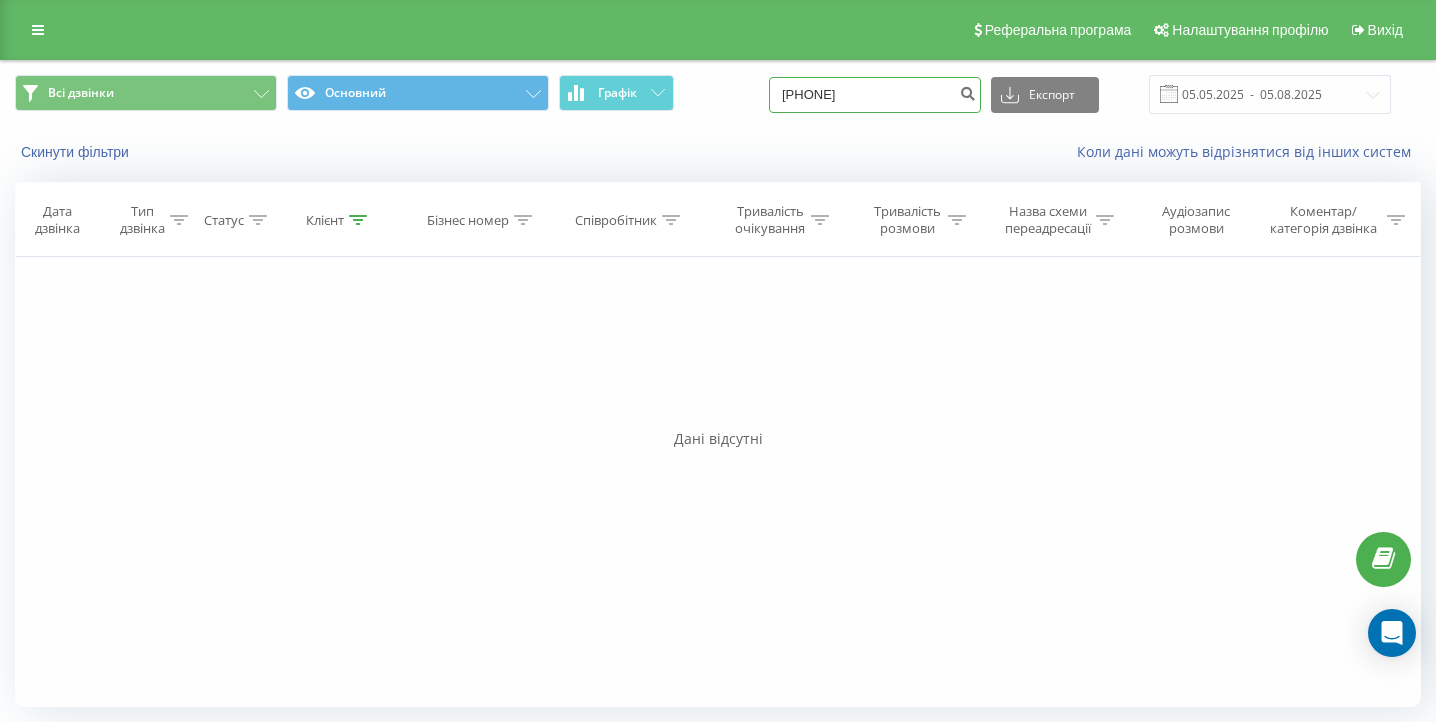 click on "0635647818" at bounding box center [875, 95] 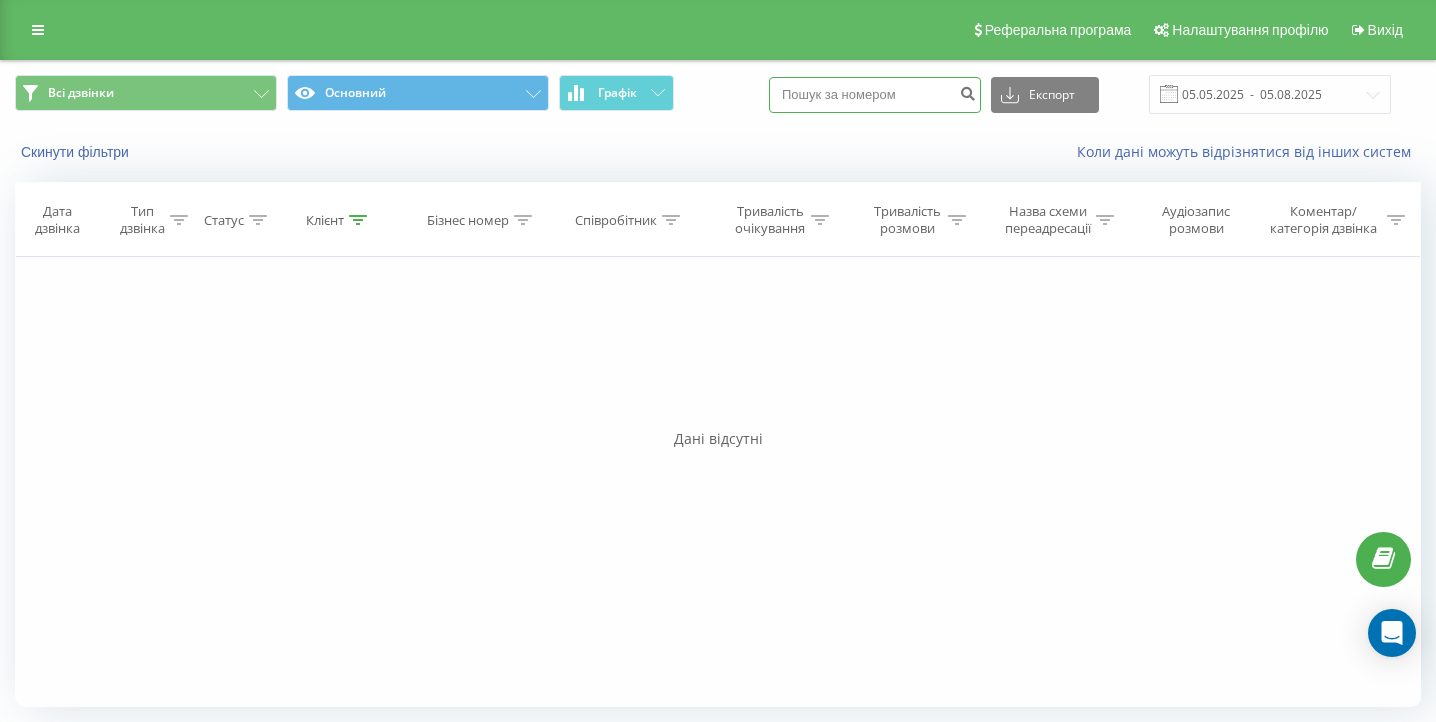 paste on "063 137 43 28" 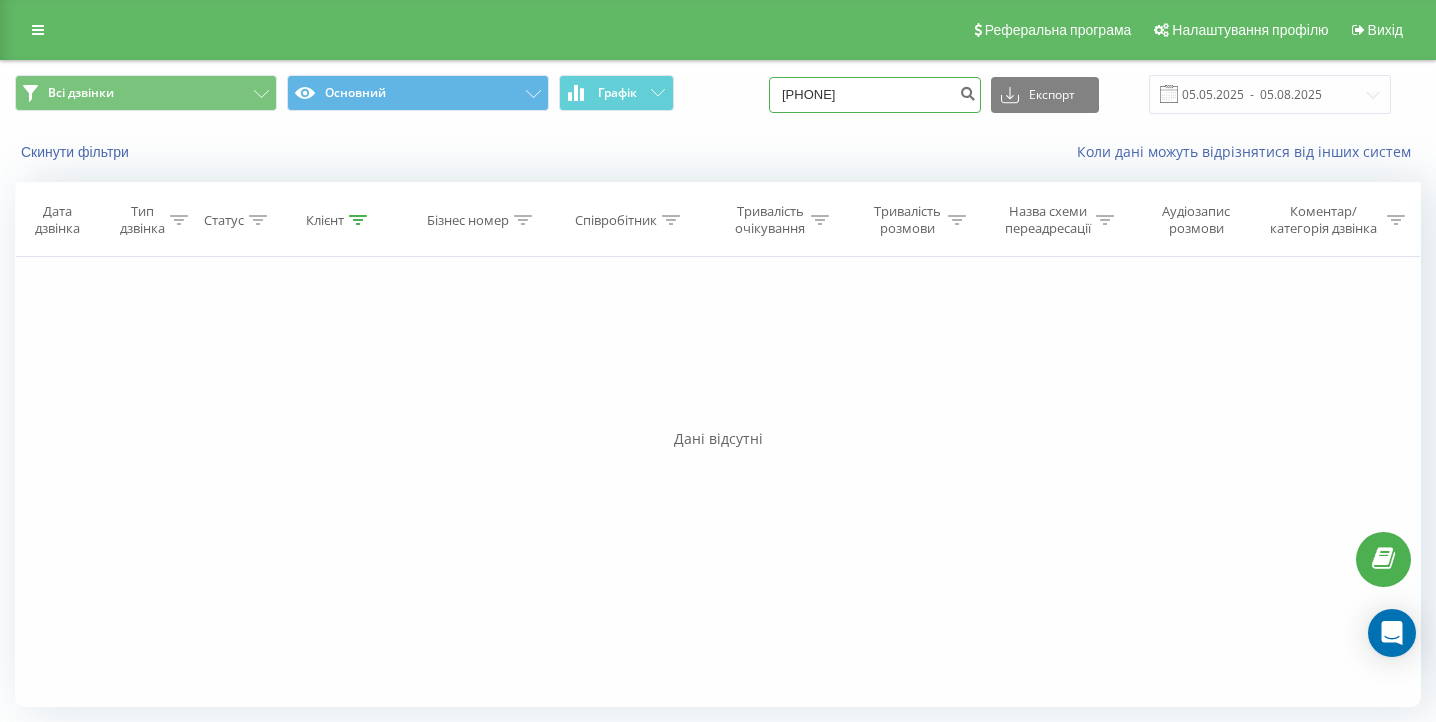 type on "063 137 43 28" 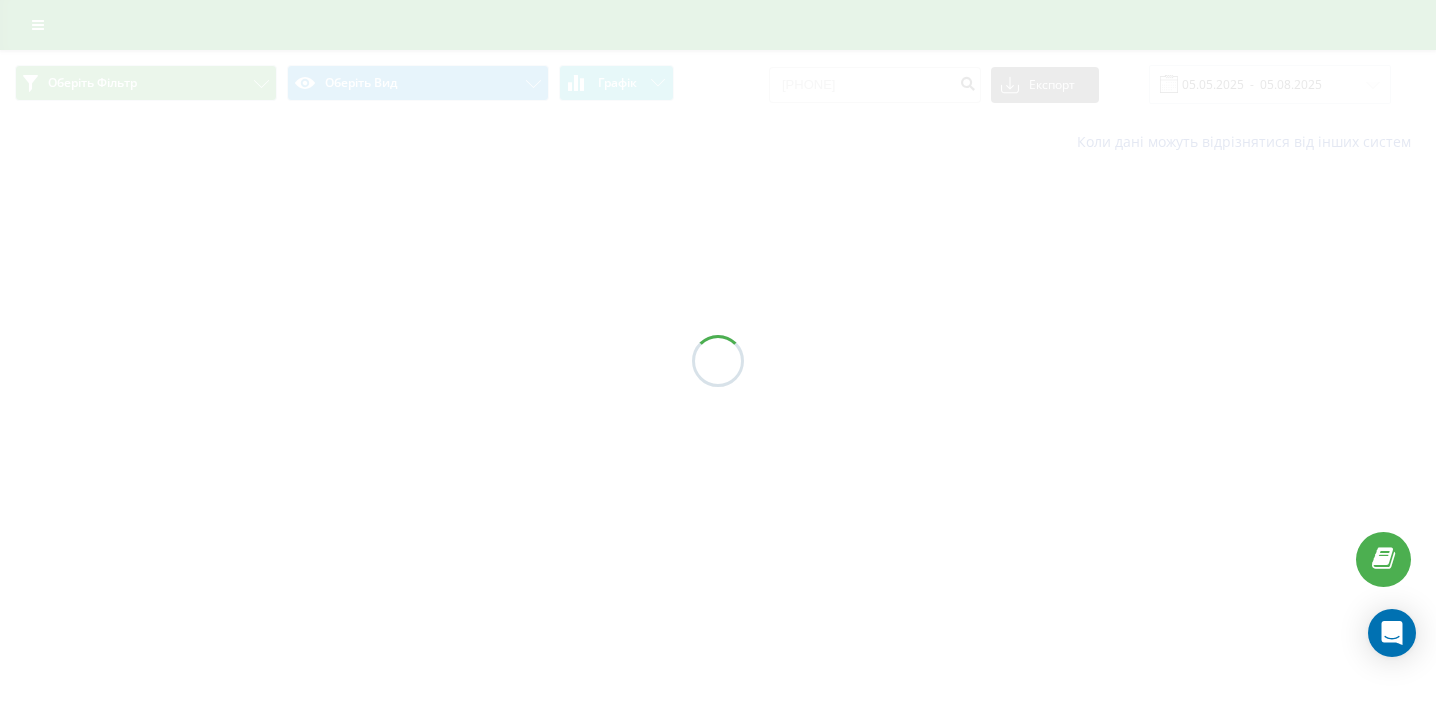 scroll, scrollTop: 0, scrollLeft: 0, axis: both 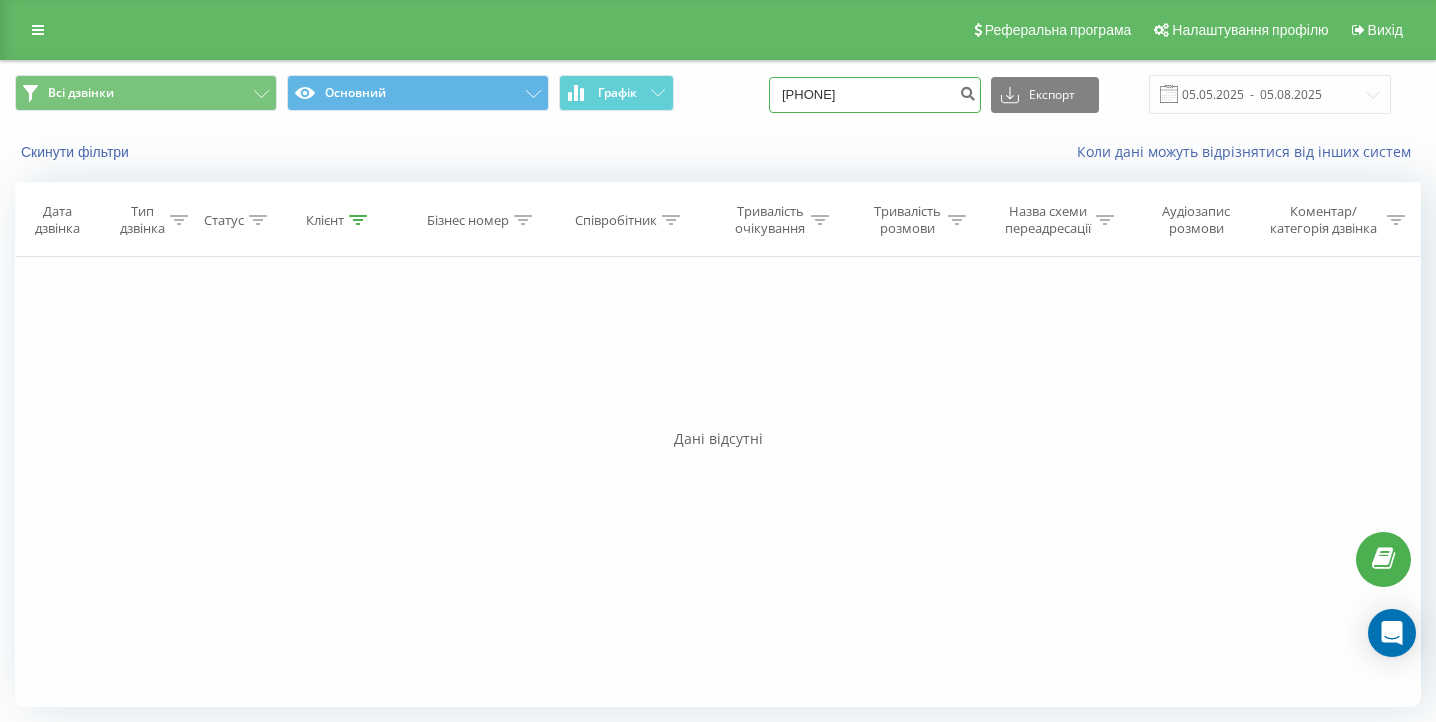 click on "0631374328" at bounding box center [875, 95] 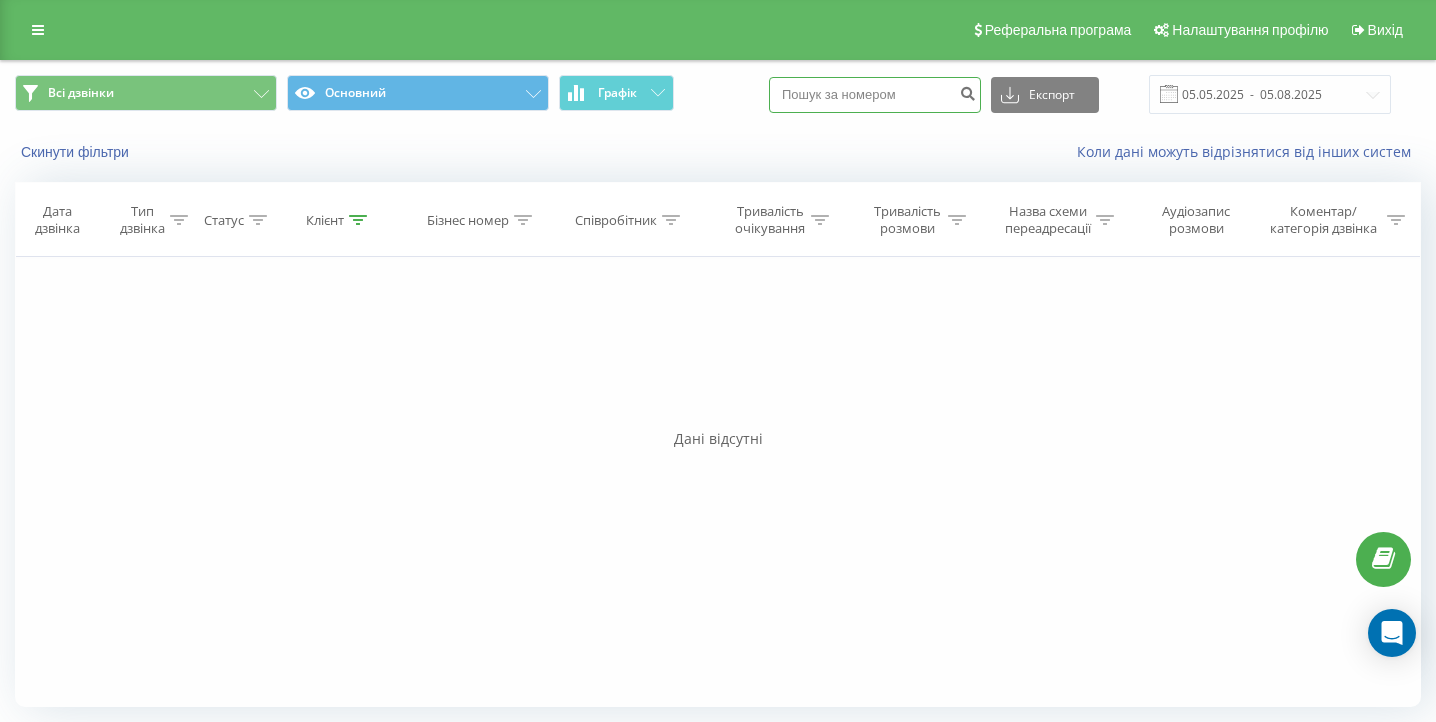paste on "097 417 71 77" 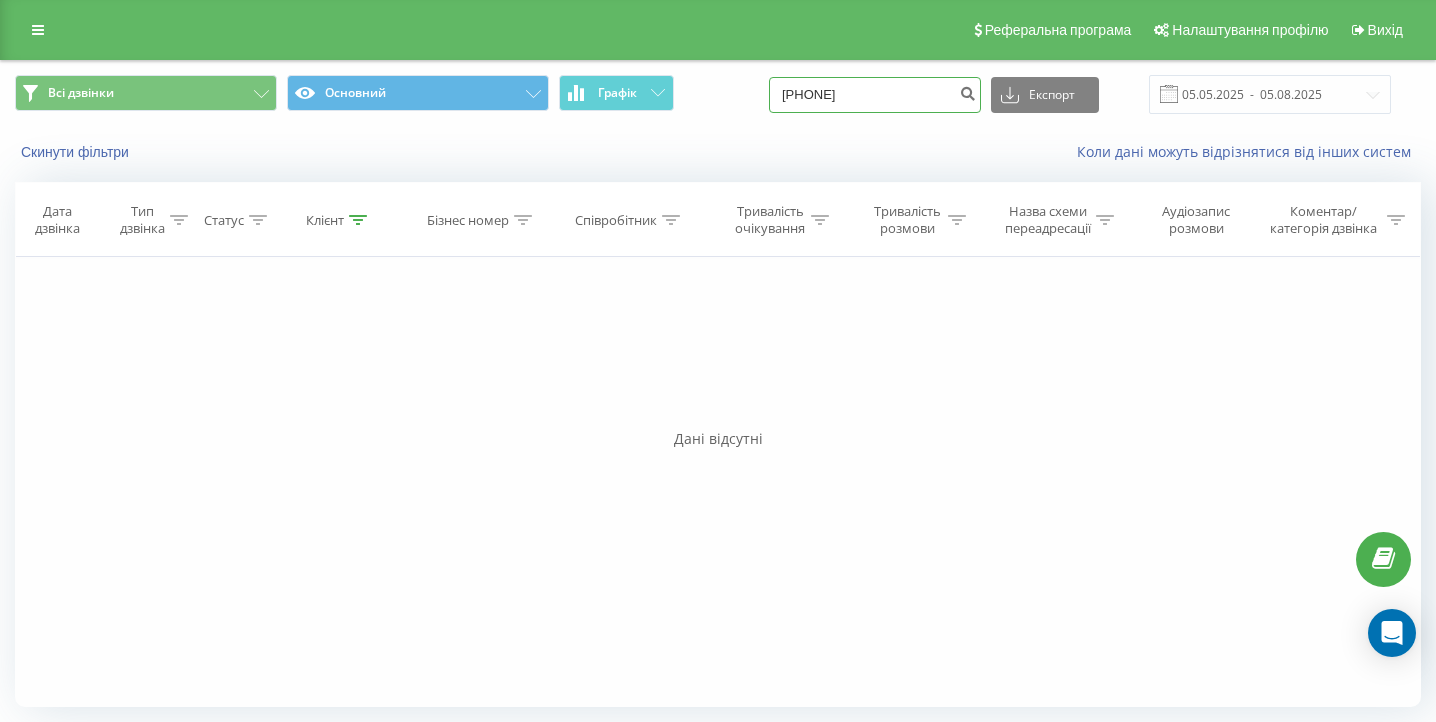 type on "097 417 71 77" 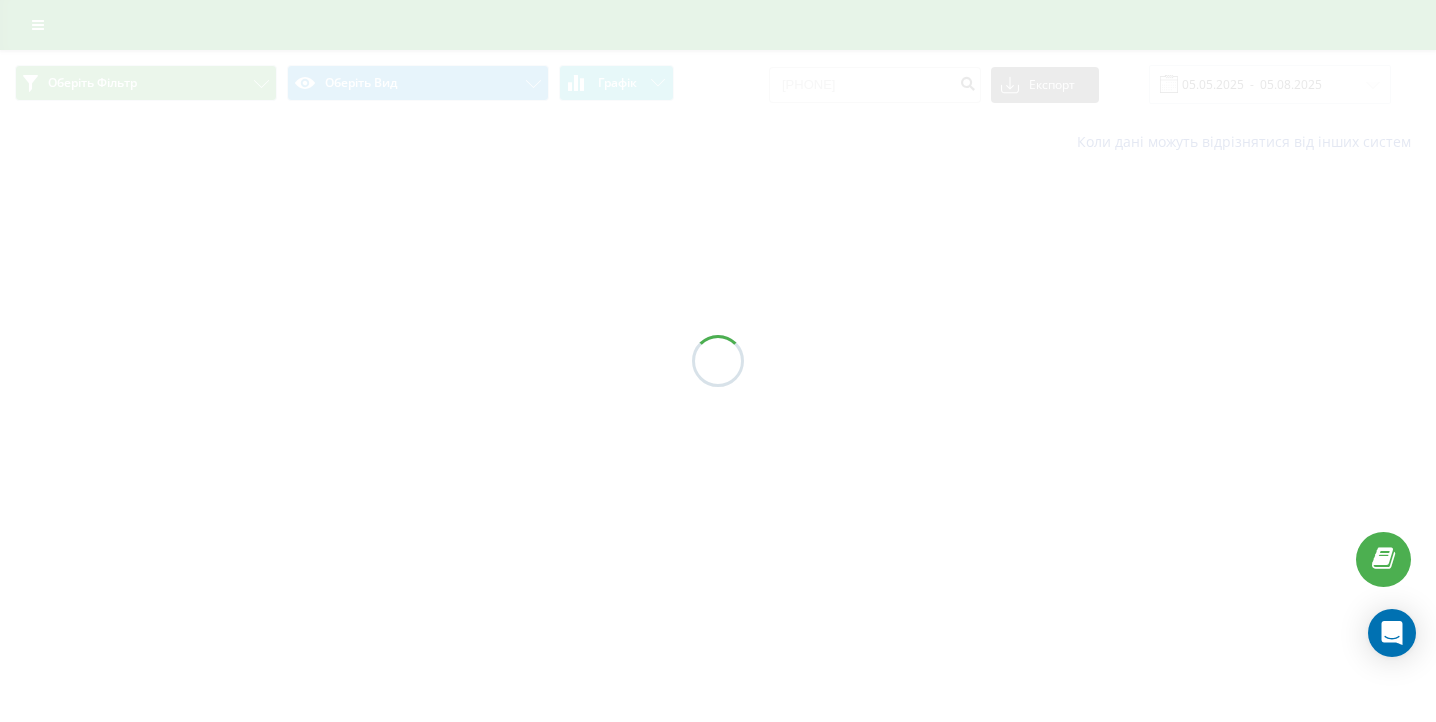scroll, scrollTop: 0, scrollLeft: 0, axis: both 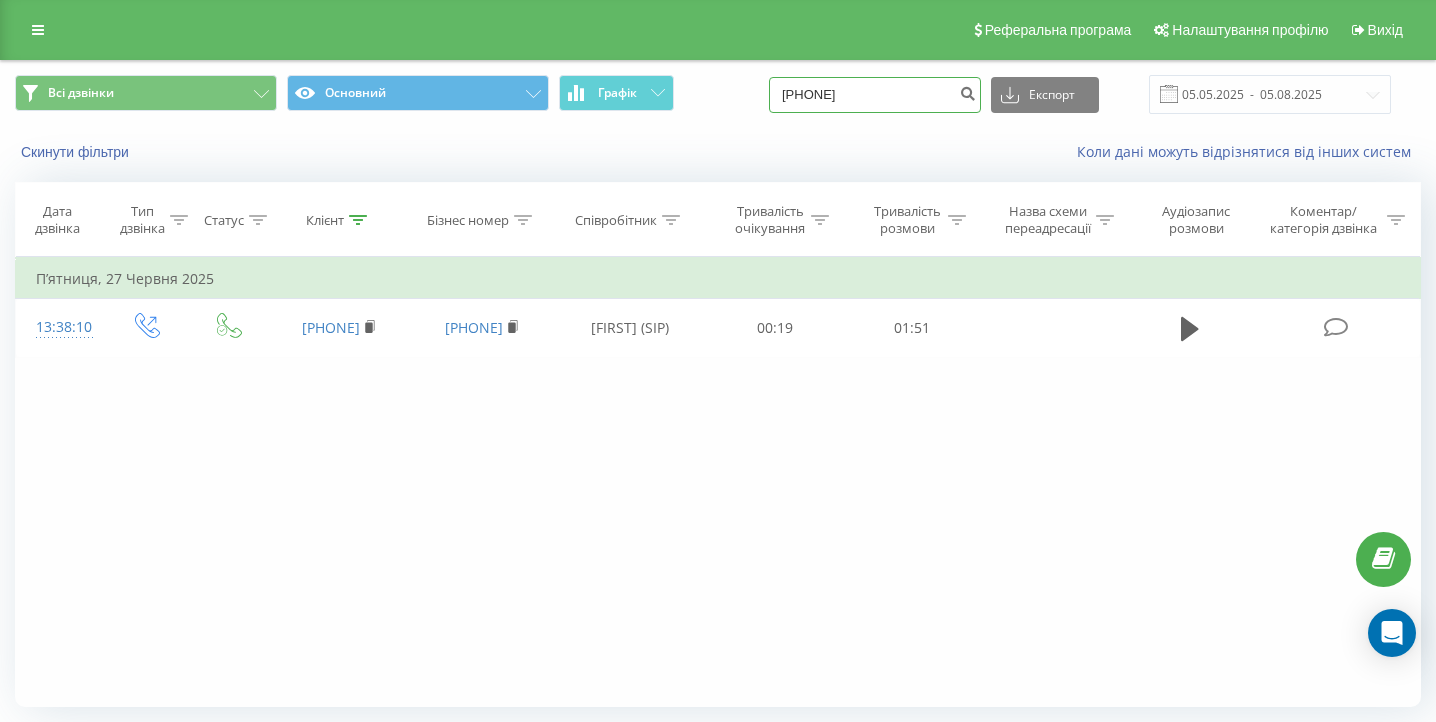 click on "[PHONE]" at bounding box center (875, 95) 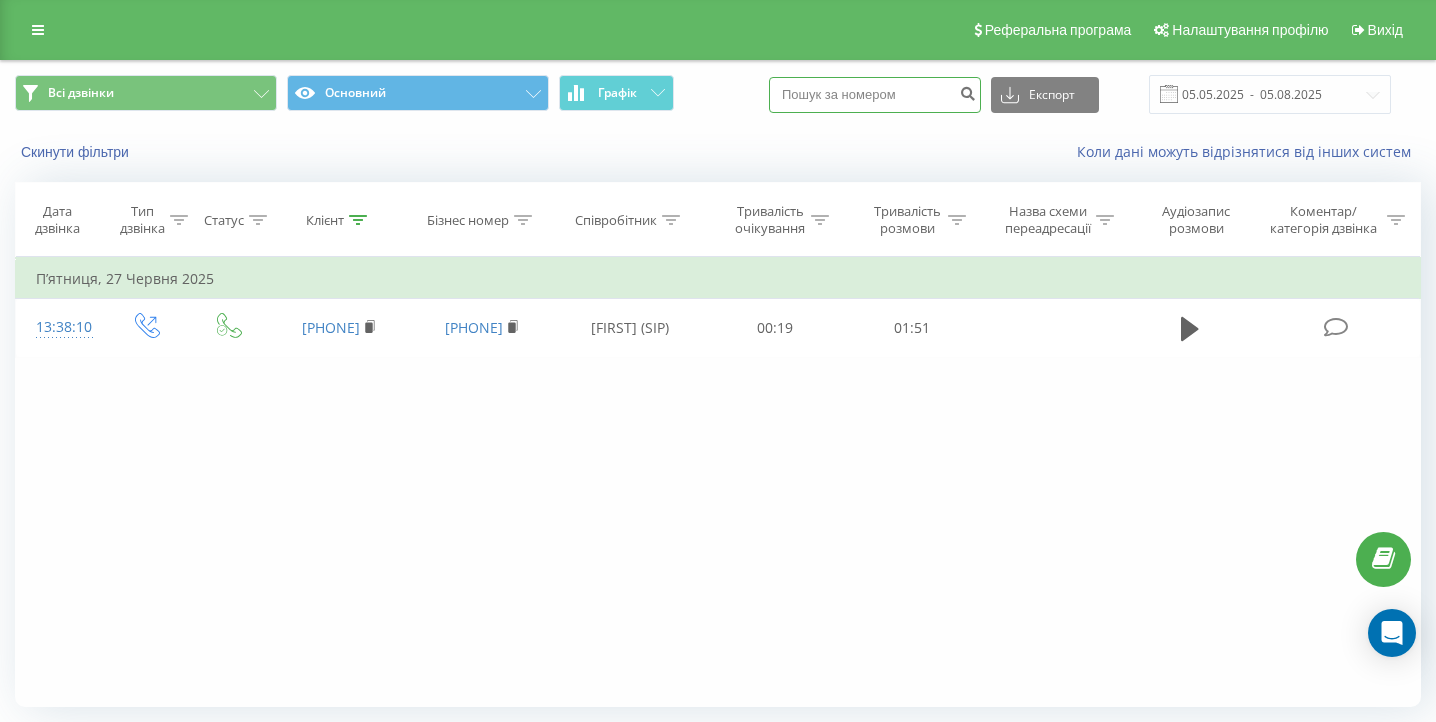 paste on "097 855 96 61" 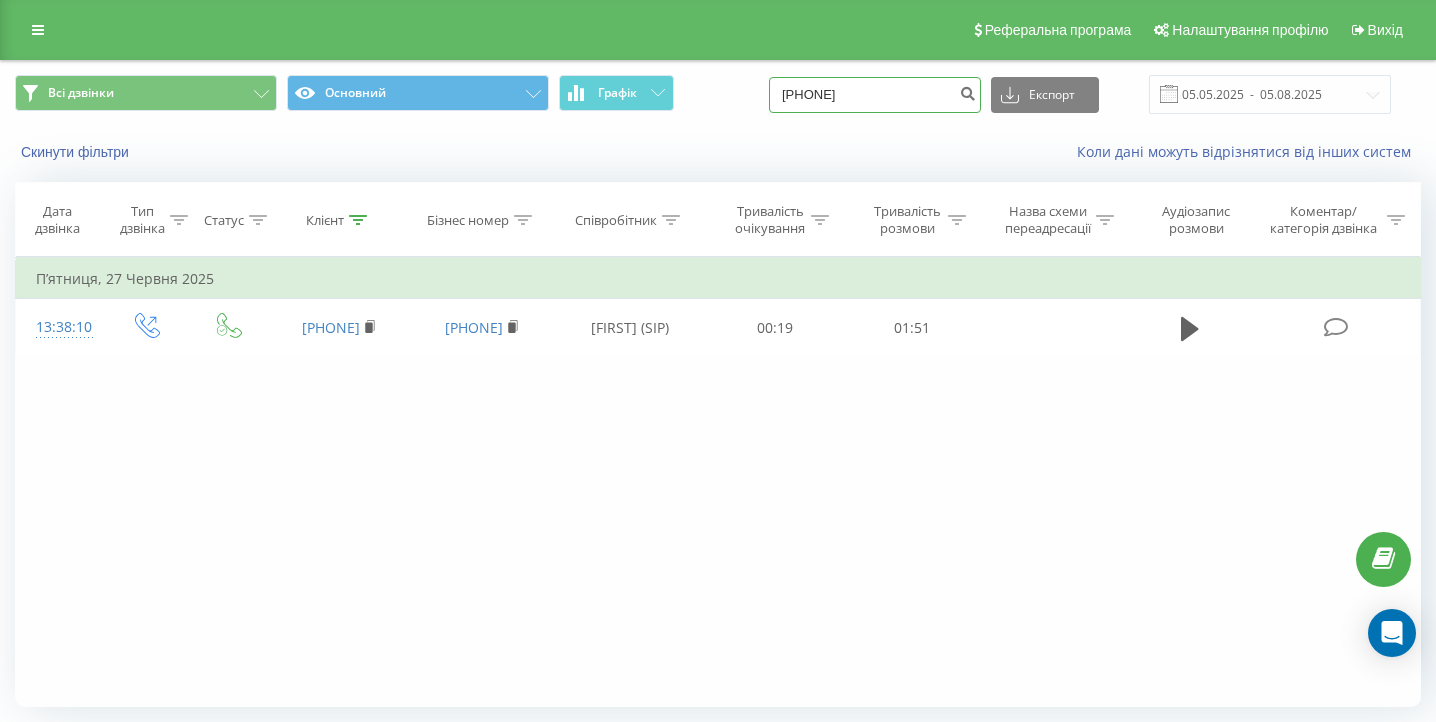 type on "097 855 96 61" 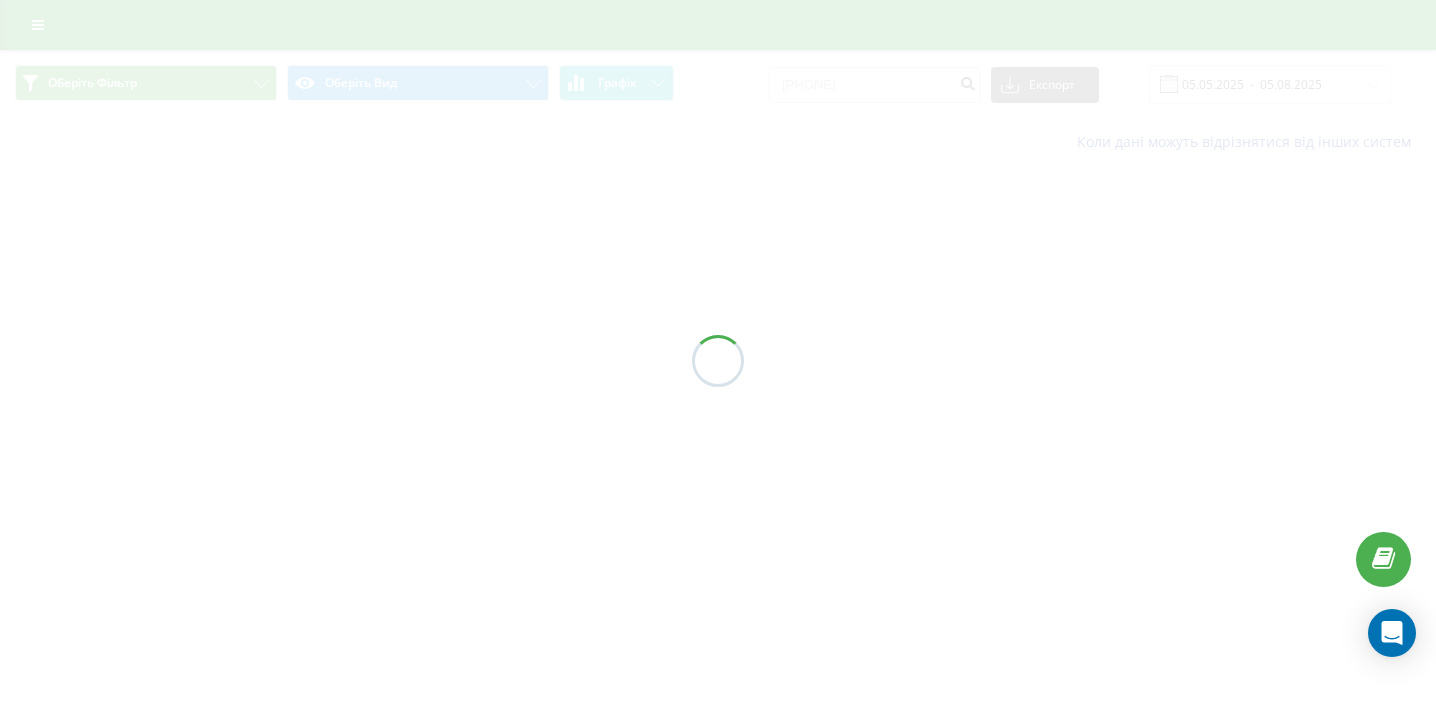 scroll, scrollTop: 0, scrollLeft: 0, axis: both 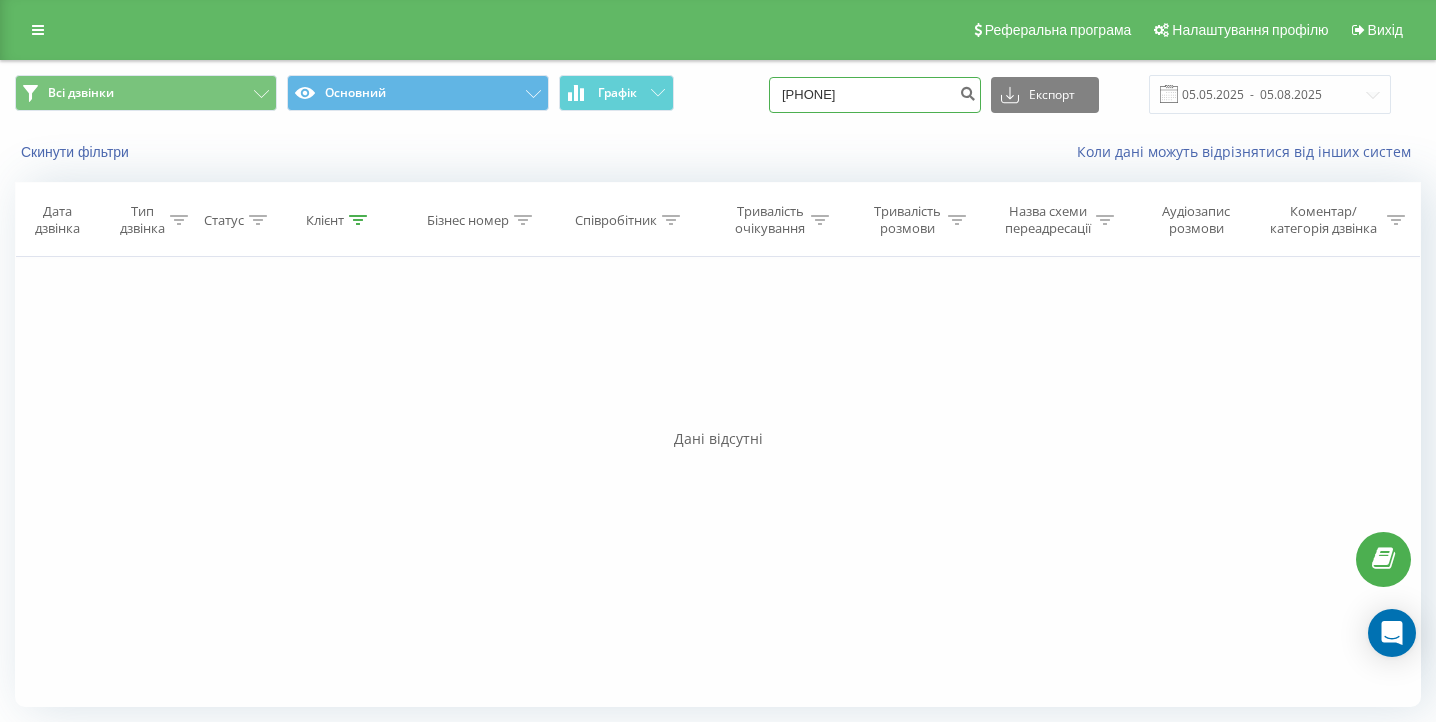 click on "0978559661" at bounding box center (875, 95) 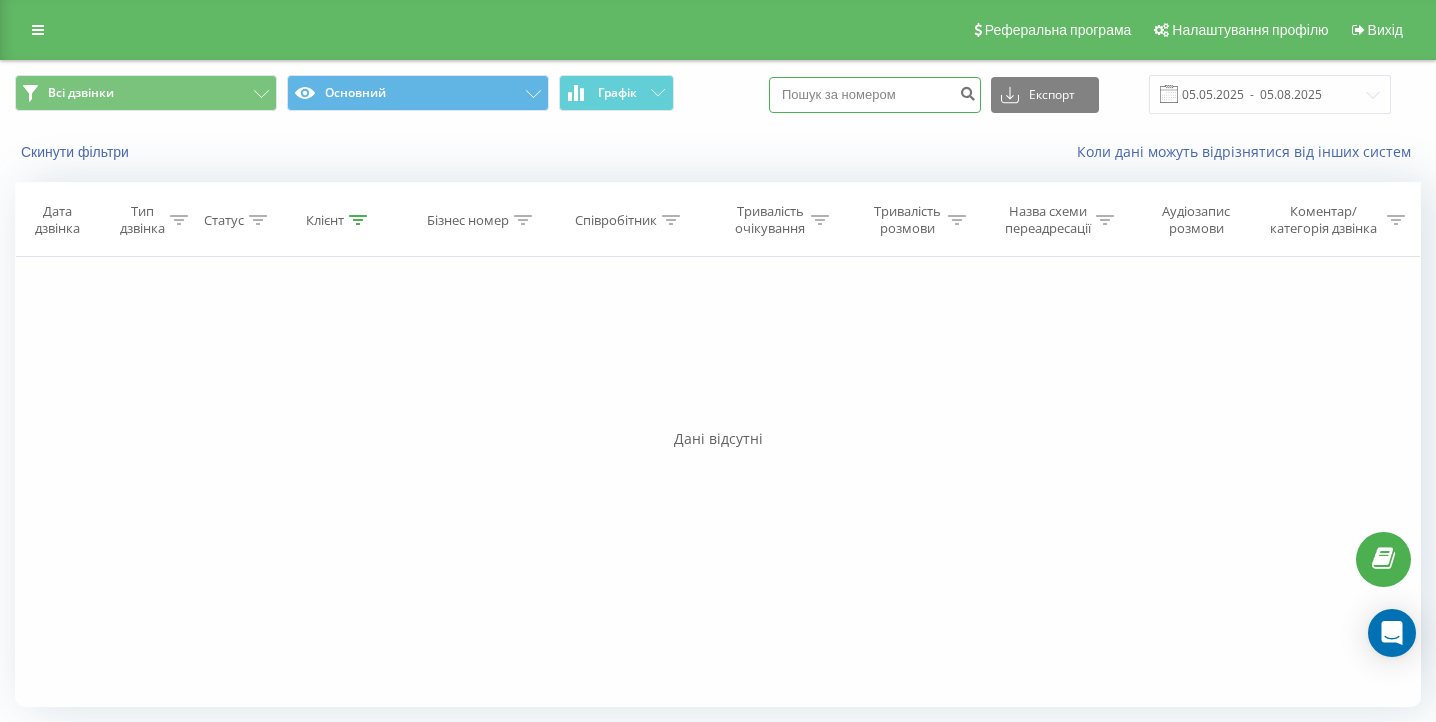 paste on "050 458 88 66" 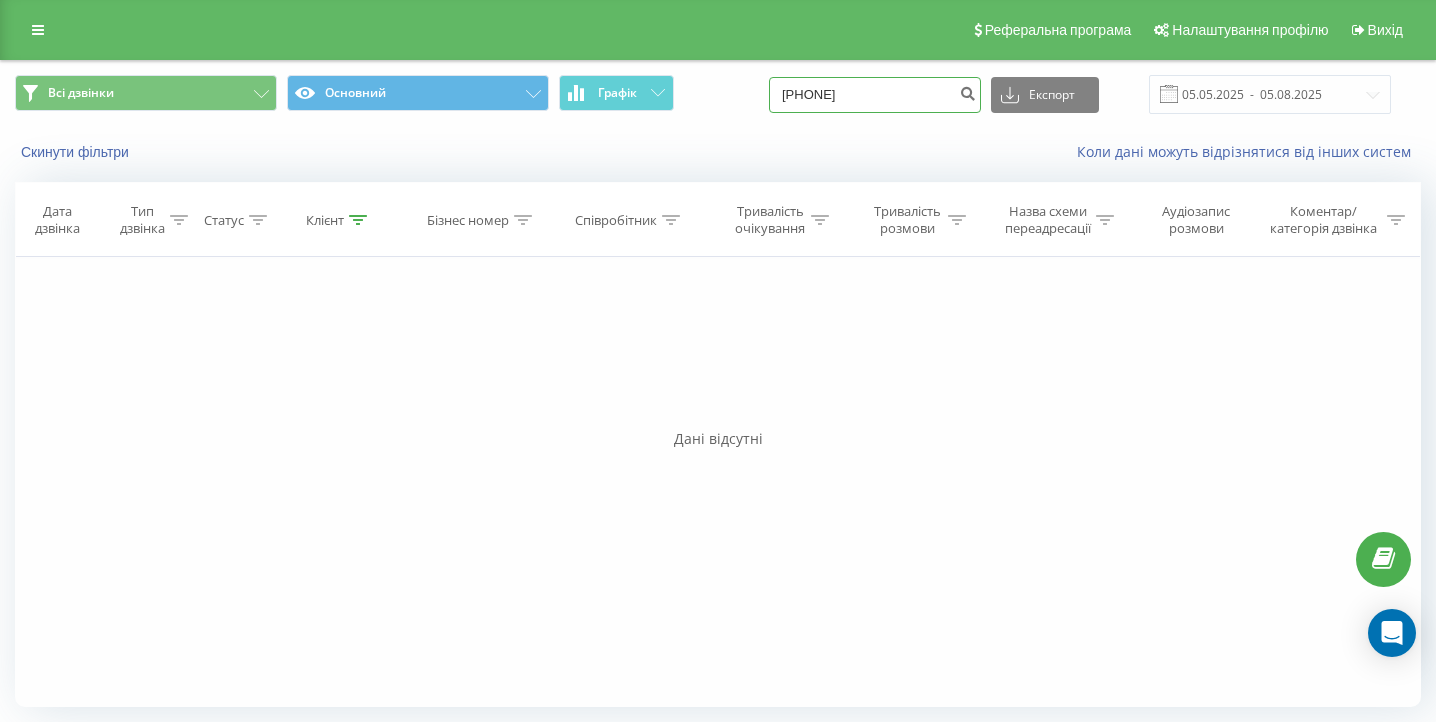 type on "050 458 88 66" 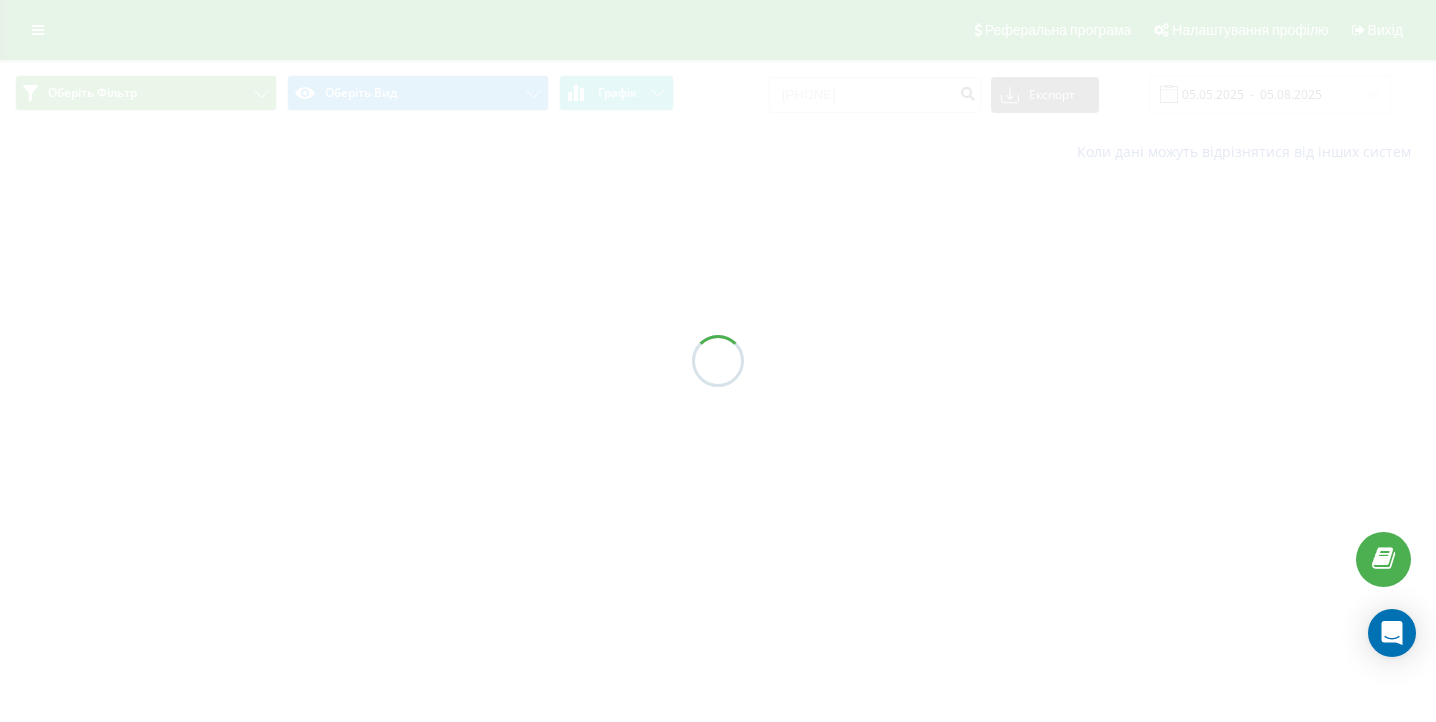 scroll, scrollTop: 0, scrollLeft: 0, axis: both 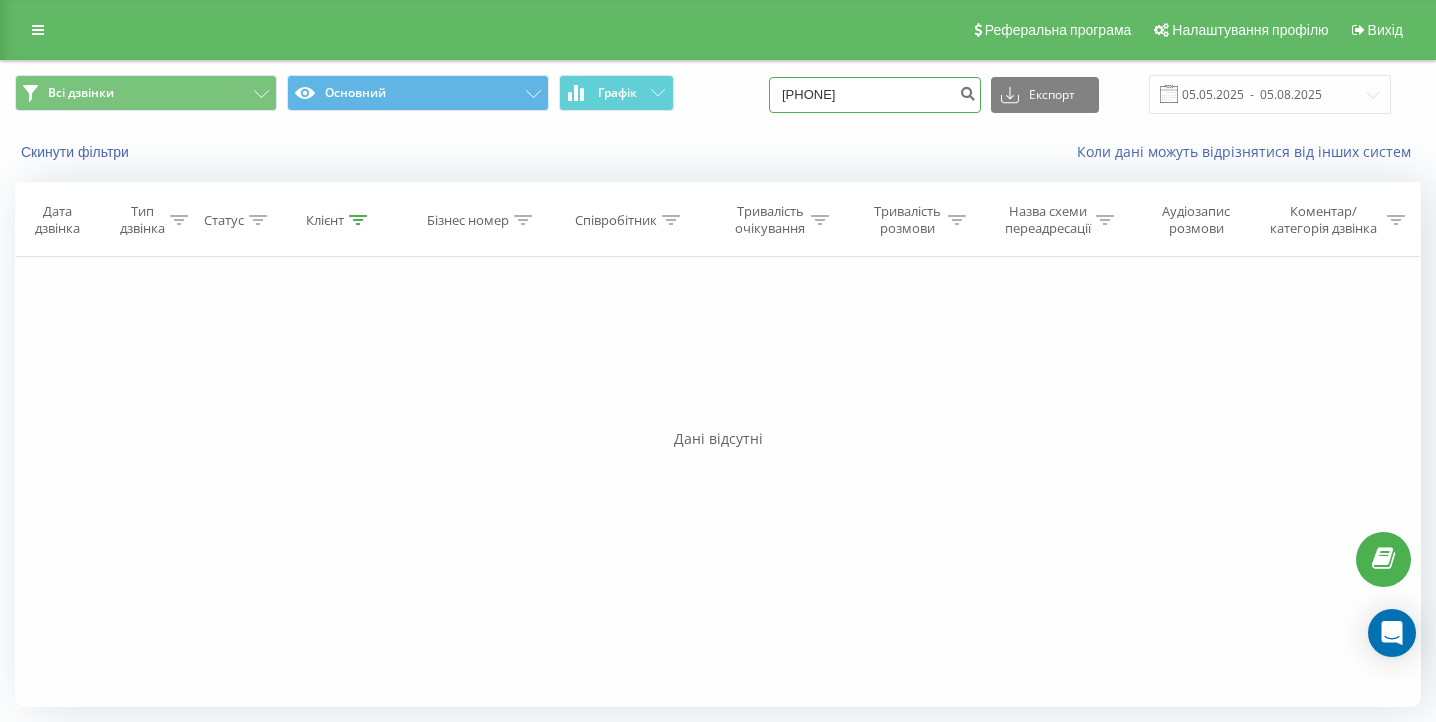 click on "0504588866" at bounding box center [875, 95] 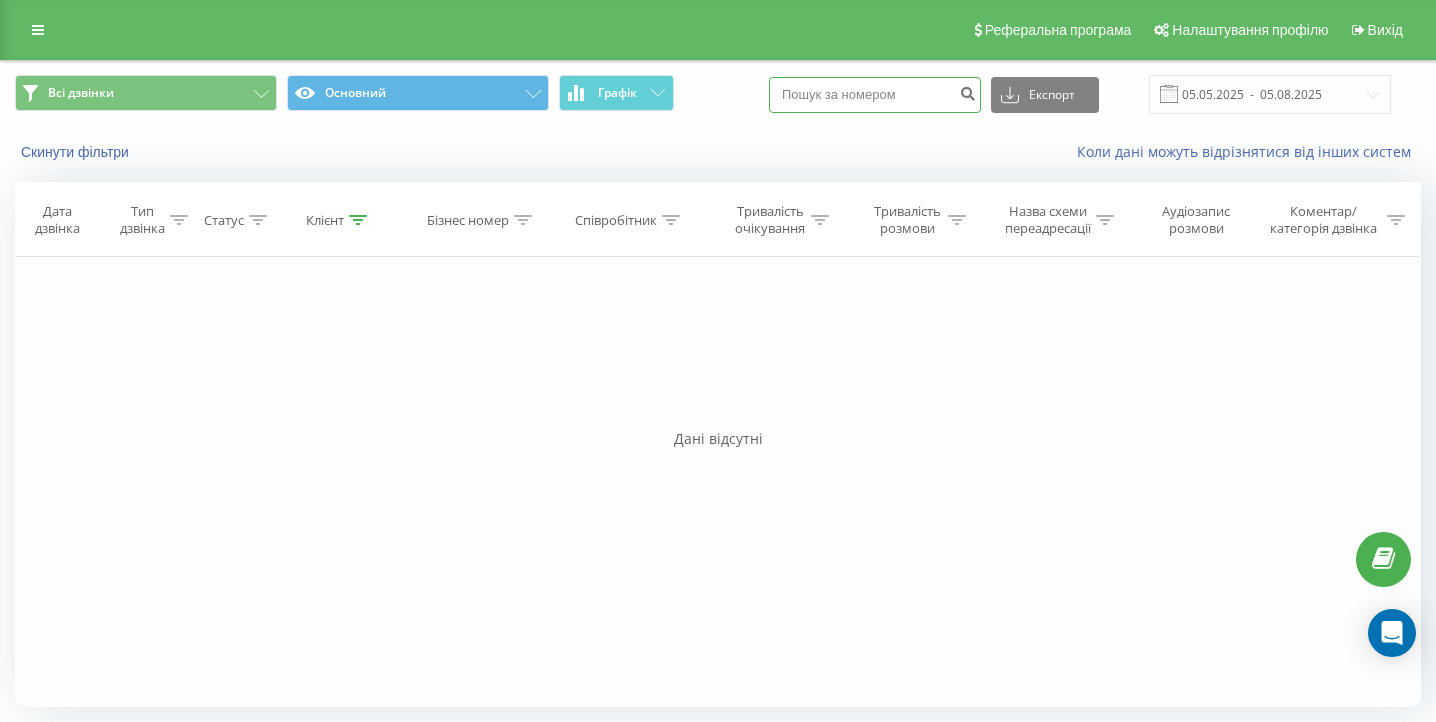 paste on "067 243 33 32" 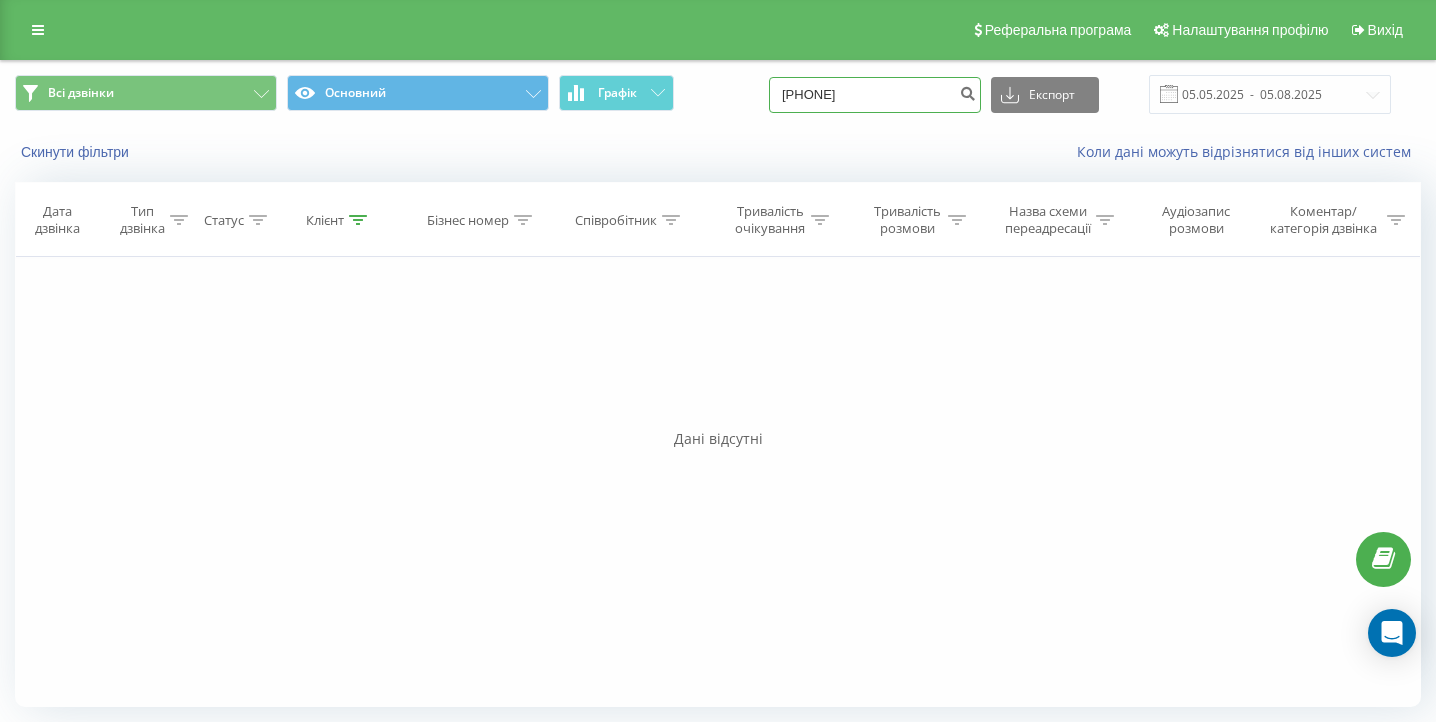 type on "067 243 33 32" 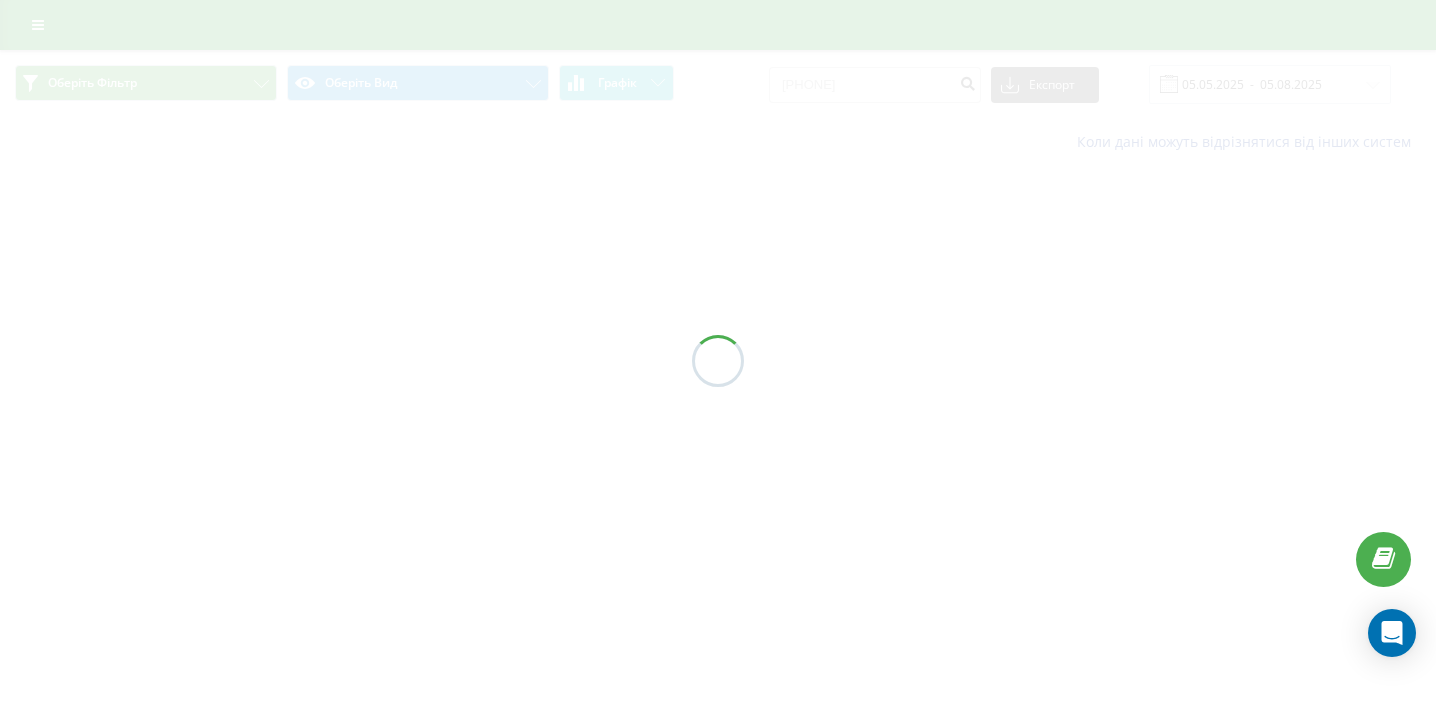 scroll, scrollTop: 0, scrollLeft: 0, axis: both 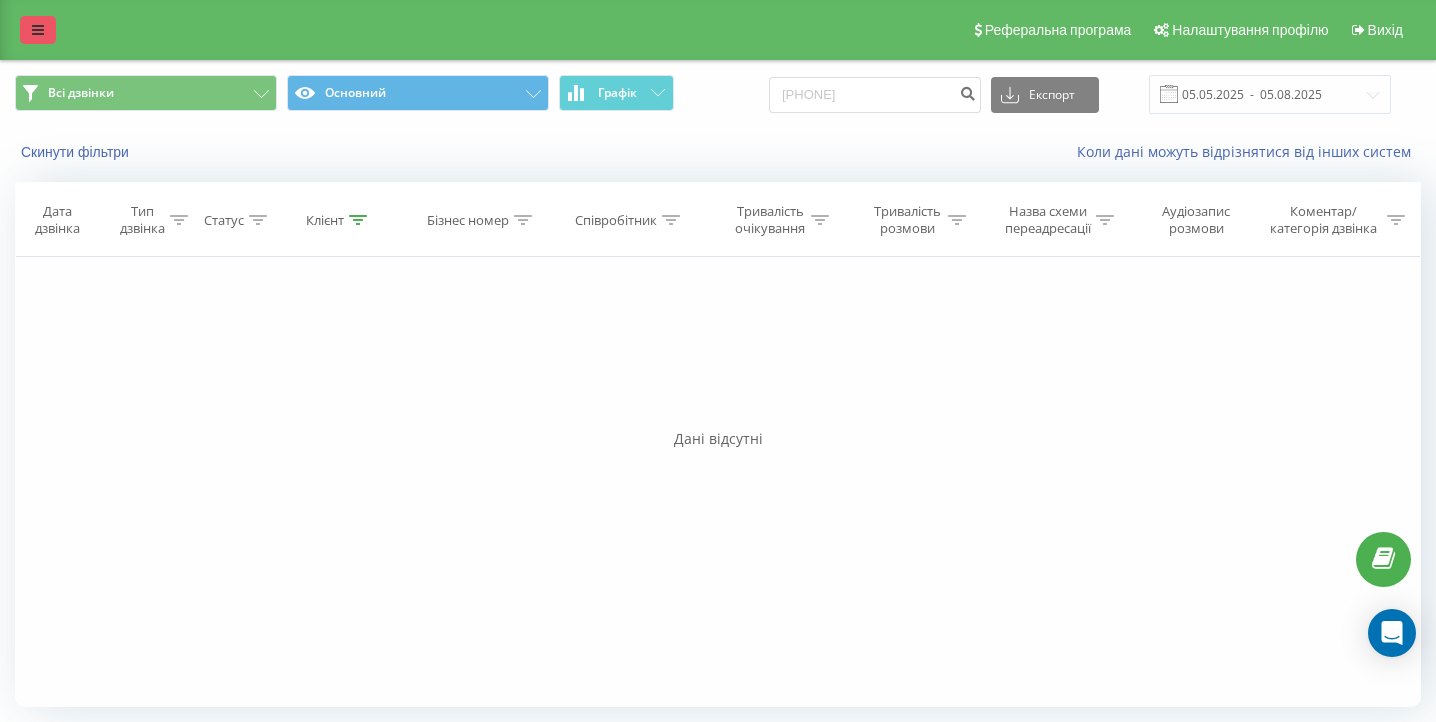 click at bounding box center (38, 30) 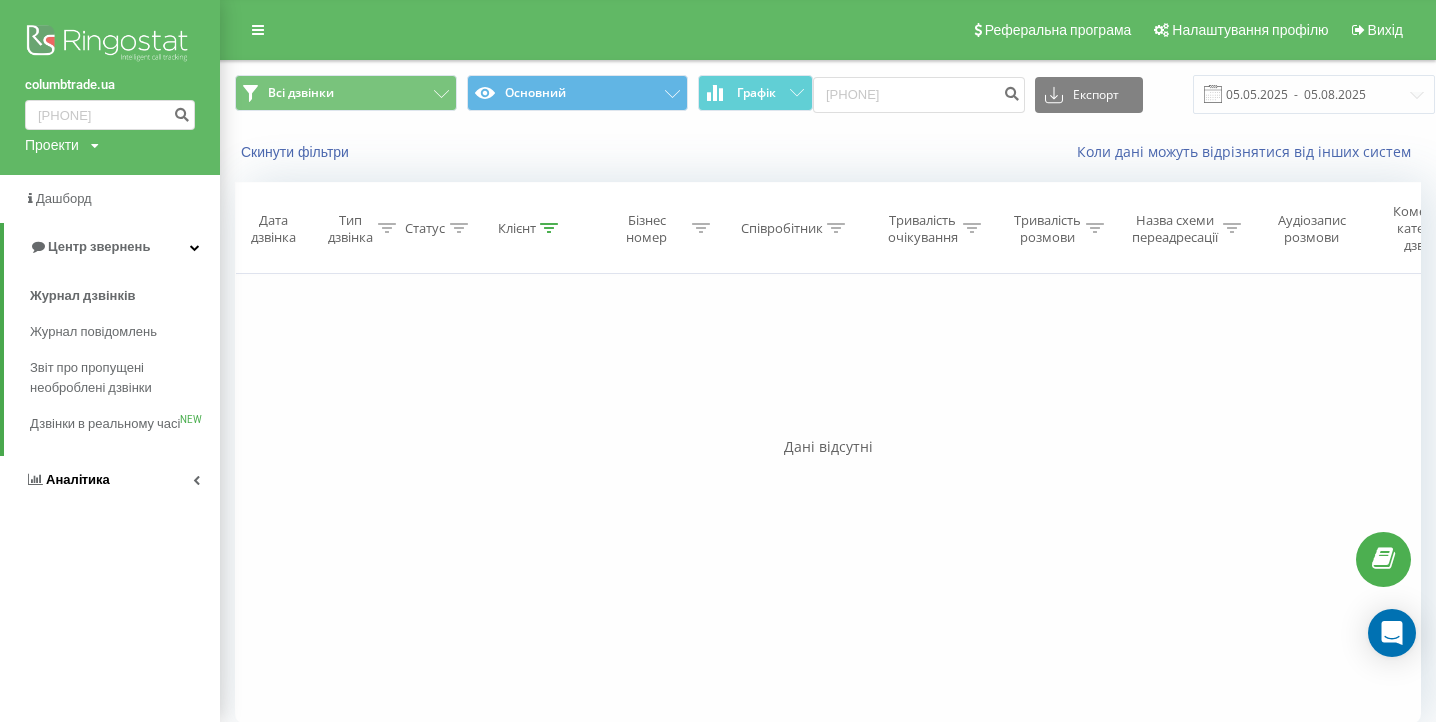 click on "Аналiтика" at bounding box center (110, 480) 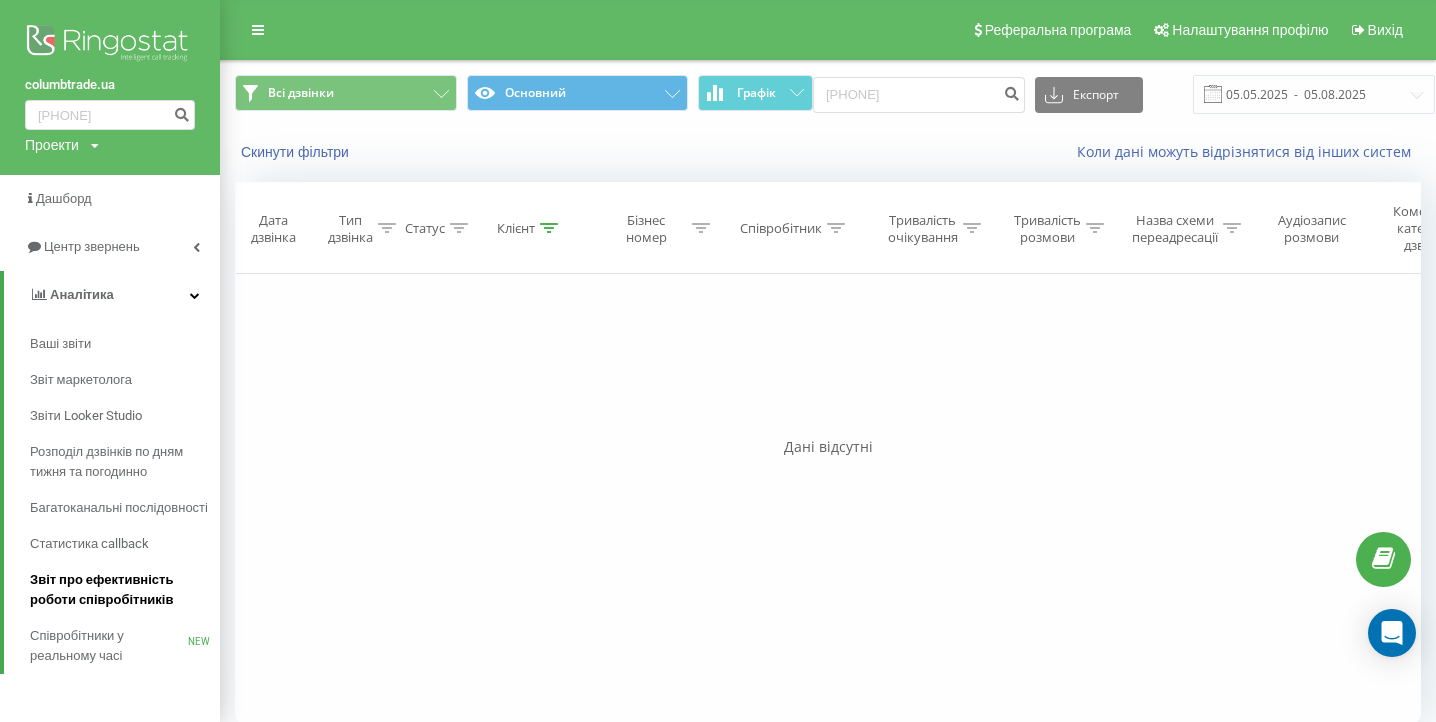 click on "Звіт про ефективність роботи співробітників" at bounding box center (120, 590) 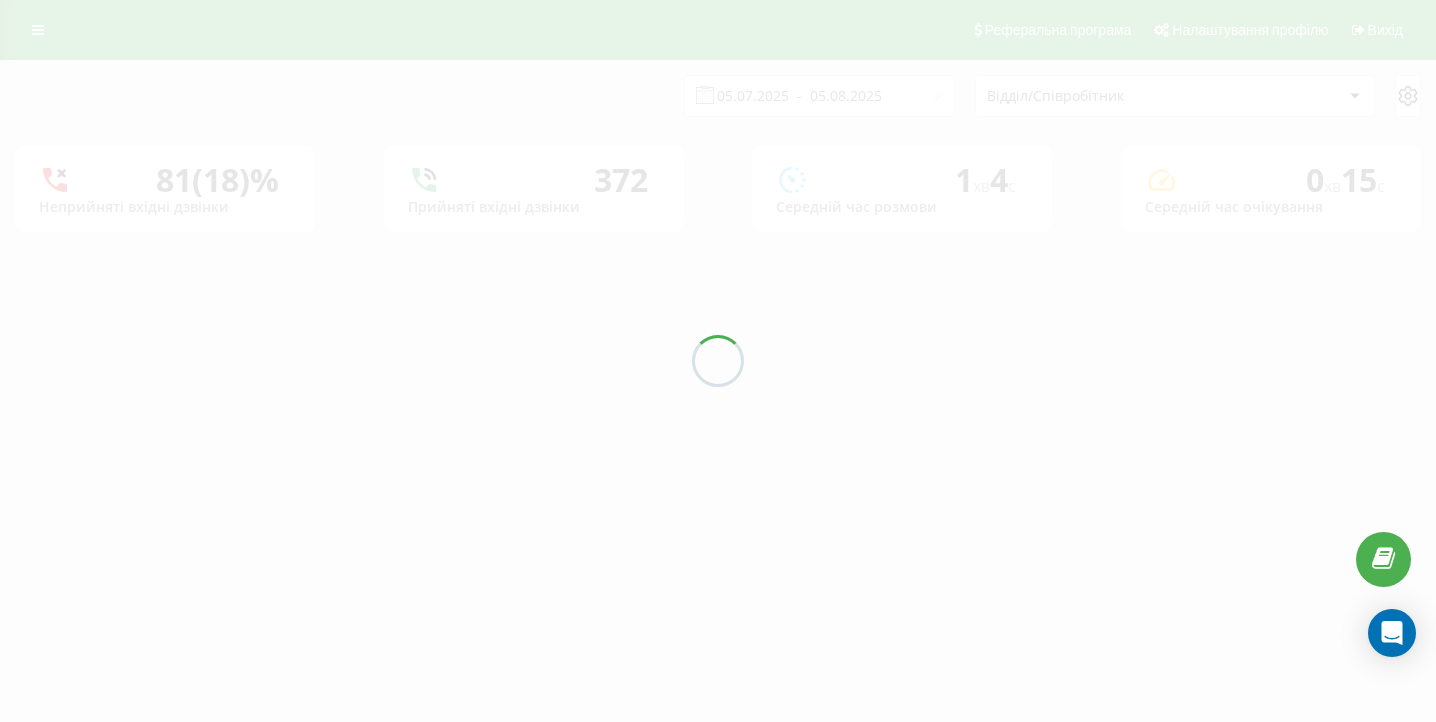 scroll, scrollTop: 0, scrollLeft: 0, axis: both 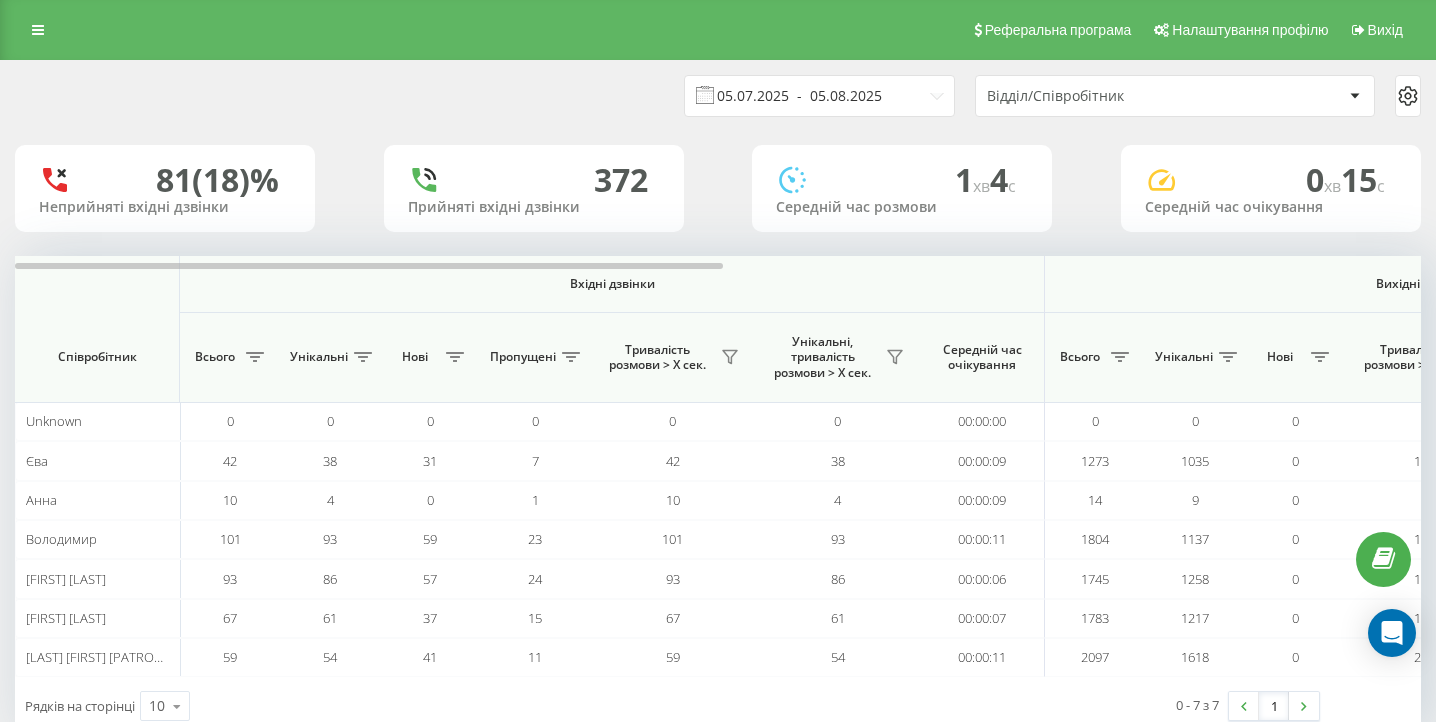 click on "05.07.2025  -  05.08.2025" at bounding box center (819, 96) 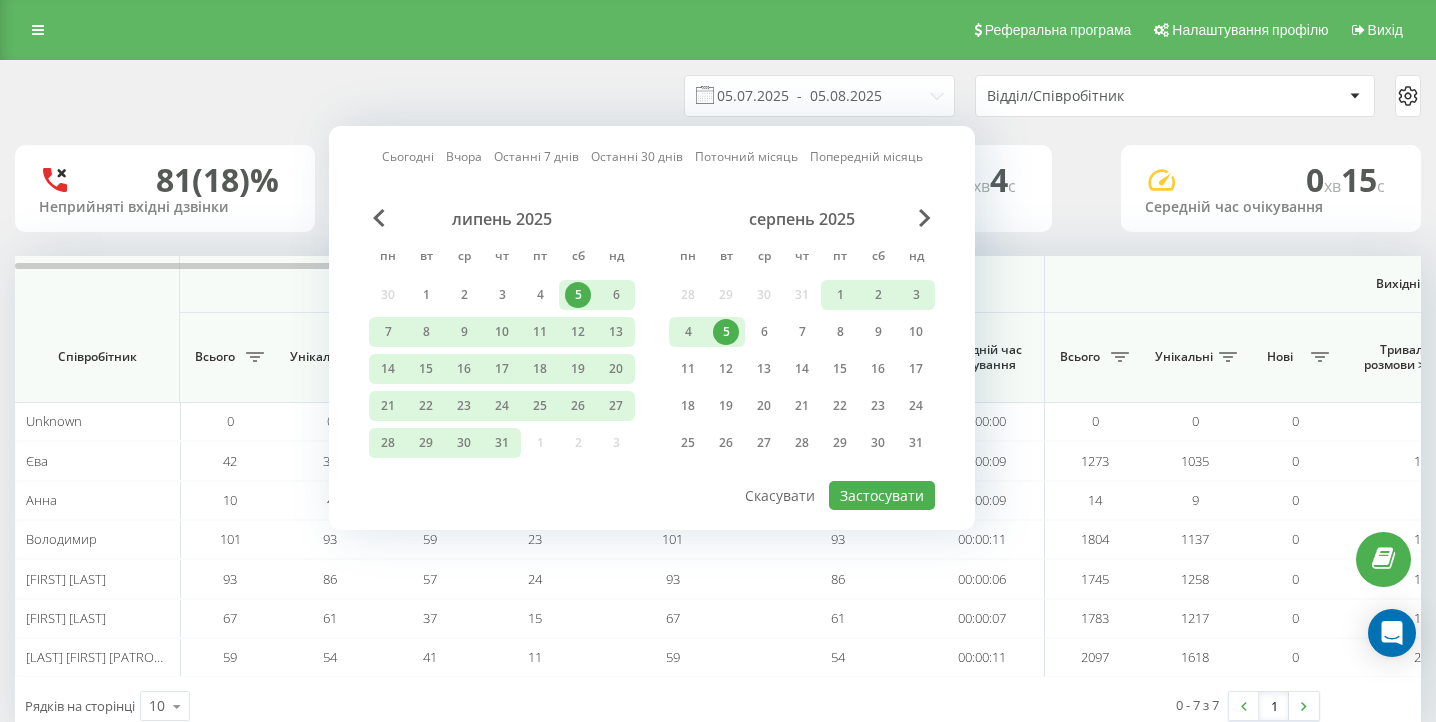 click on "5" at bounding box center [726, 332] 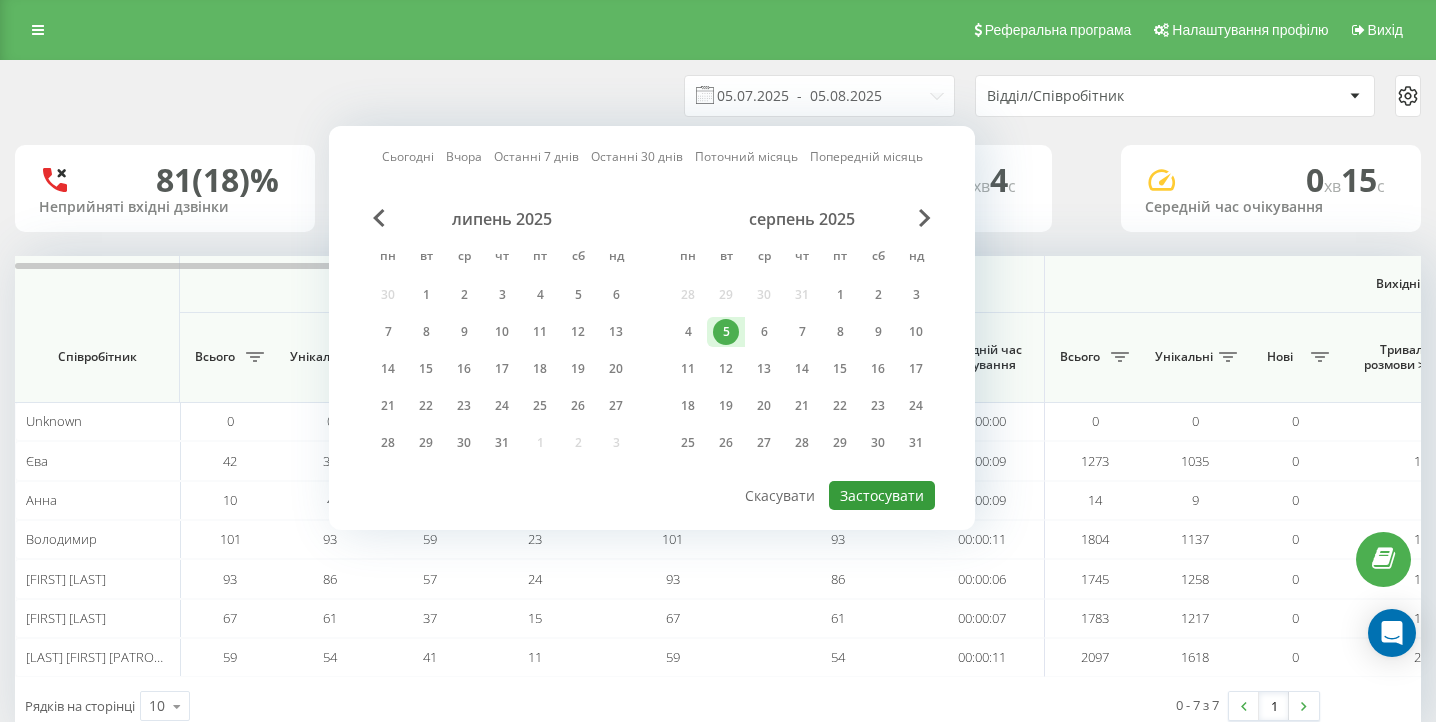 click on "Застосувати" at bounding box center (882, 495) 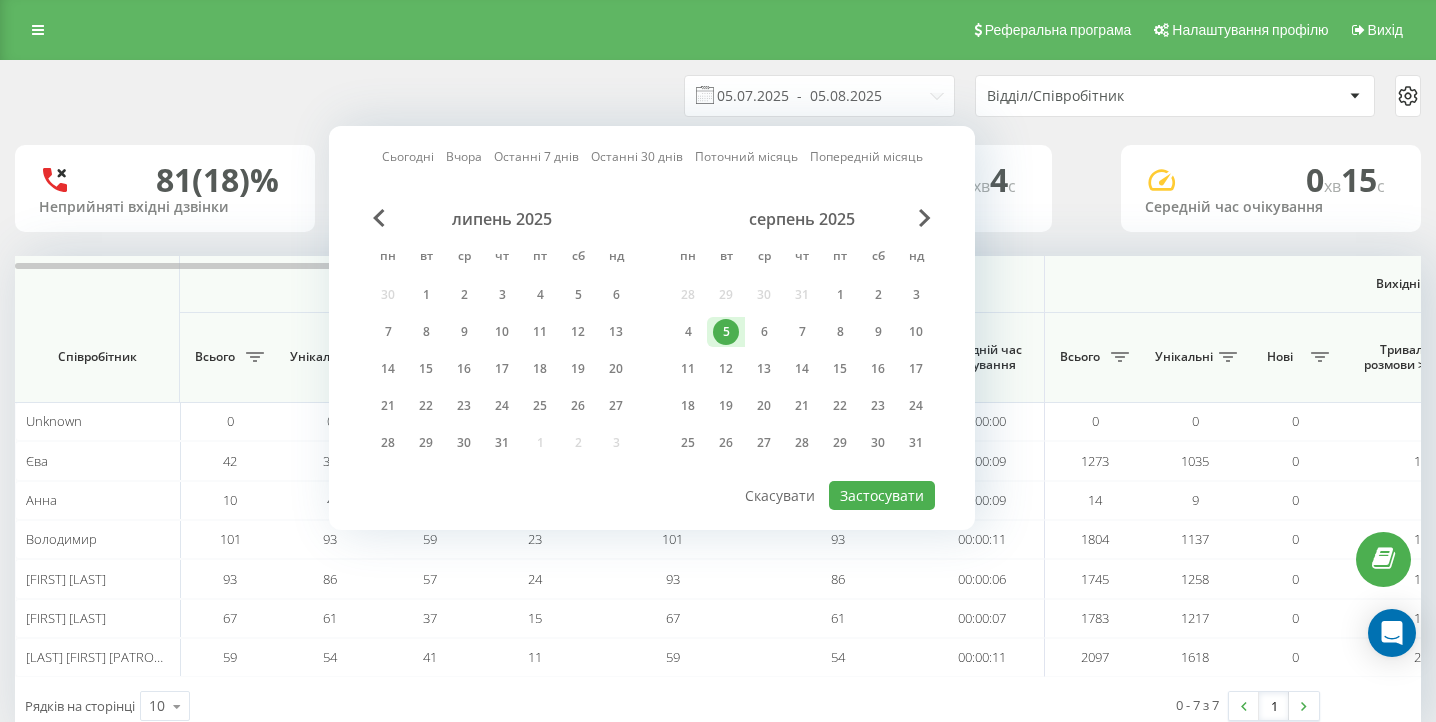 type on "05.08.2025  -  05.08.2025" 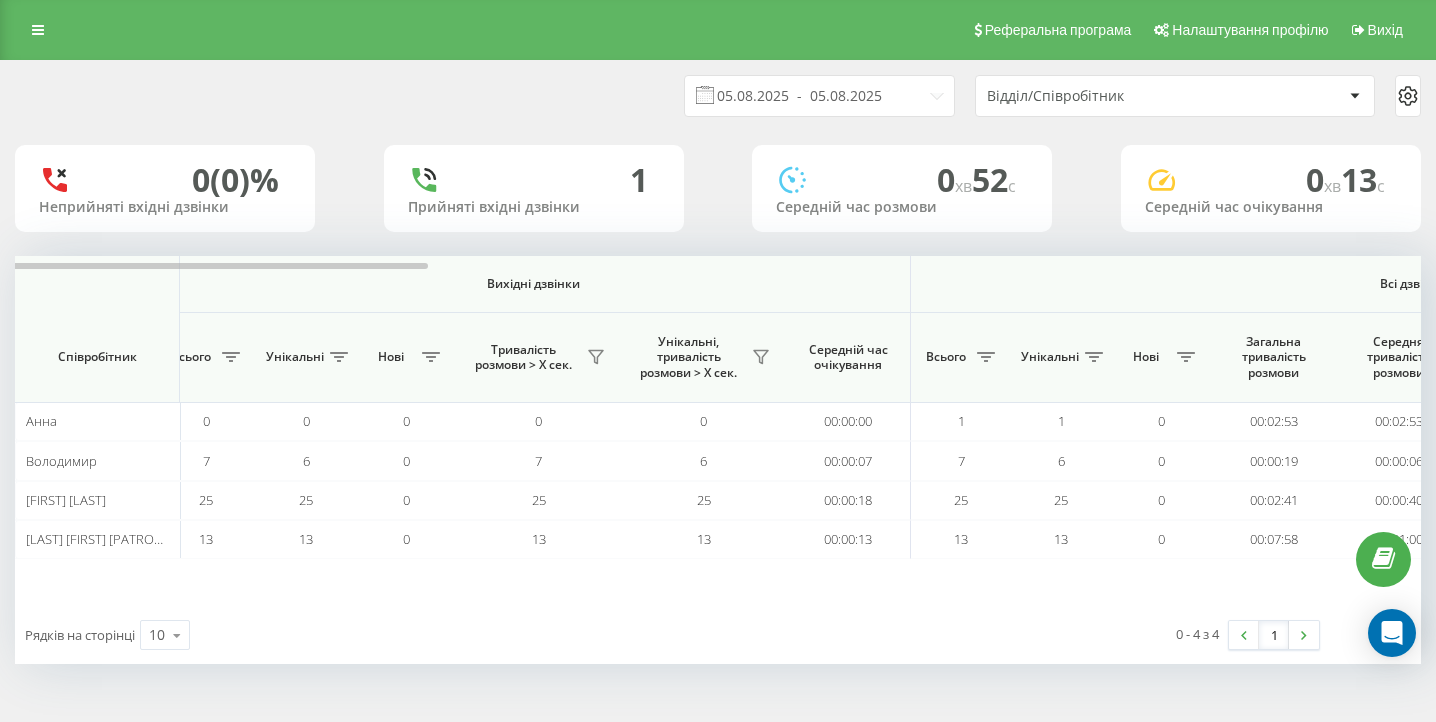scroll, scrollTop: 0, scrollLeft: 1384, axis: horizontal 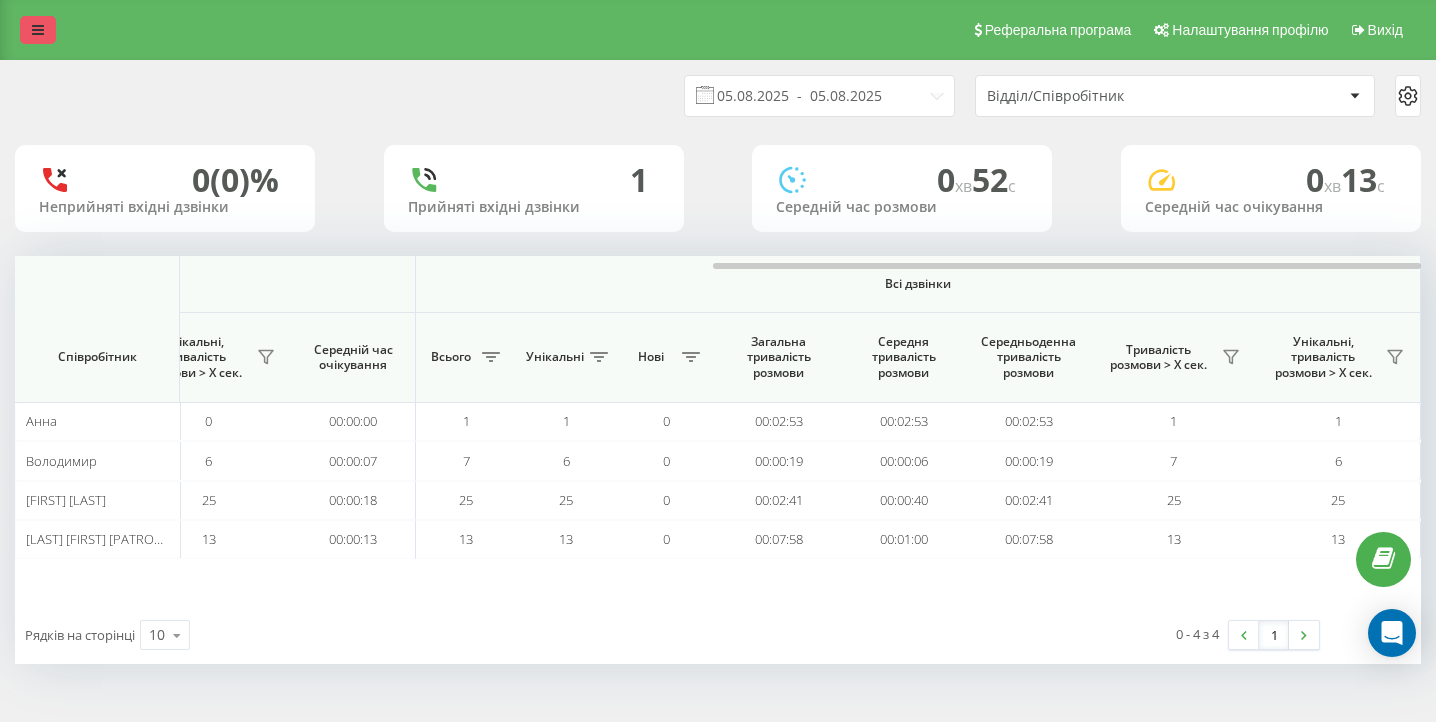 click at bounding box center [38, 30] 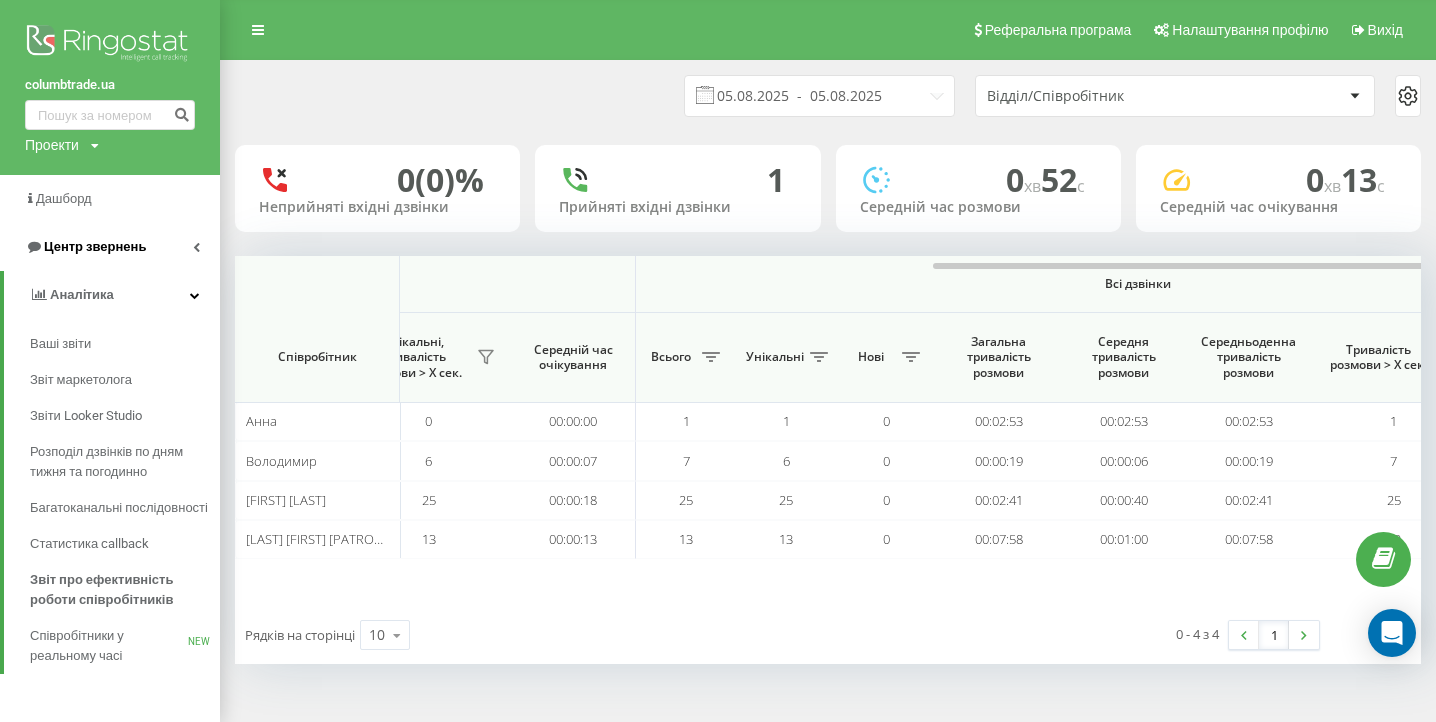 click on "Центр звернень" at bounding box center [110, 247] 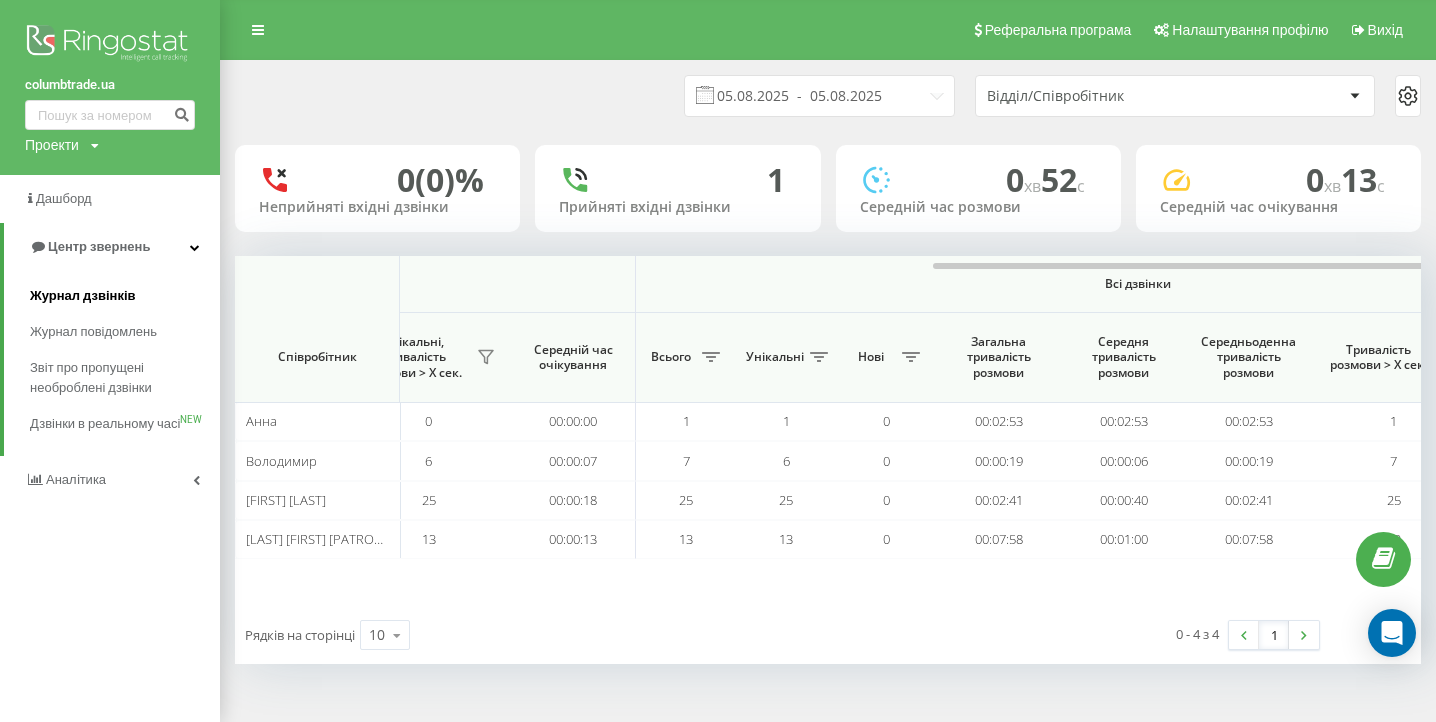 click on "Журнал дзвінків" at bounding box center (83, 296) 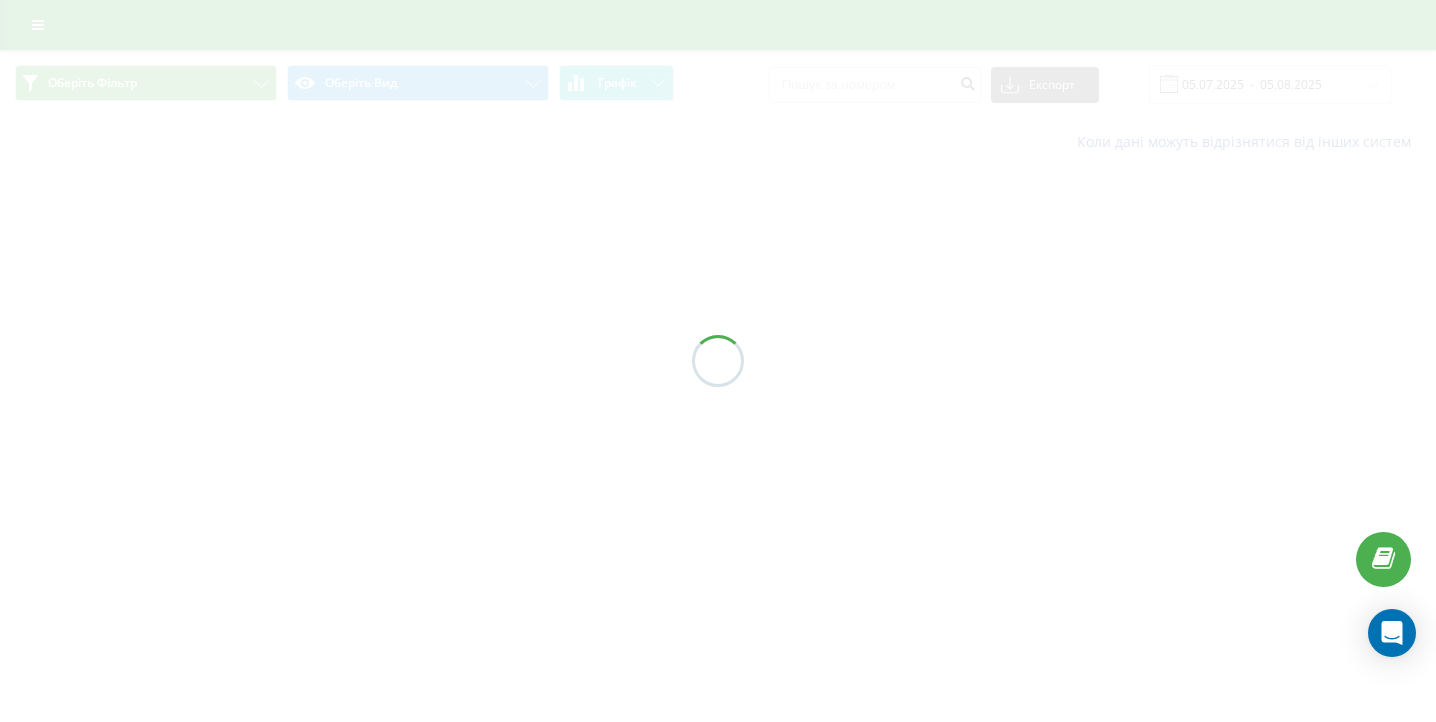 scroll, scrollTop: 0, scrollLeft: 0, axis: both 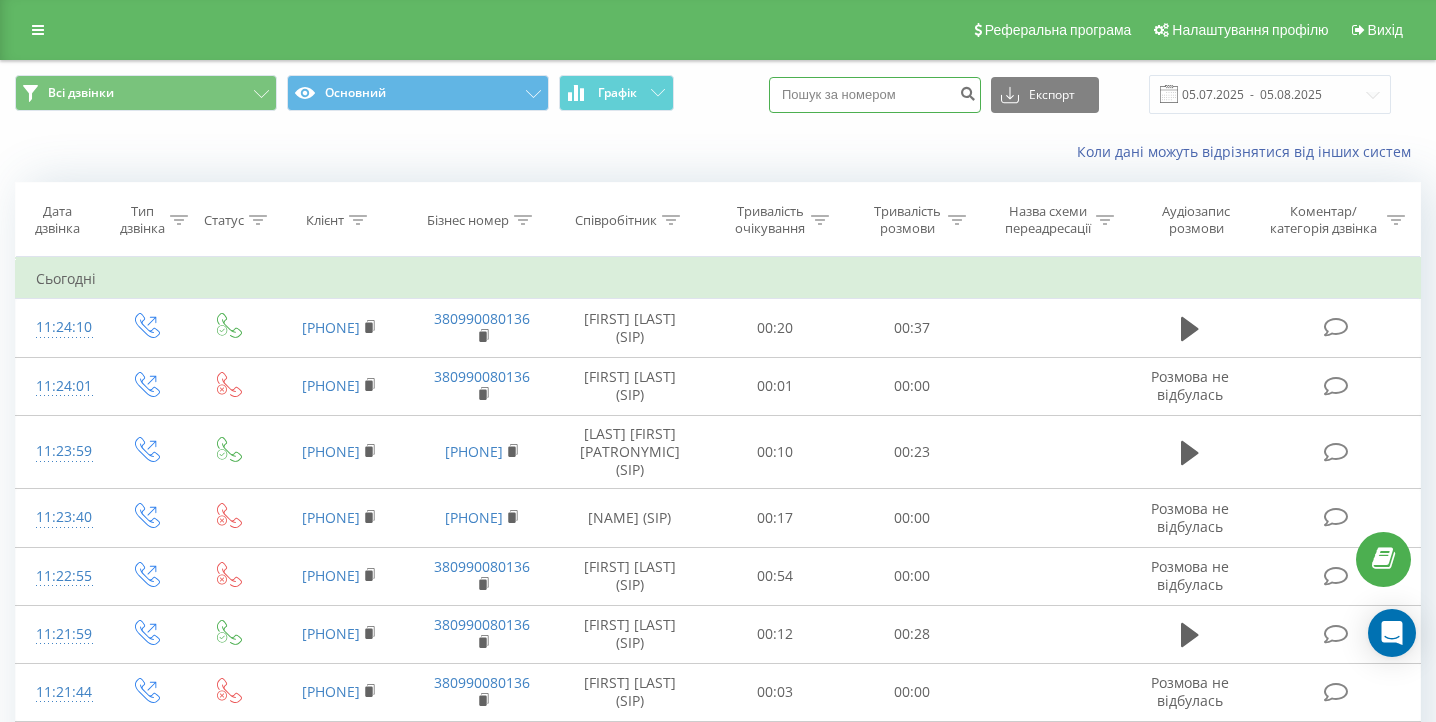 click at bounding box center [875, 95] 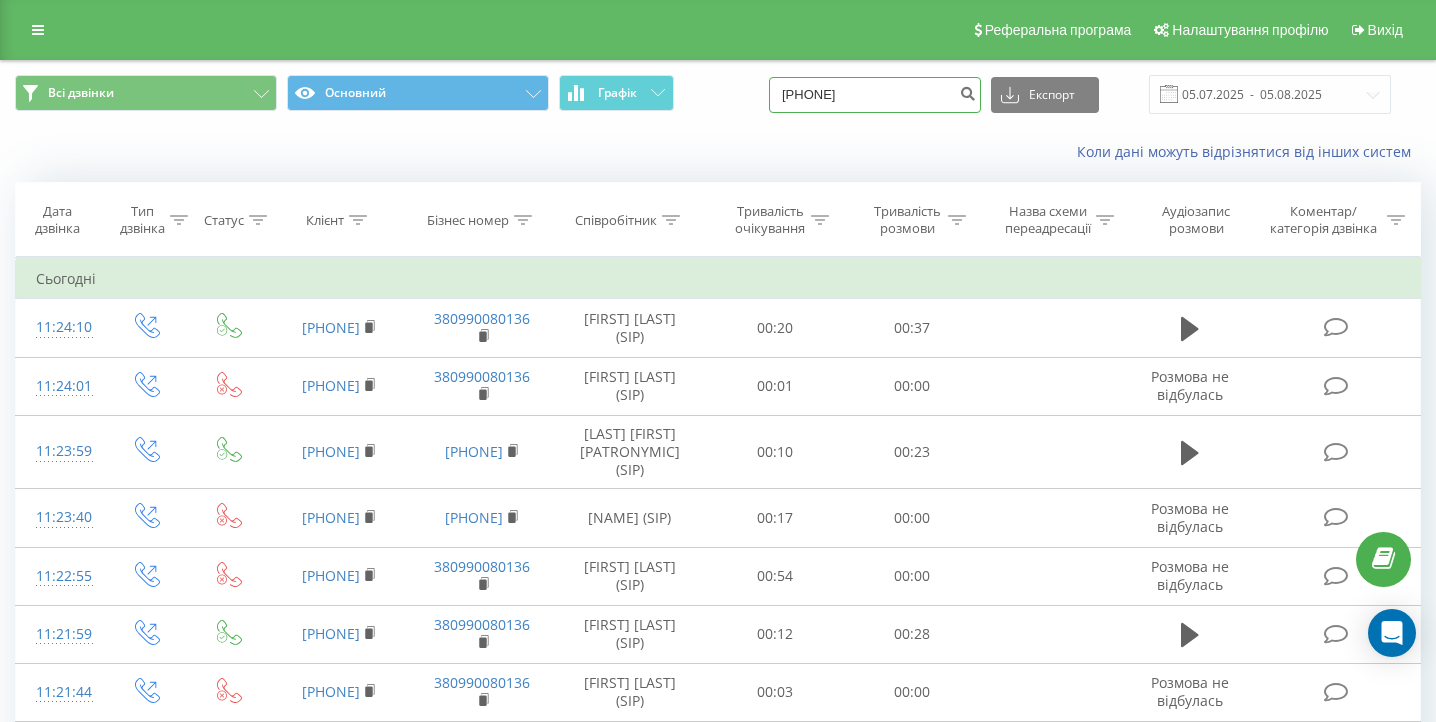 type on "067 766 20 46" 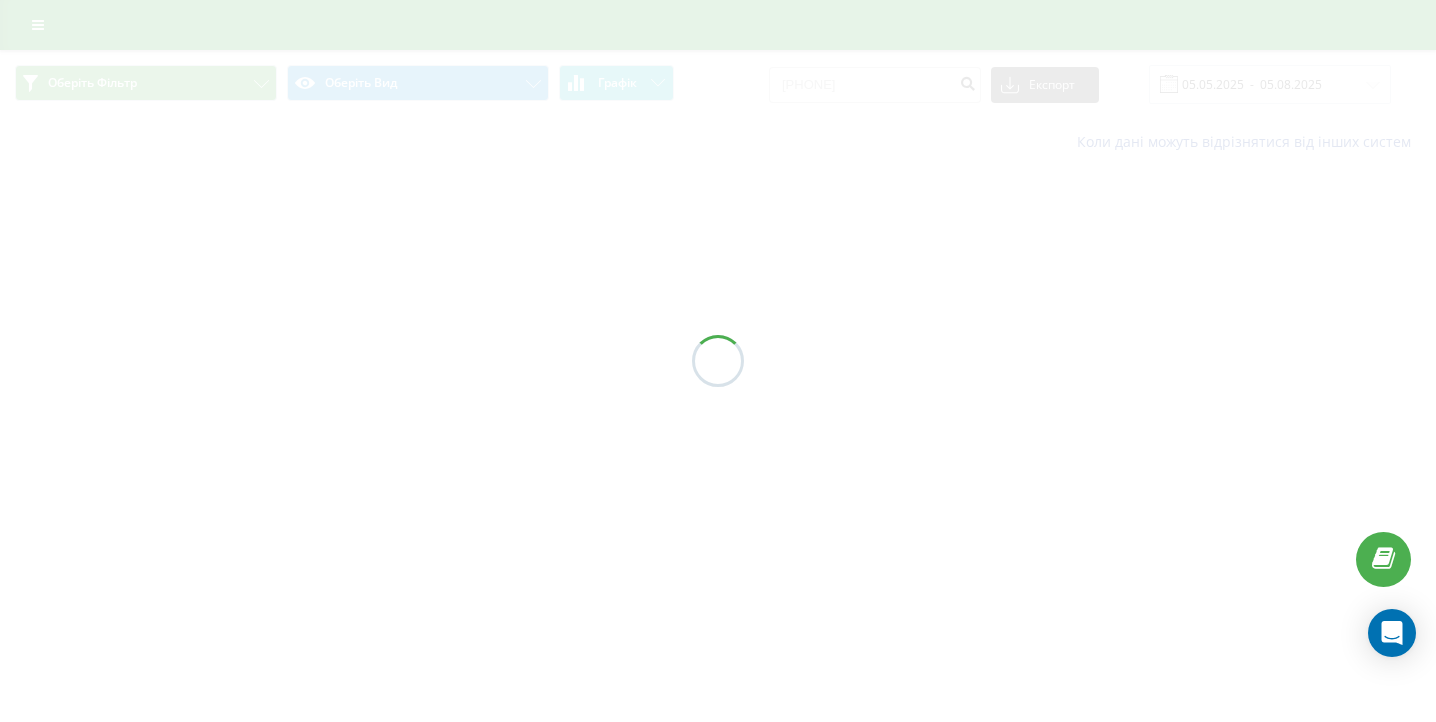 scroll, scrollTop: 0, scrollLeft: 0, axis: both 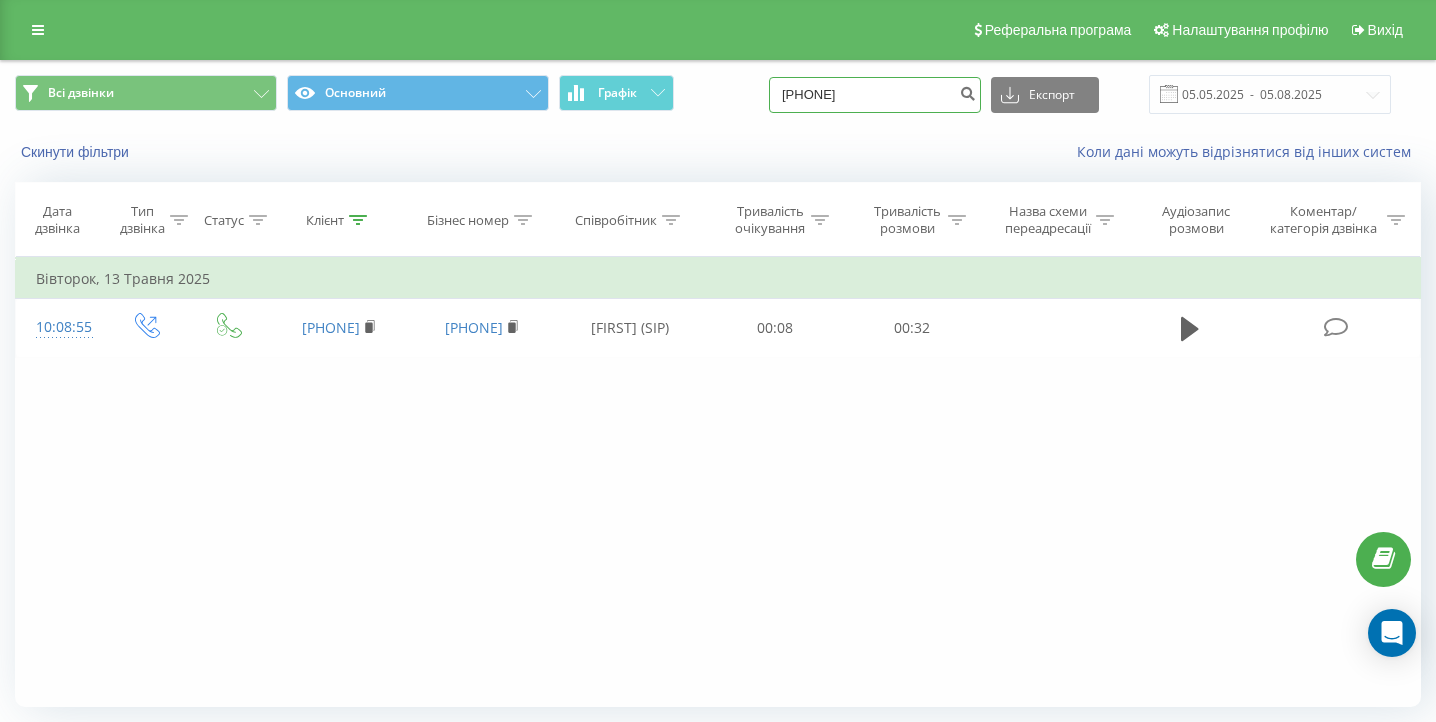 click on "0677662046" at bounding box center (875, 95) 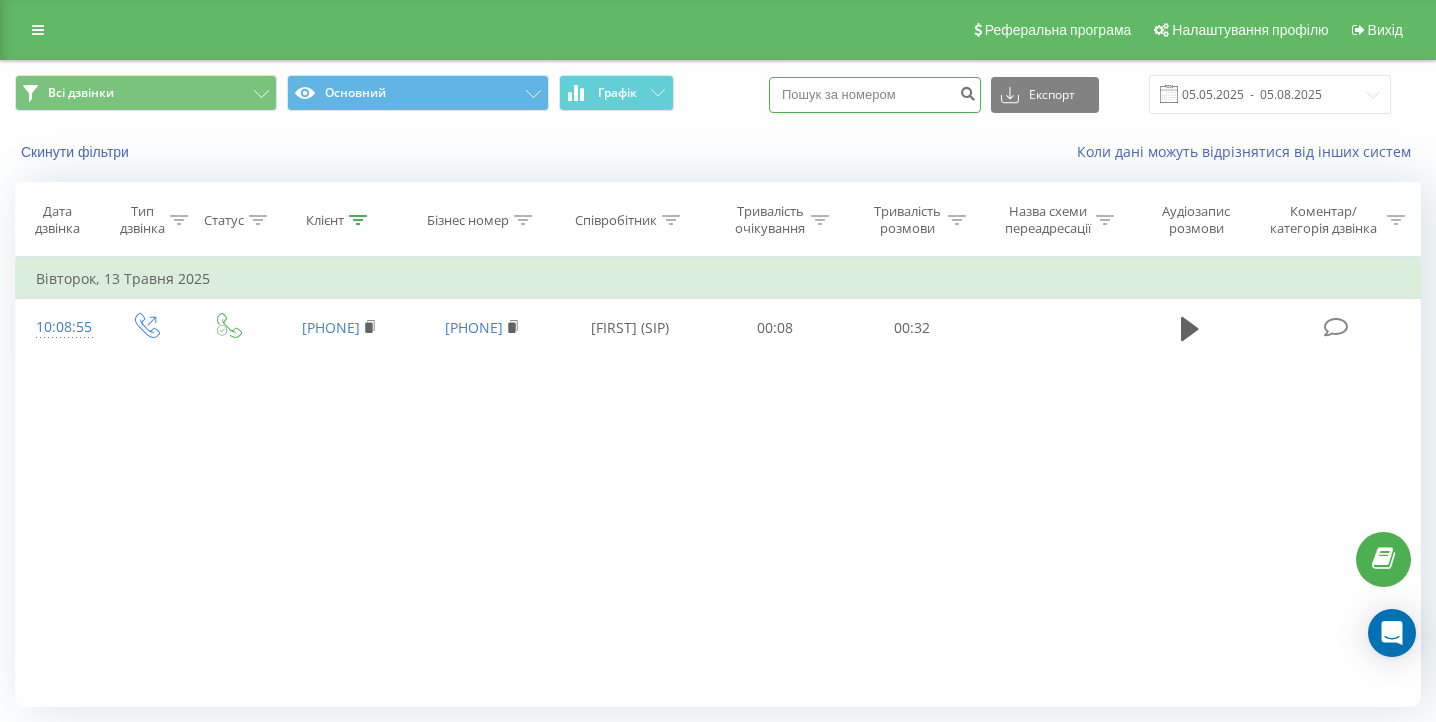paste on "097 219 98 01" 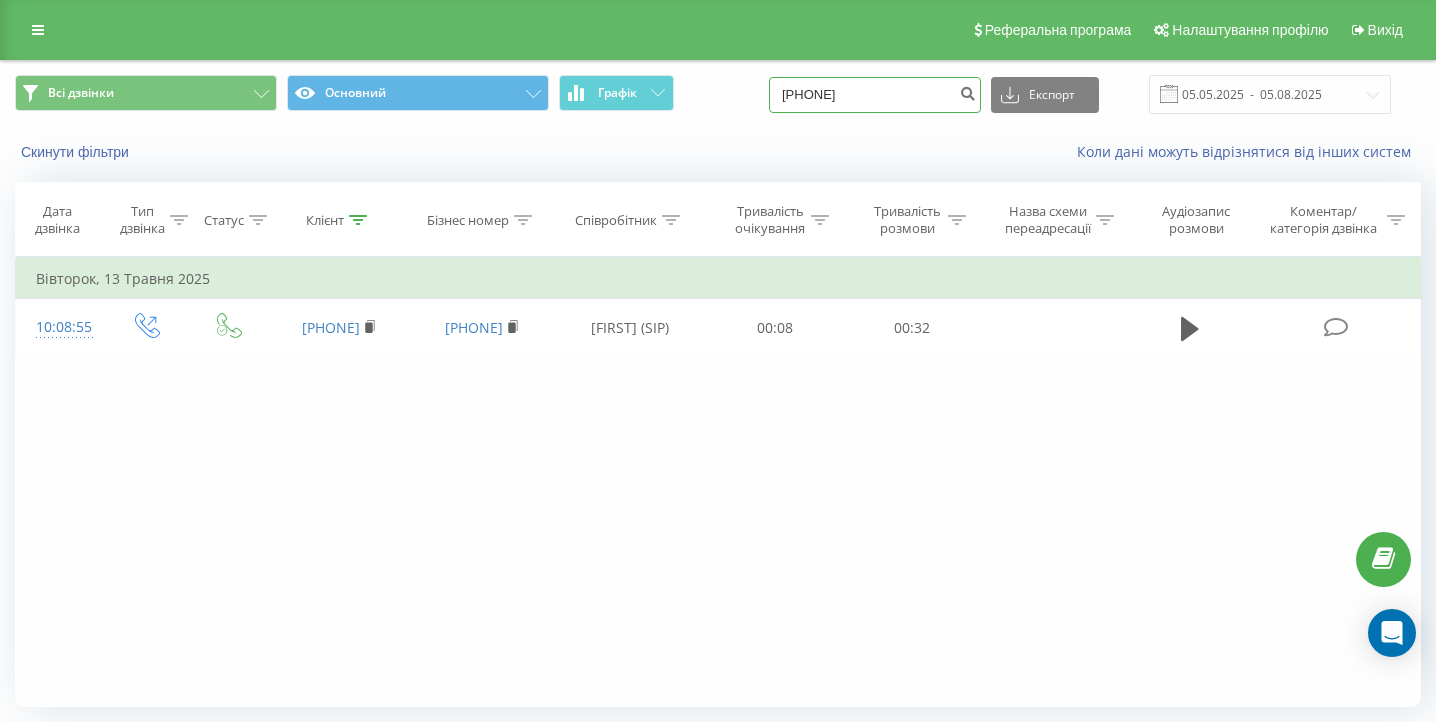 type on "097 219 98 01" 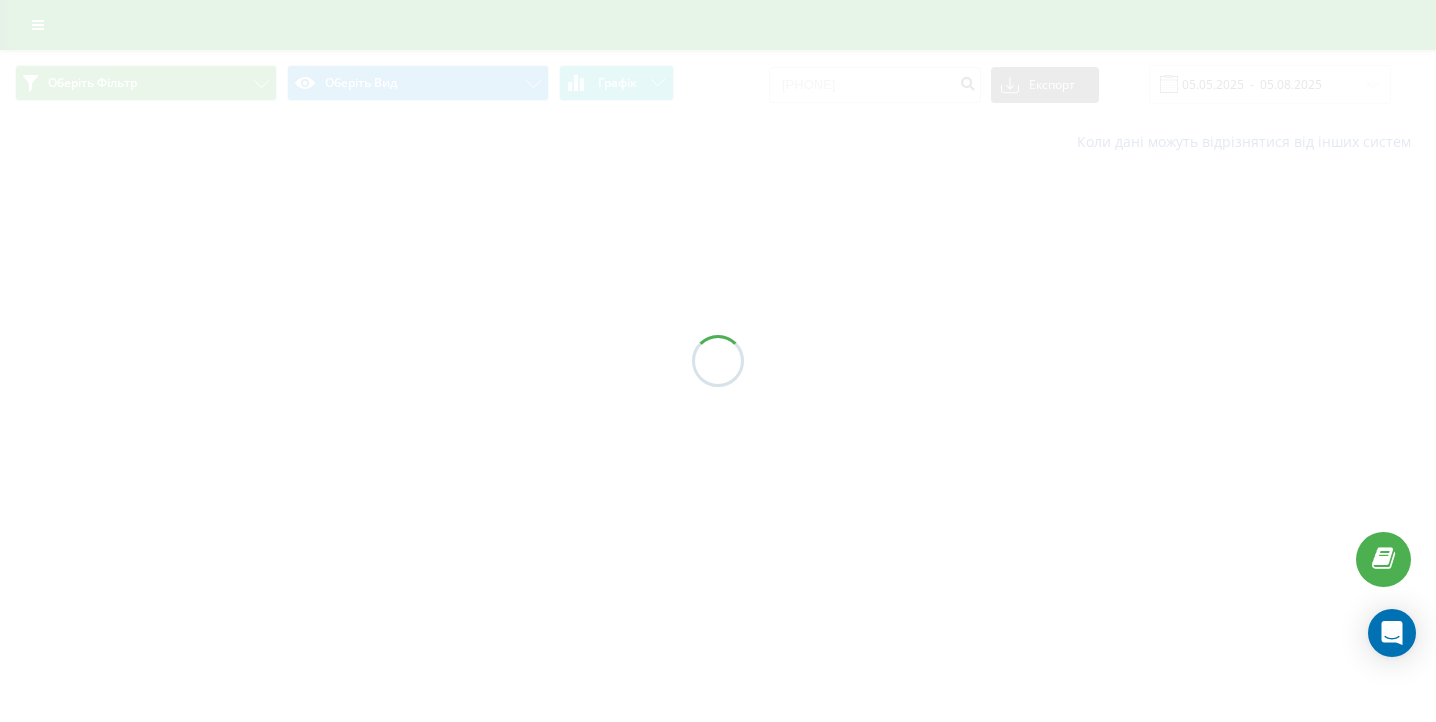 scroll, scrollTop: 0, scrollLeft: 0, axis: both 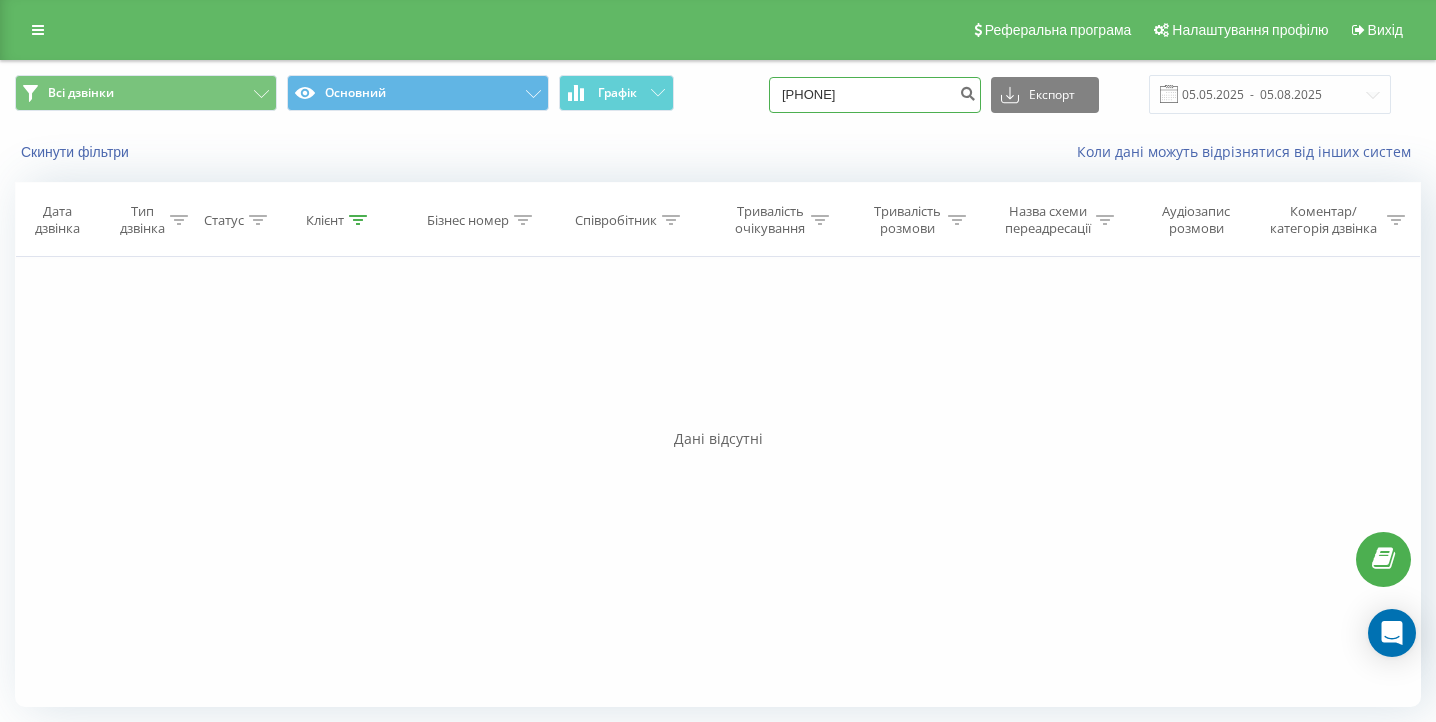 click on "[PHONE]" at bounding box center [875, 95] 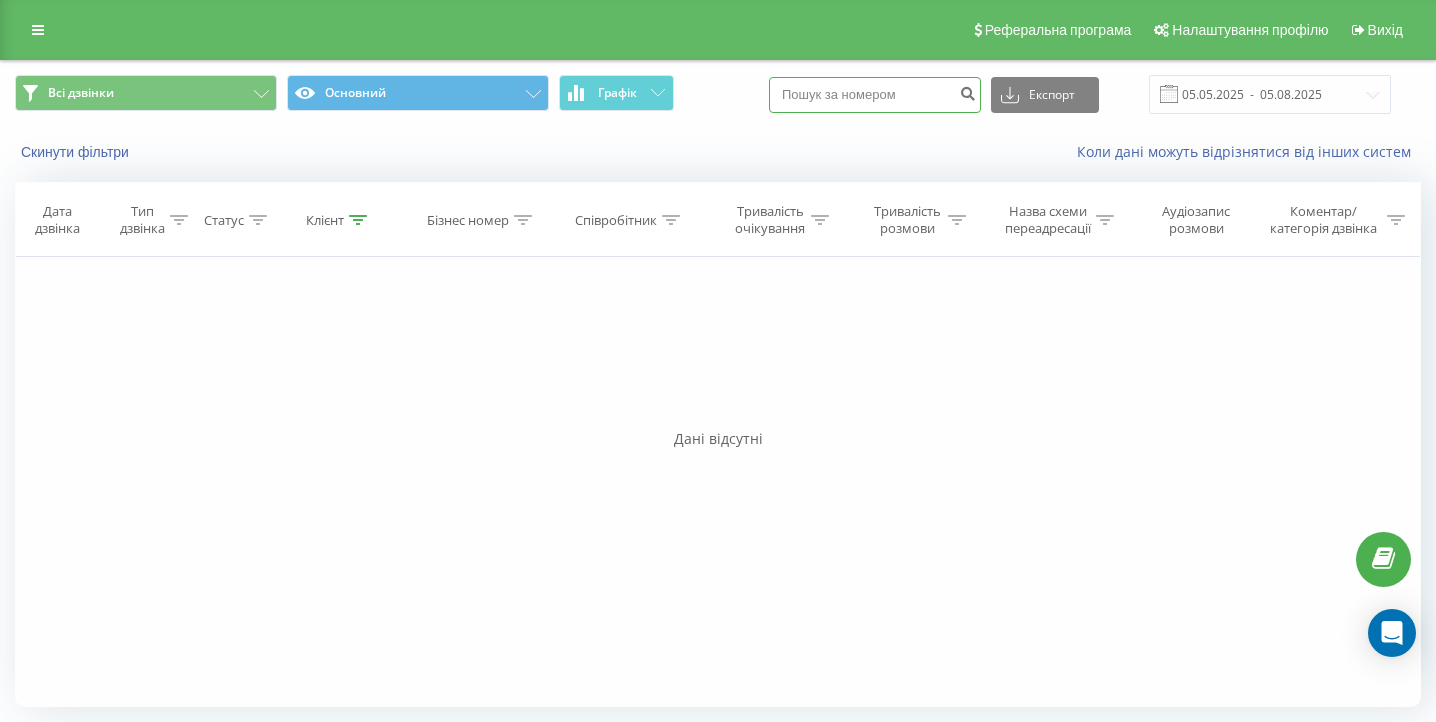 paste on "[PHONE]" 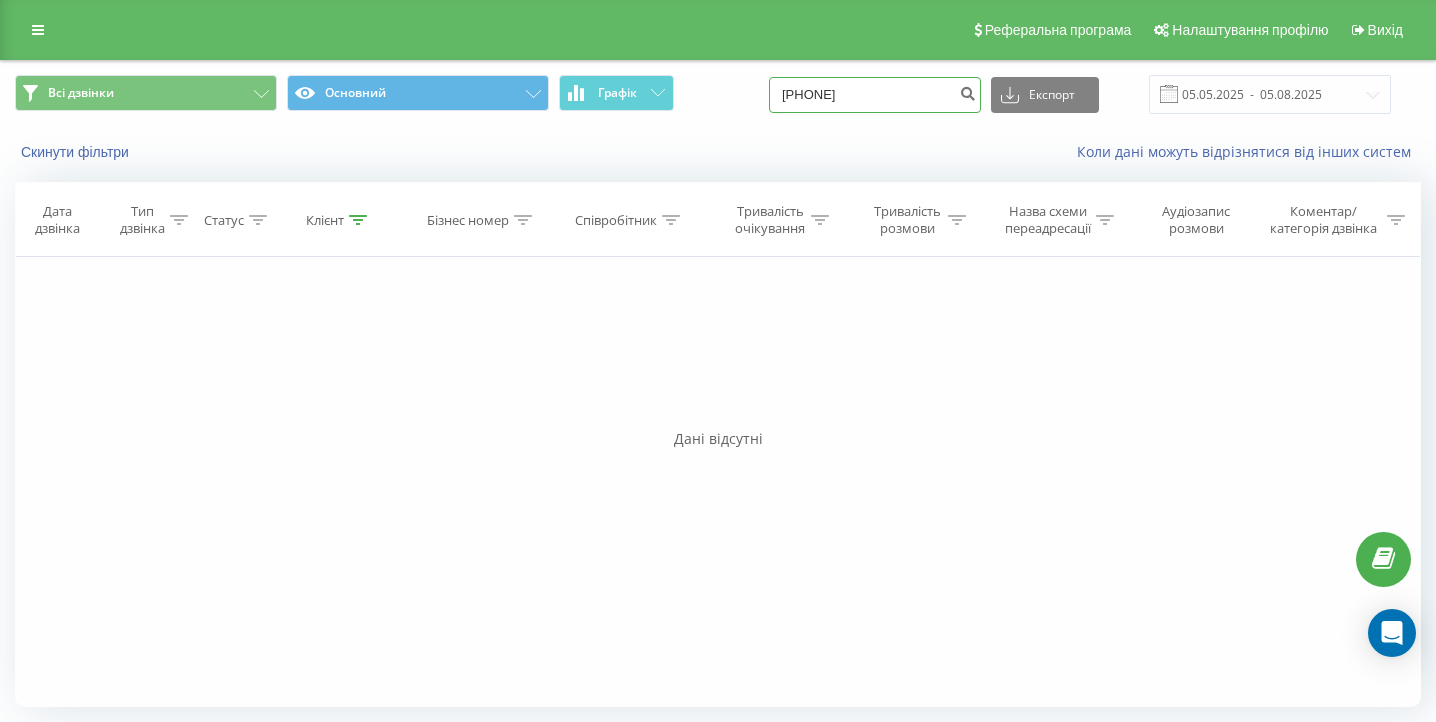type on "097 432 01 57" 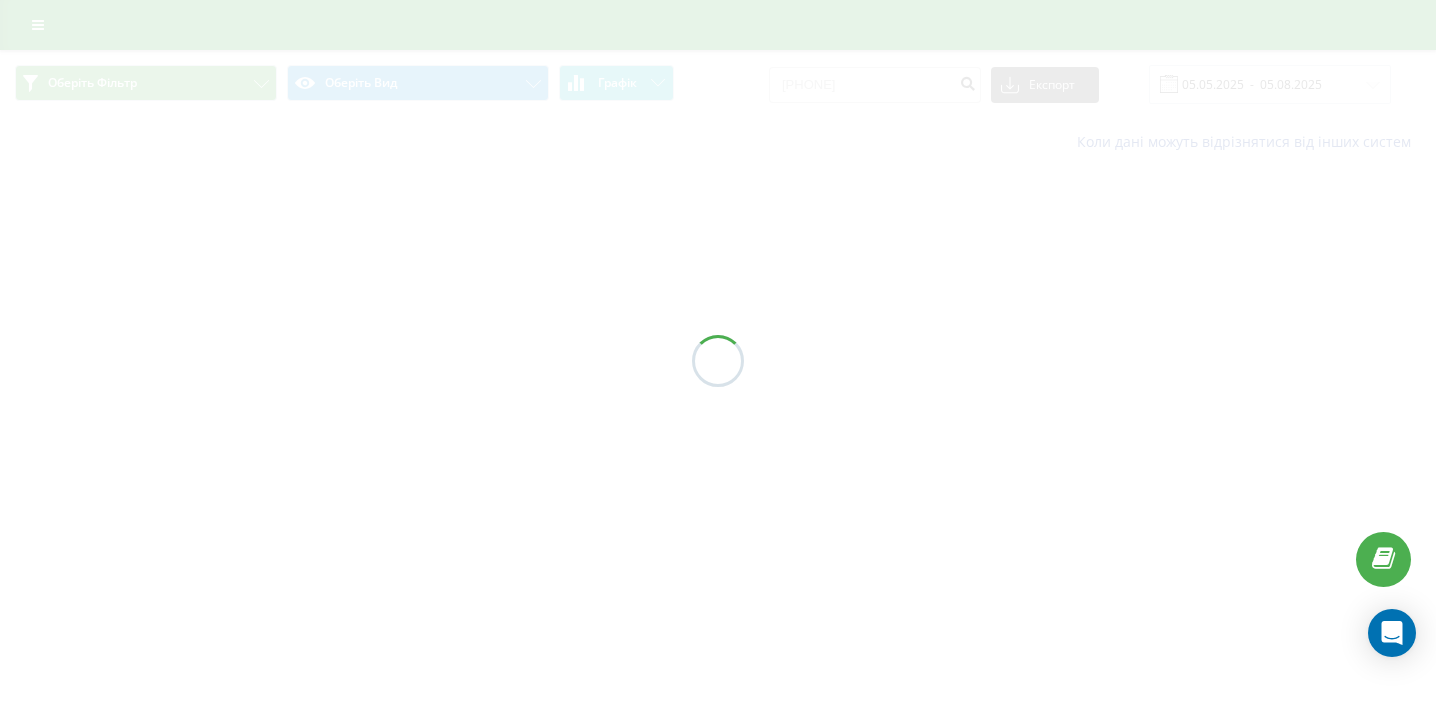 scroll, scrollTop: 0, scrollLeft: 0, axis: both 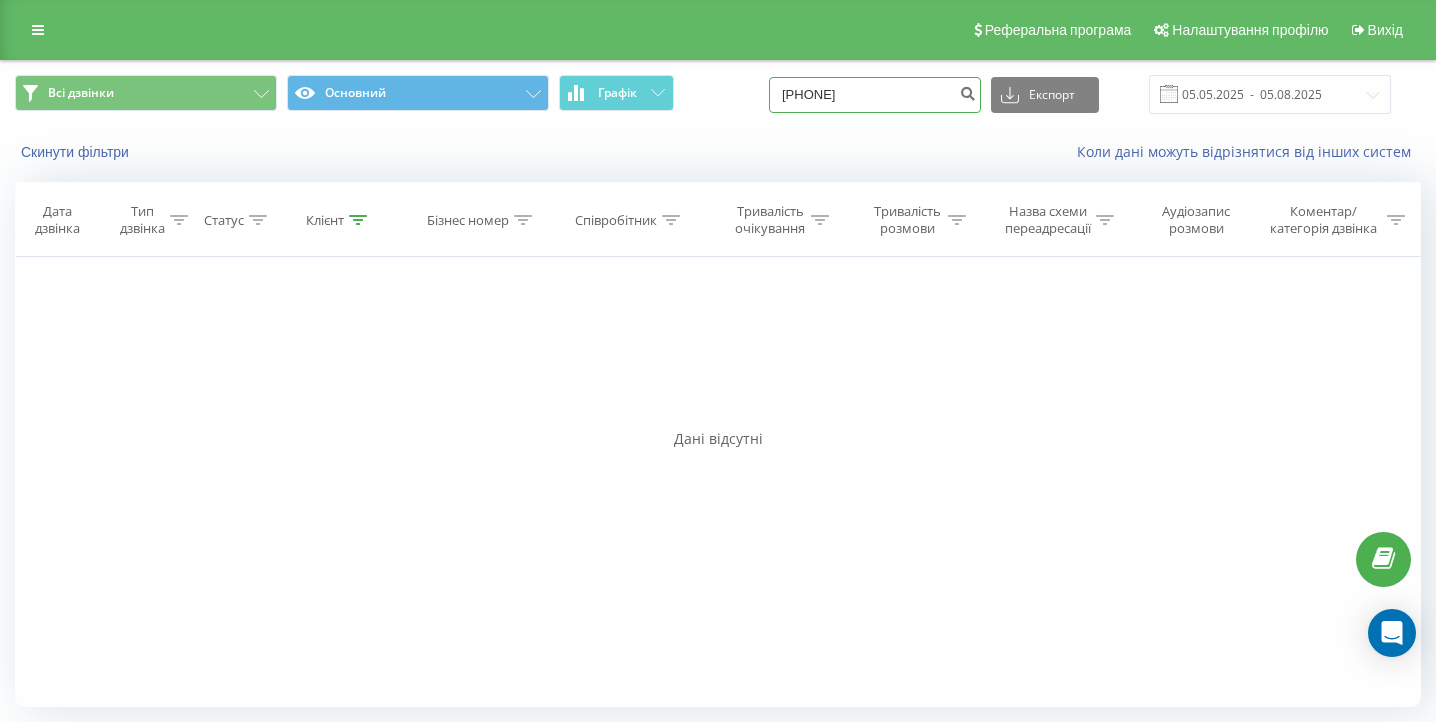 click on "0974320157" at bounding box center (875, 95) 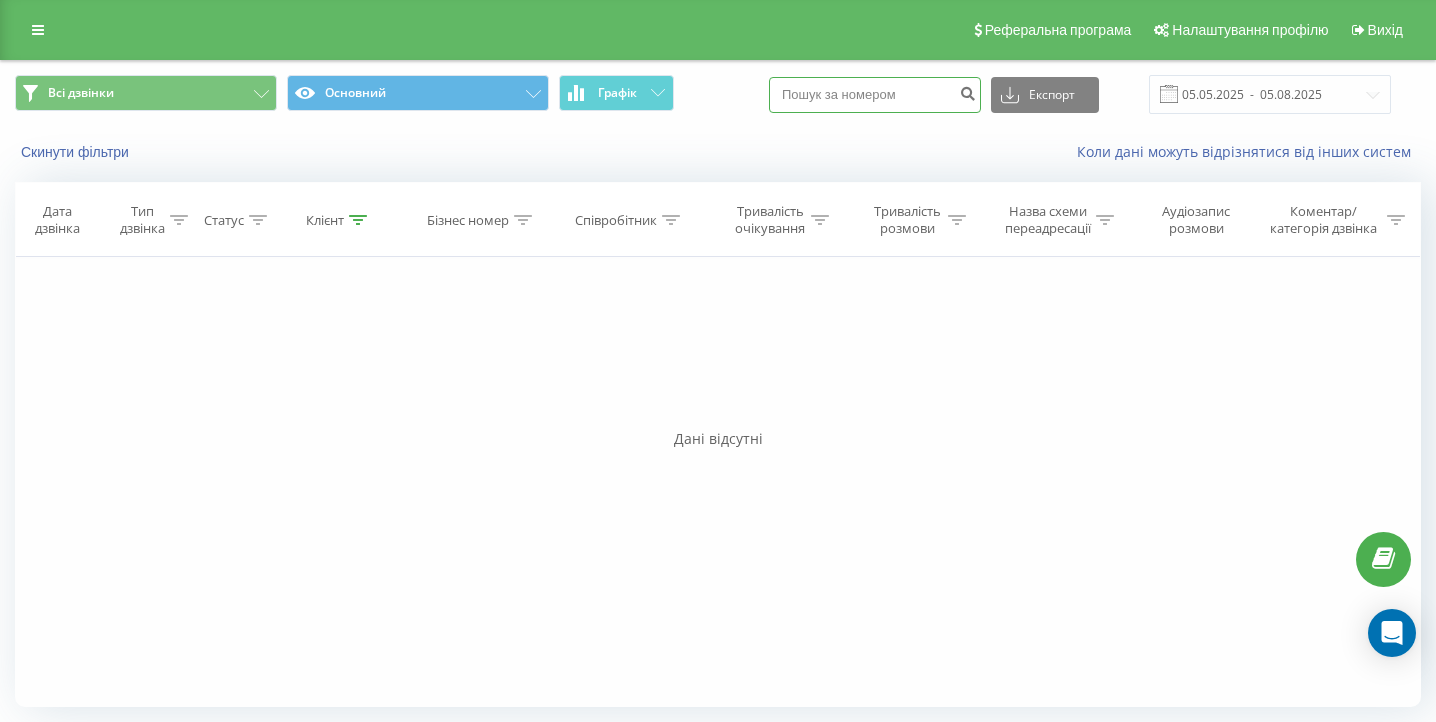 paste on "0934987755" 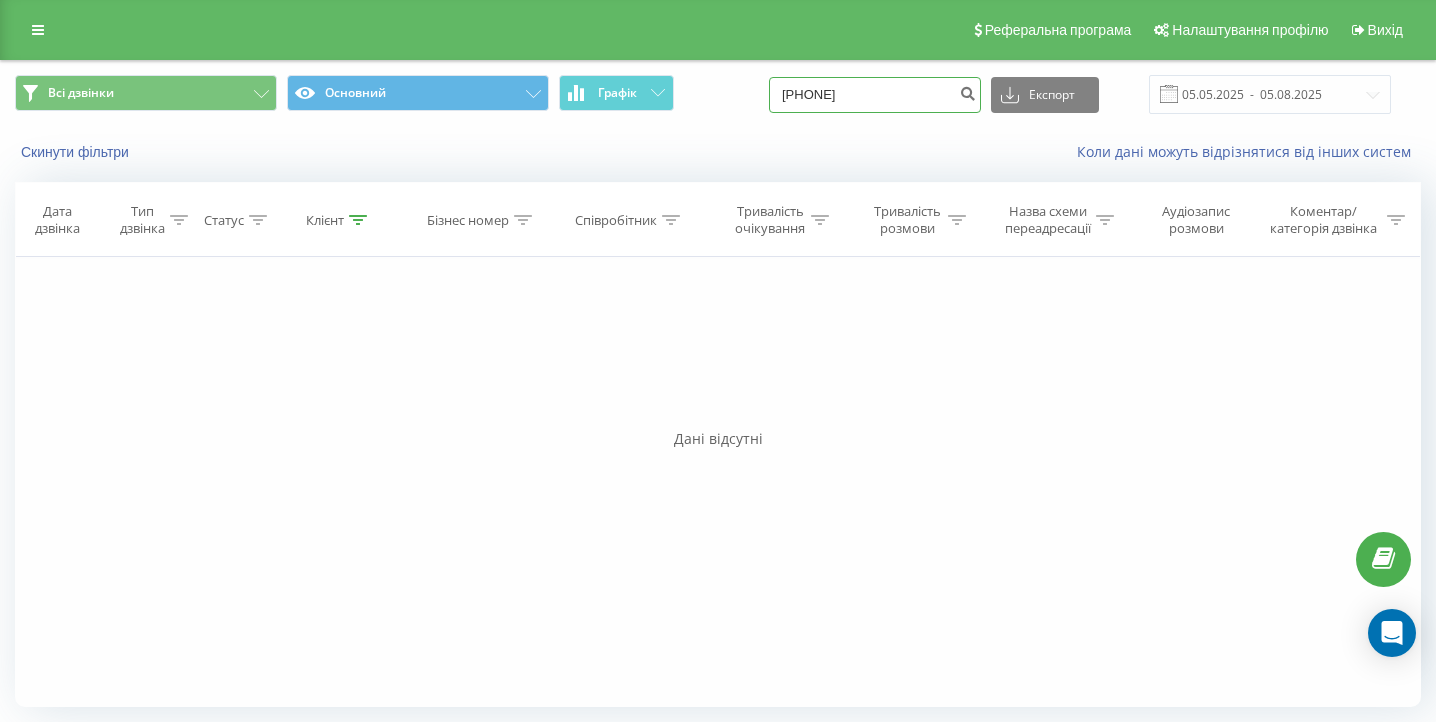 type on "0934987755" 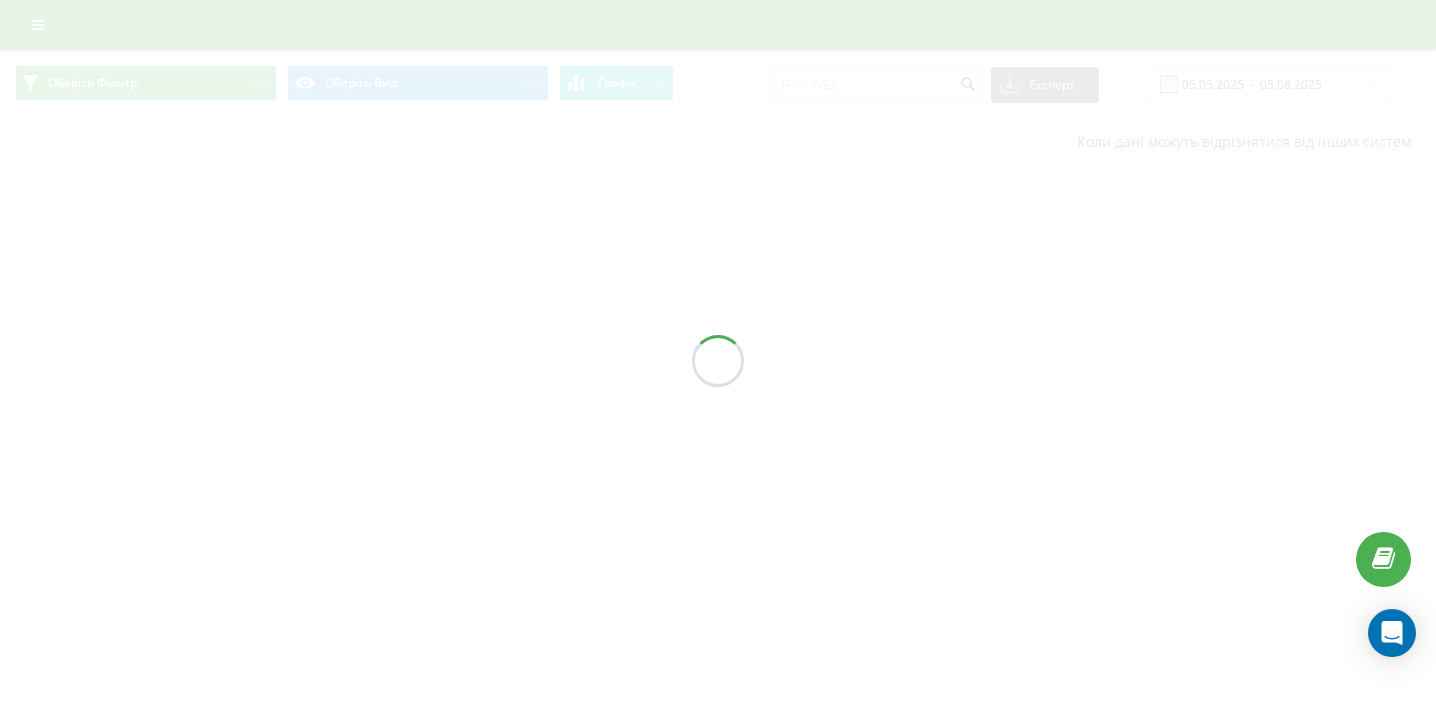 scroll, scrollTop: 0, scrollLeft: 0, axis: both 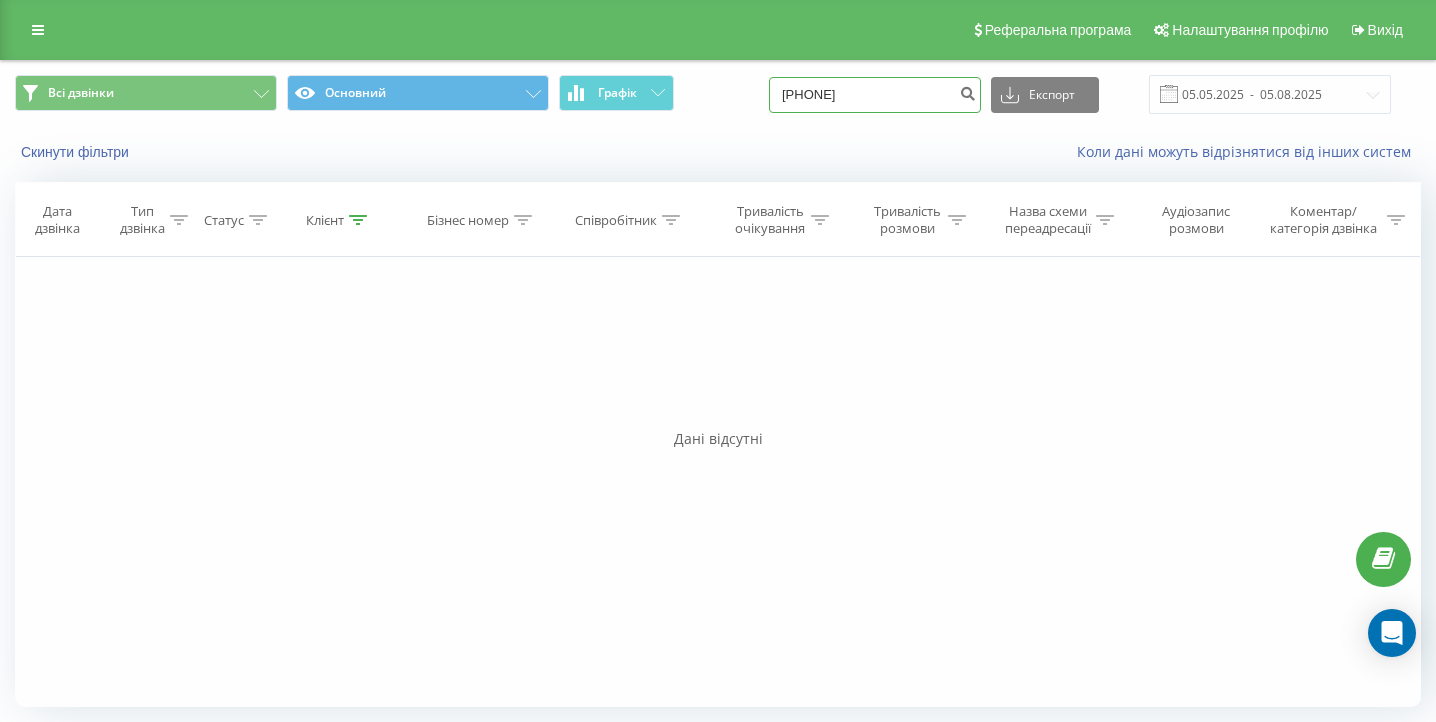 click on "[PHONE]" at bounding box center (875, 95) 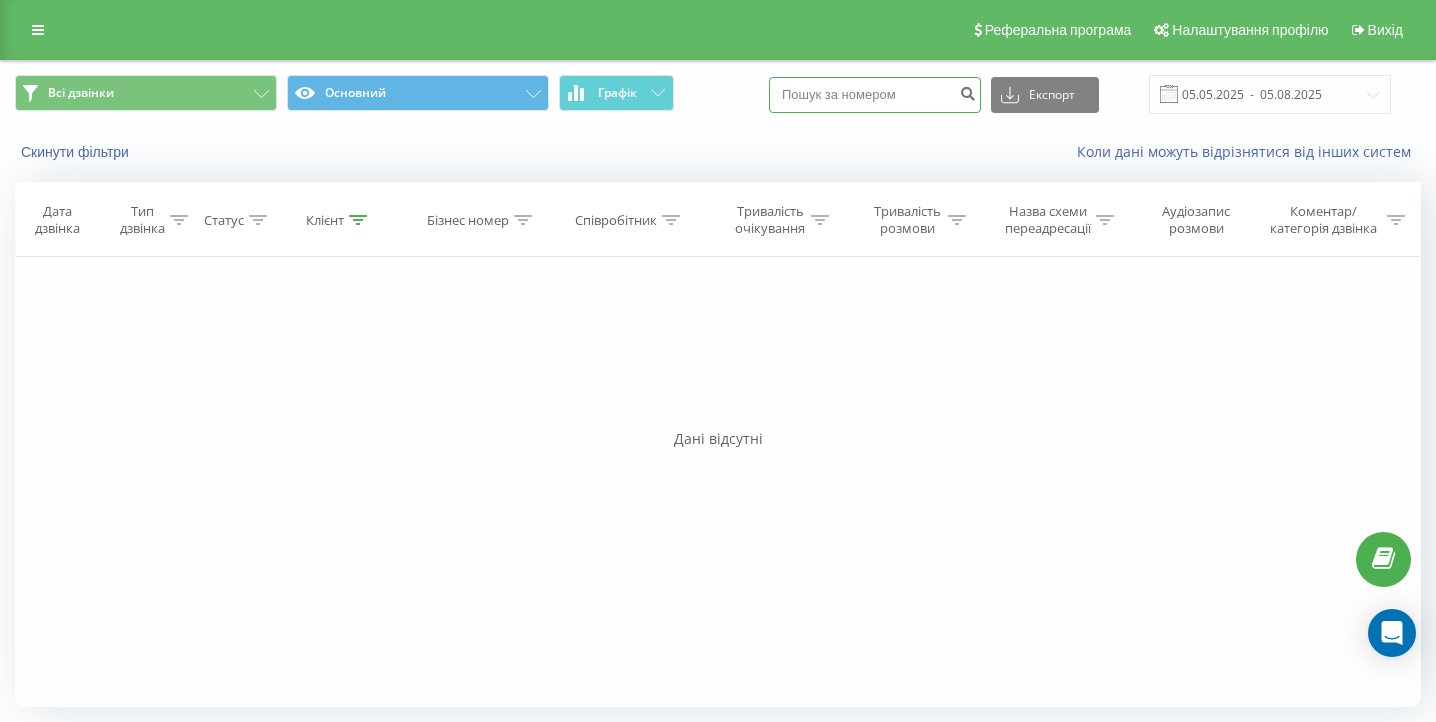 paste on "097 417 71 77" 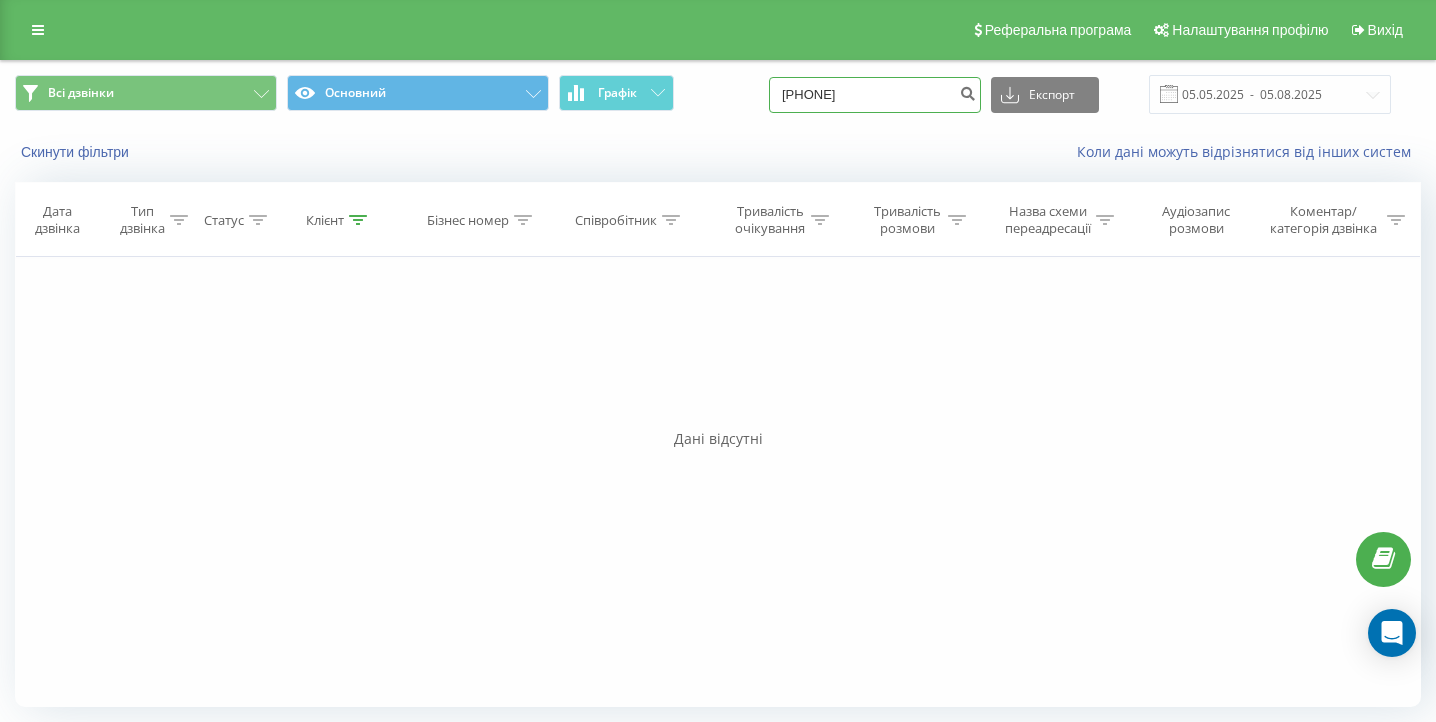 type on "097 417 71 77" 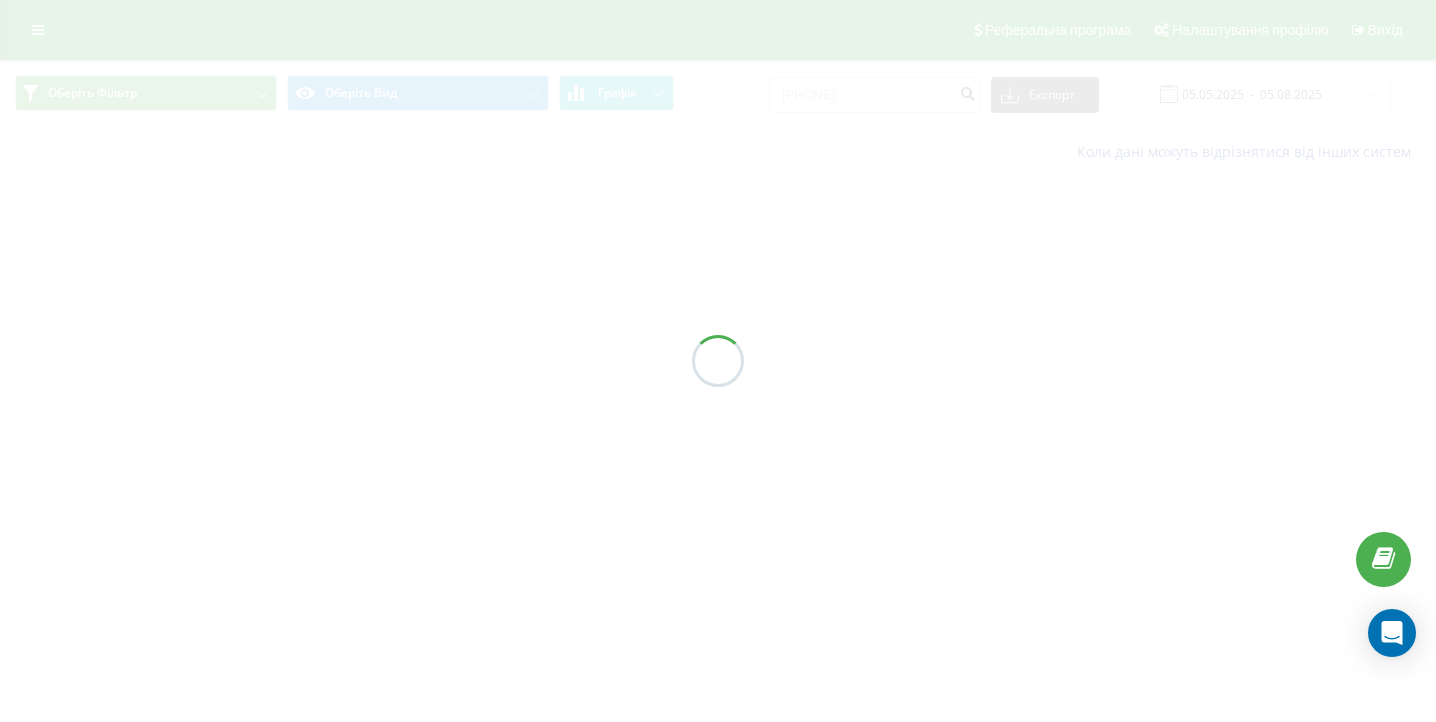 scroll, scrollTop: 0, scrollLeft: 0, axis: both 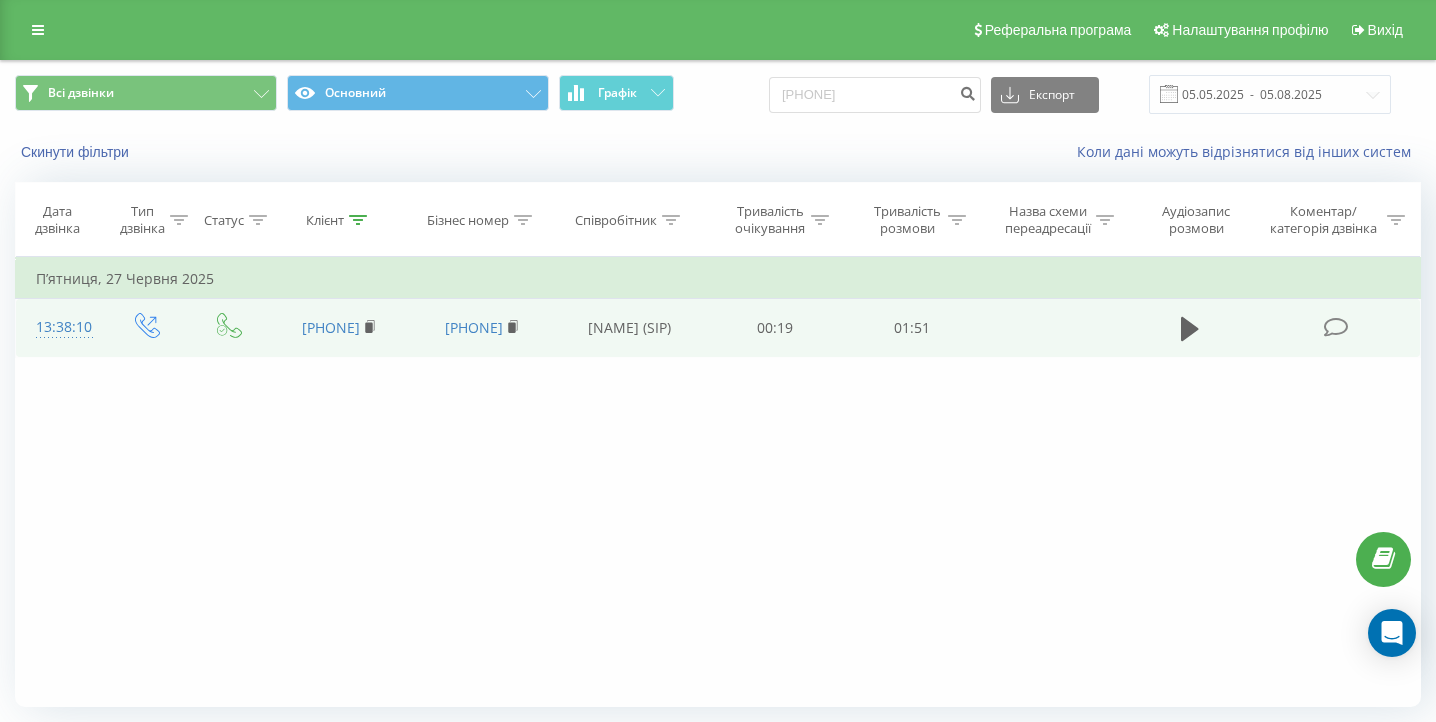 click at bounding box center (1190, 328) 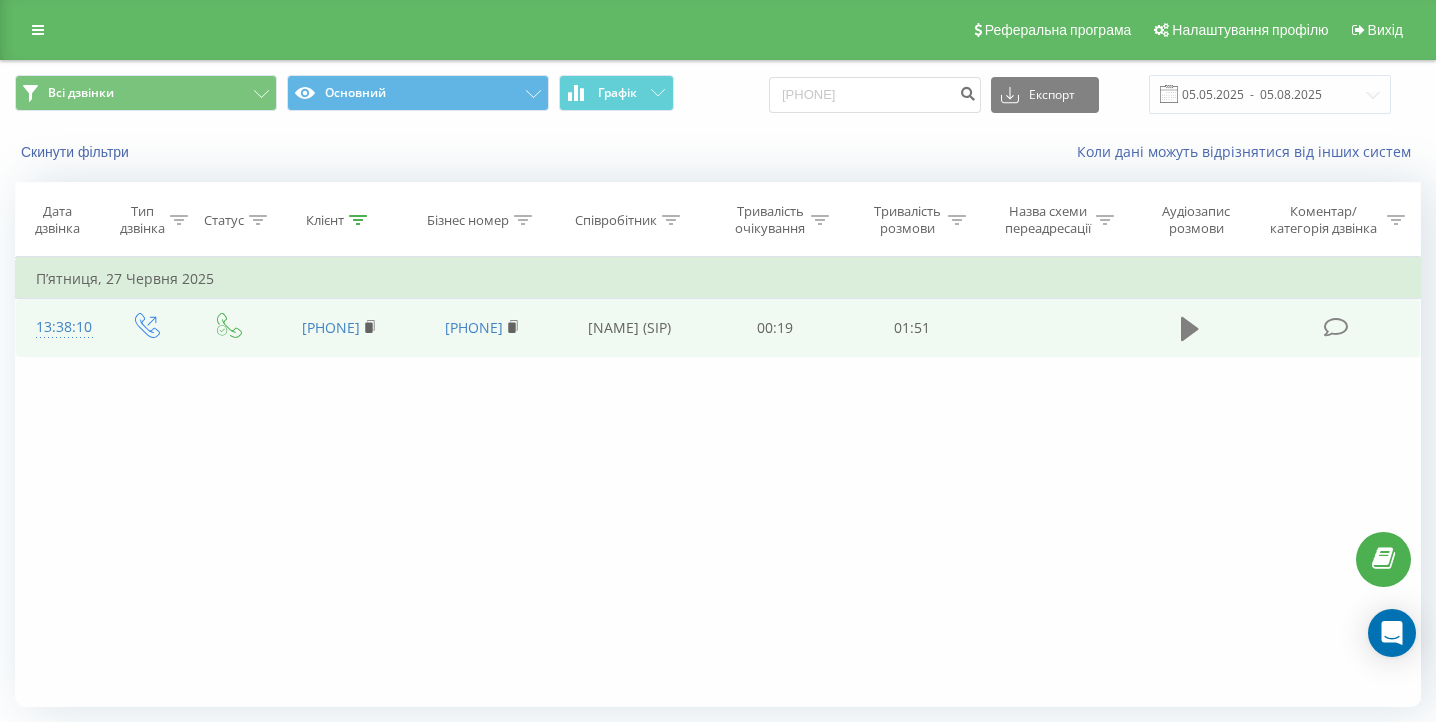 click 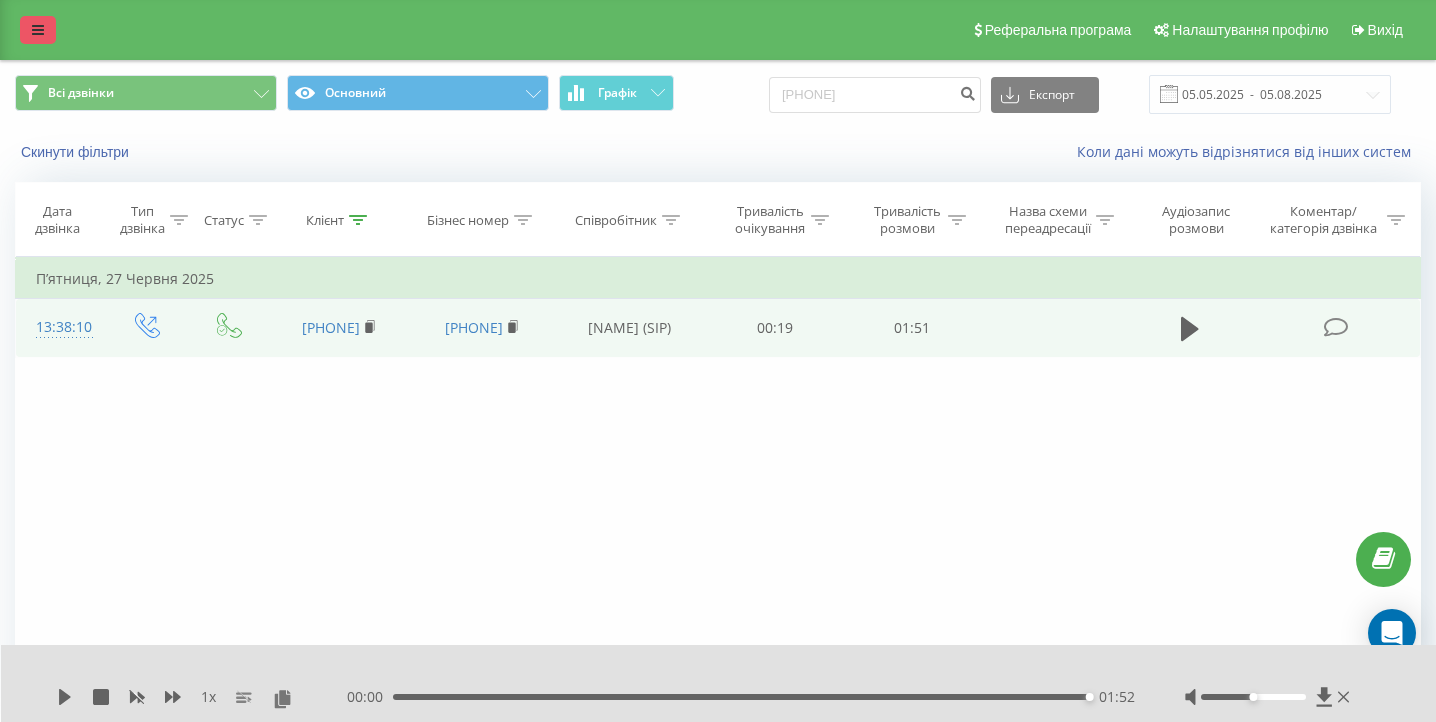 click at bounding box center [38, 30] 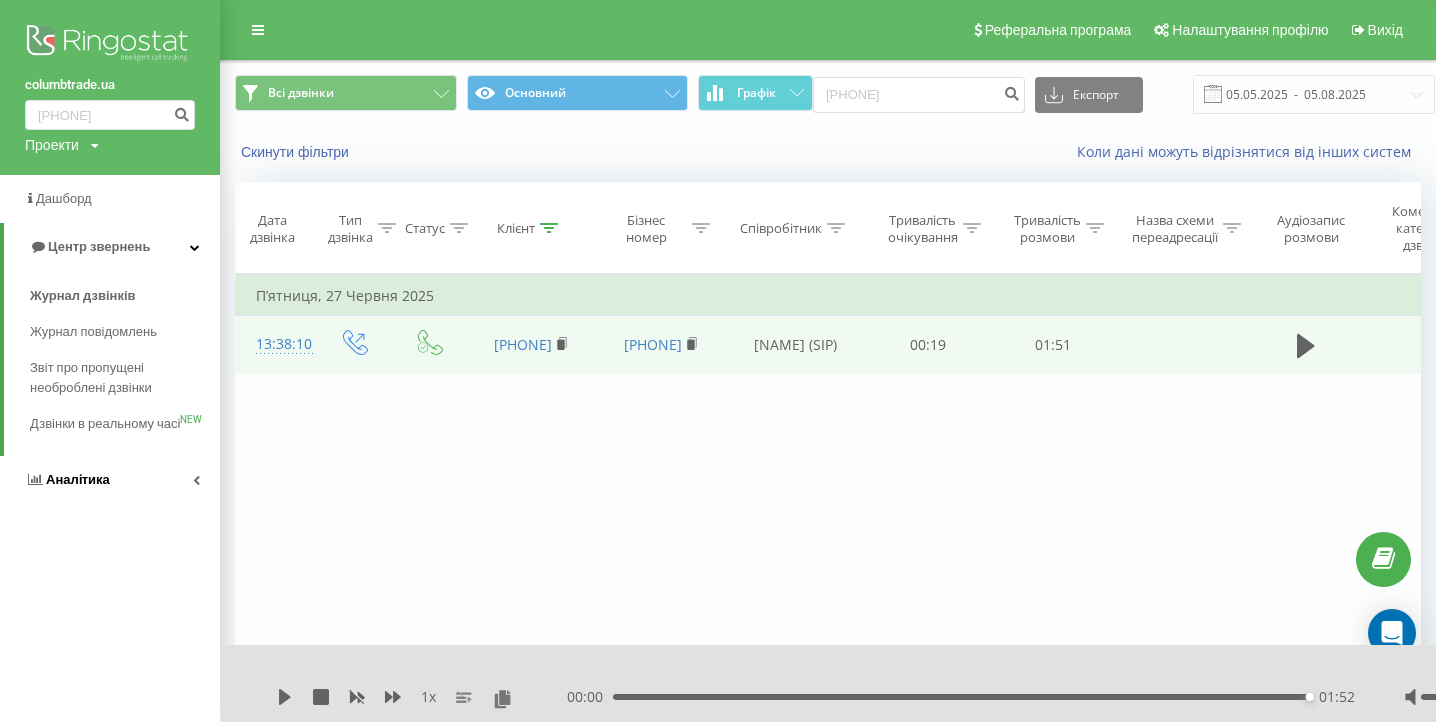 click on "Аналiтика" at bounding box center [110, 480] 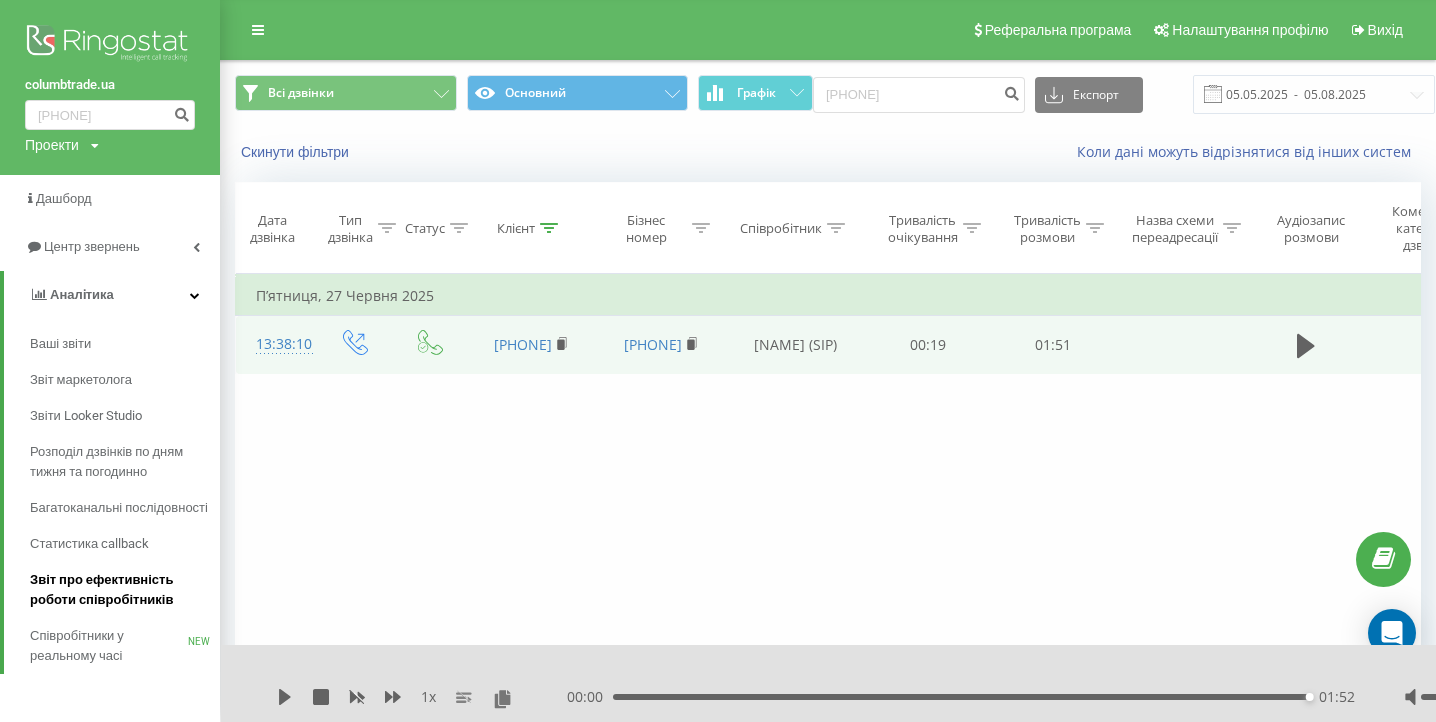 click on "Звіт про ефективність роботи співробітників" at bounding box center [120, 590] 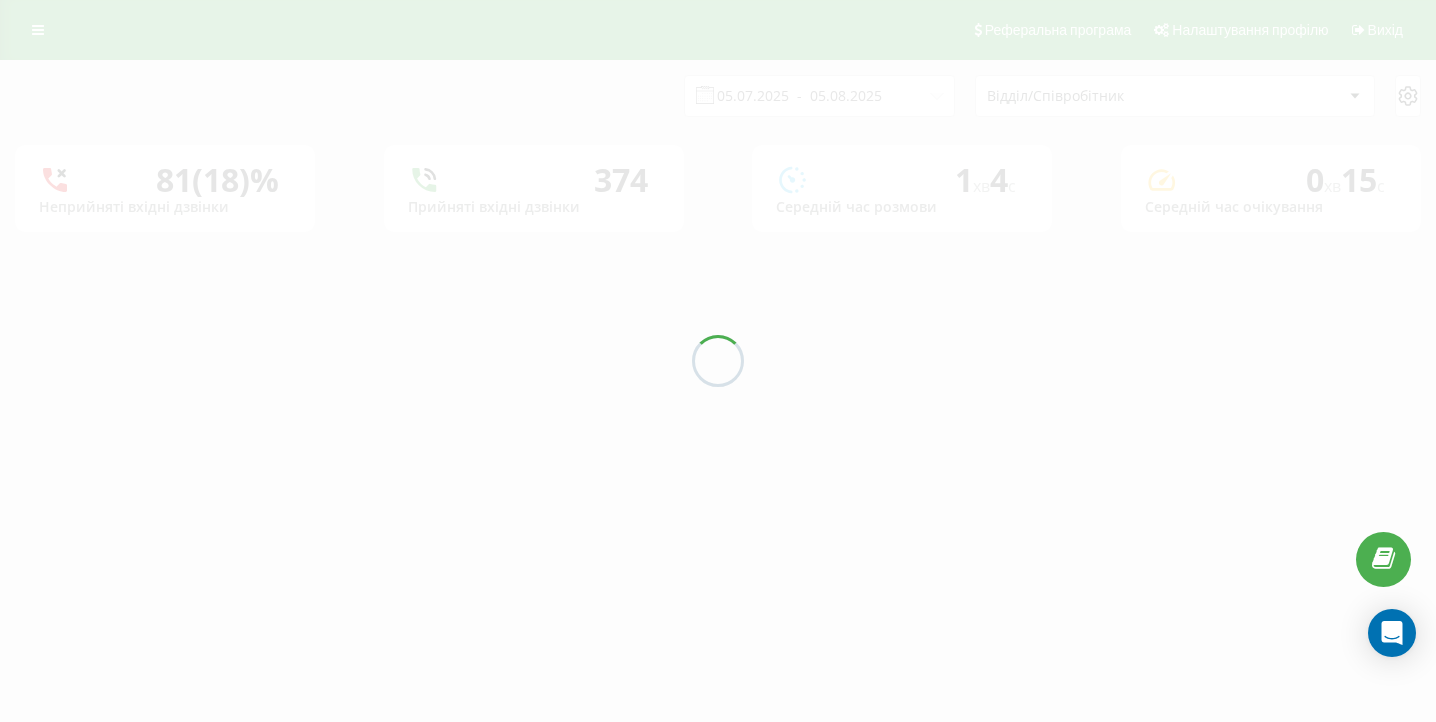scroll, scrollTop: 0, scrollLeft: 0, axis: both 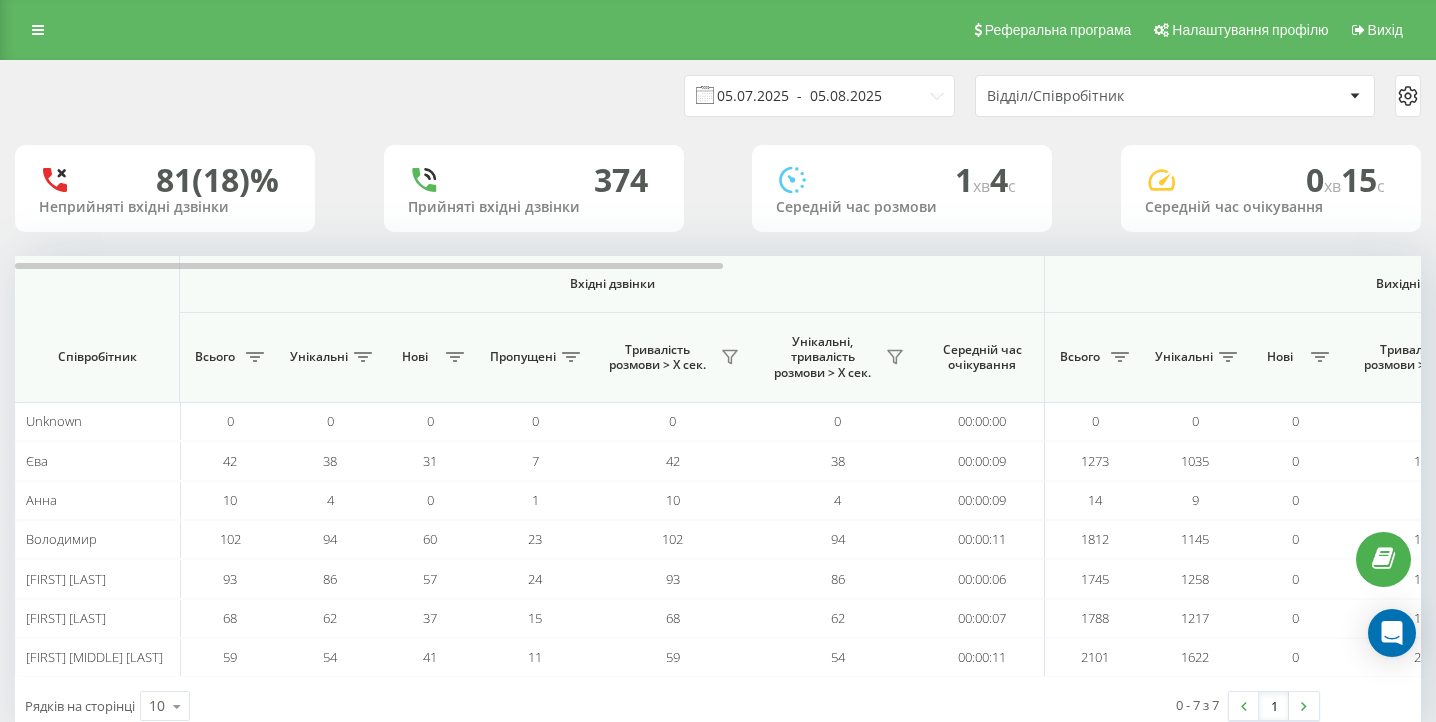 click on "05.07.2025  -  05.08.2025" at bounding box center [819, 96] 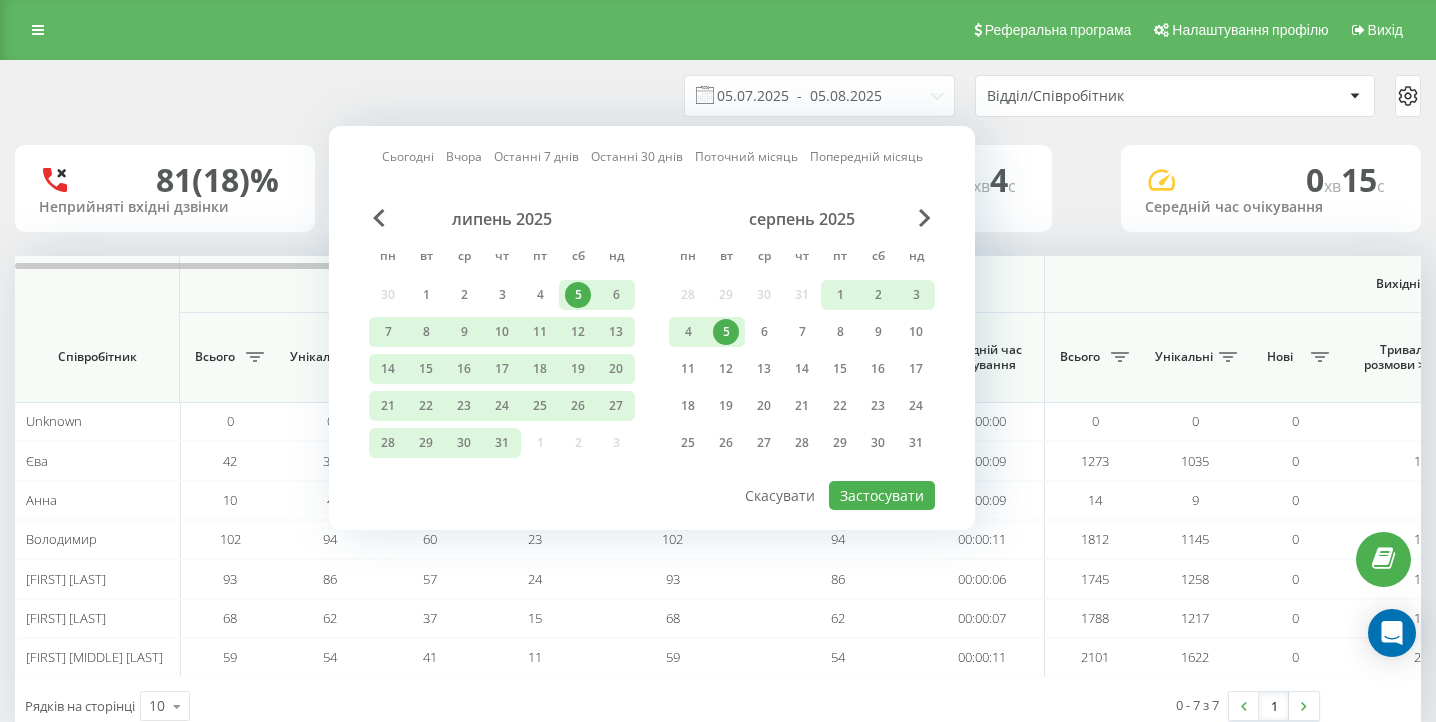click on "5" at bounding box center (726, 332) 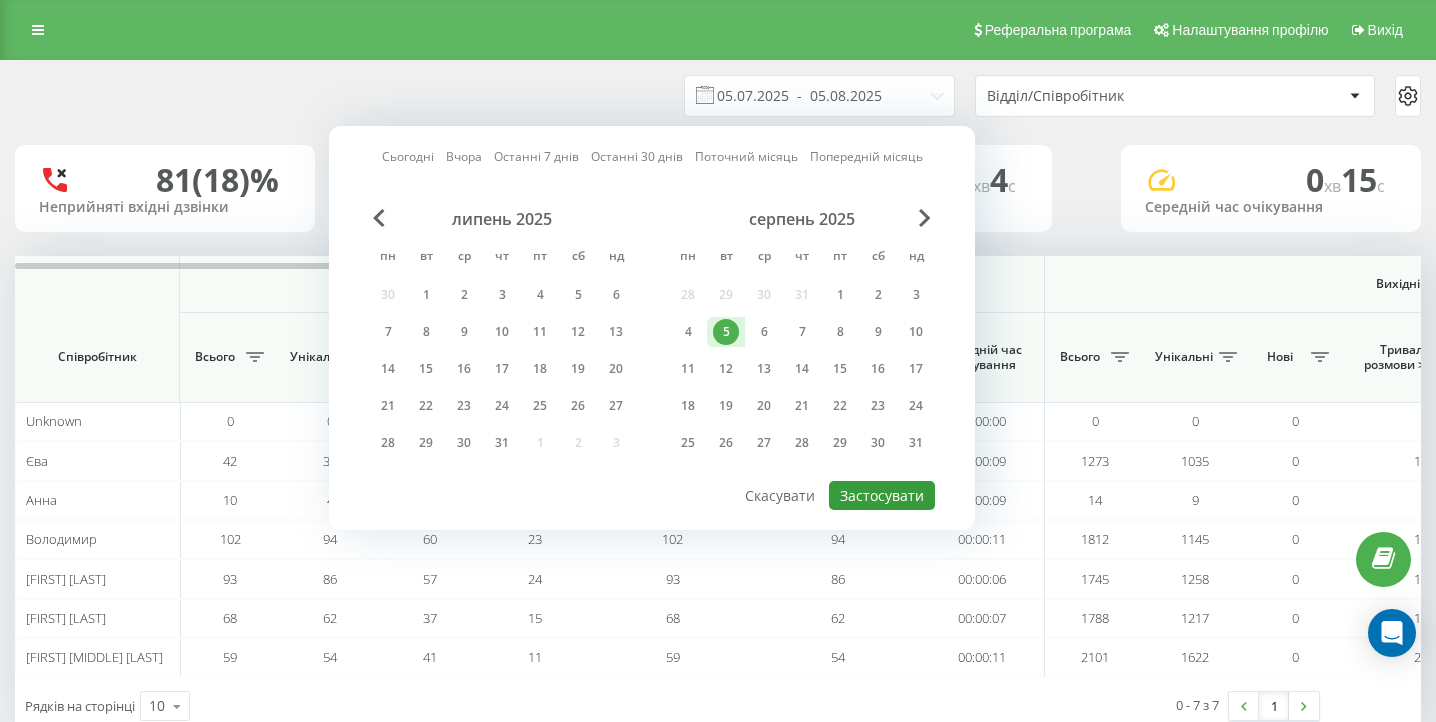 click on "Застосувати" at bounding box center (882, 495) 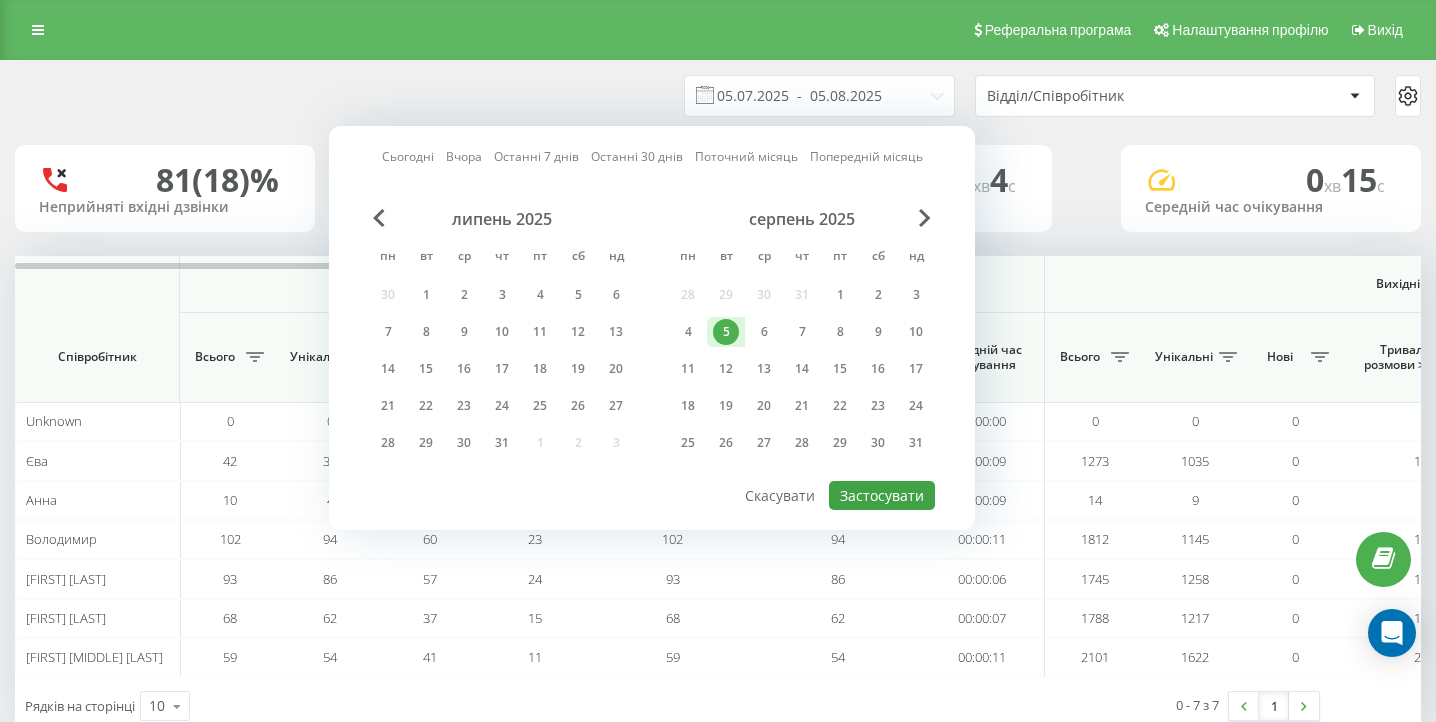 type on "05.08.2025  -  05.08.2025" 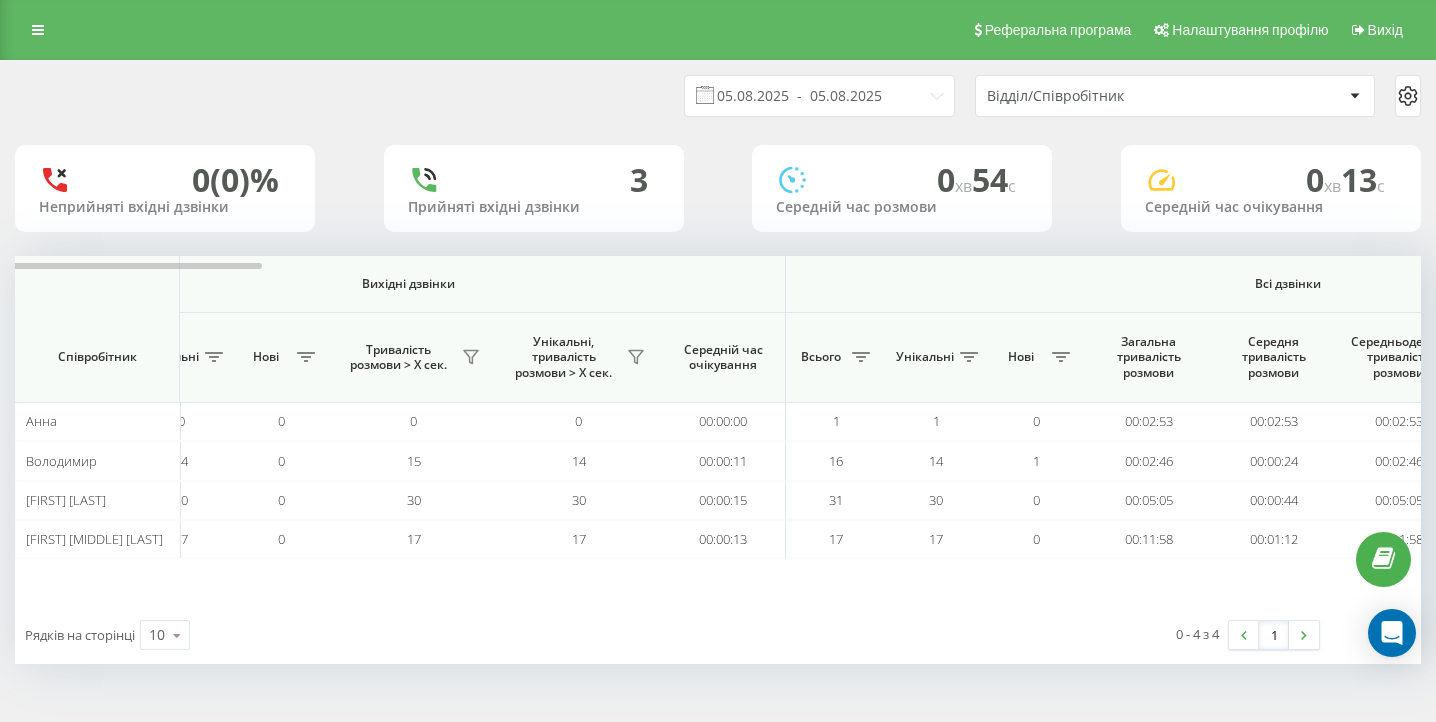 scroll, scrollTop: 0, scrollLeft: 1384, axis: horizontal 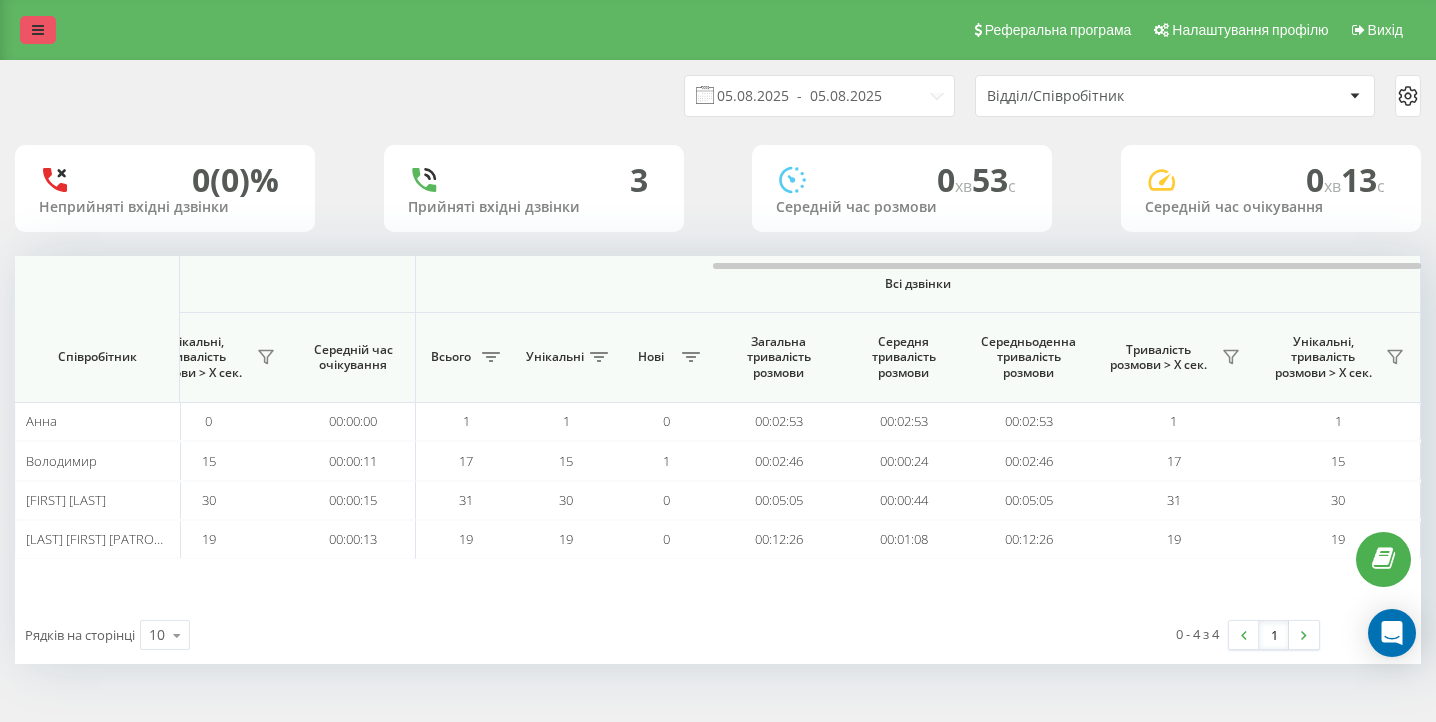 click at bounding box center (38, 30) 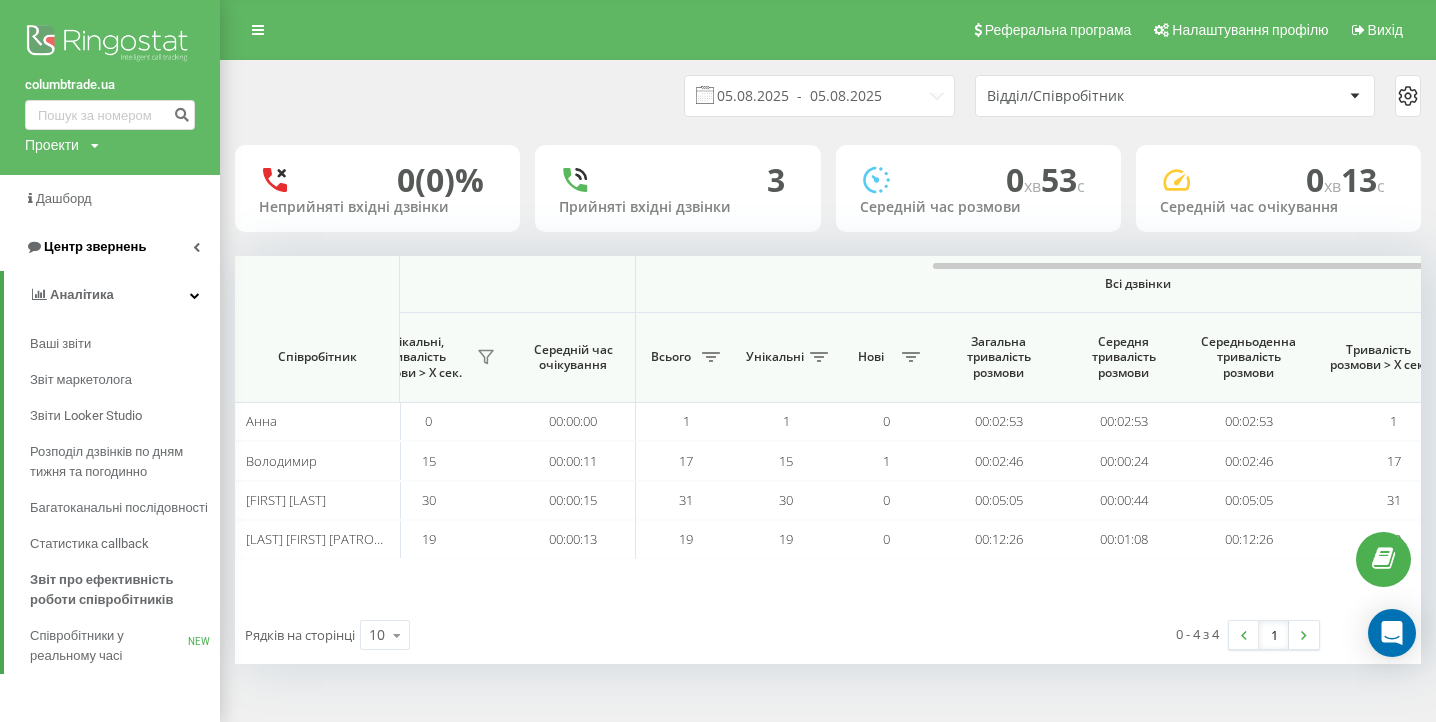 click on "Центр звернень" at bounding box center (110, 247) 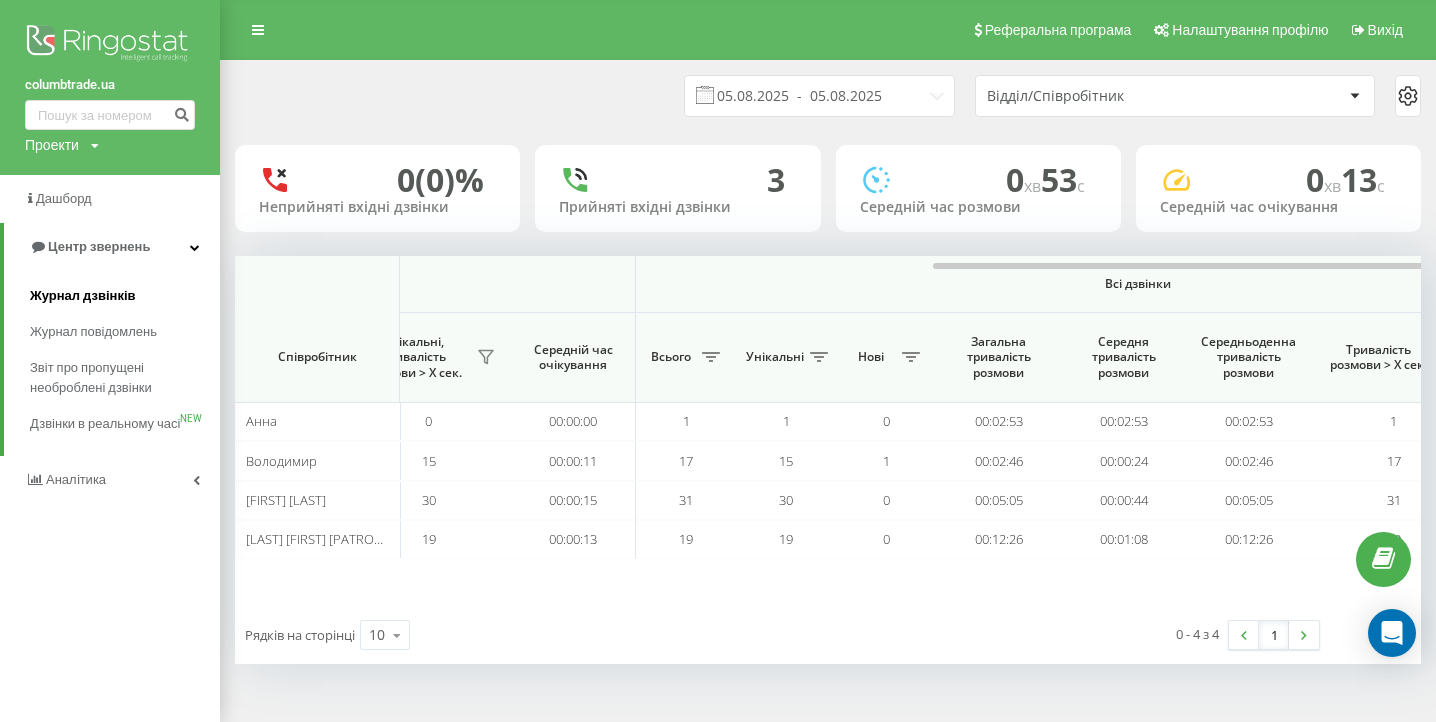 click on "Журнал дзвінків" at bounding box center [125, 296] 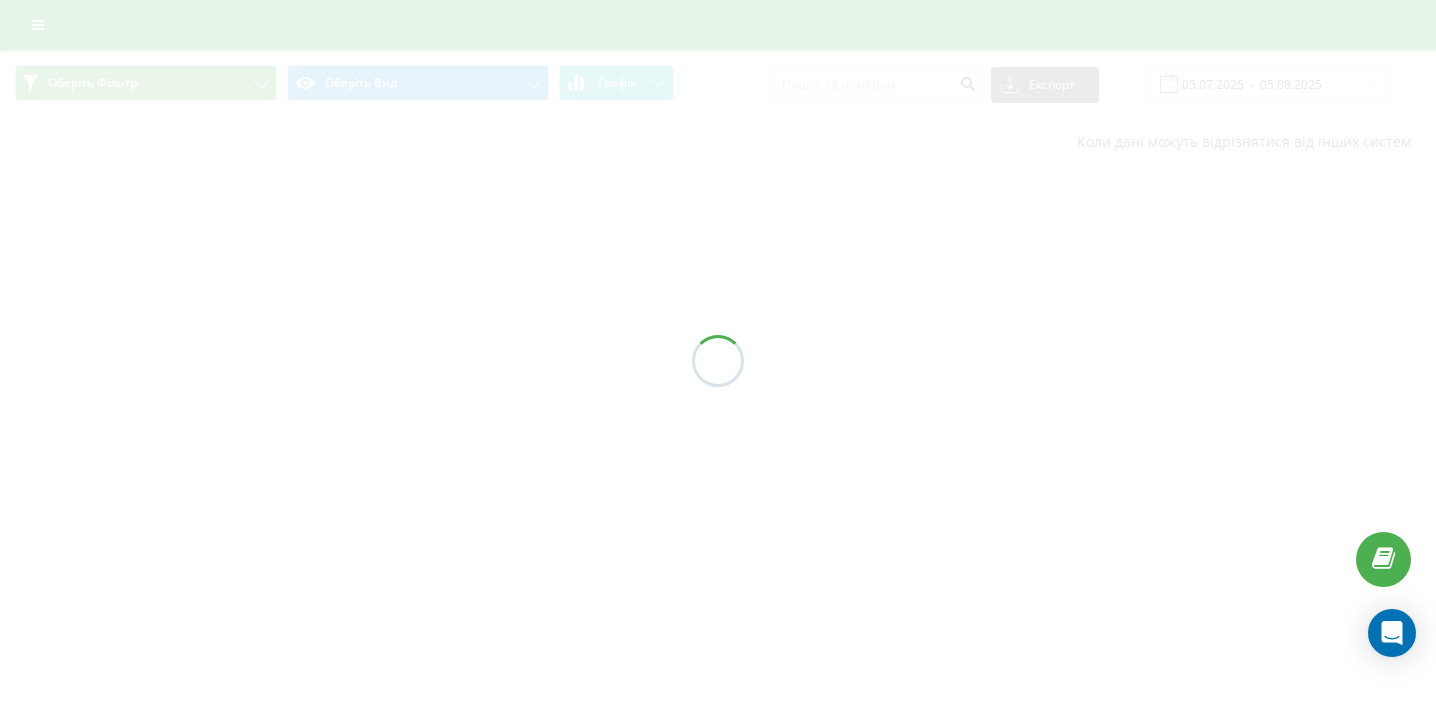 scroll, scrollTop: 0, scrollLeft: 0, axis: both 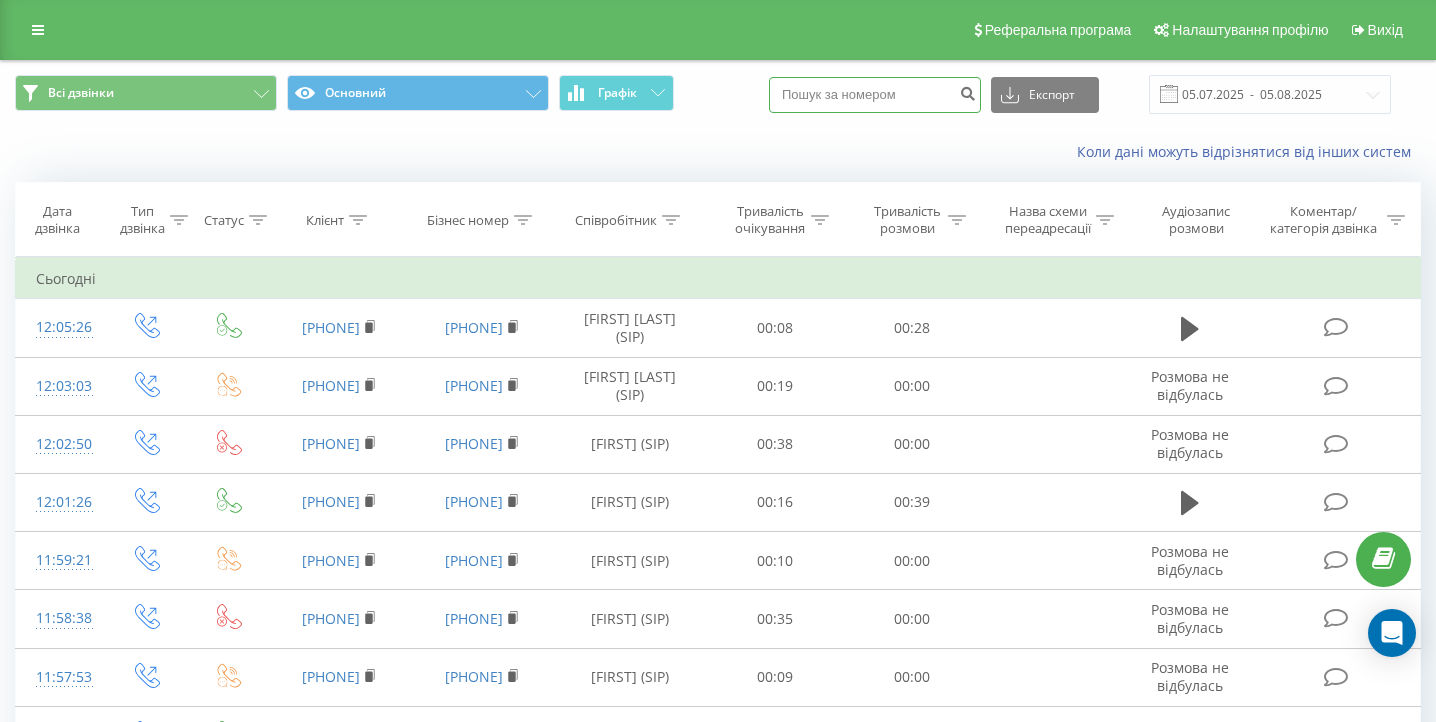 click at bounding box center (875, 95) 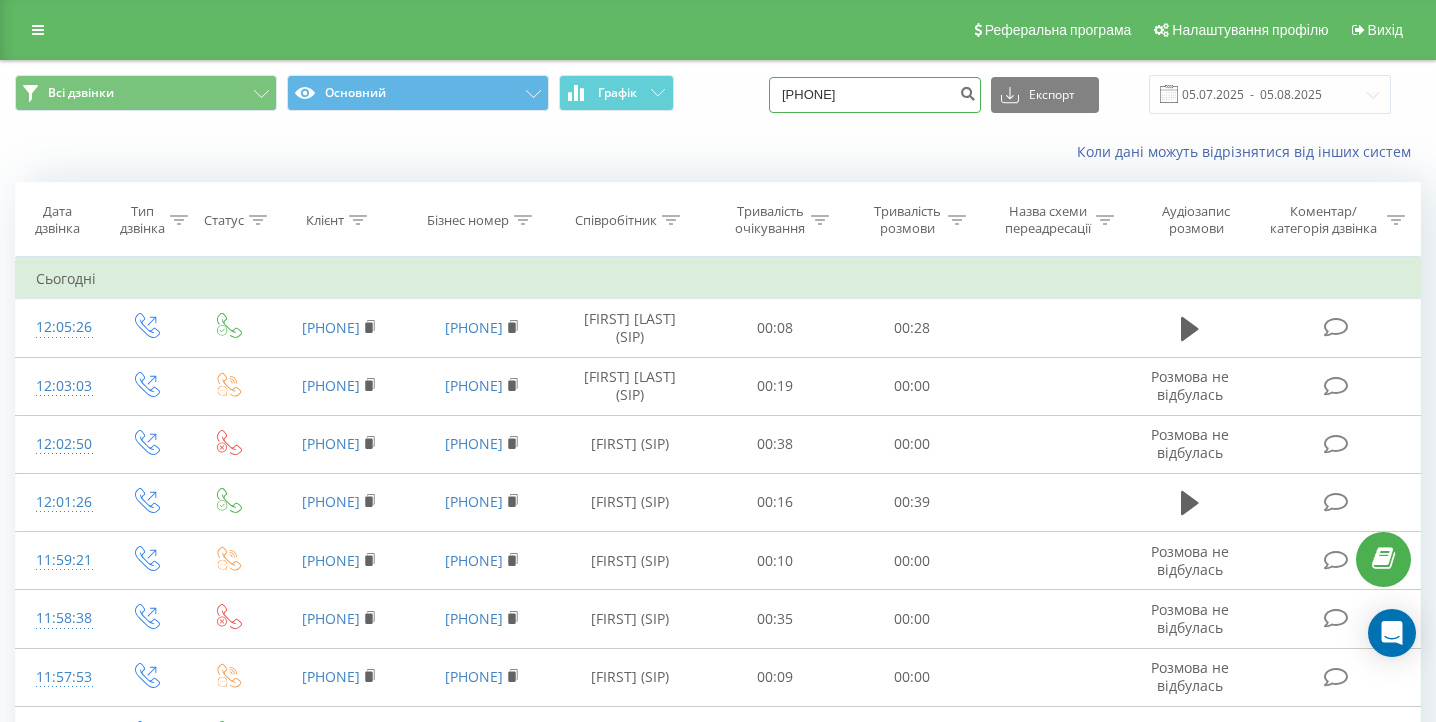 type on "067 238 67 51" 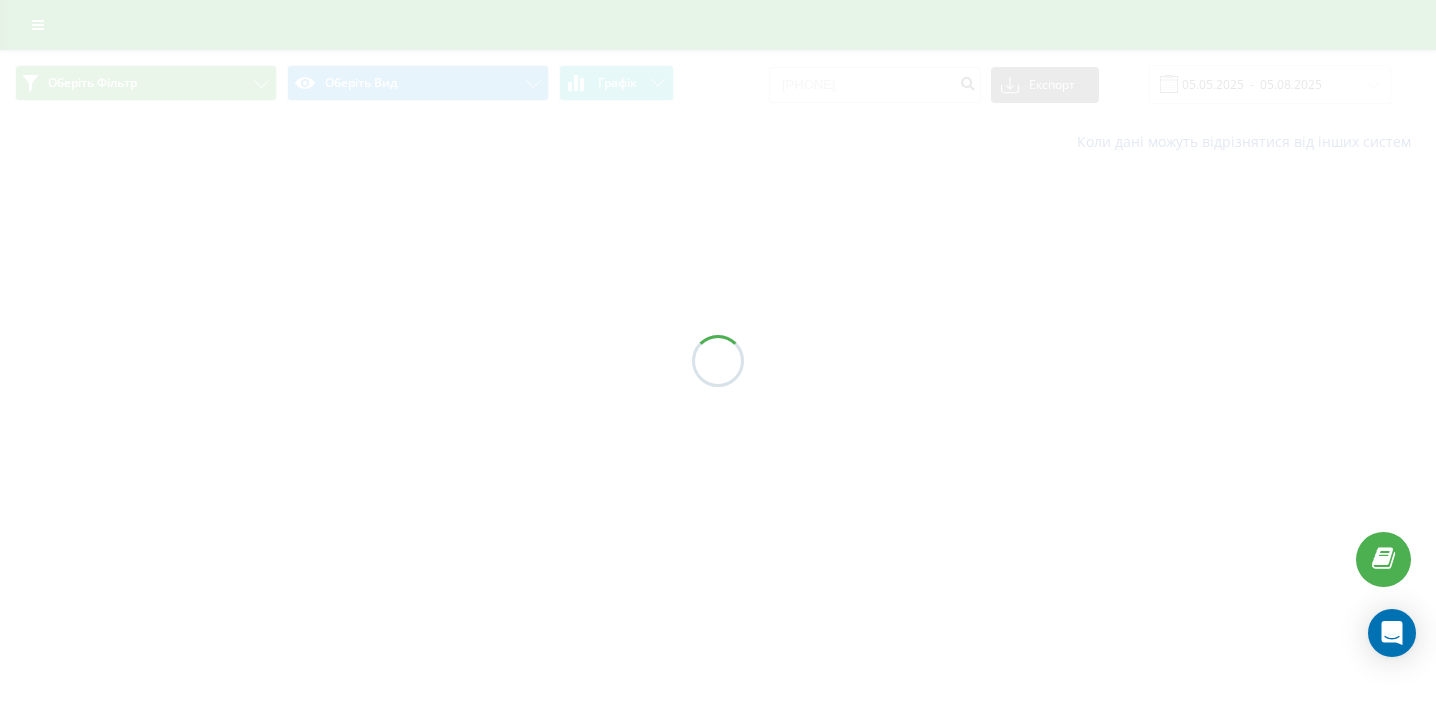 scroll, scrollTop: 0, scrollLeft: 0, axis: both 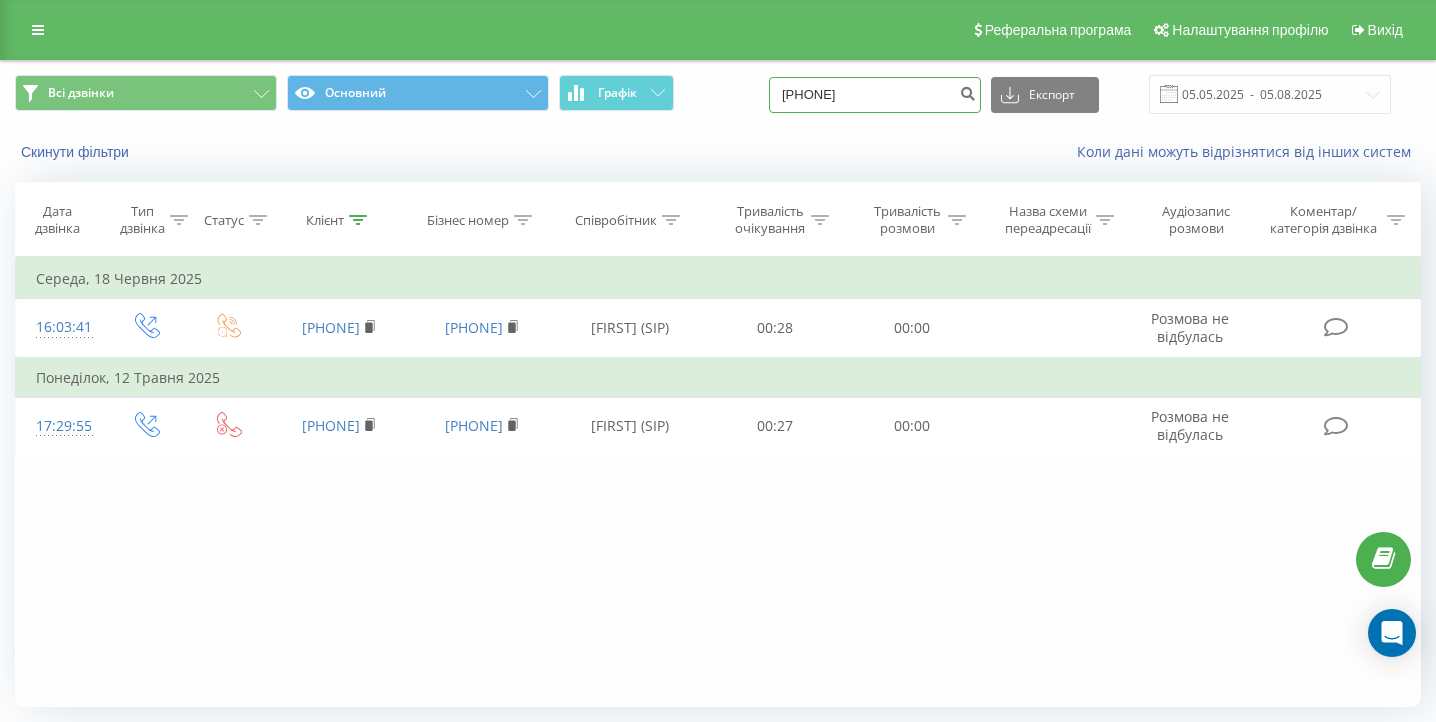 click on "0672386751" at bounding box center (875, 95) 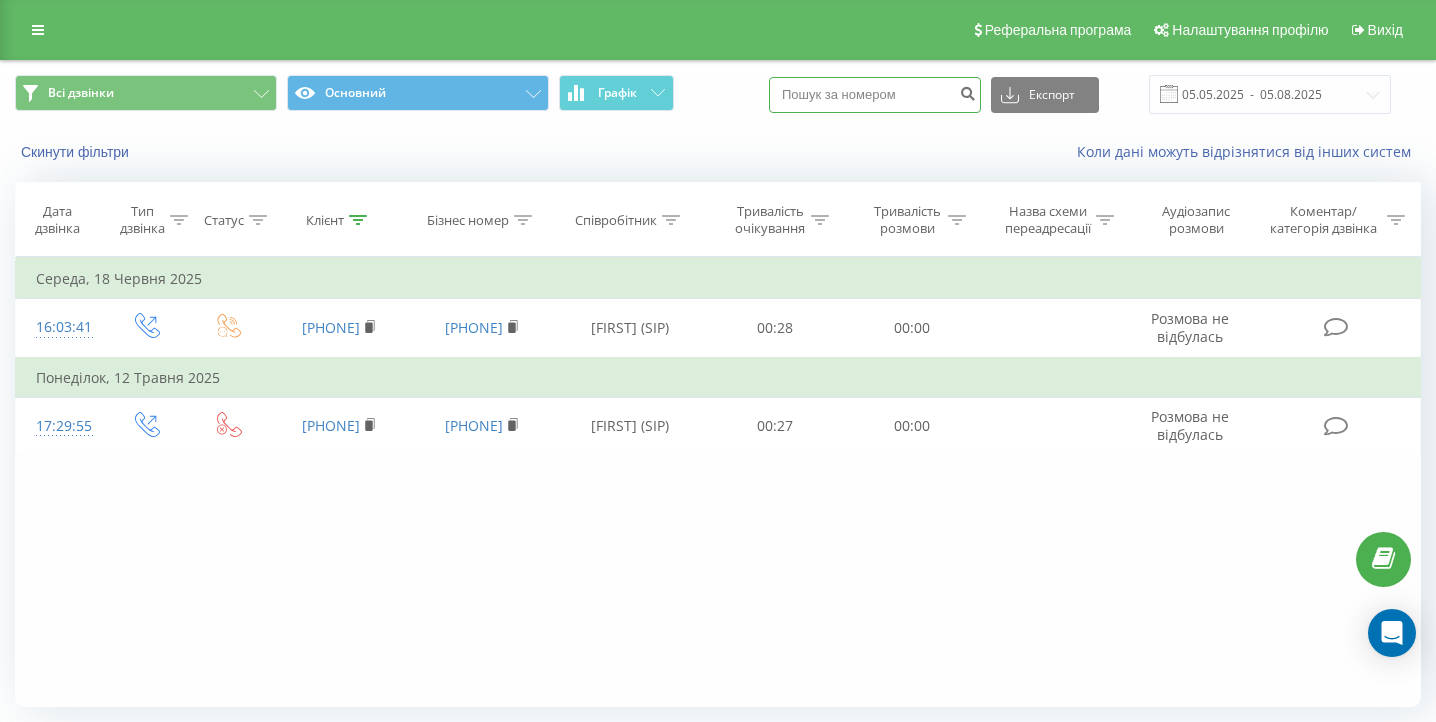 paste on "097 949 53 48" 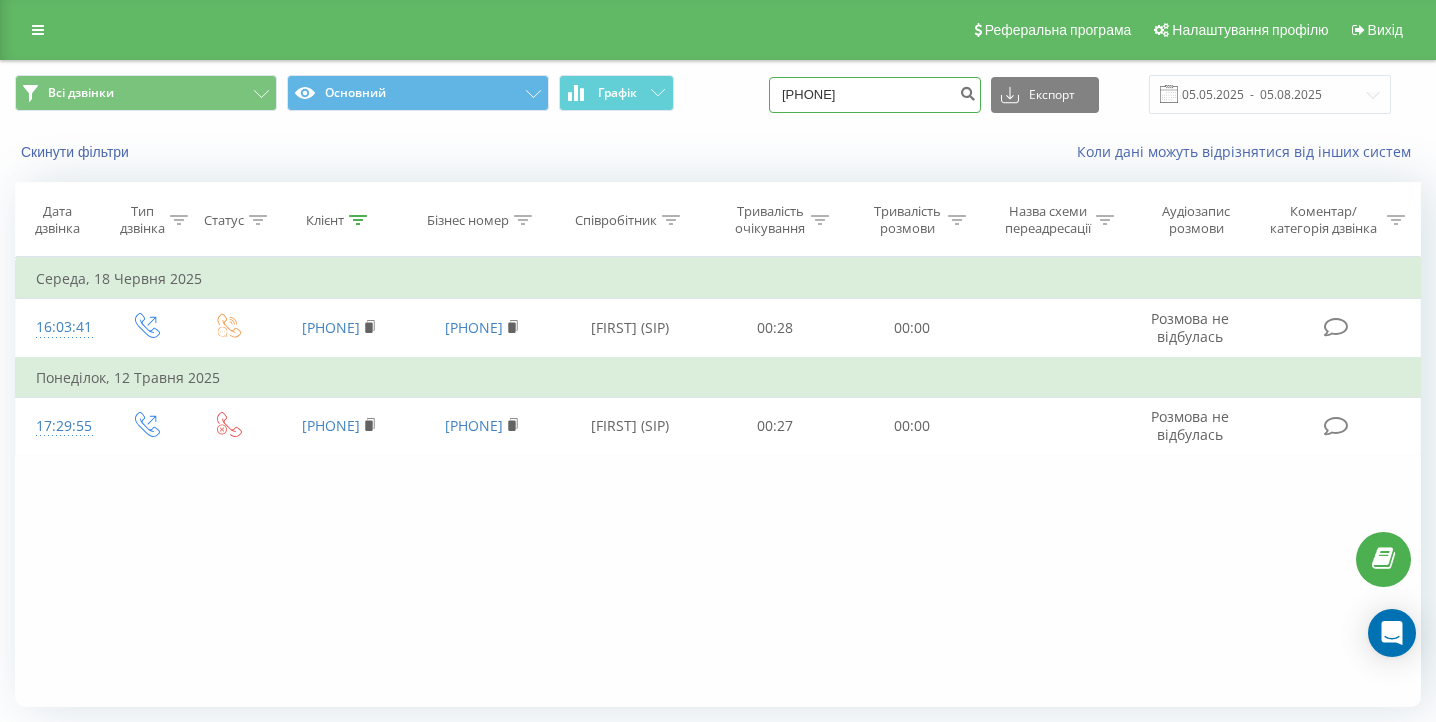 type on "097 949 53 48" 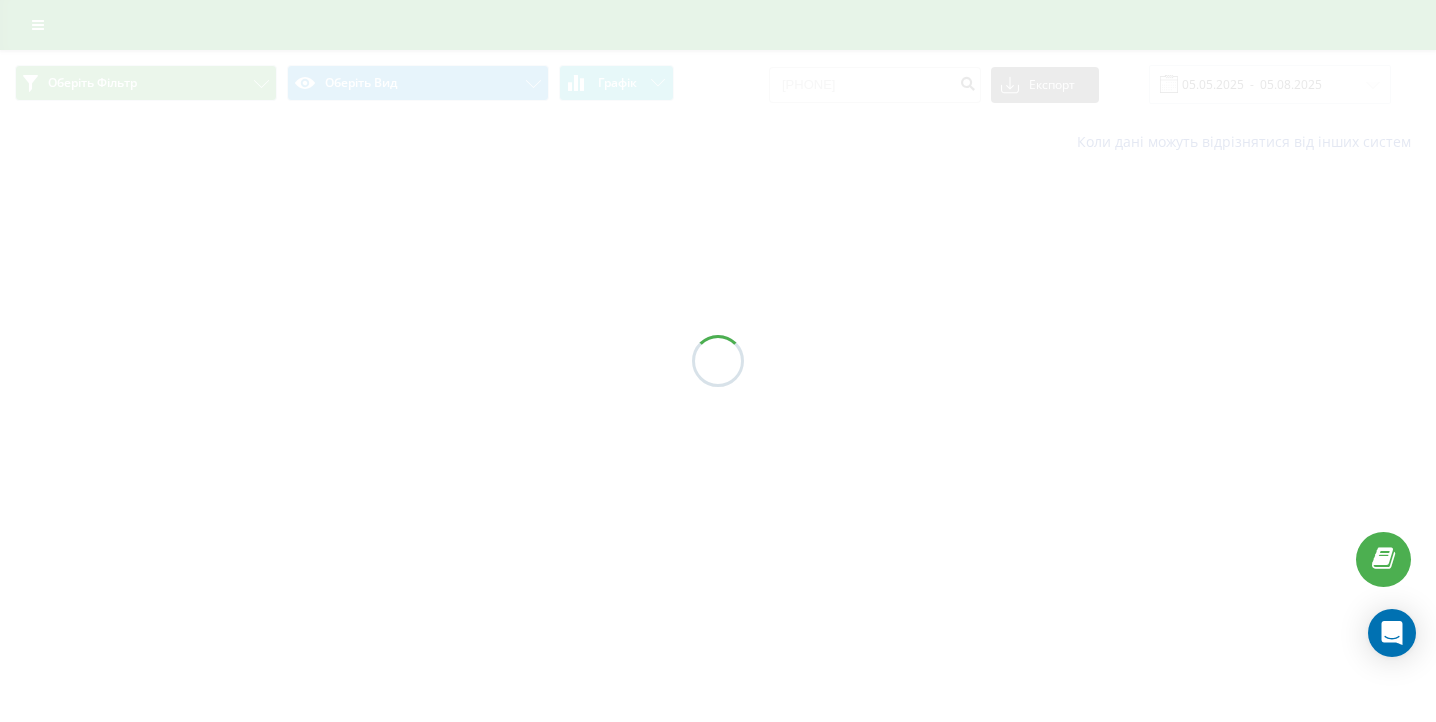 scroll, scrollTop: 0, scrollLeft: 0, axis: both 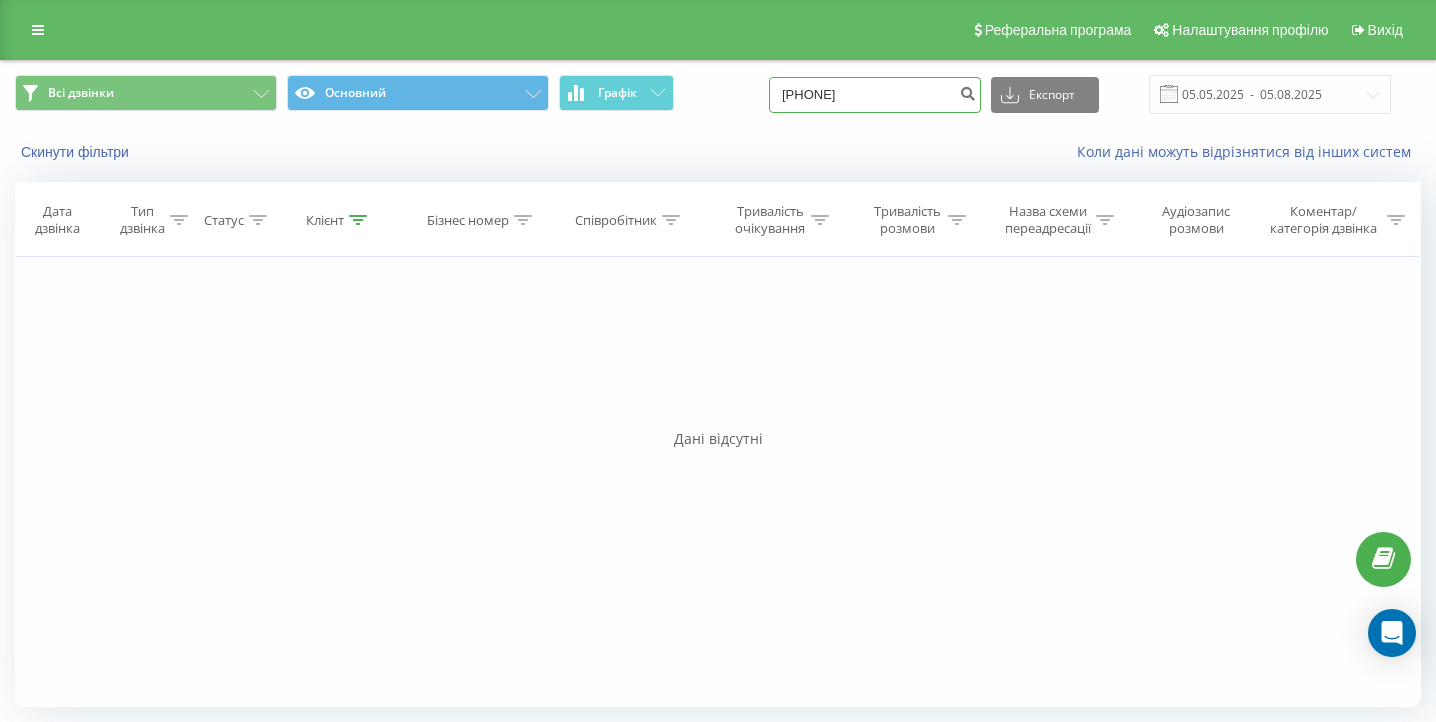 click on "[PHONE]" at bounding box center (875, 95) 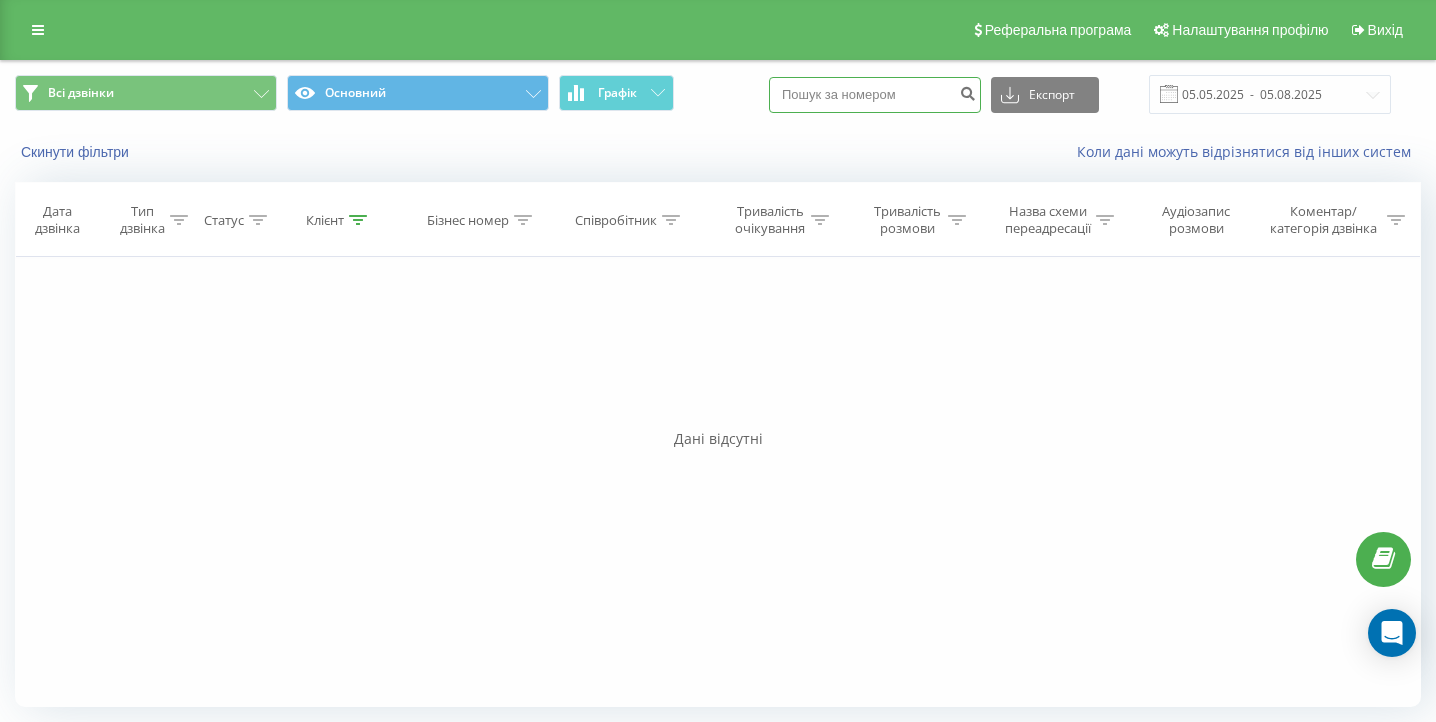 paste on "([PHONE])" 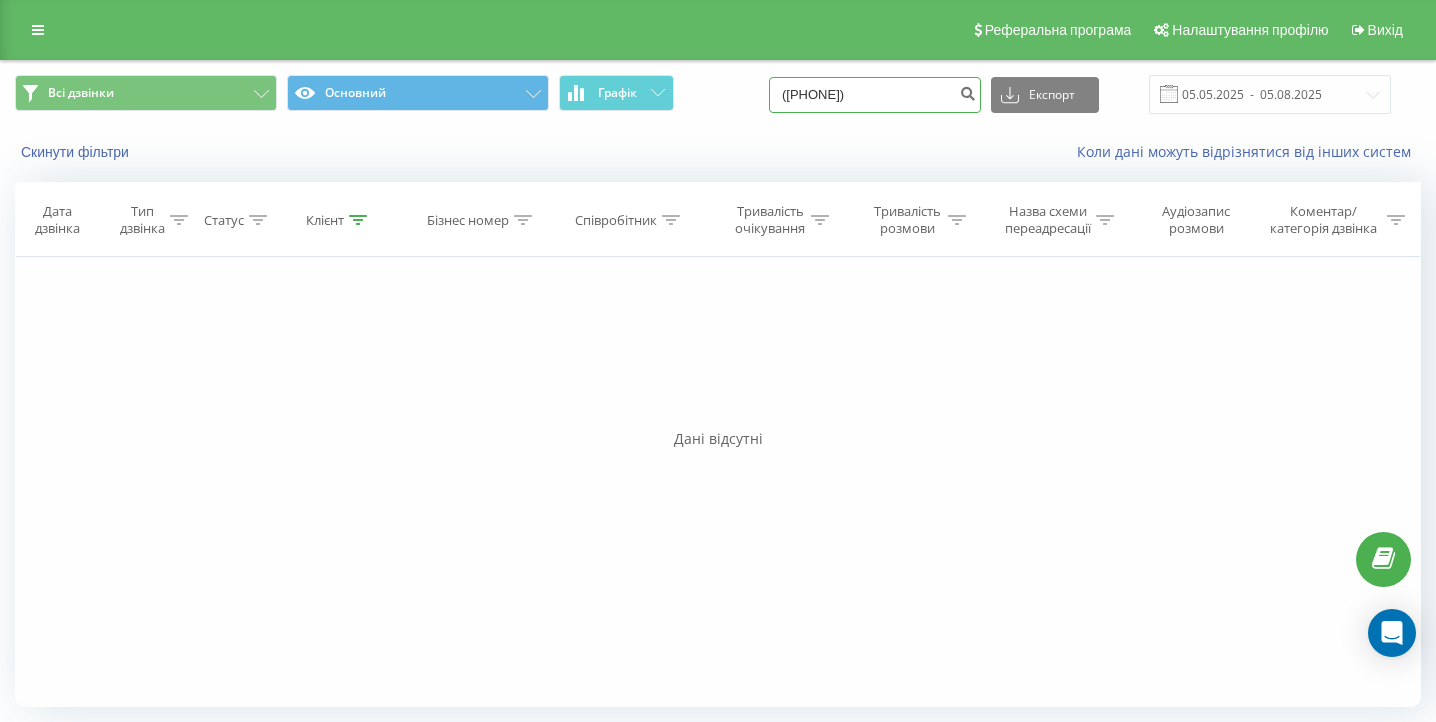 click on "(096) 641 80 21" at bounding box center [875, 95] 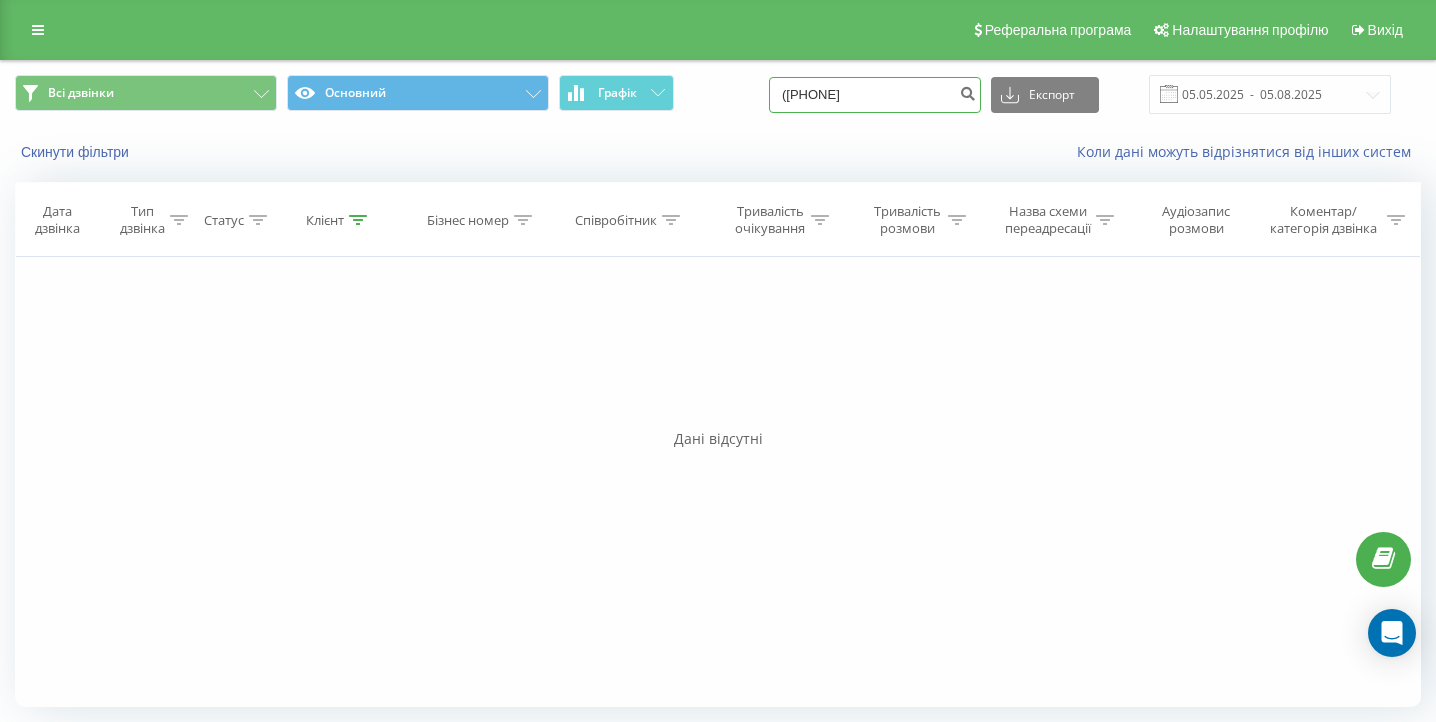 click on "(096641 80 21" at bounding box center (875, 95) 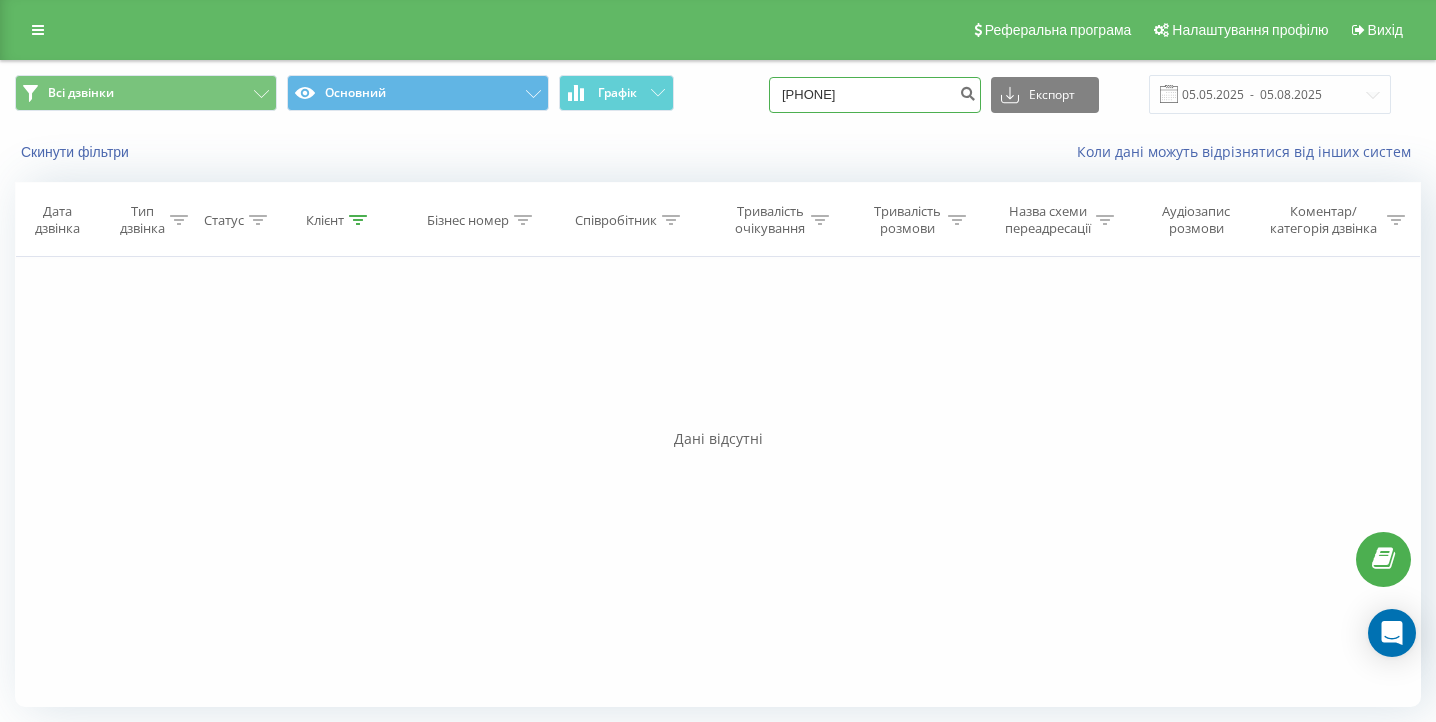 type on "096641 80 21" 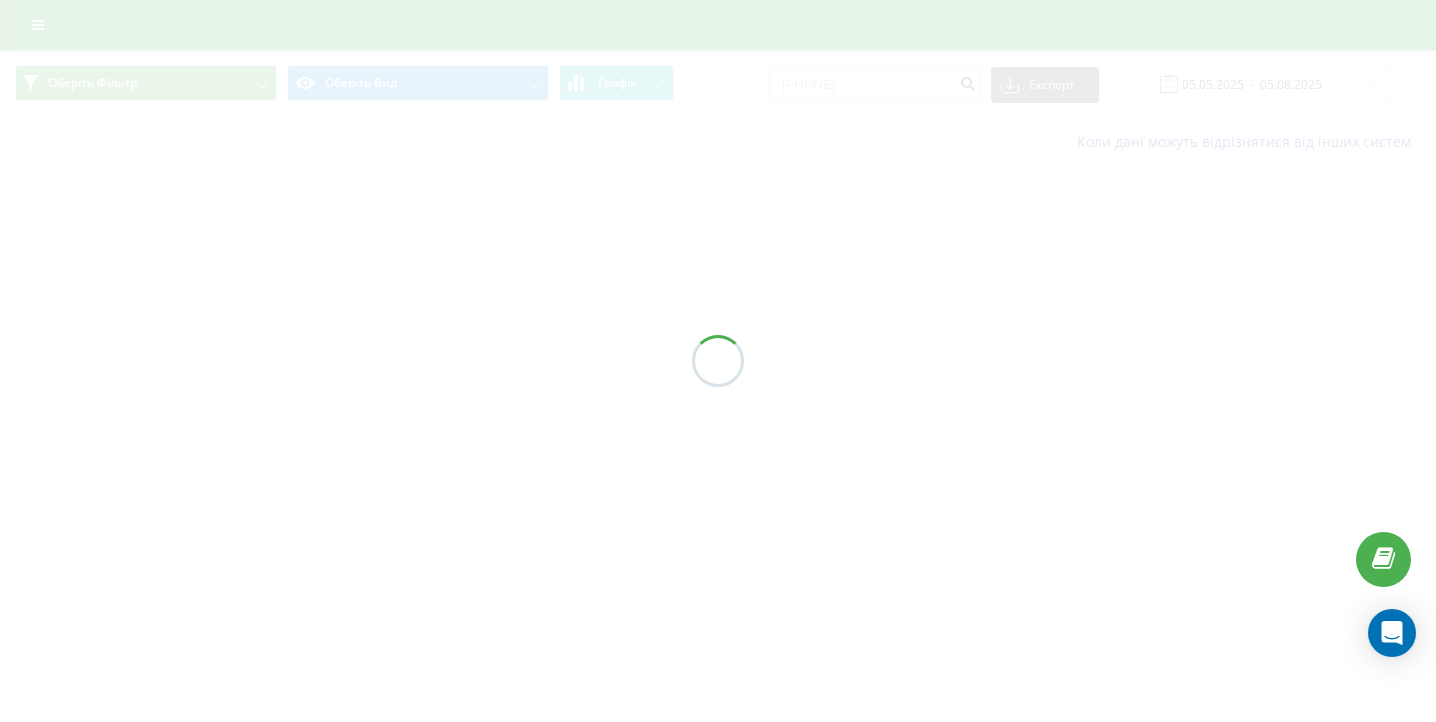 scroll, scrollTop: 0, scrollLeft: 0, axis: both 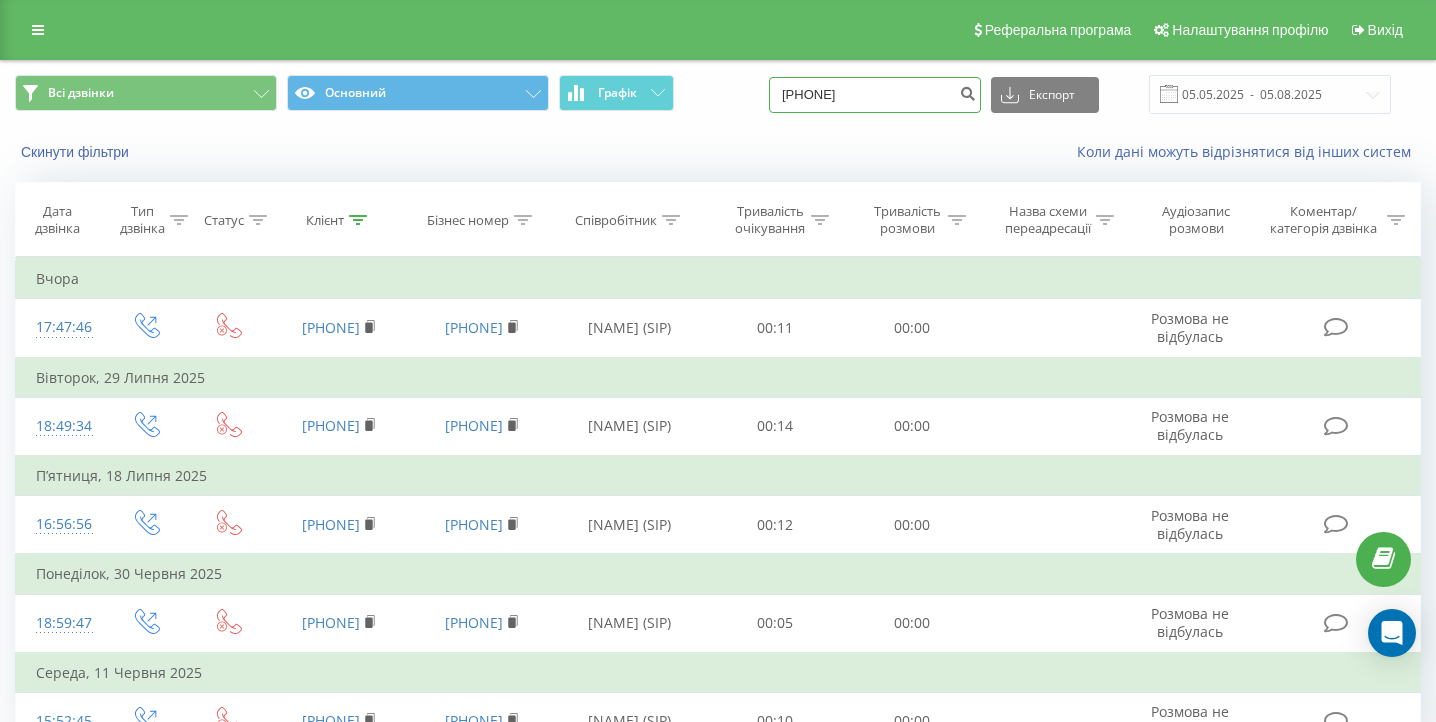 click on "[PHONE]" at bounding box center (875, 95) 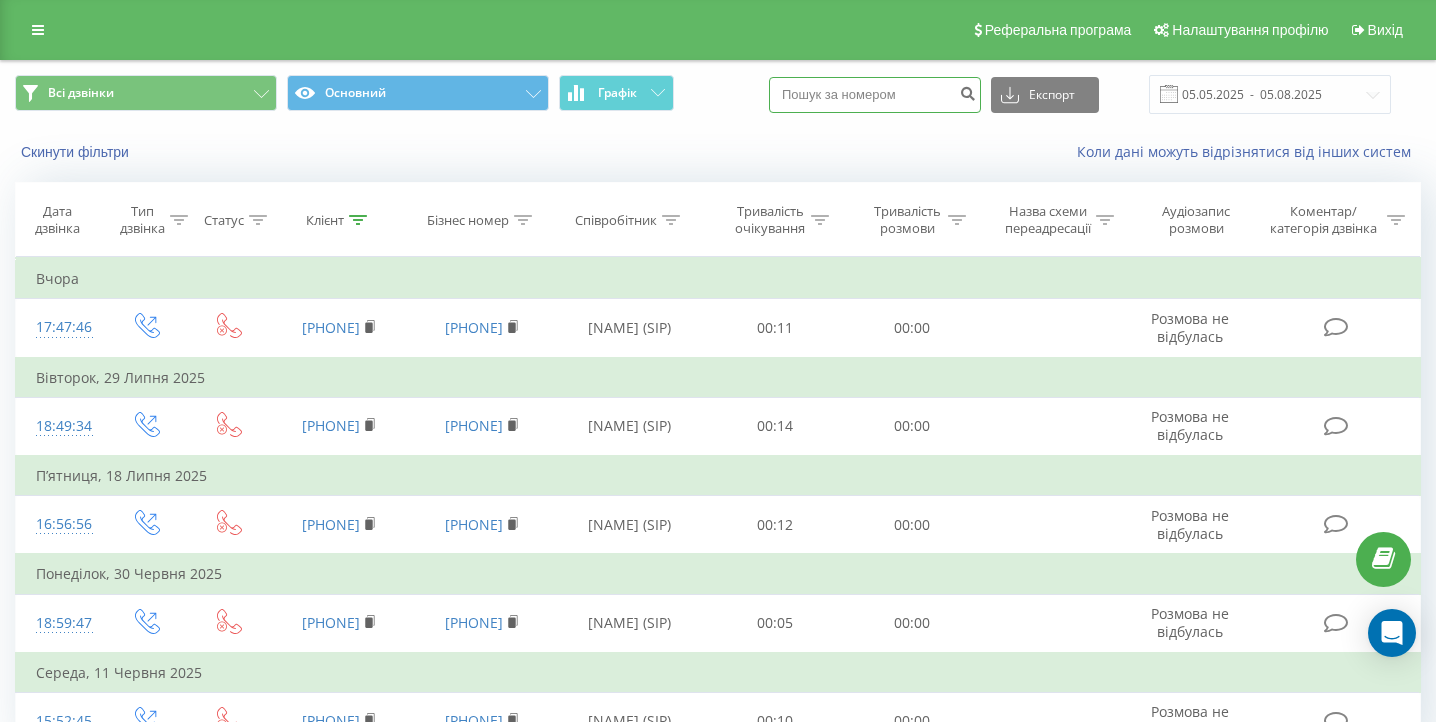 paste on "([PHONE]" 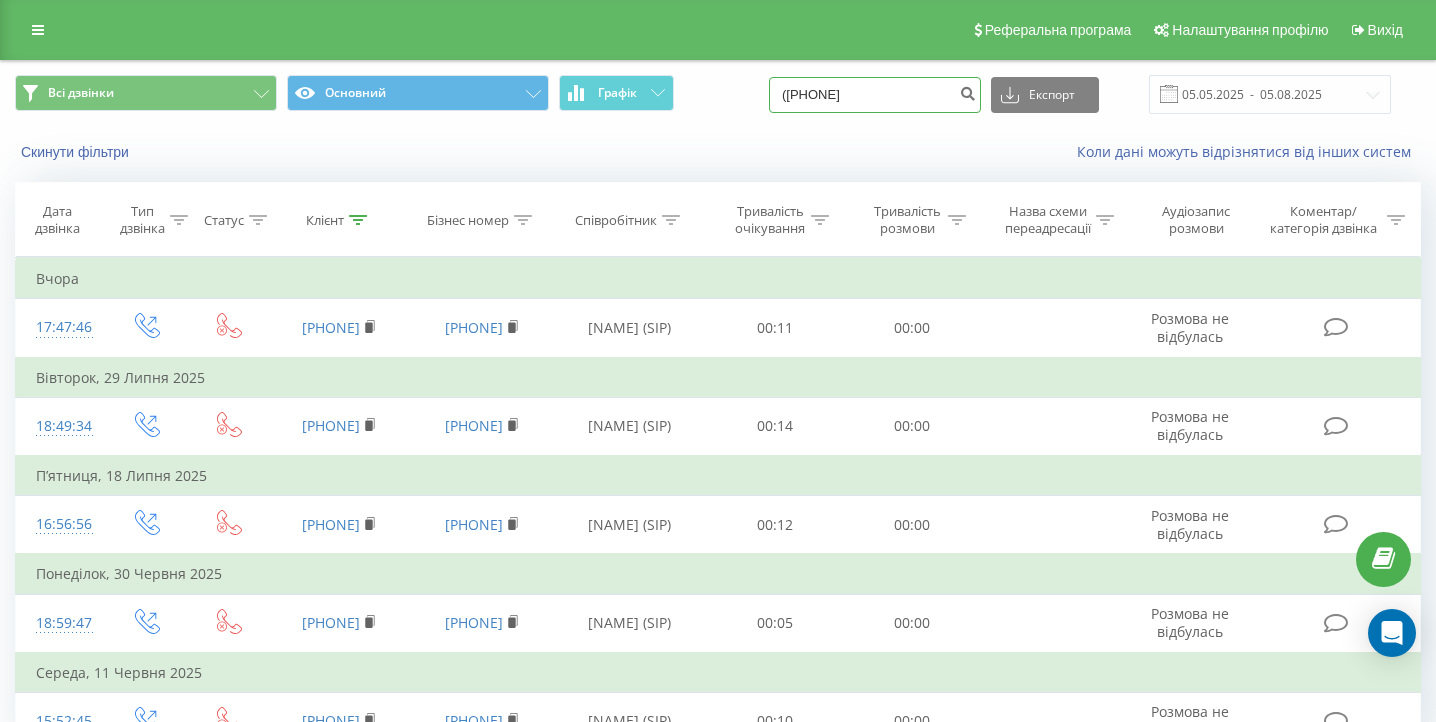 click on "(093) 941 72 45" at bounding box center (875, 95) 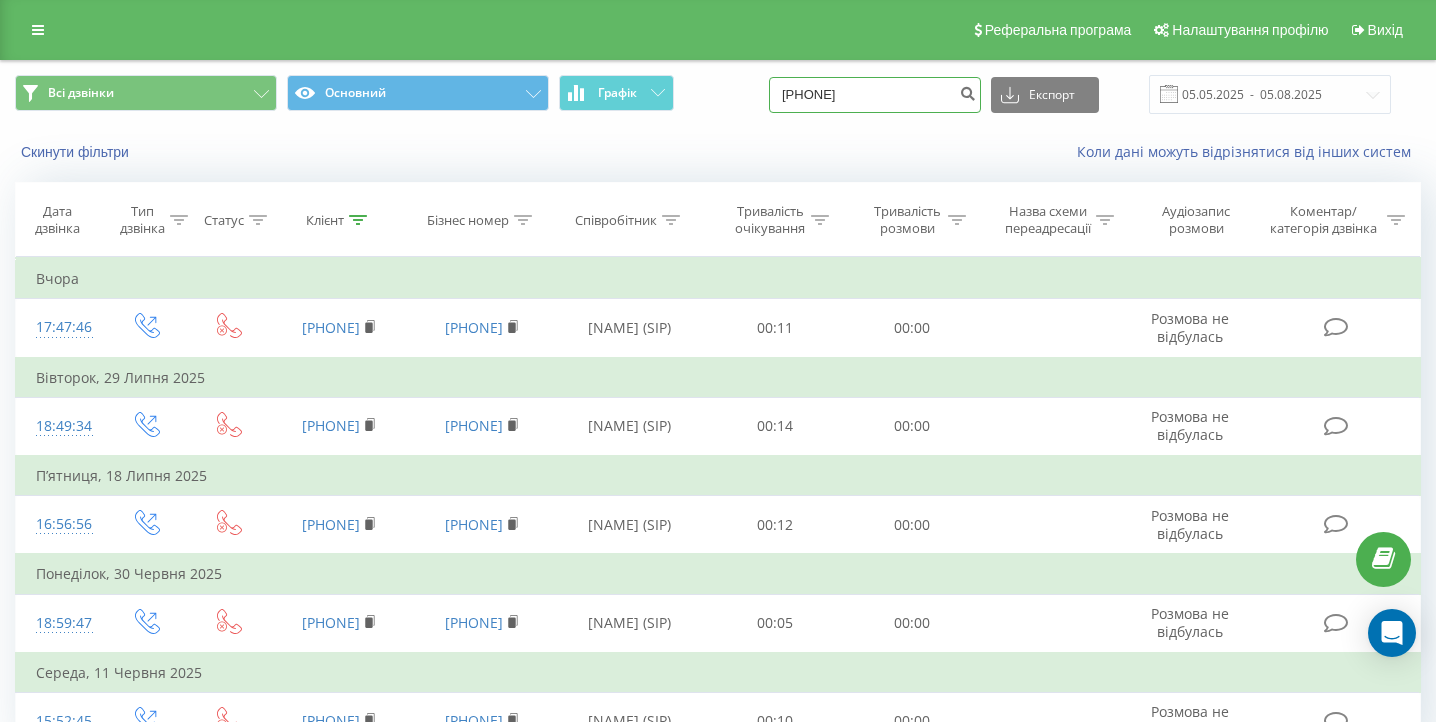 type on "093 941 72 45" 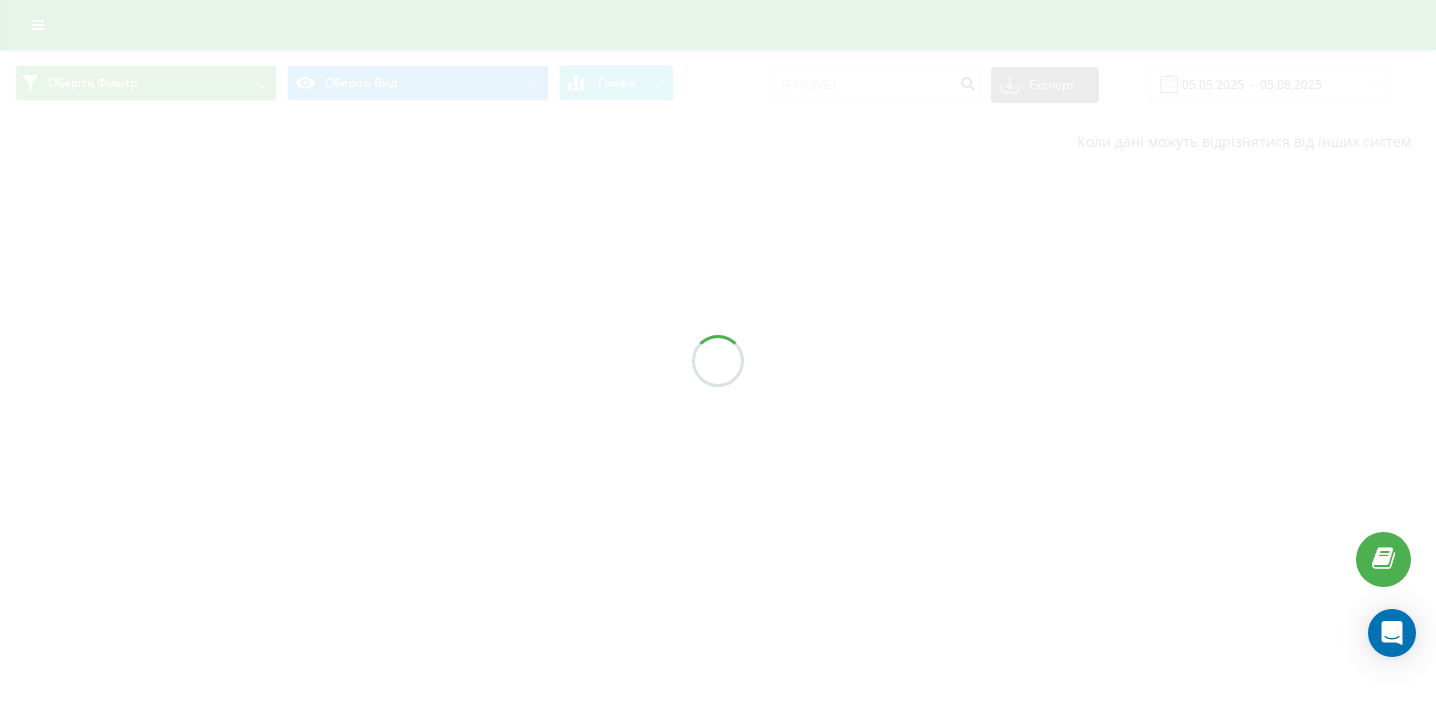 scroll, scrollTop: 0, scrollLeft: 0, axis: both 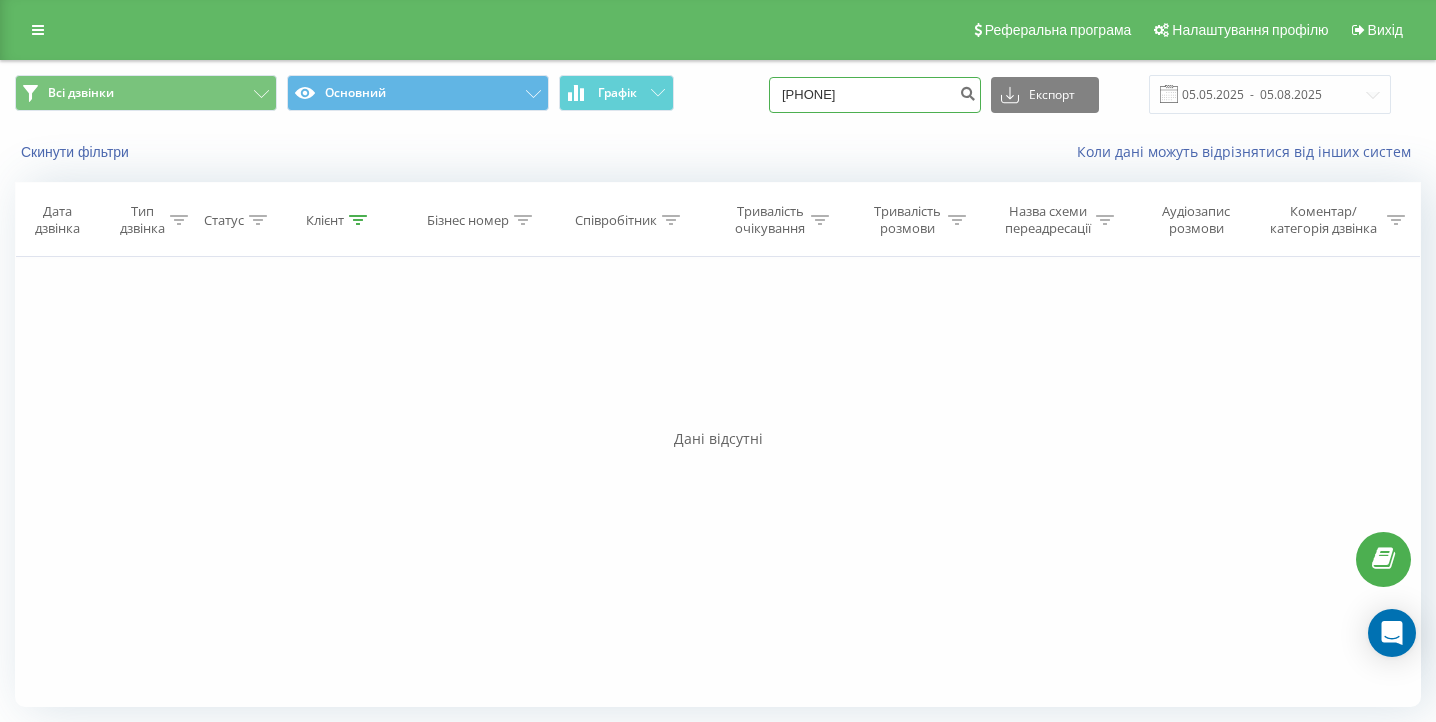 click on "0939417245" at bounding box center (875, 95) 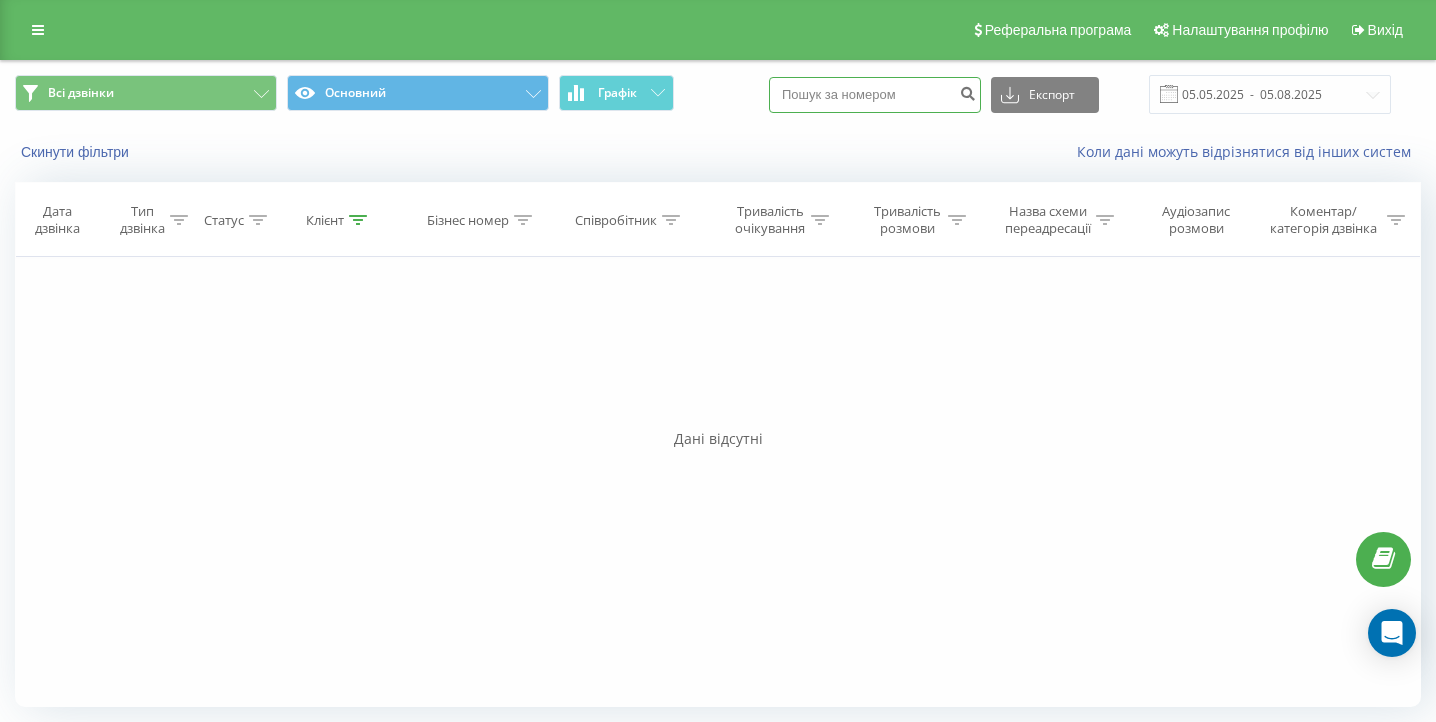 paste on "(095) 933 53 22" 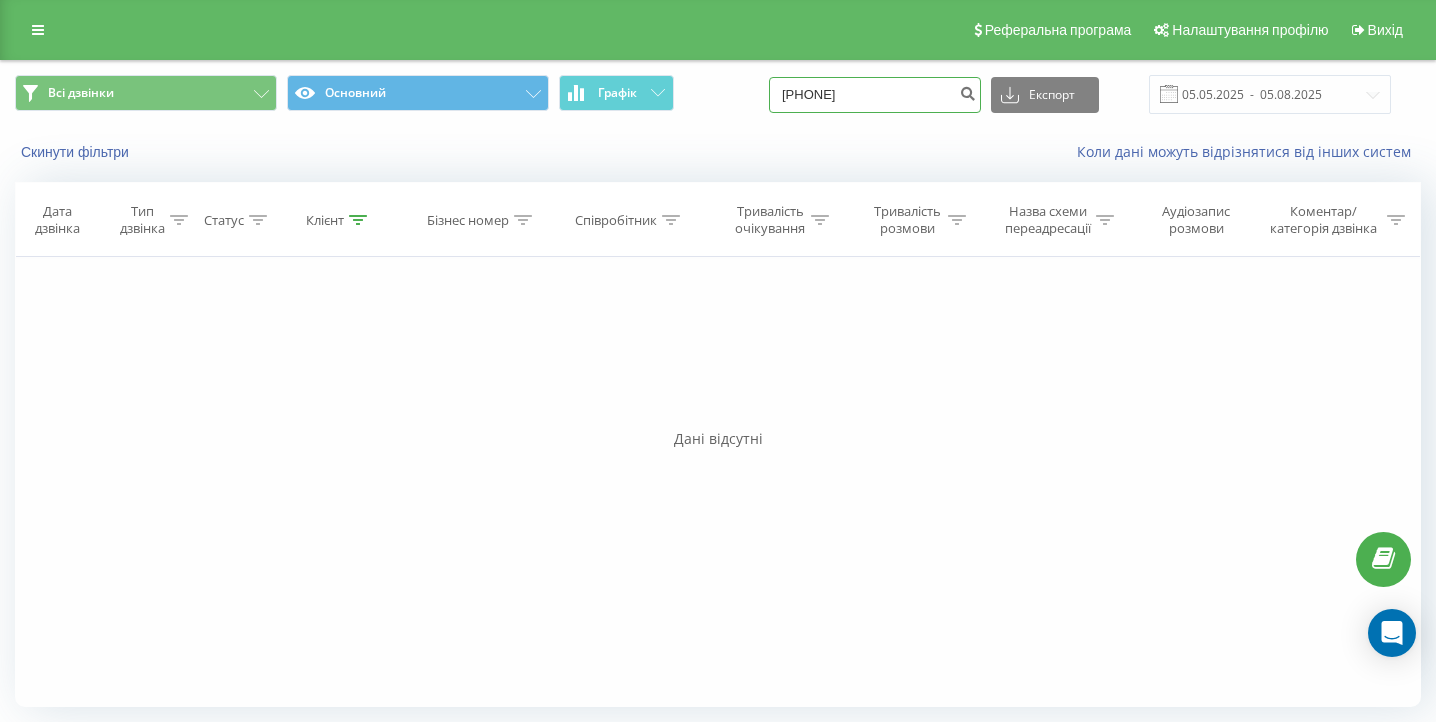 click on "(095) 933 53 22" at bounding box center (875, 95) 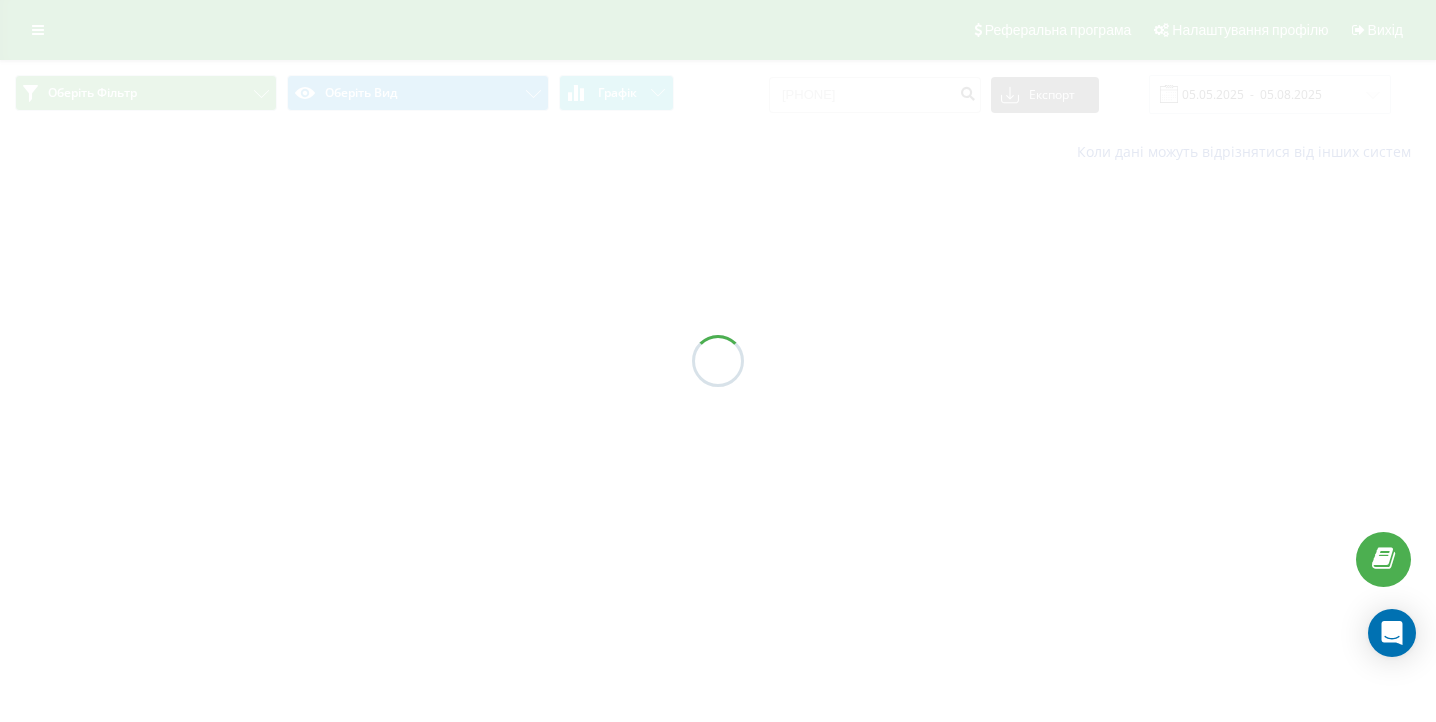 scroll, scrollTop: 0, scrollLeft: 0, axis: both 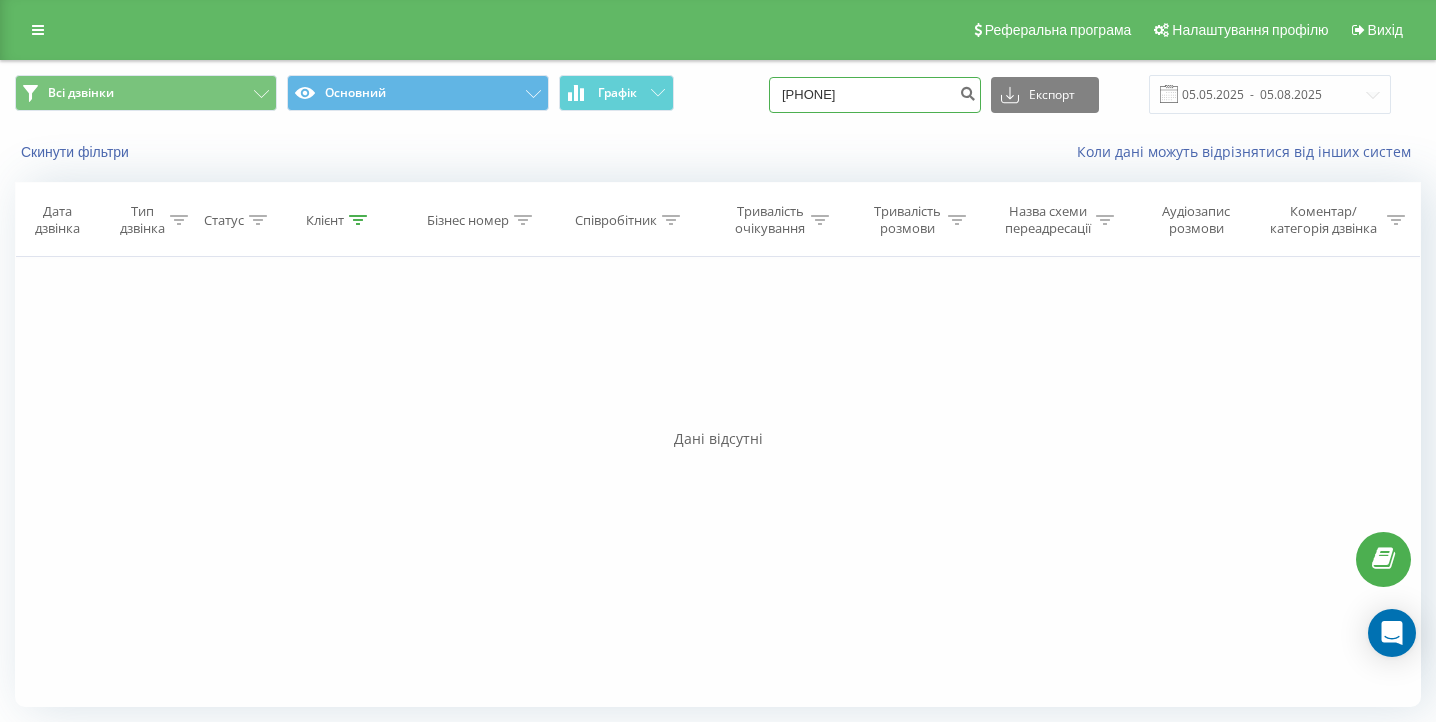 click on "[PHONE]" at bounding box center (875, 95) 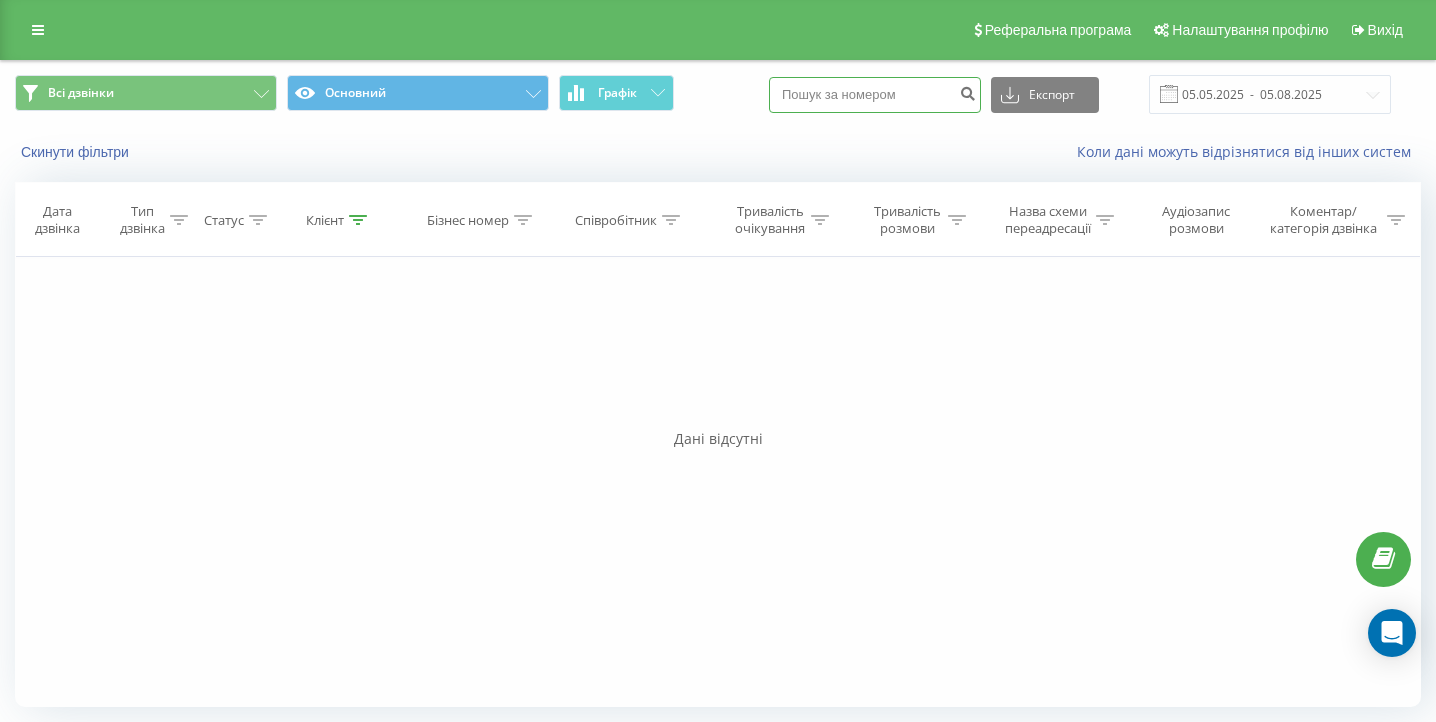 paste on "([PHONE])" 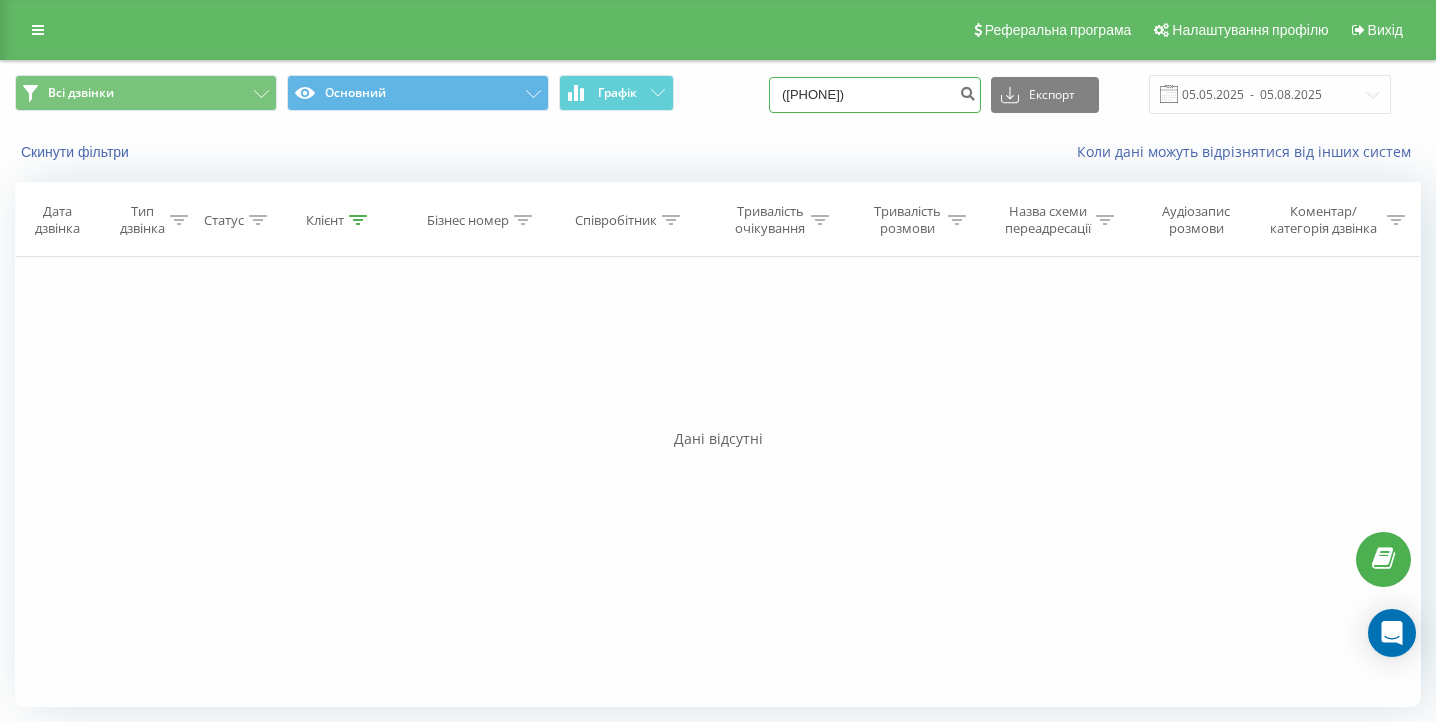 click on "(067) 921 03 02" at bounding box center [875, 95] 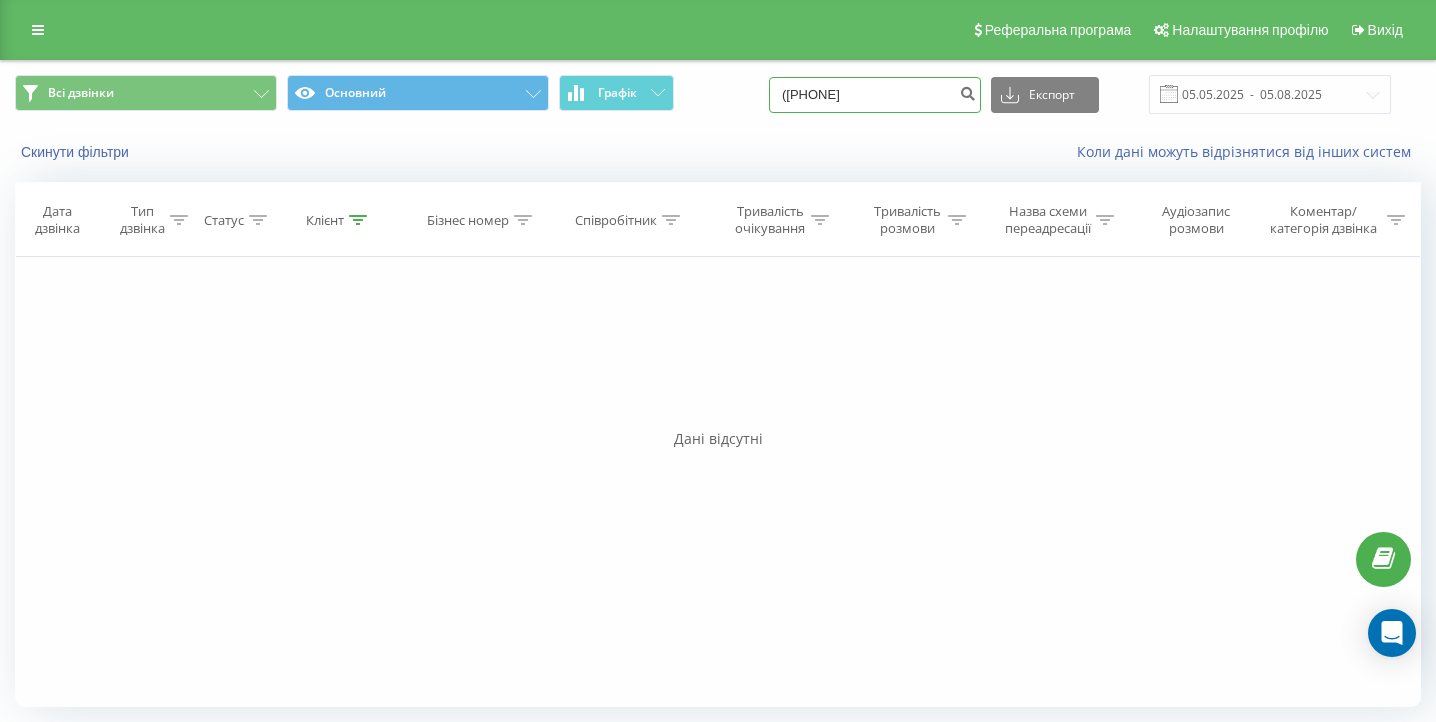 click on "(067 921 03 02" at bounding box center [875, 95] 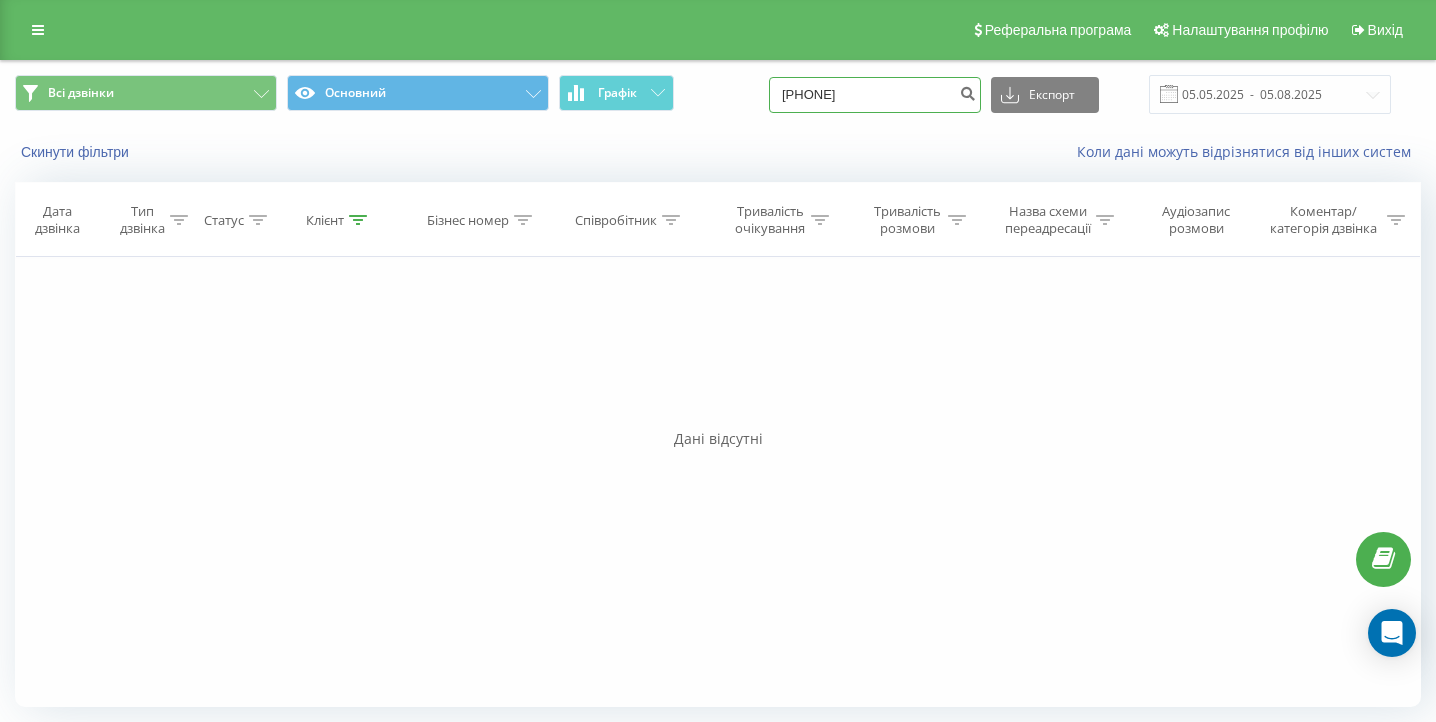 type on "067 921 03 02" 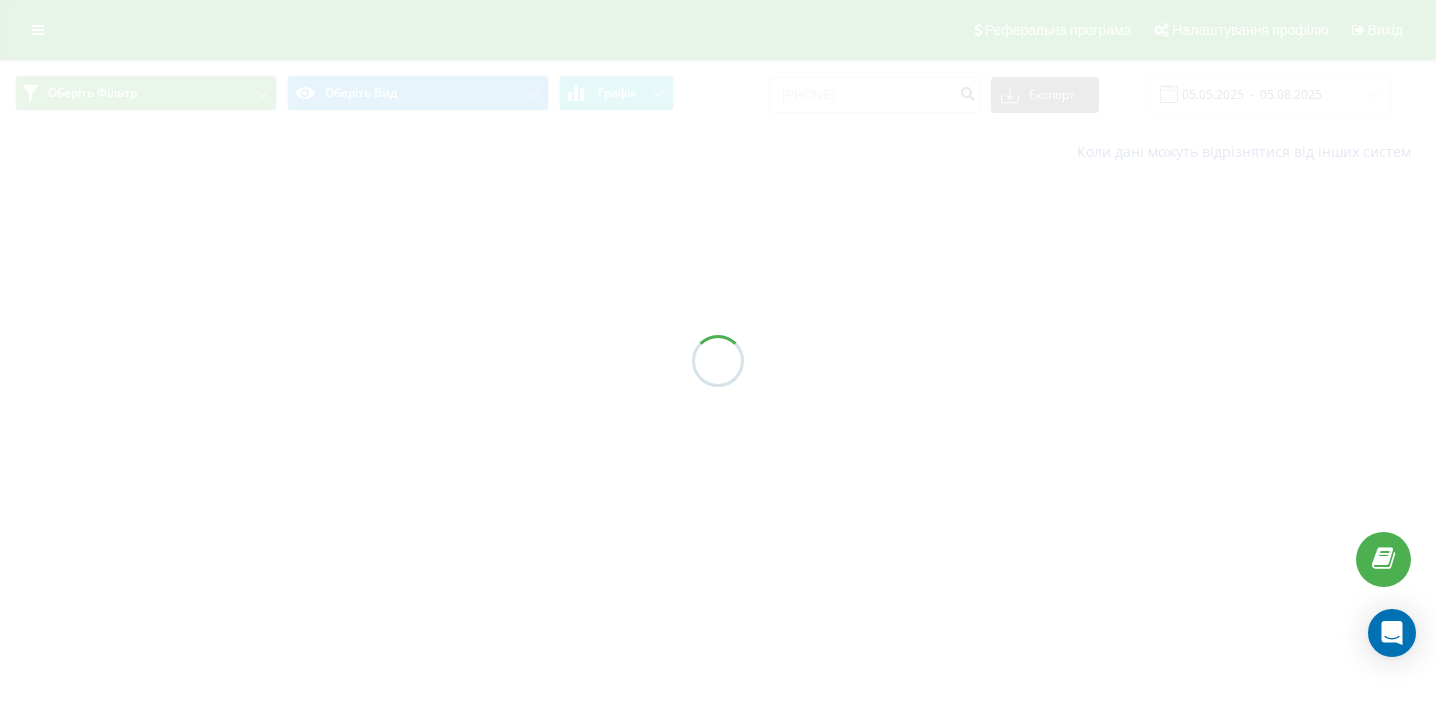 scroll, scrollTop: 0, scrollLeft: 0, axis: both 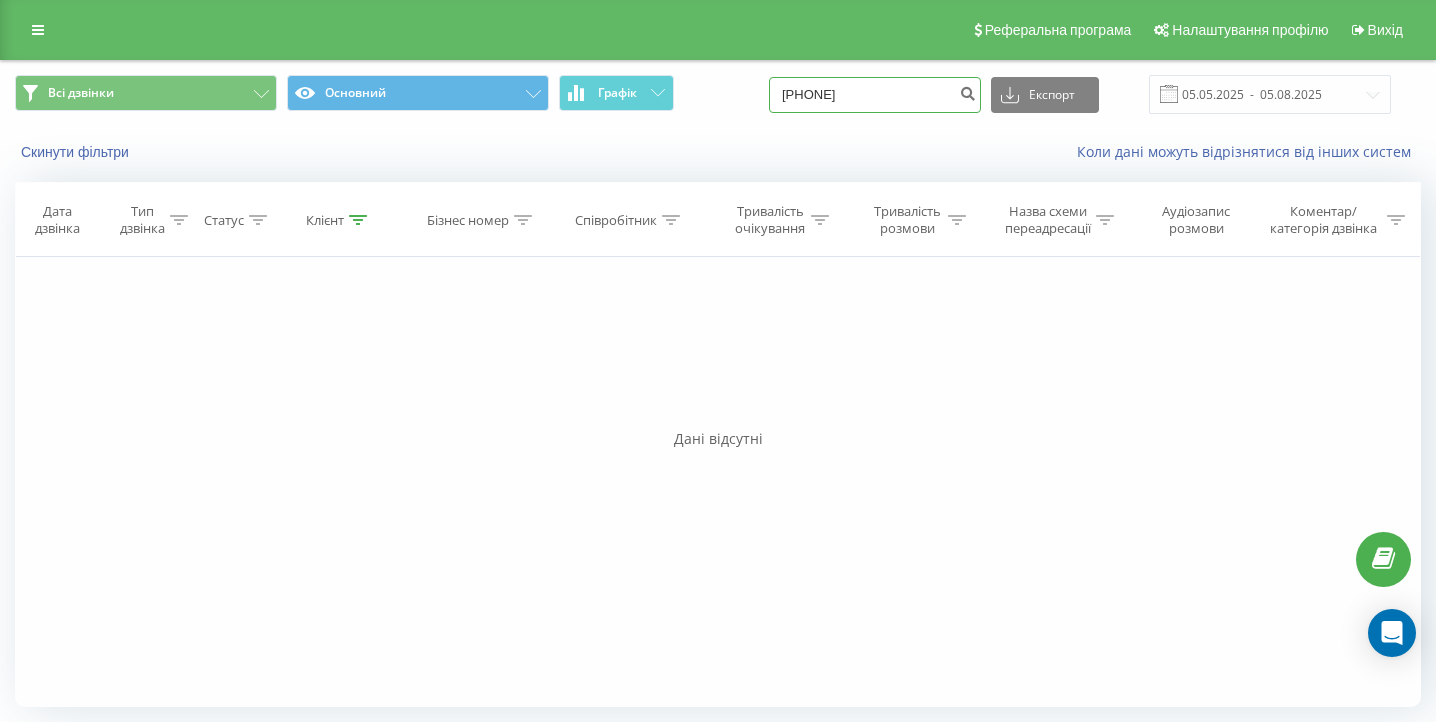 click on "[PHONE]" at bounding box center [875, 95] 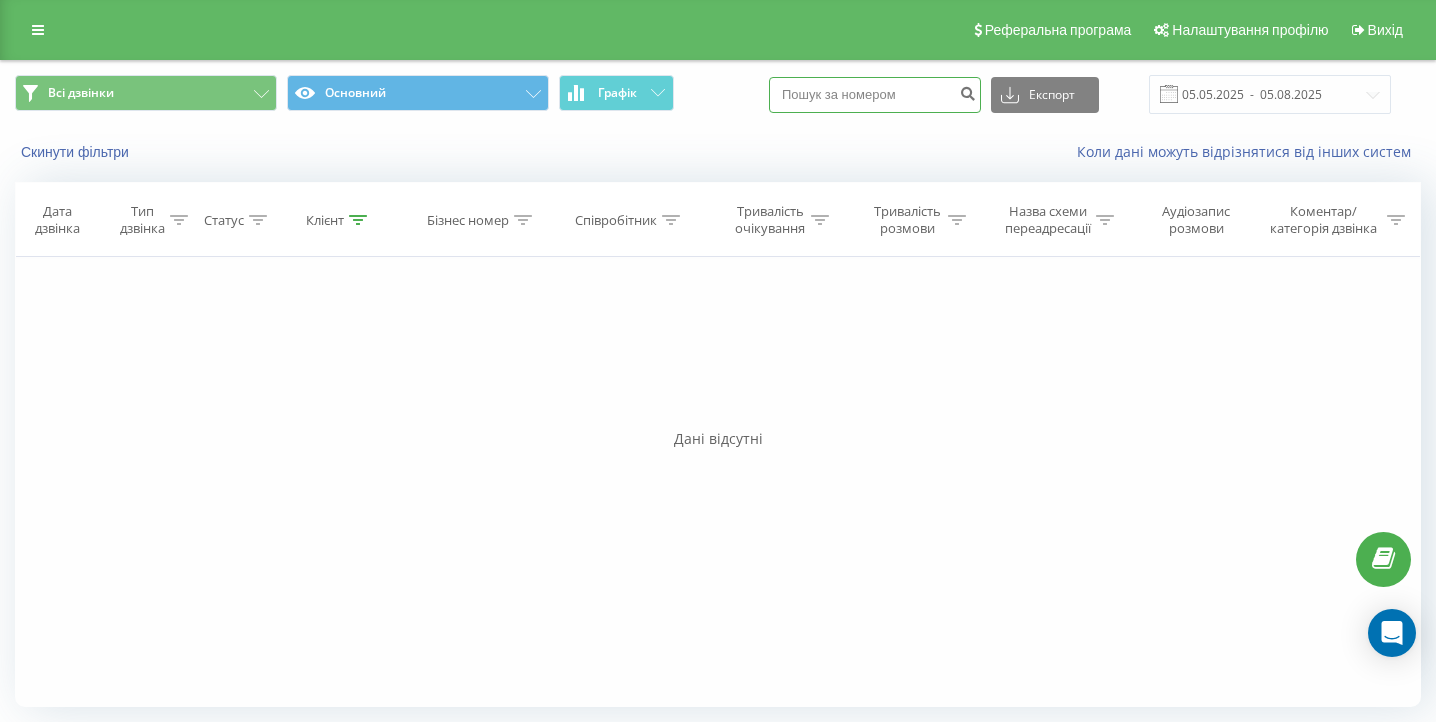 paste on "[PHONE]" 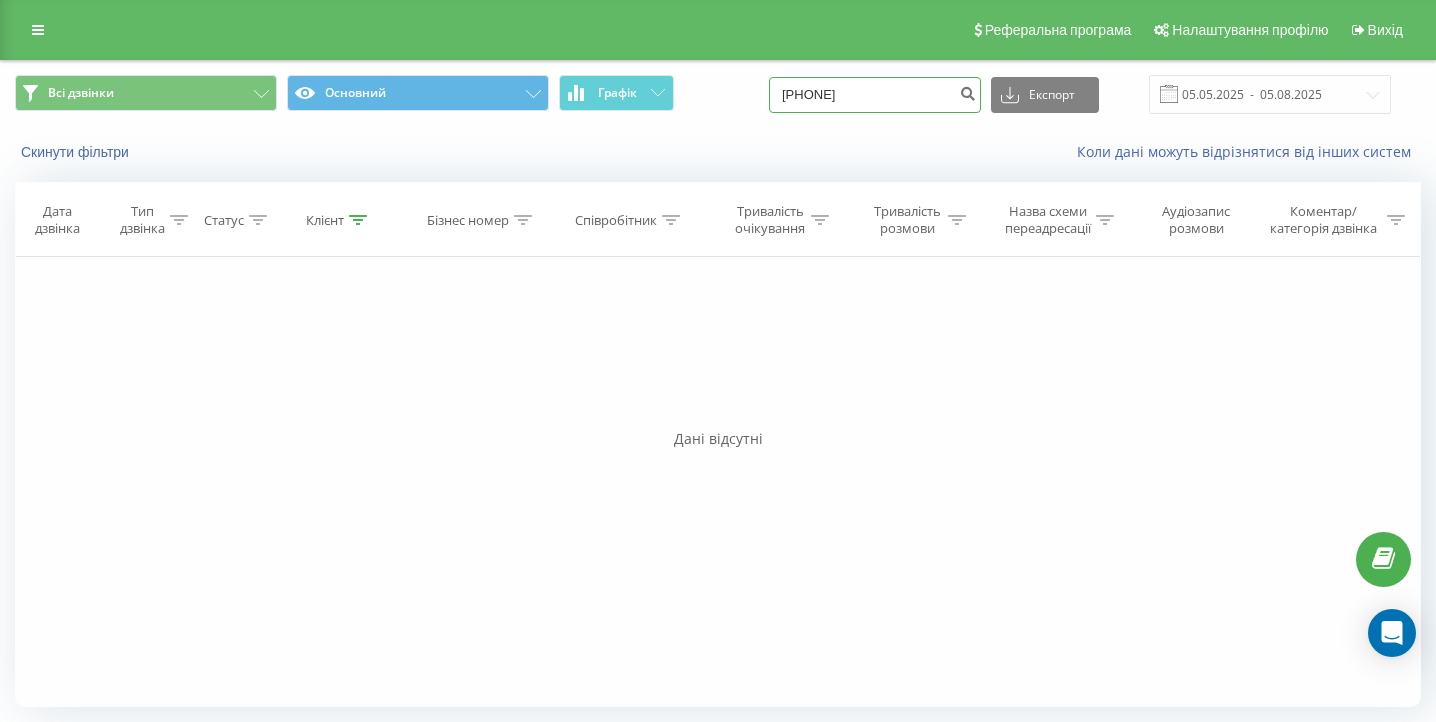 click on "[PHONE]" at bounding box center (875, 95) 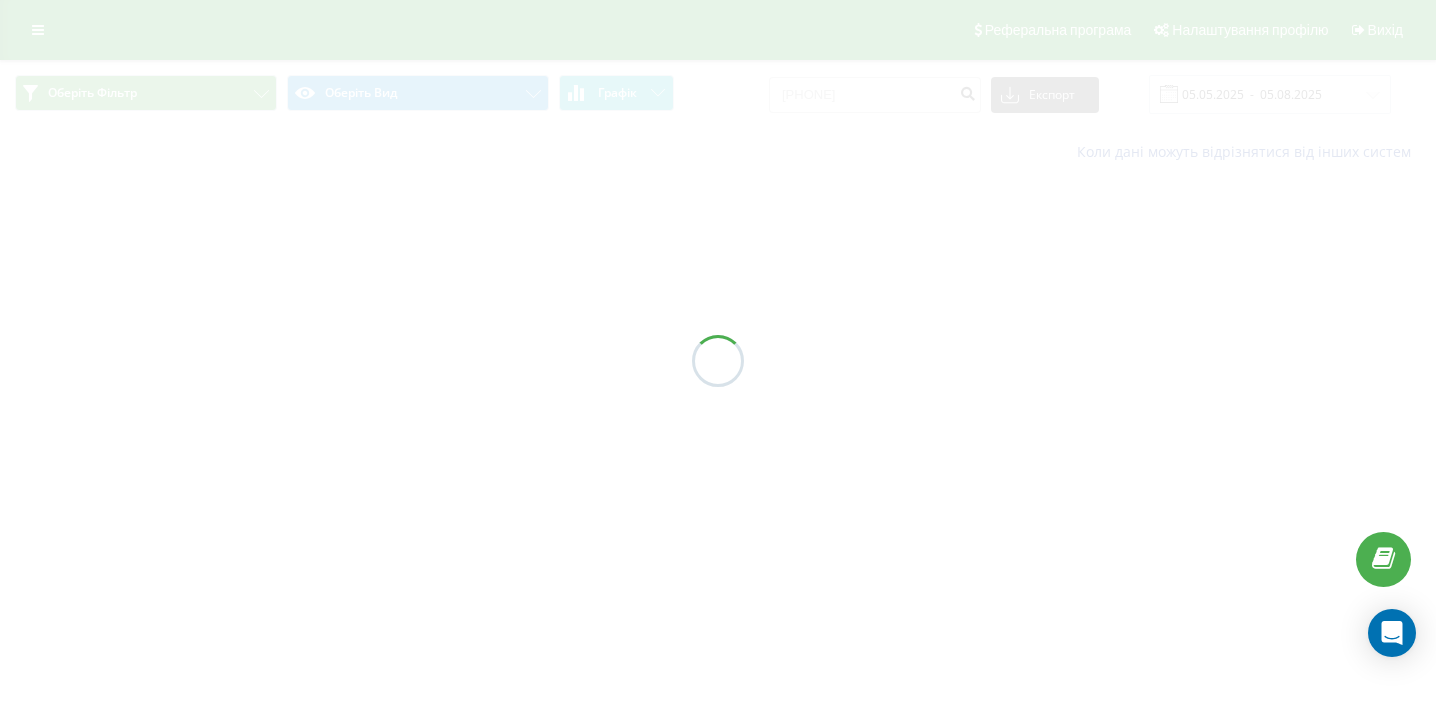 scroll, scrollTop: 0, scrollLeft: 0, axis: both 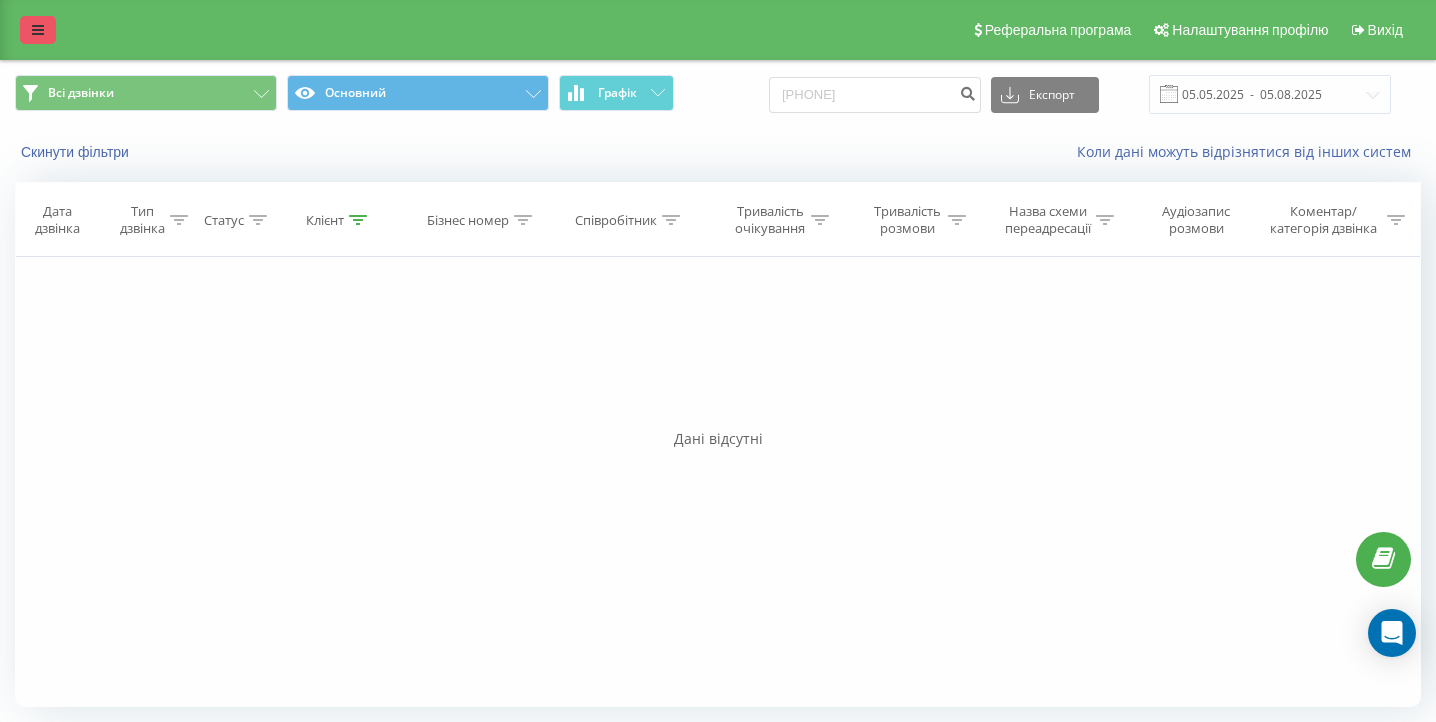 click at bounding box center (38, 30) 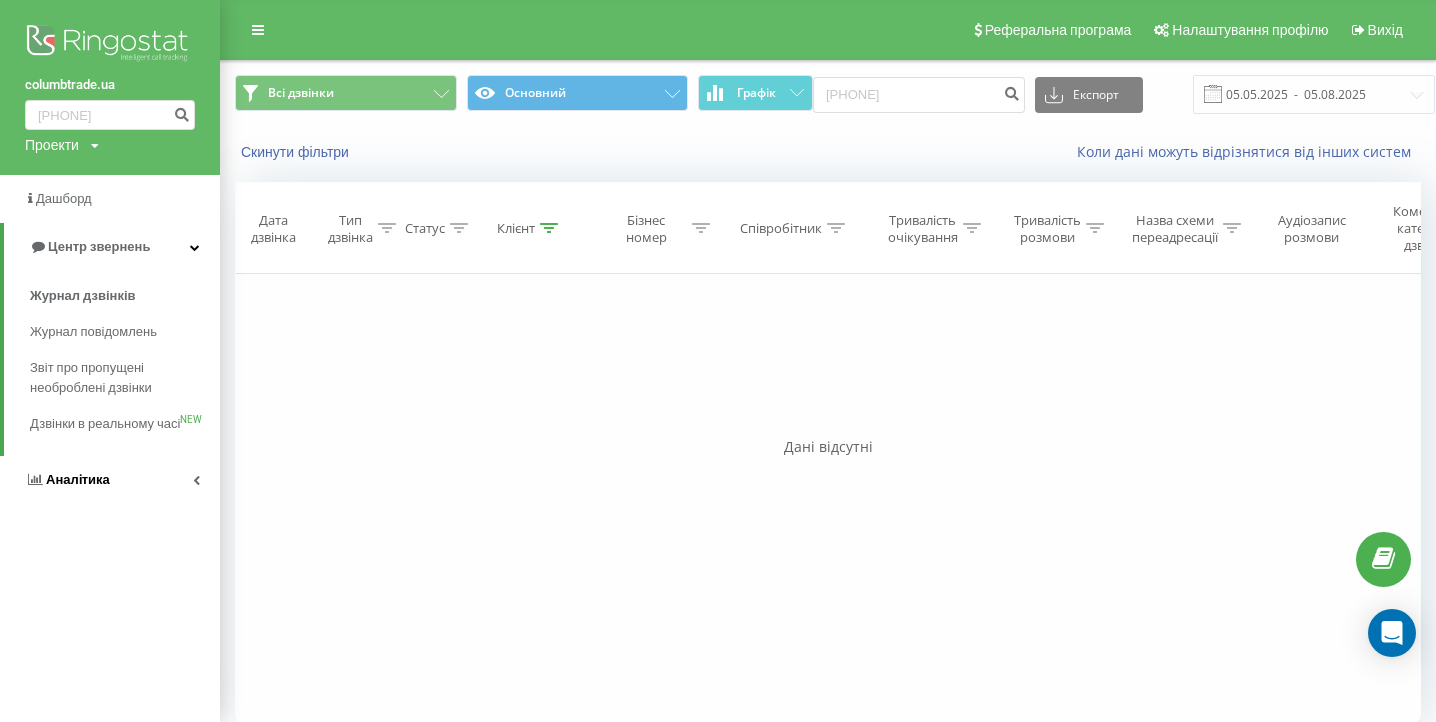 click on "Аналiтика" at bounding box center [67, 480] 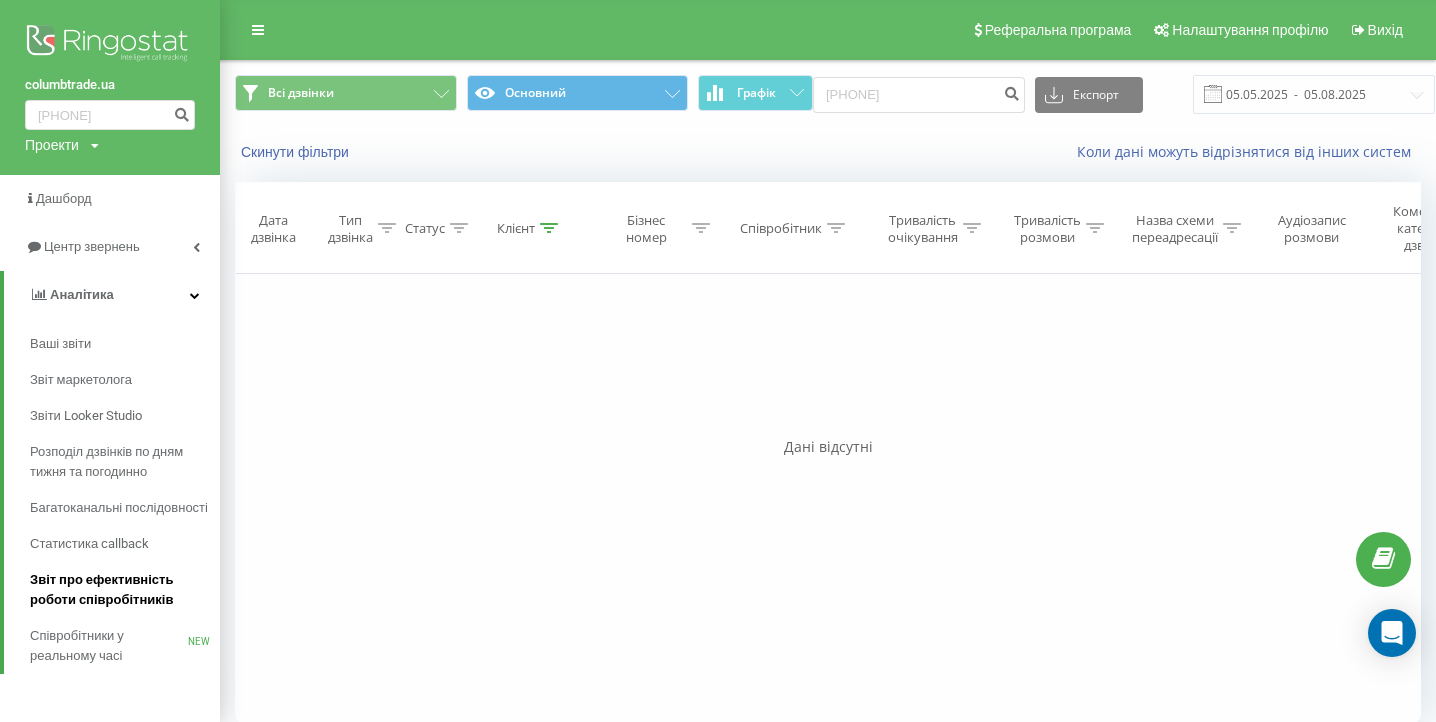 click on "Звіт про ефективність роботи співробітників" at bounding box center [120, 590] 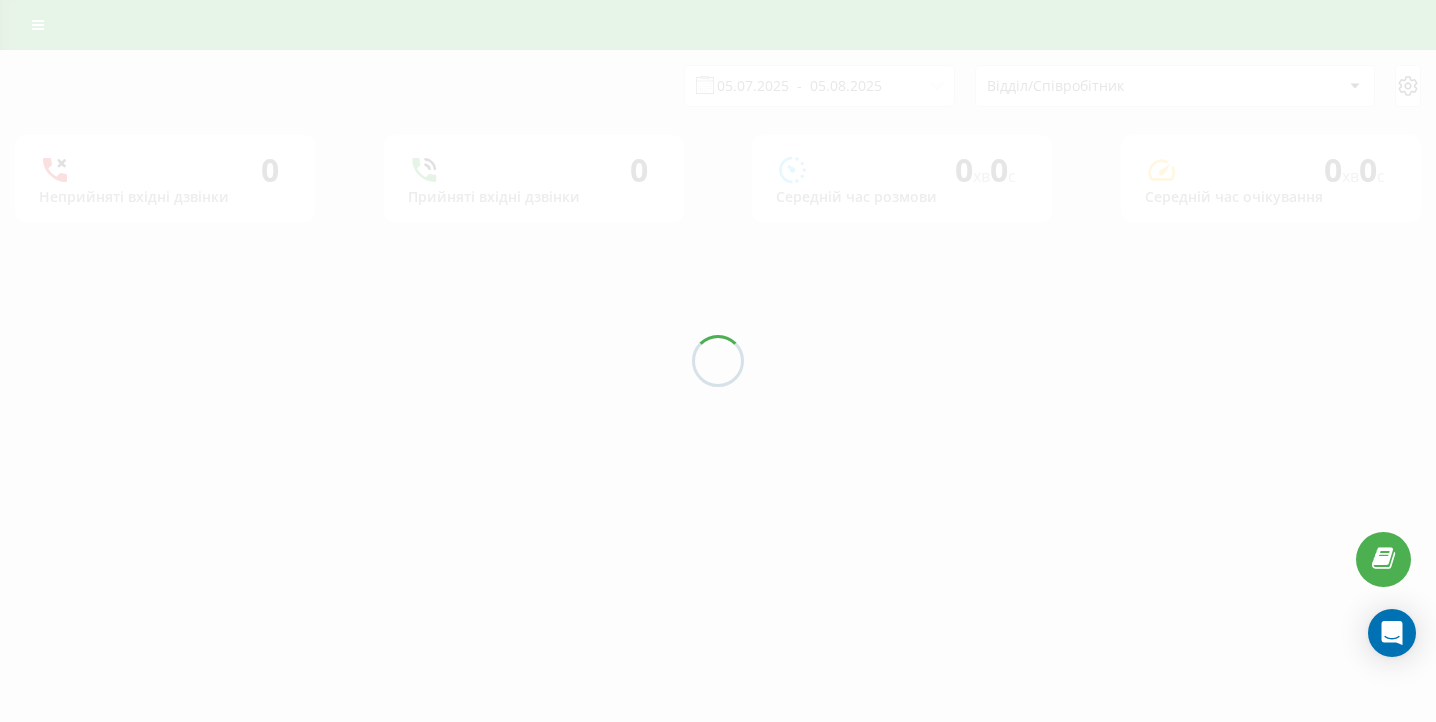 scroll, scrollTop: 0, scrollLeft: 0, axis: both 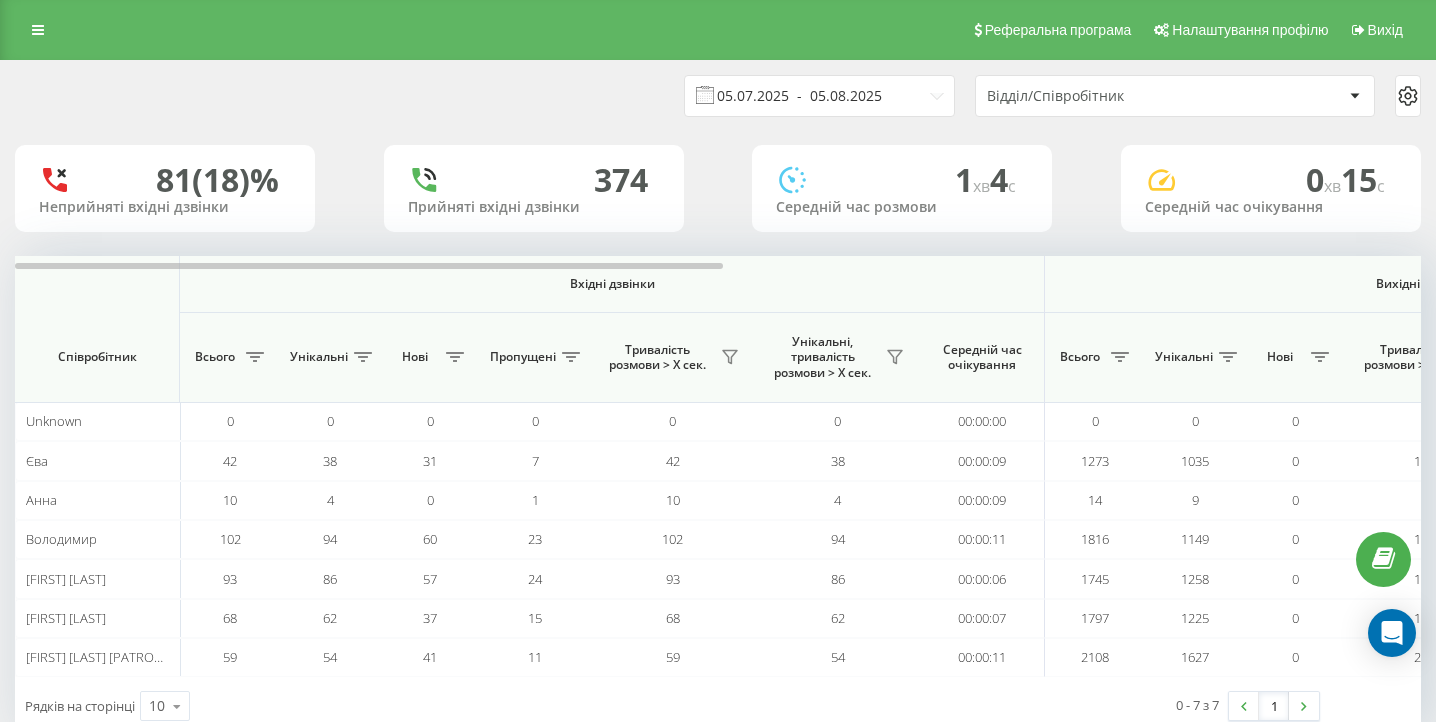 click on "05.07.2025  -  05.08.2025" at bounding box center (819, 96) 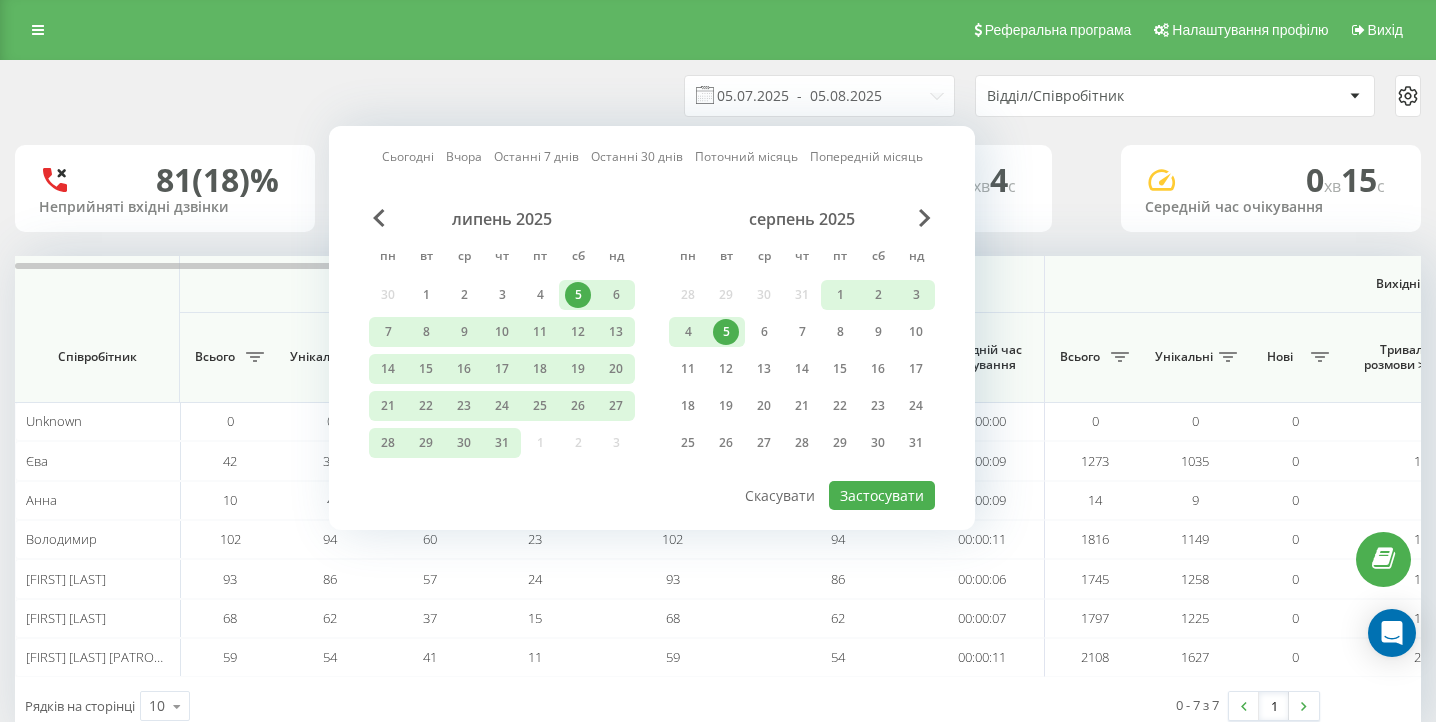 click on "5" at bounding box center [726, 332] 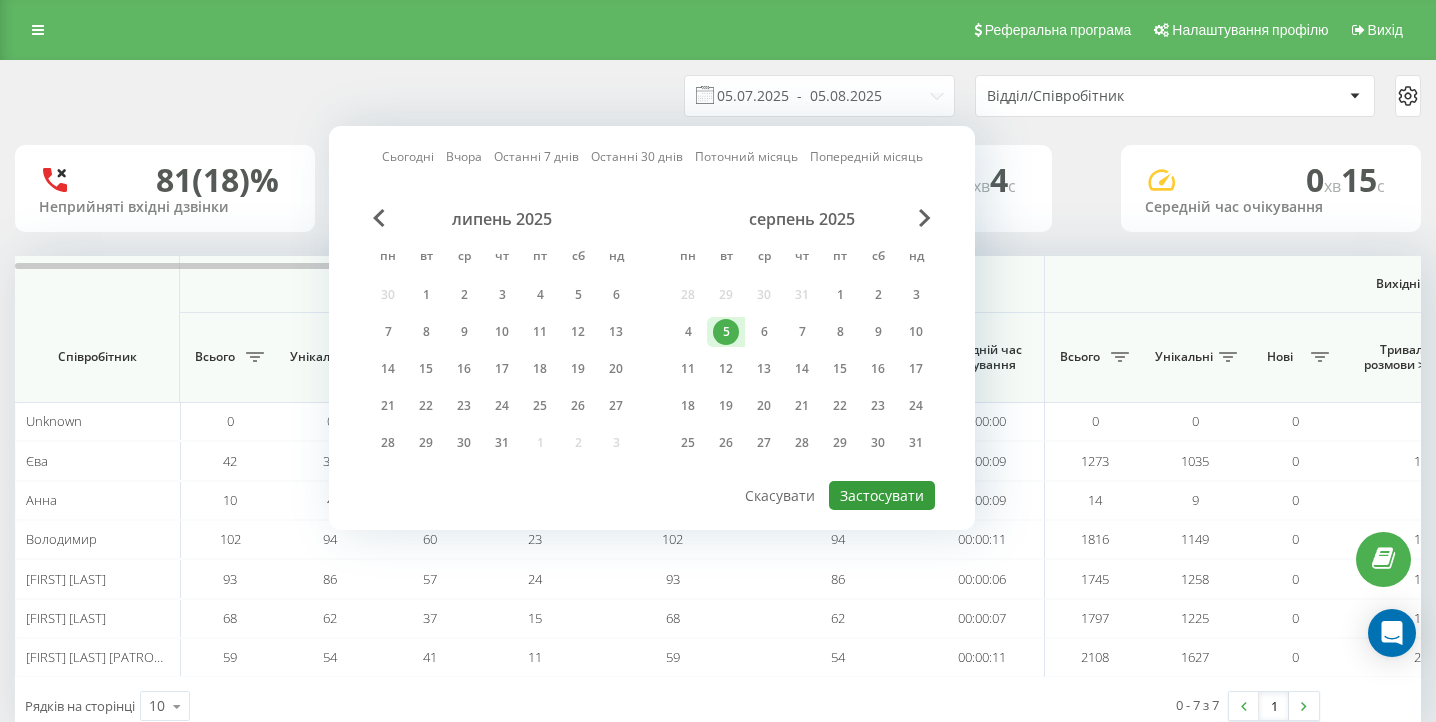click on "Застосувати" at bounding box center (882, 495) 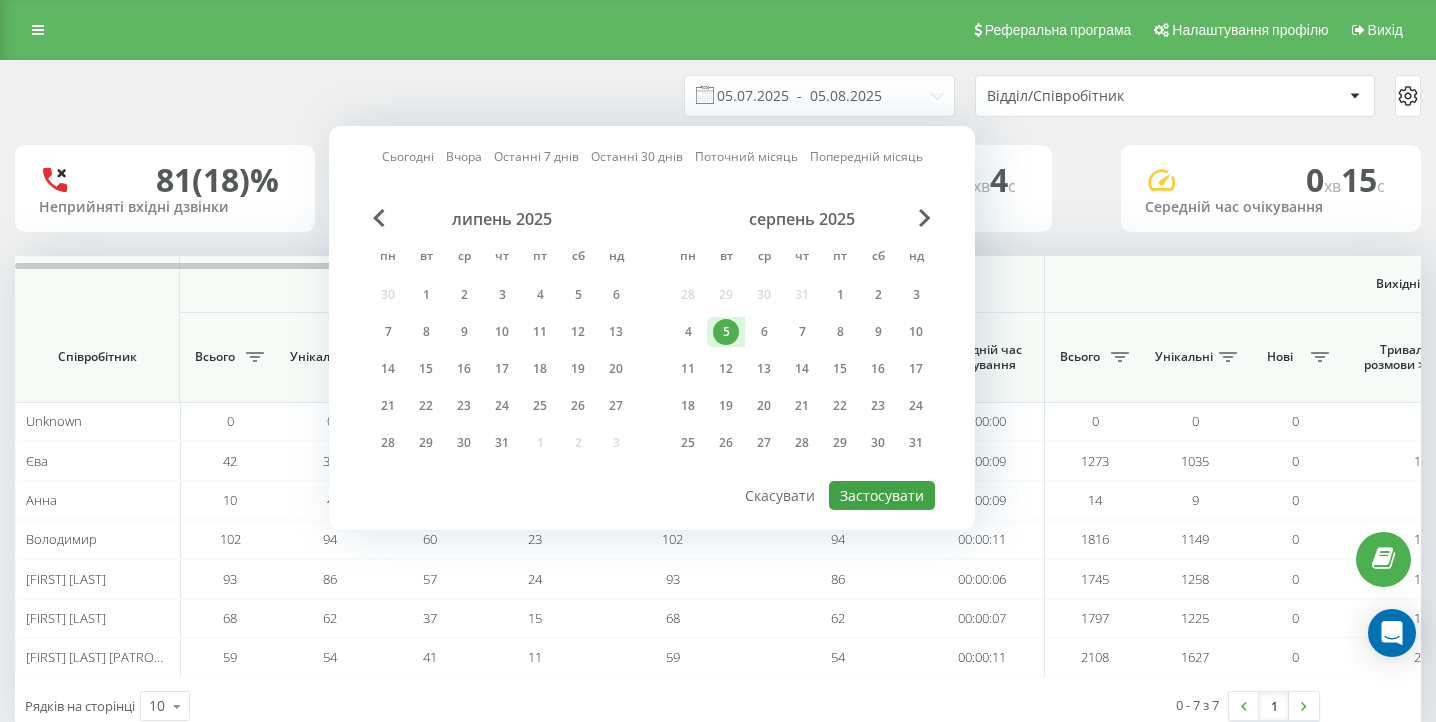 type on "05.08.2025  -  05.08.2025" 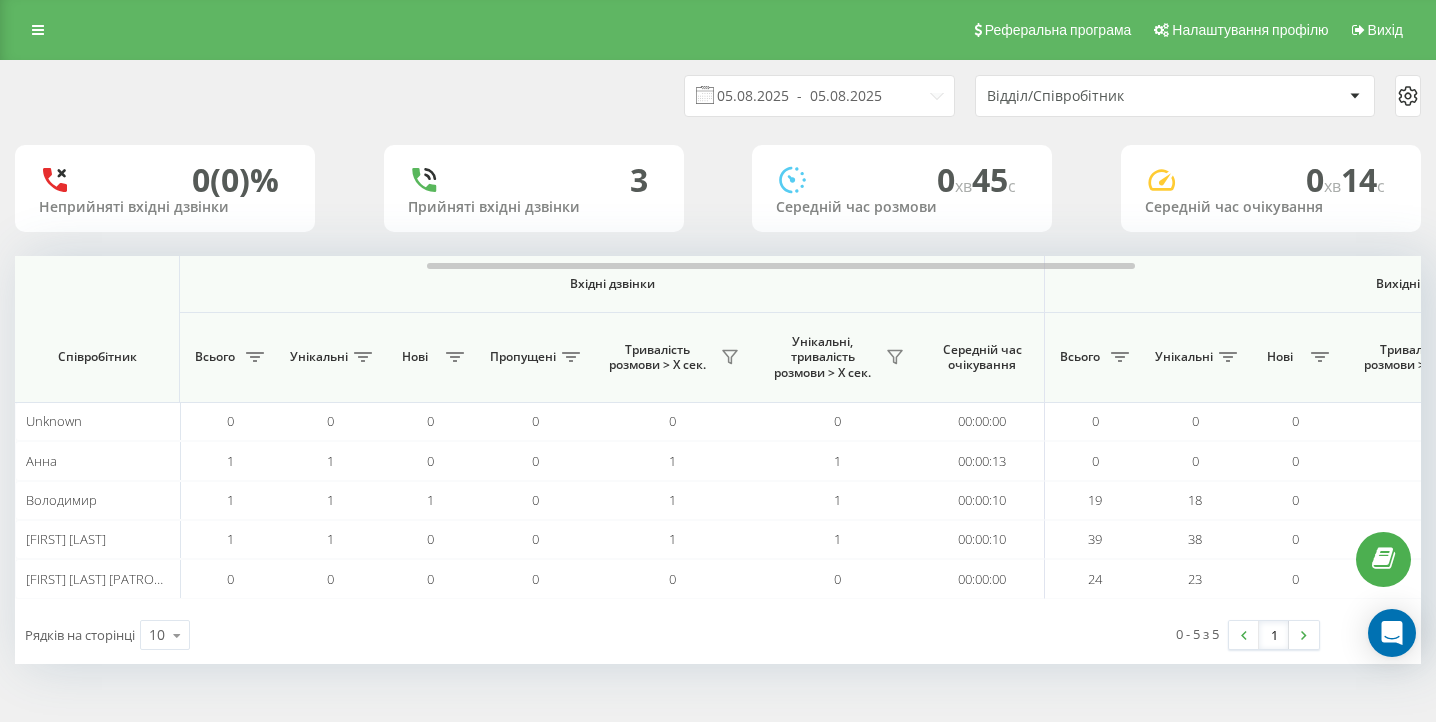 scroll, scrollTop: 0, scrollLeft: 1384, axis: horizontal 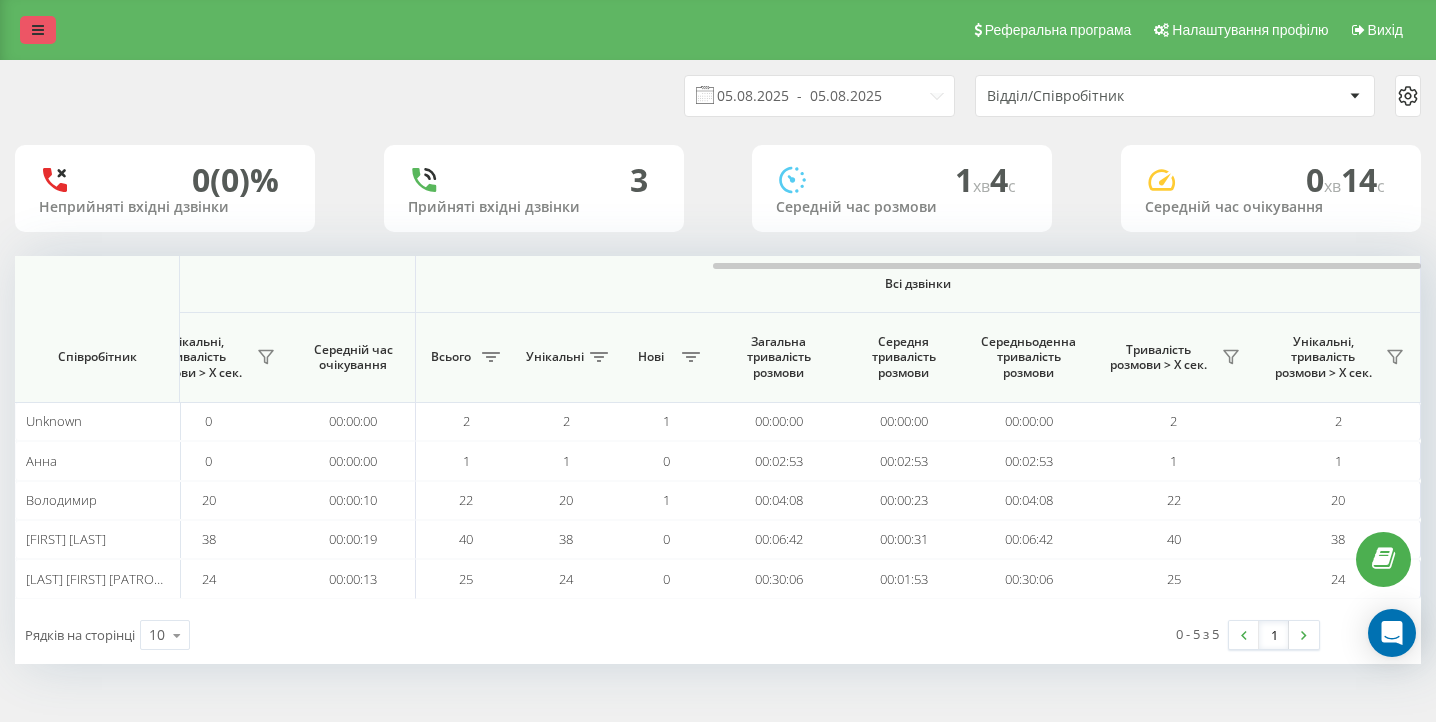 click at bounding box center [38, 30] 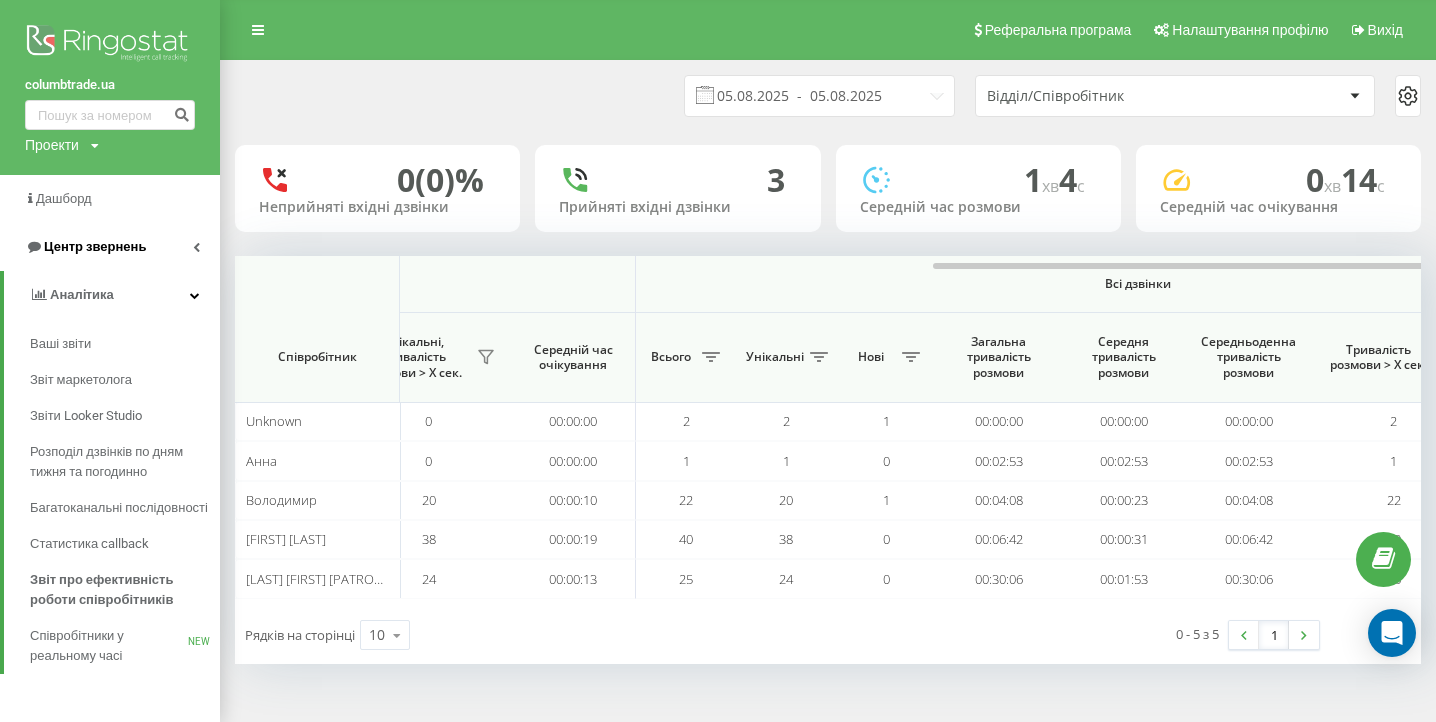 click on "Центр звернень" at bounding box center (110, 247) 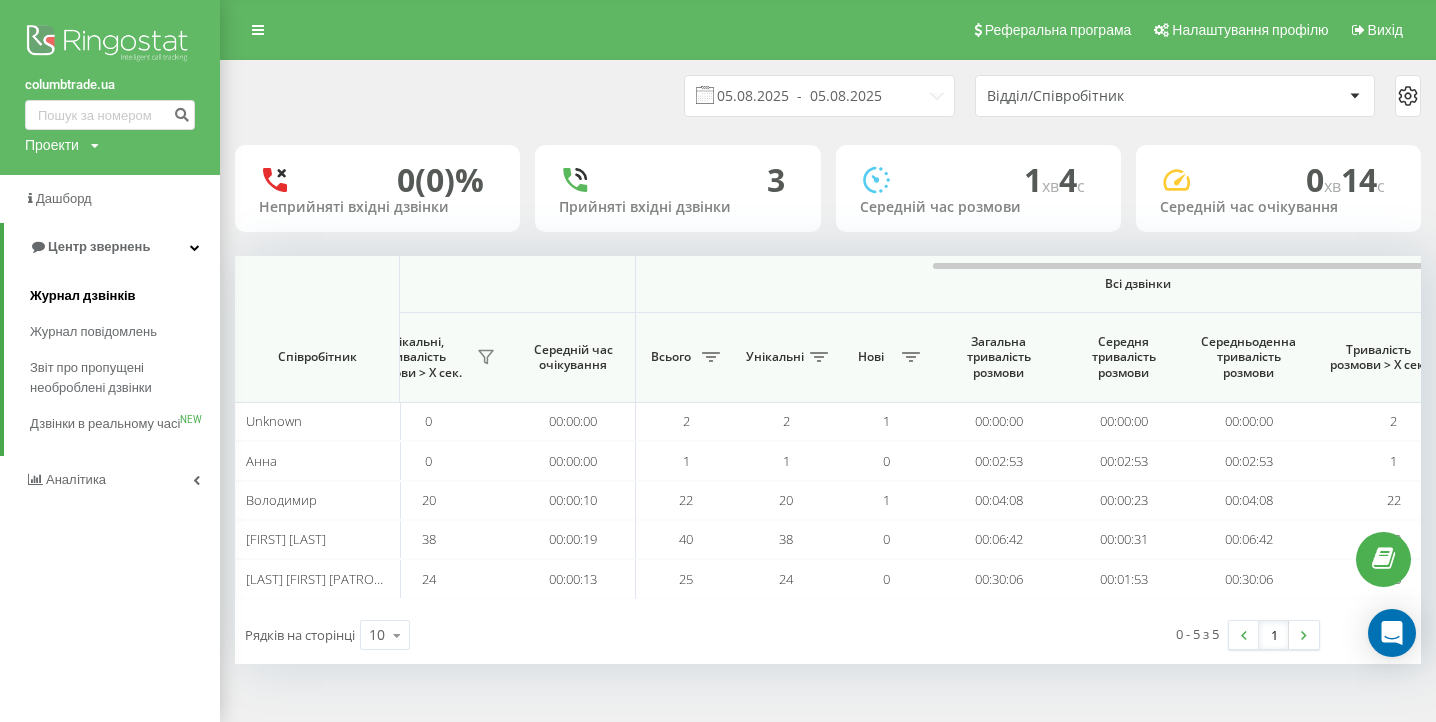 click on "Журнал дзвінків" at bounding box center (83, 296) 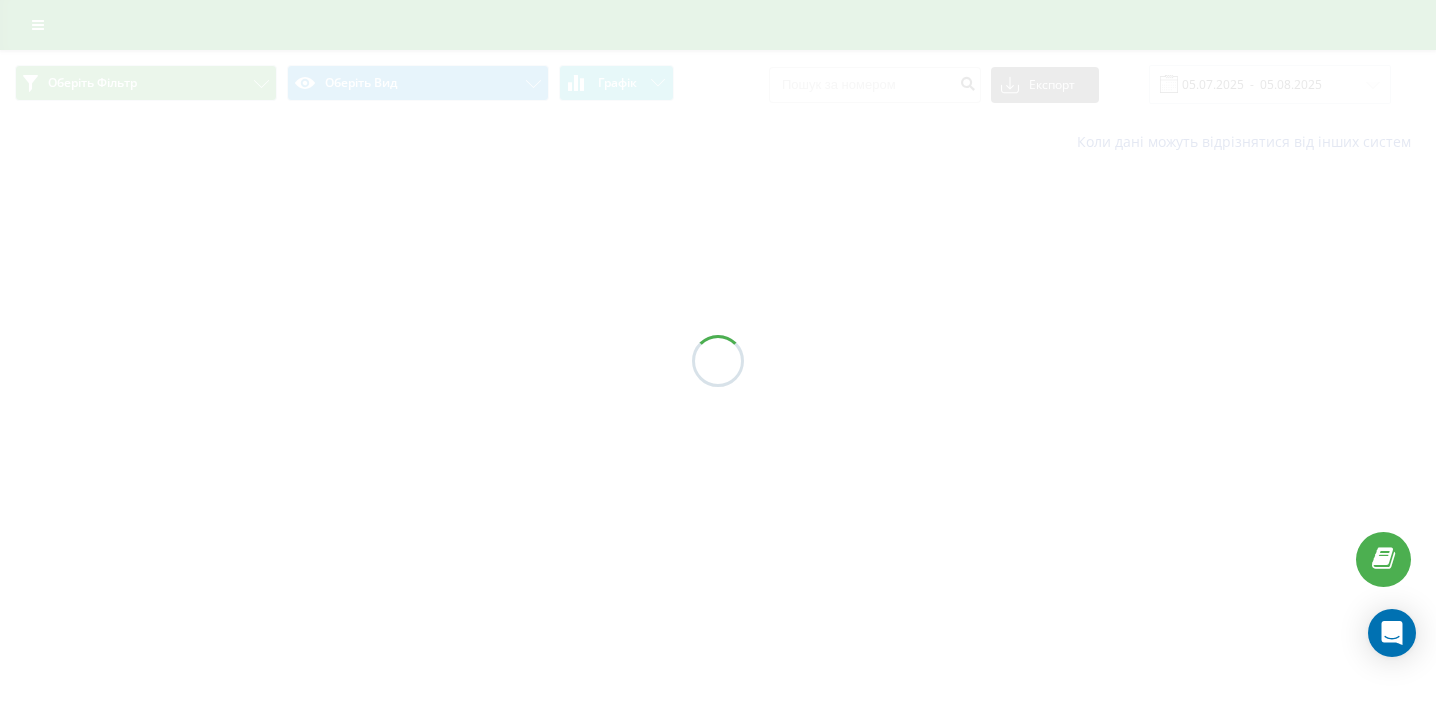 scroll, scrollTop: 0, scrollLeft: 0, axis: both 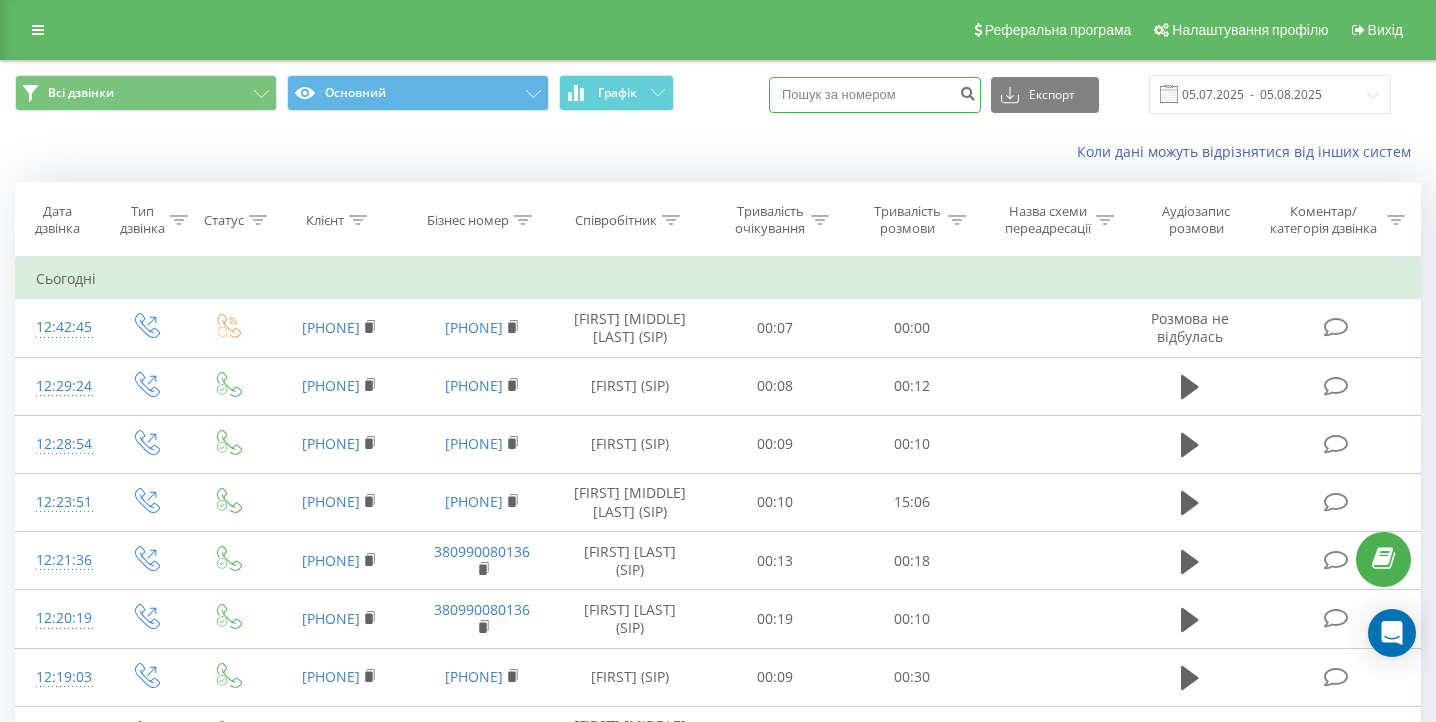 click at bounding box center [875, 95] 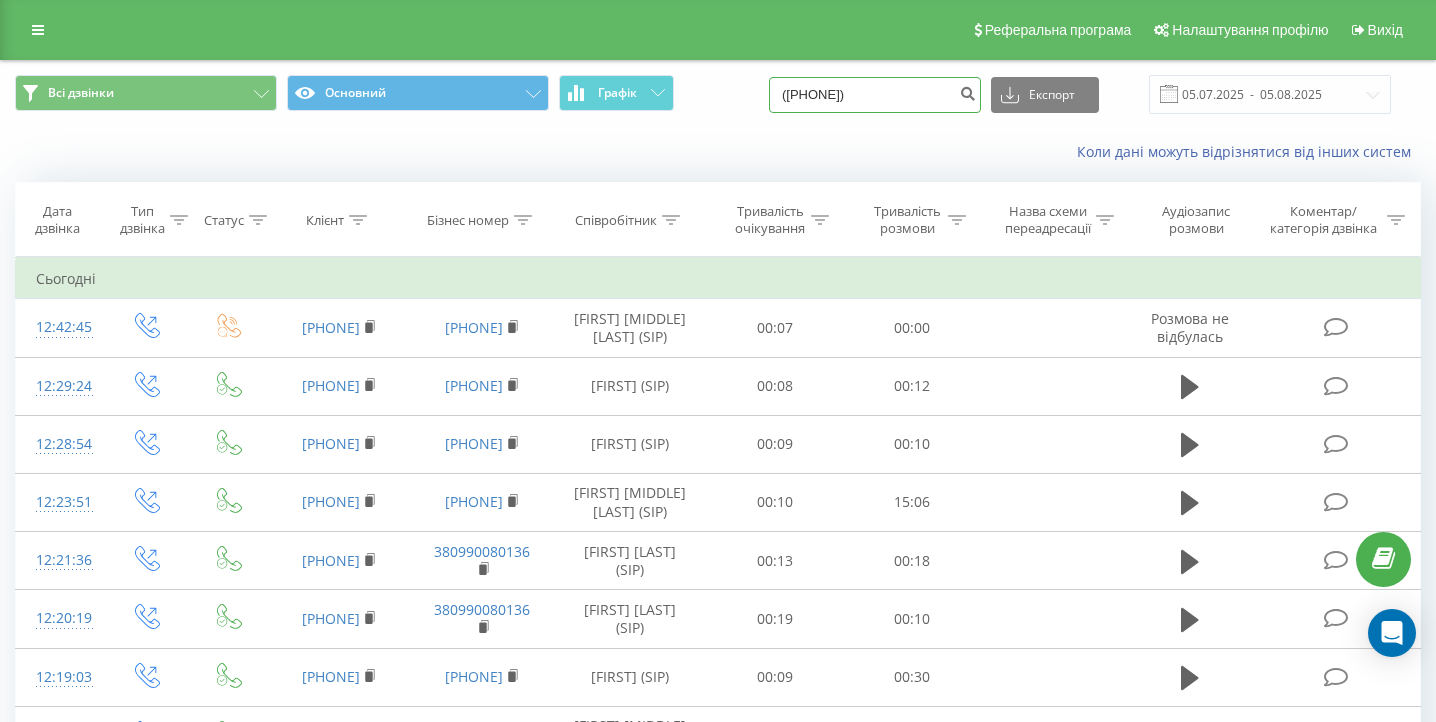 click on "(063) 151 54 17" at bounding box center (875, 95) 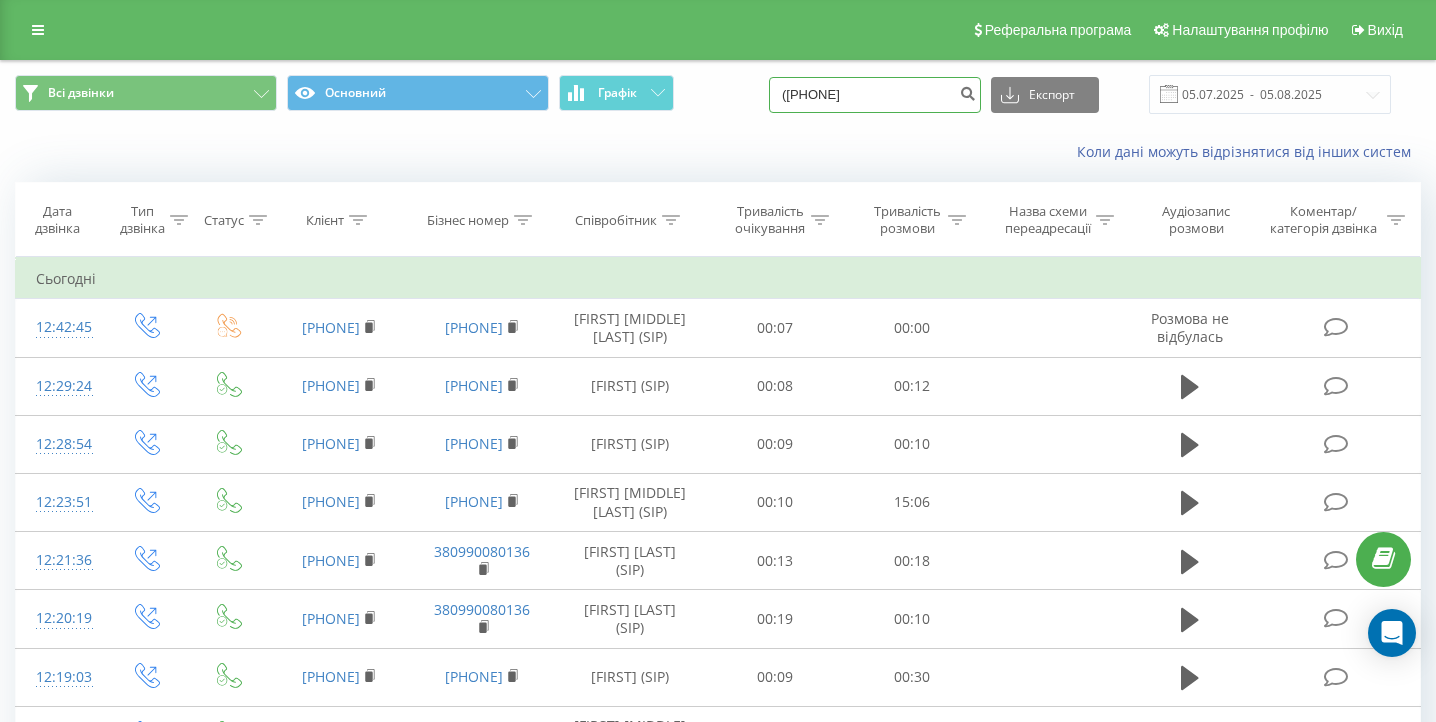 click on "(063 151 54 17" at bounding box center (875, 95) 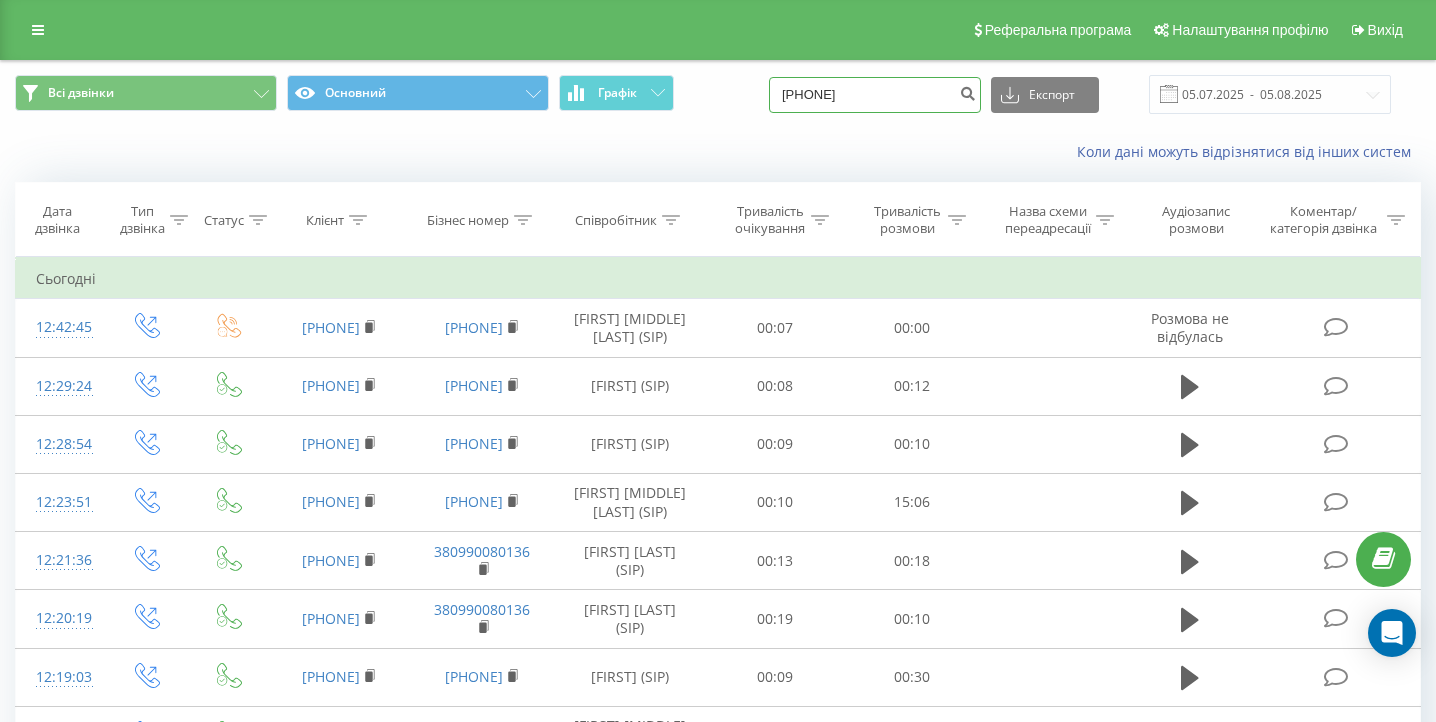 type on "063 151 54 17" 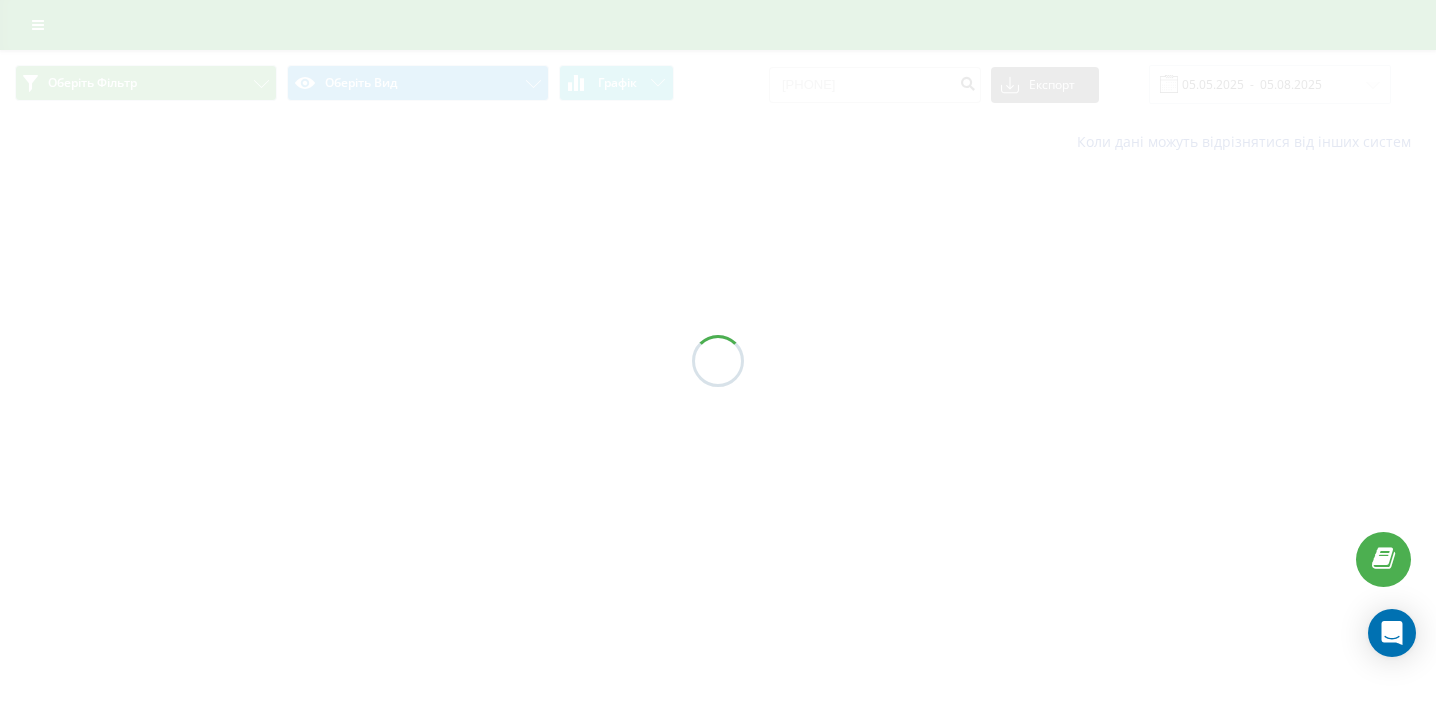 scroll, scrollTop: 0, scrollLeft: 0, axis: both 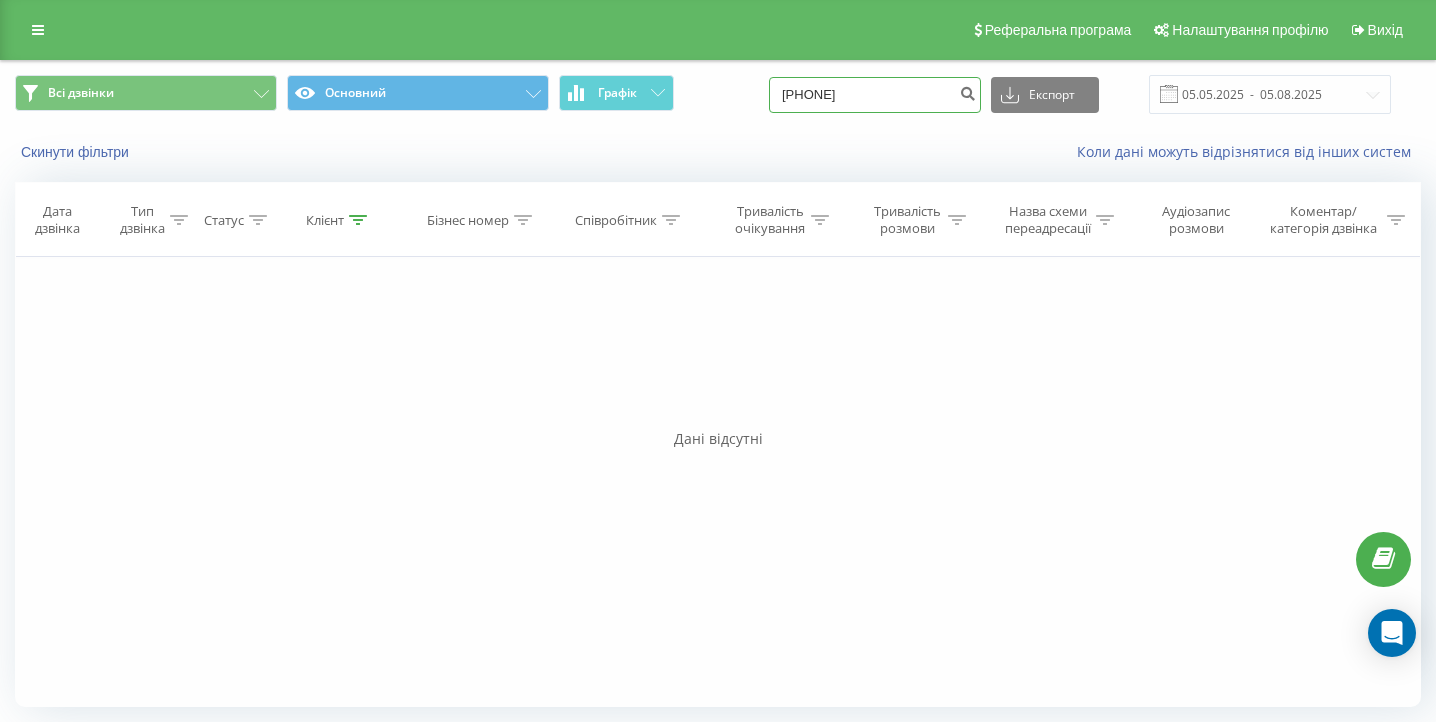 click on "0631515417" at bounding box center [875, 95] 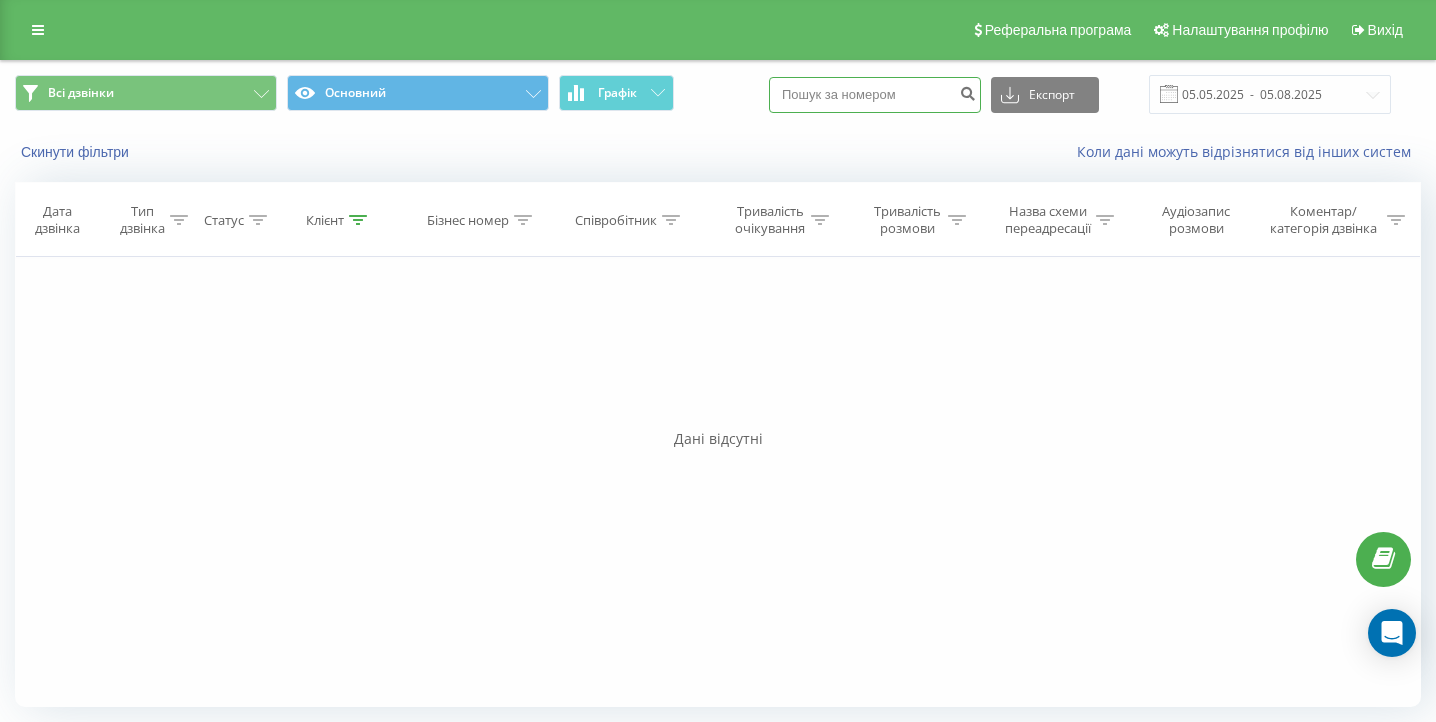 paste on "(093) 010 08 01" 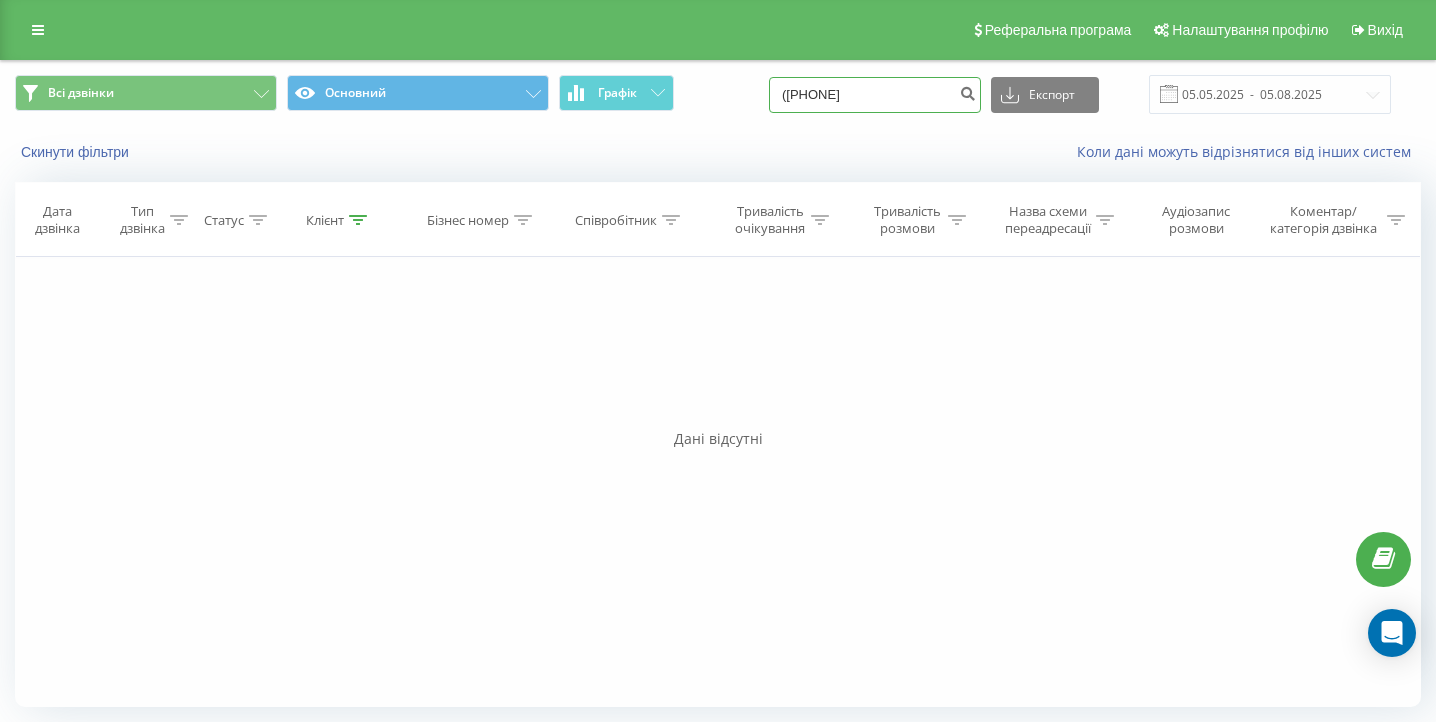 click on "(093) 010 08 01" at bounding box center (875, 95) 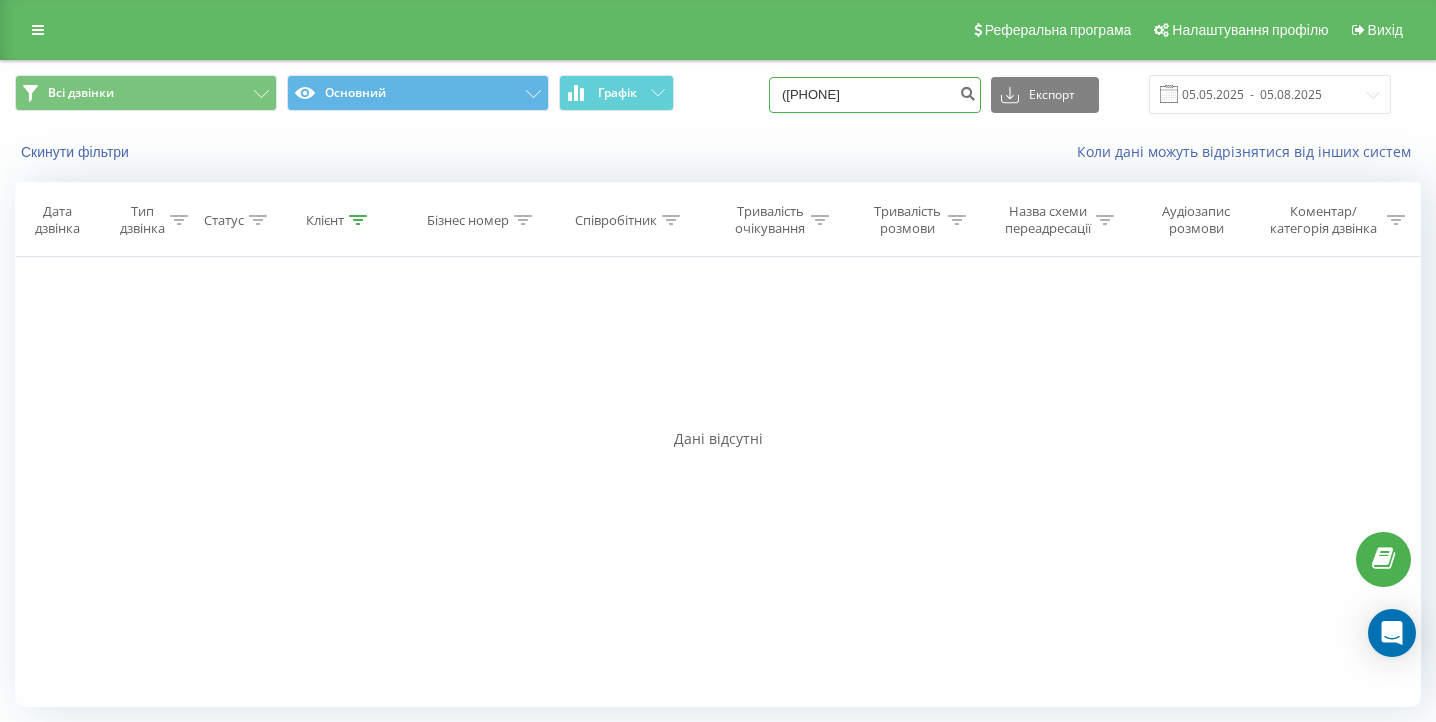 click on "(093 010 08 01" at bounding box center (875, 95) 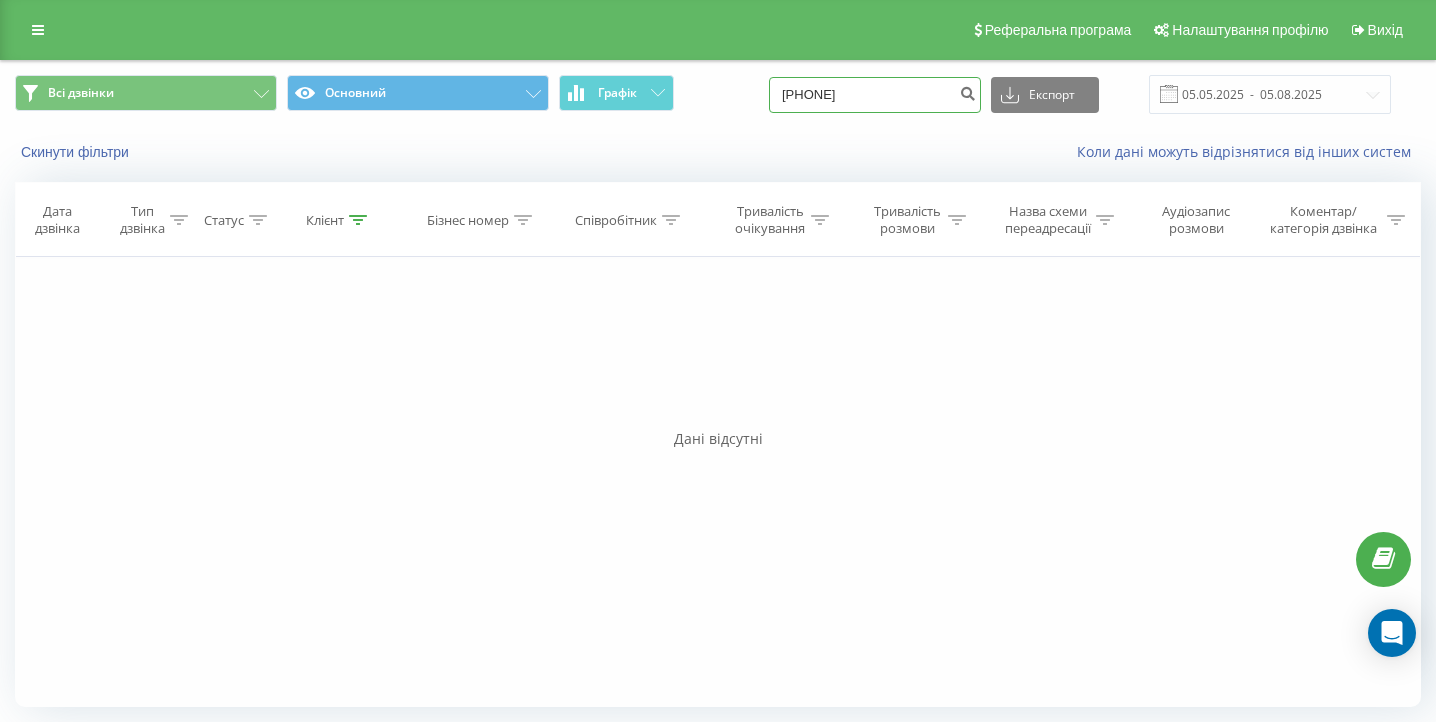 type on "093 010 08 01" 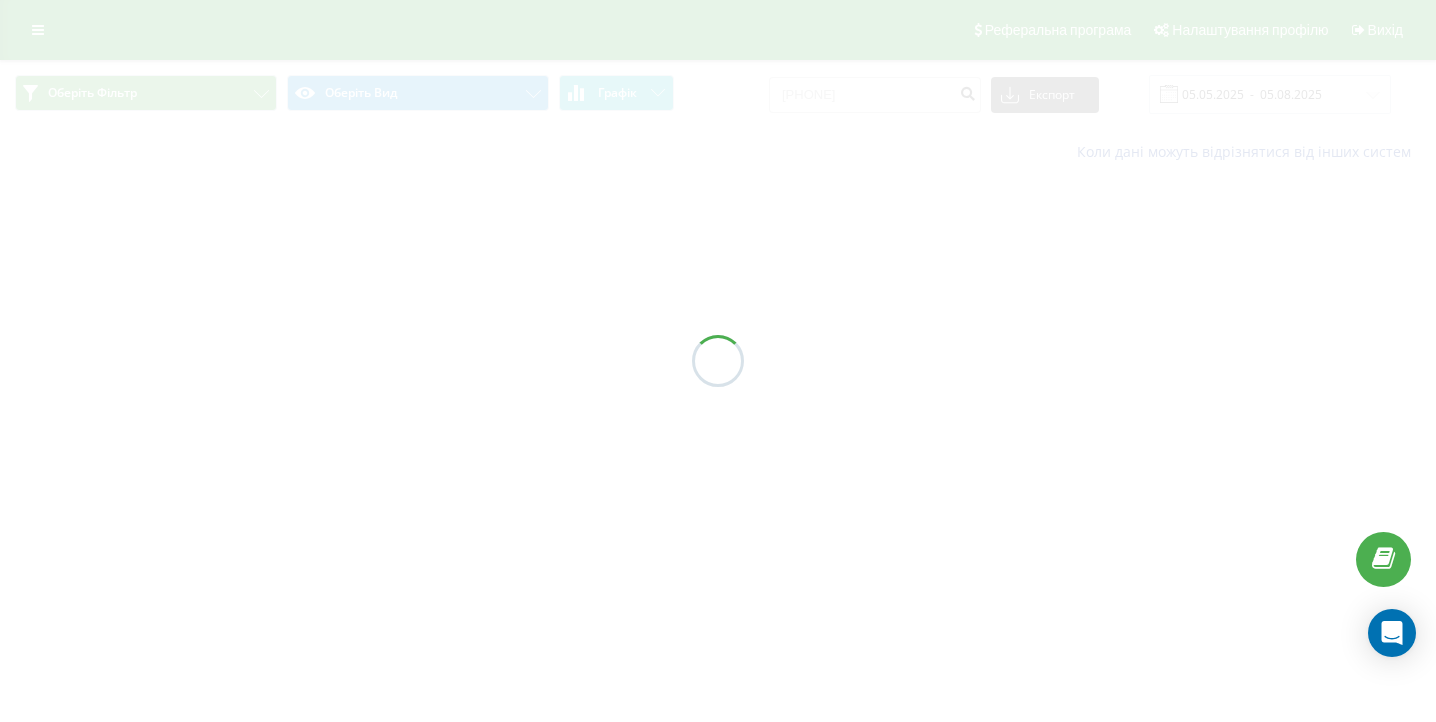 scroll, scrollTop: 0, scrollLeft: 0, axis: both 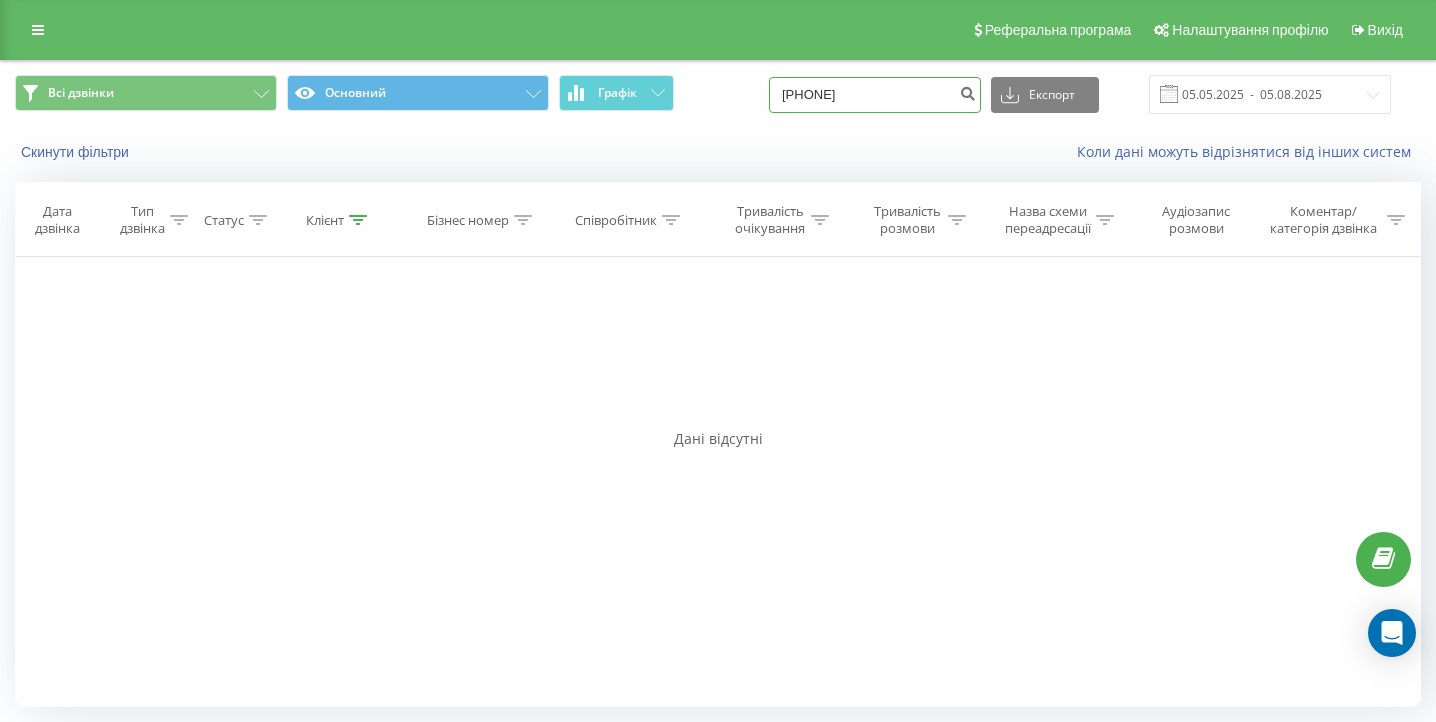 click on "[PHONE]" at bounding box center [875, 95] 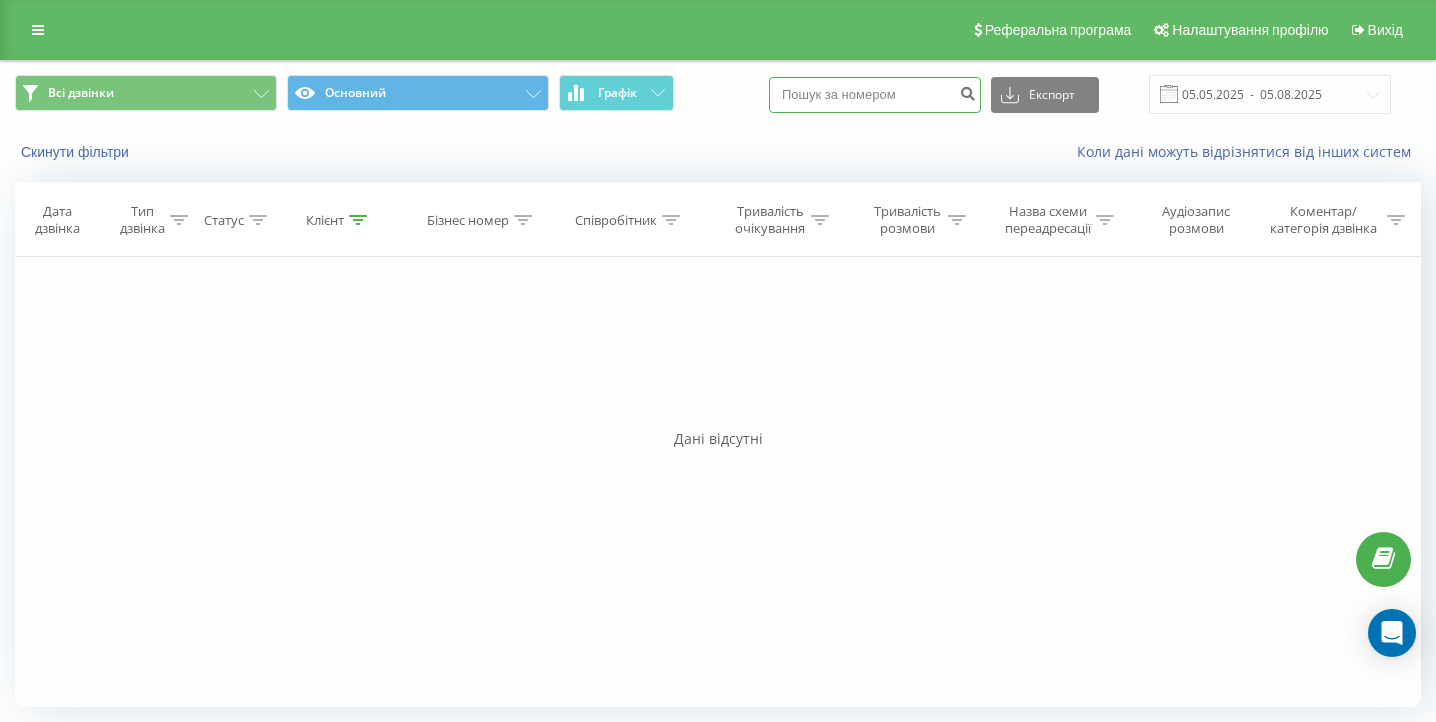 paste on "([PHONE])" 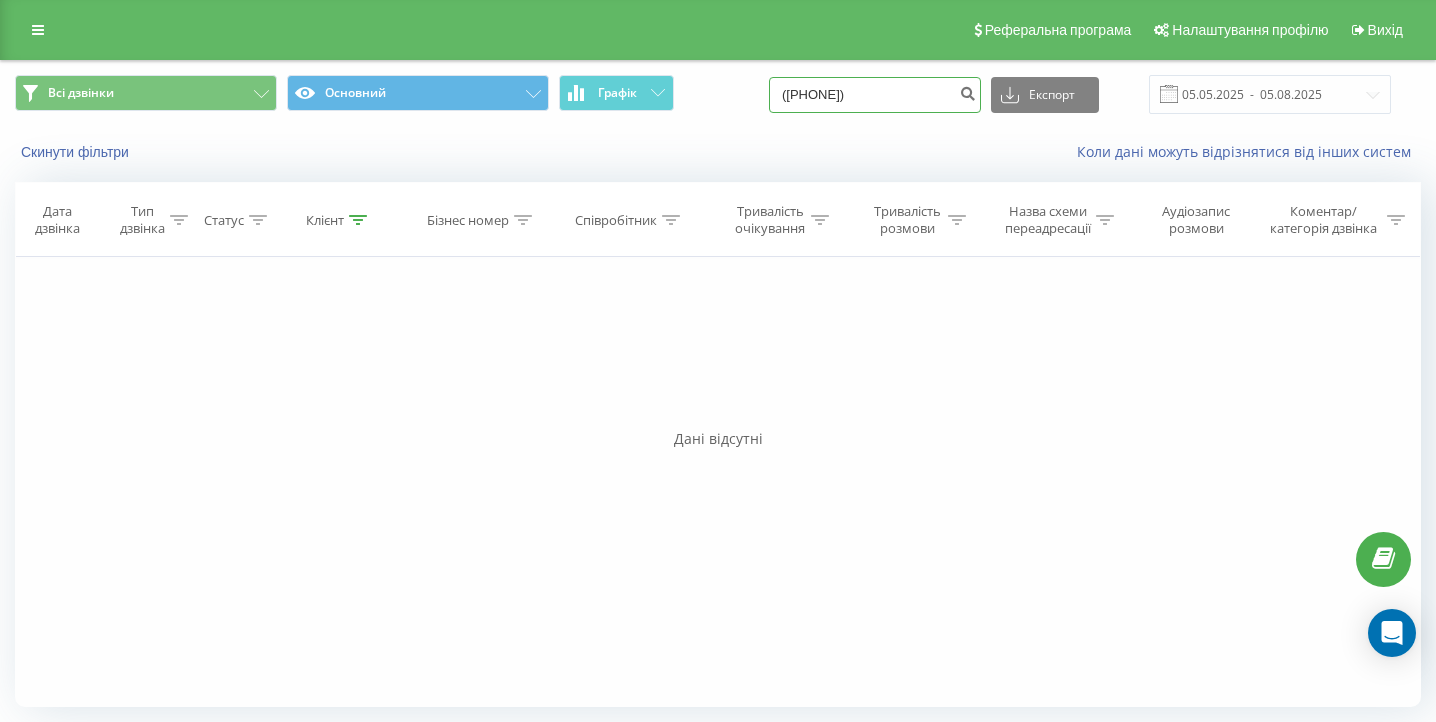 click on "([PHONE])" at bounding box center (875, 95) 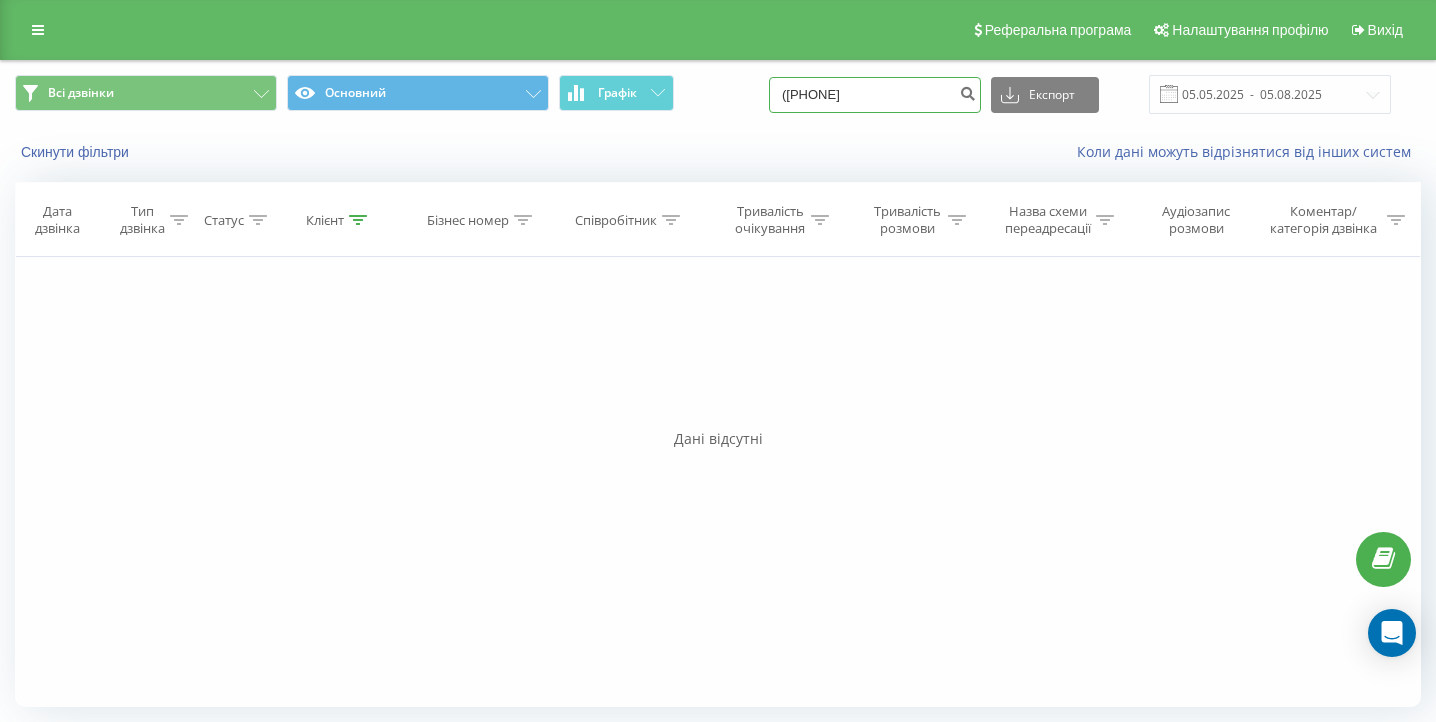 click on "(096 307 91 43" at bounding box center [875, 95] 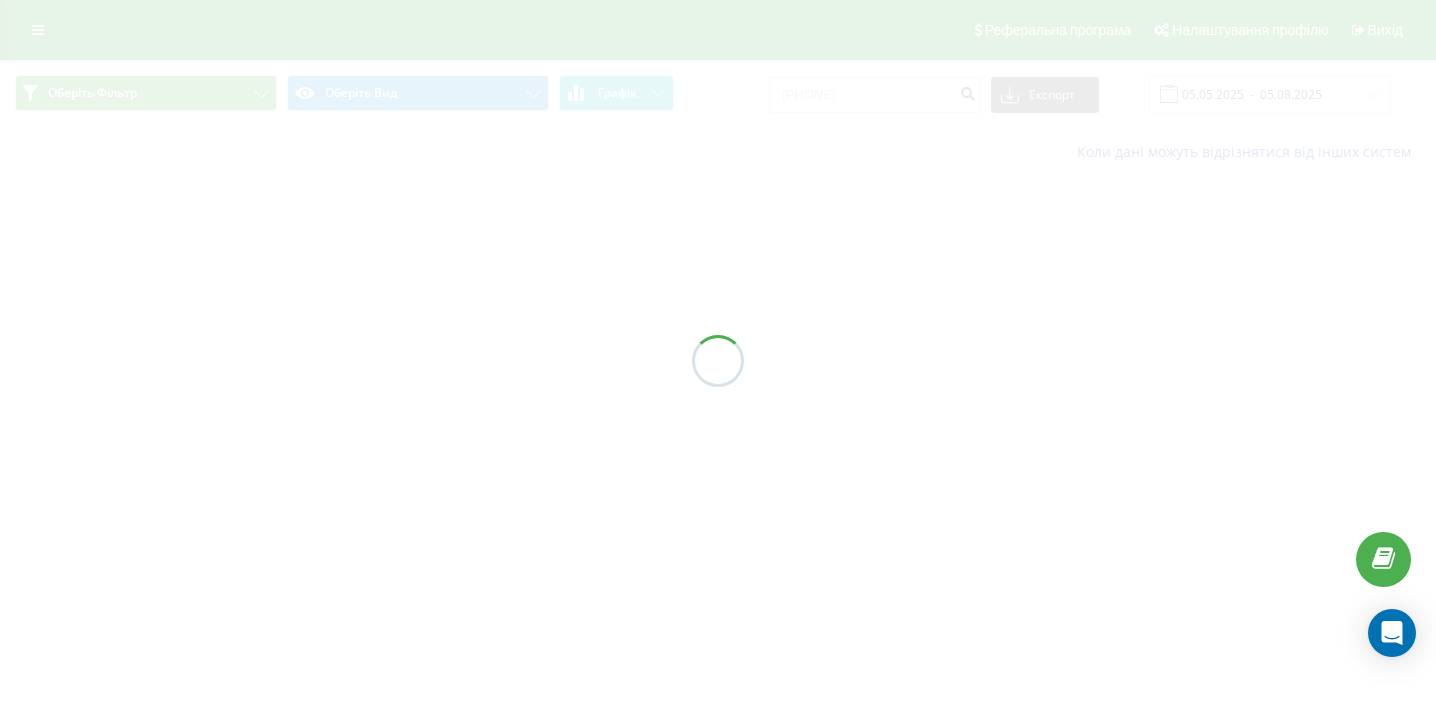 scroll, scrollTop: 0, scrollLeft: 0, axis: both 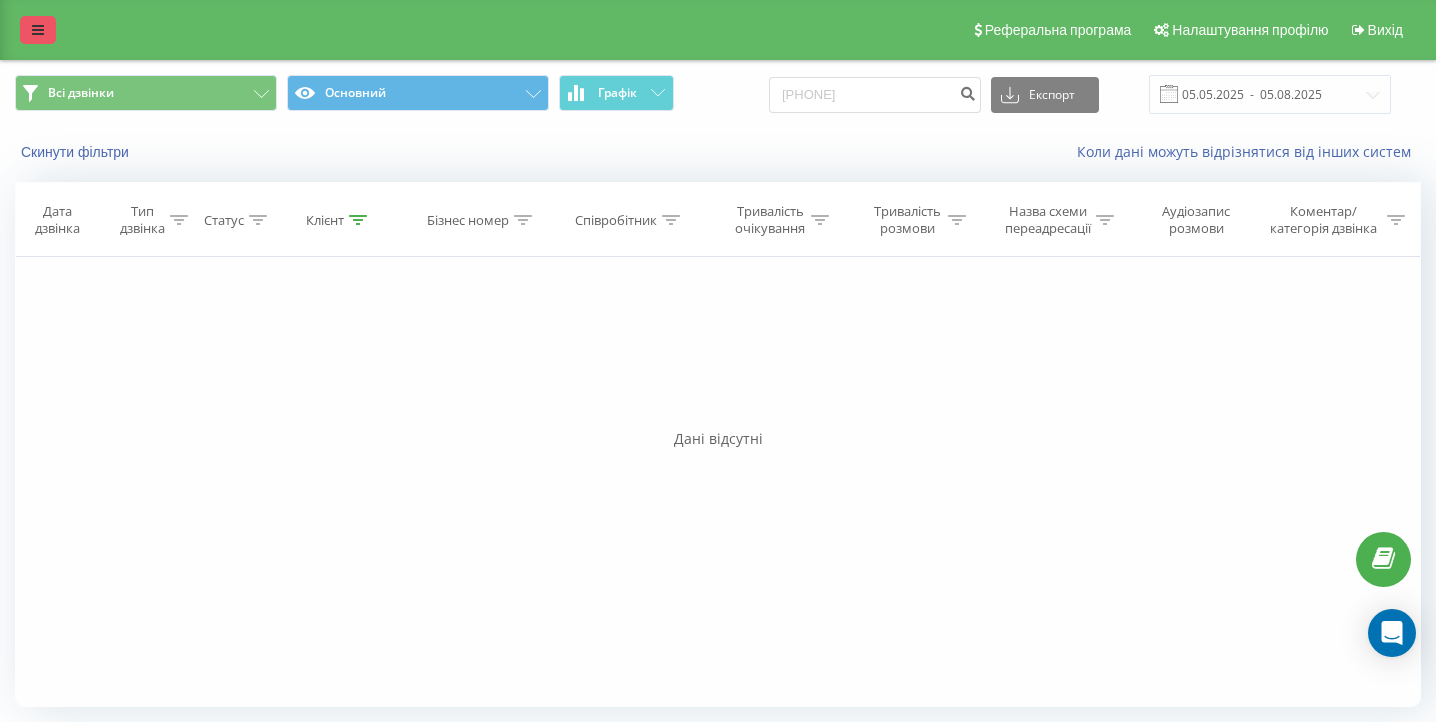 click at bounding box center [38, 30] 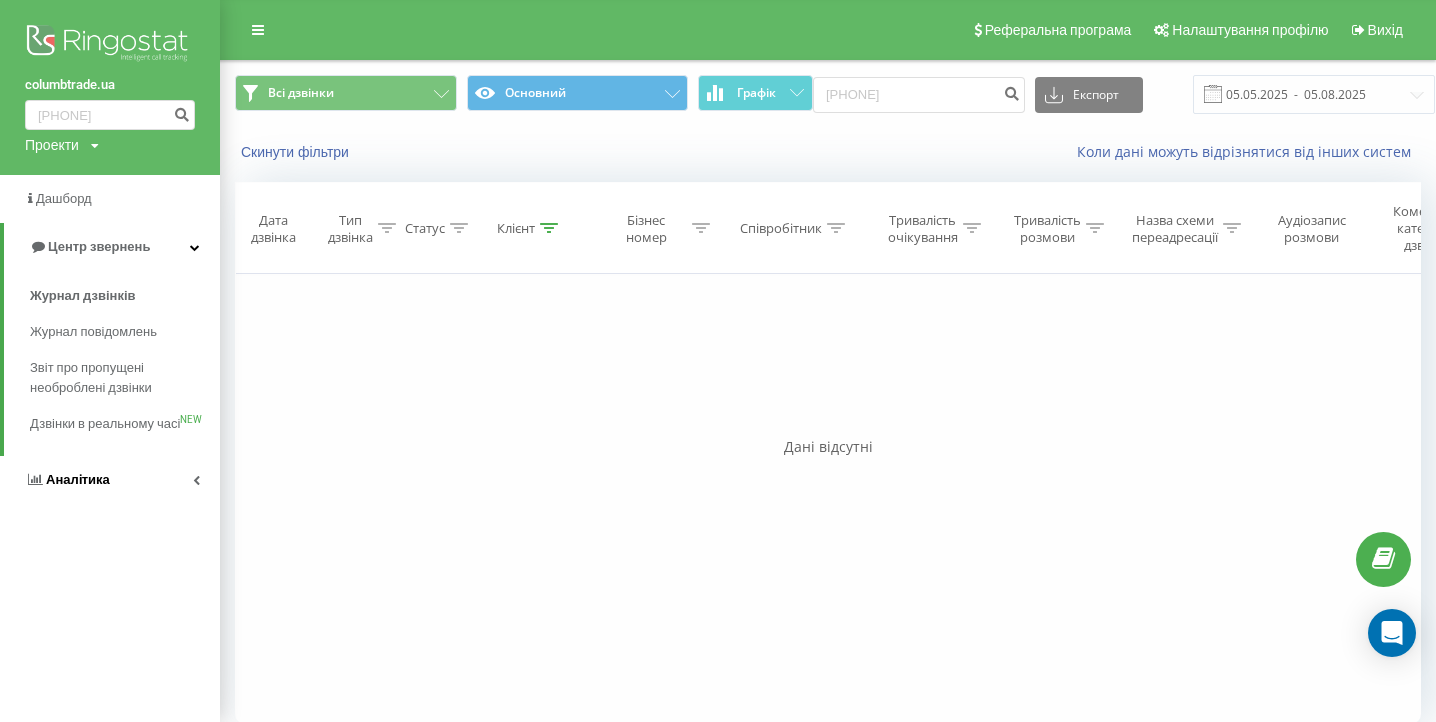 click on "Аналiтика" at bounding box center (110, 480) 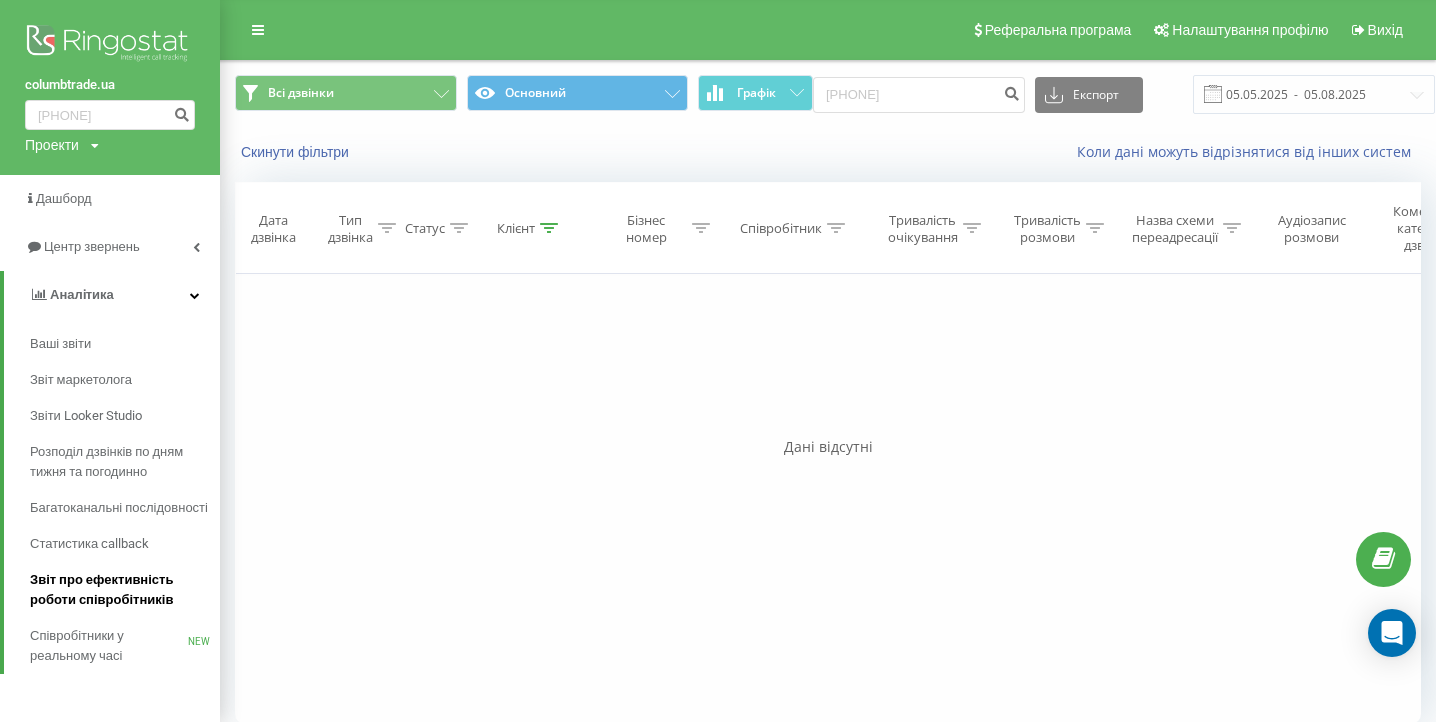 click on "Звіт про ефективність роботи співробітників" at bounding box center (120, 590) 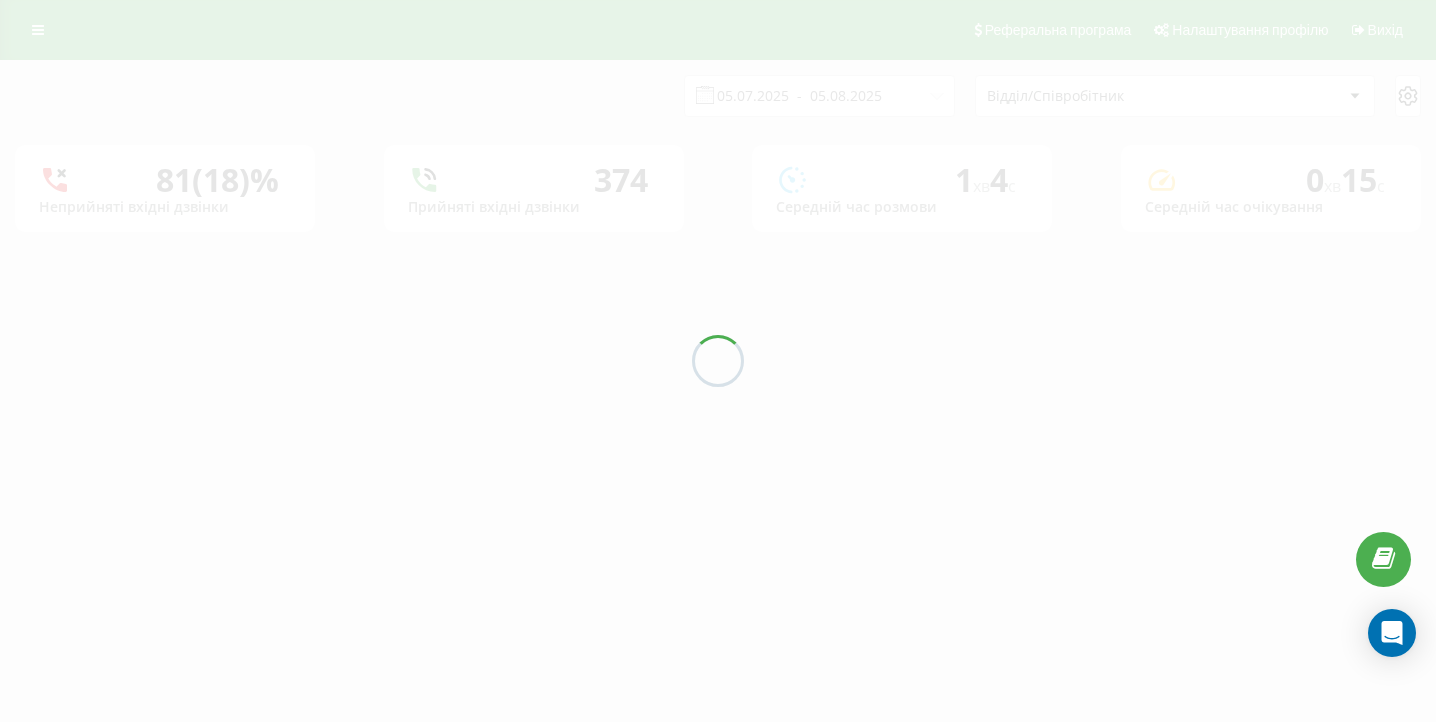 scroll, scrollTop: 0, scrollLeft: 0, axis: both 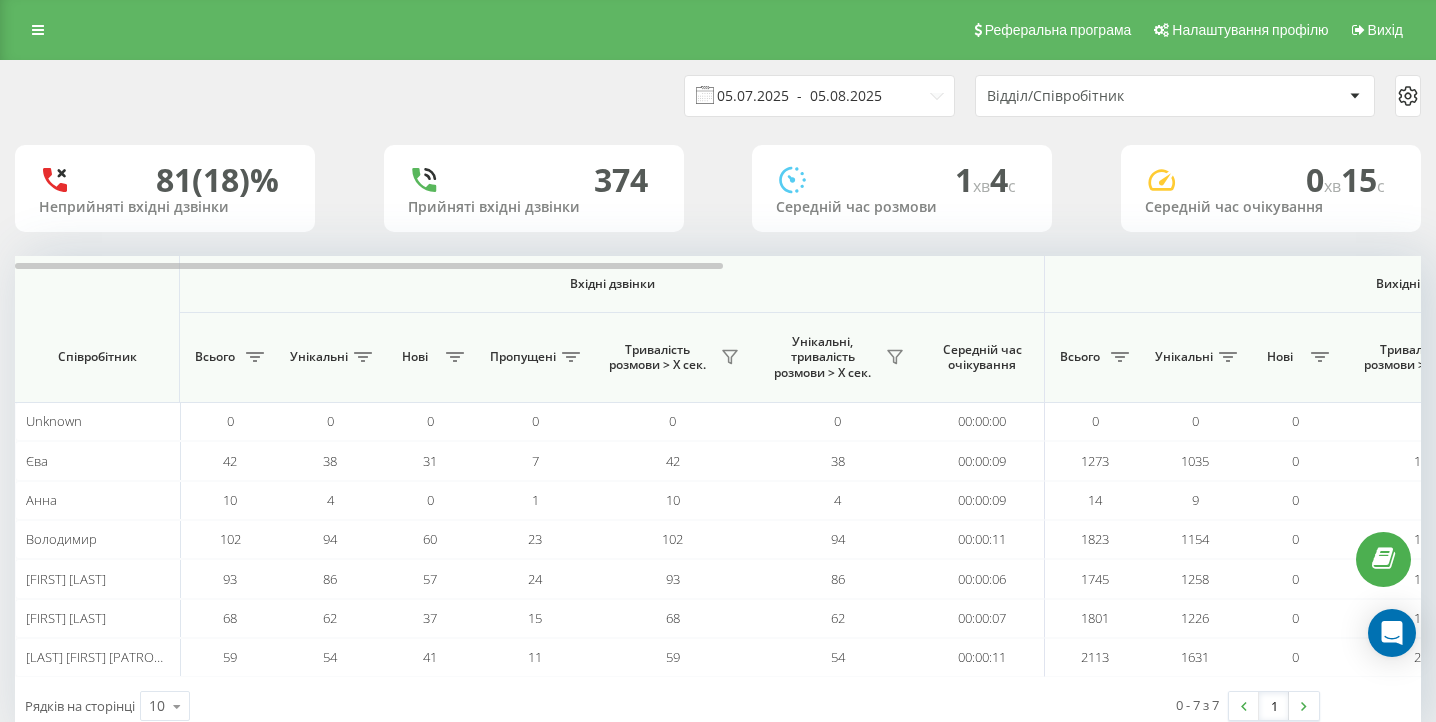 click on "05.07.2025  -  05.08.2025" at bounding box center [819, 96] 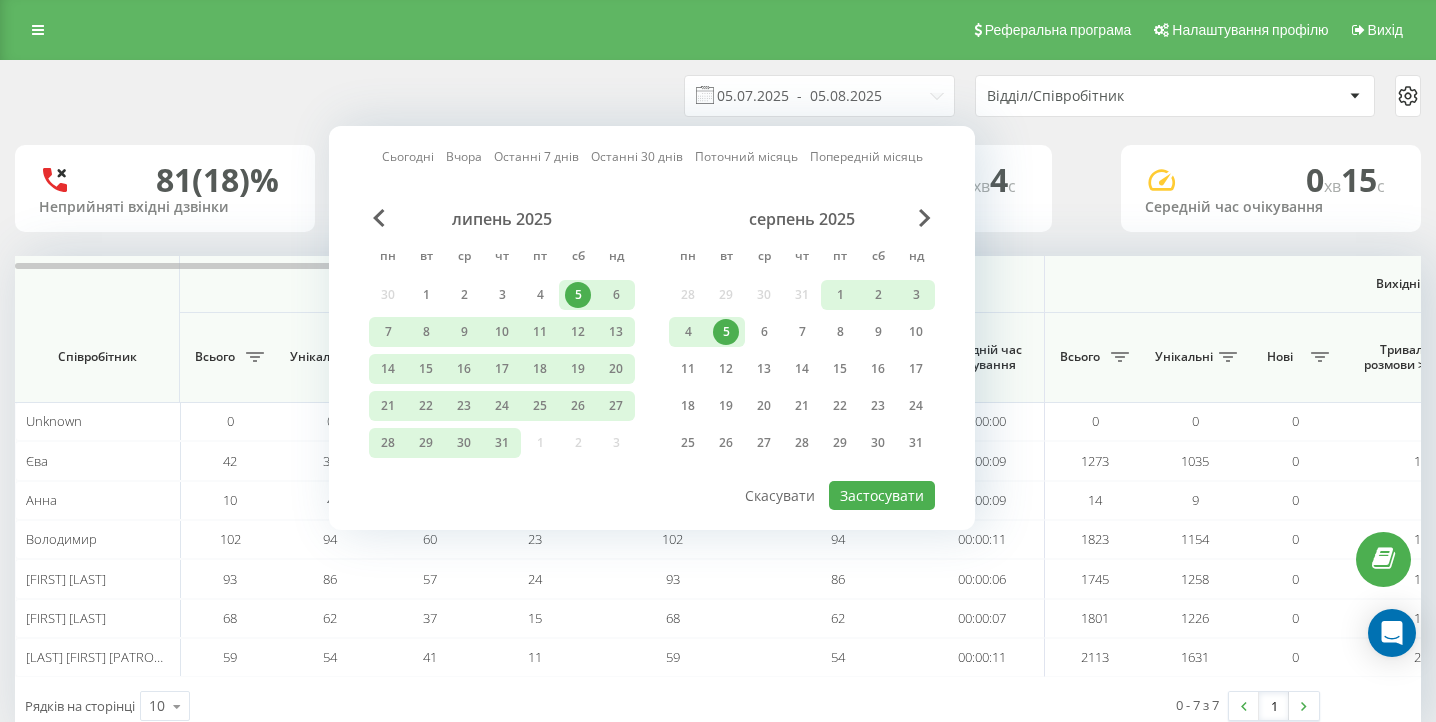 click on "5" at bounding box center (726, 332) 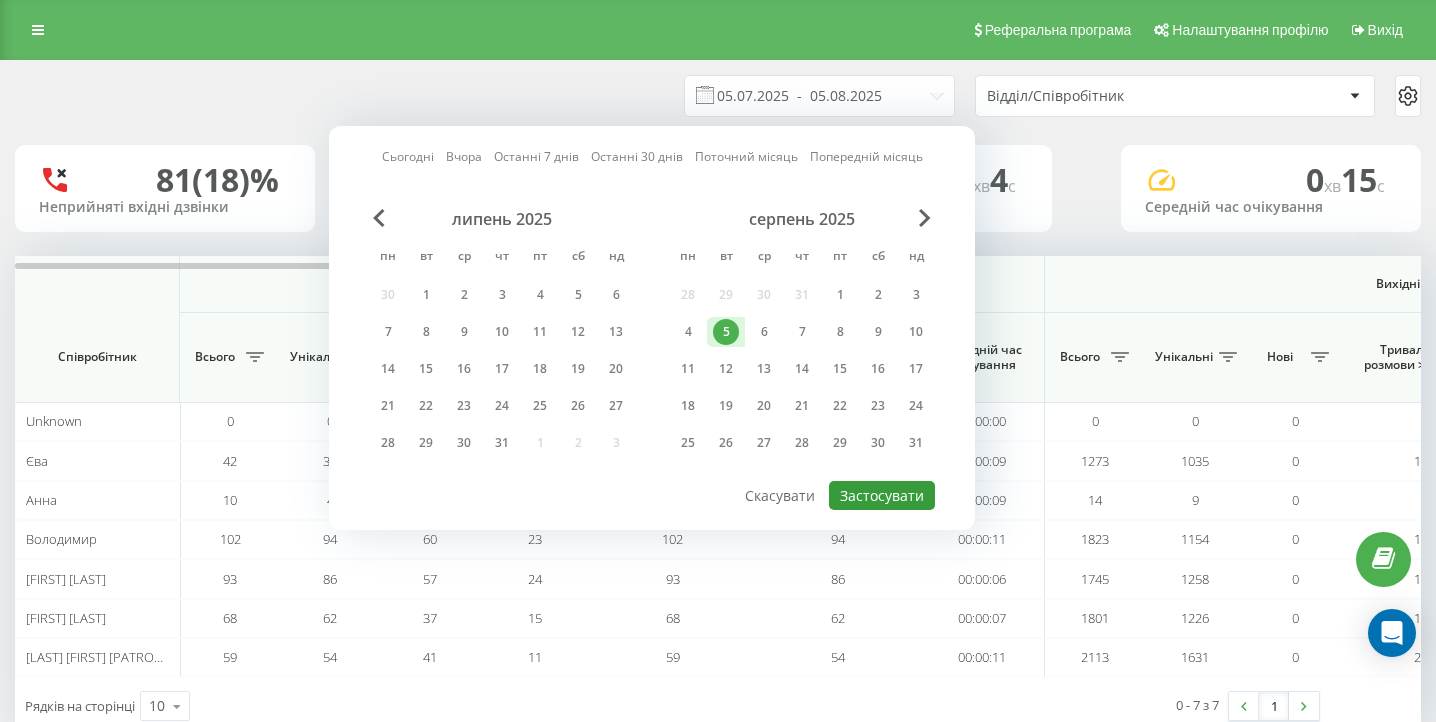 click on "Застосувати" at bounding box center (882, 495) 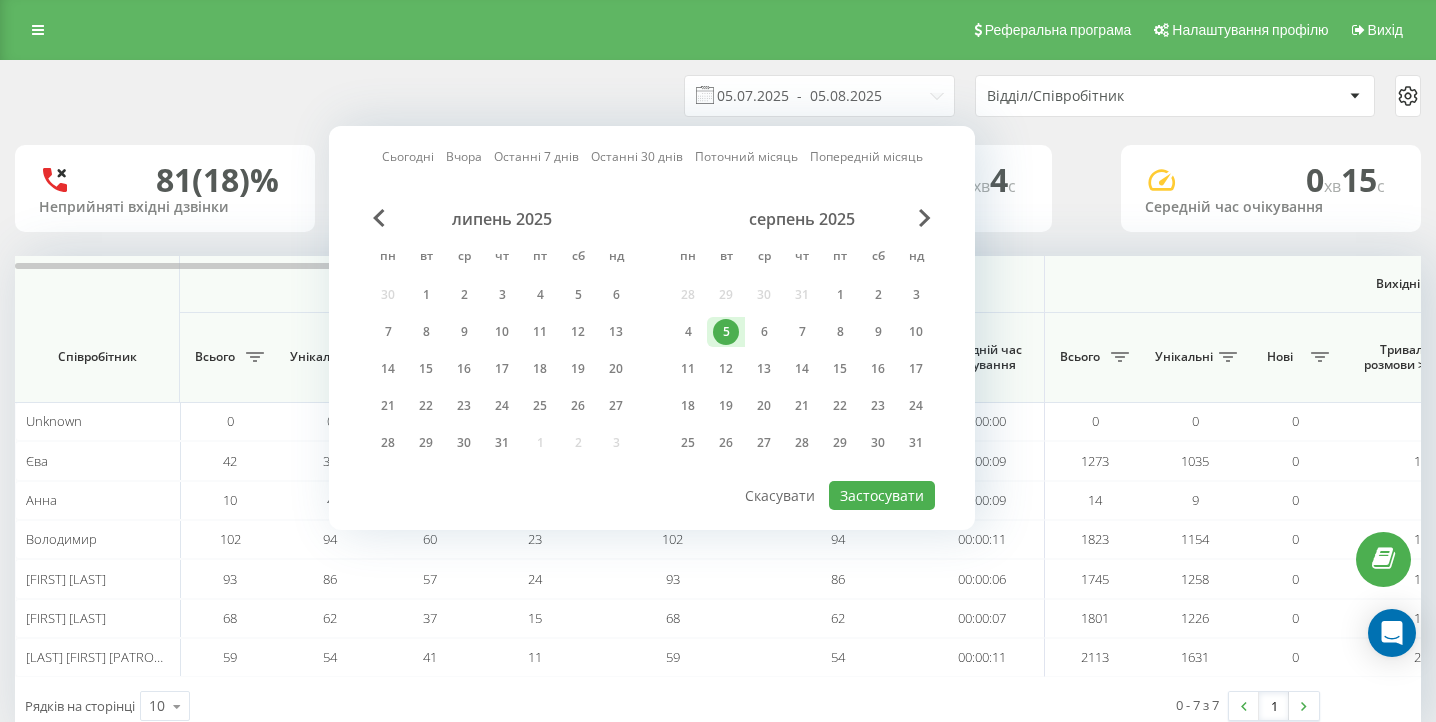 type on "05.08.2025  -  05.08.2025" 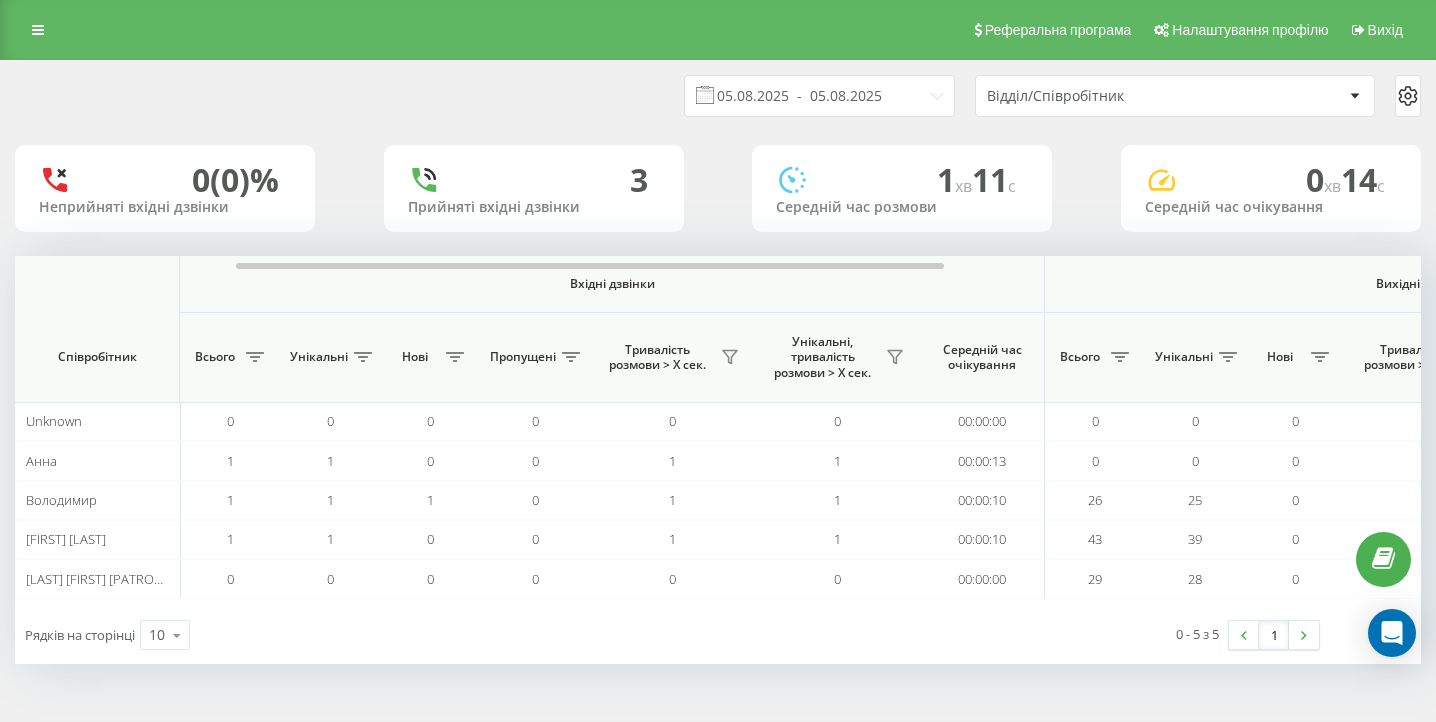 scroll, scrollTop: 0, scrollLeft: 1384, axis: horizontal 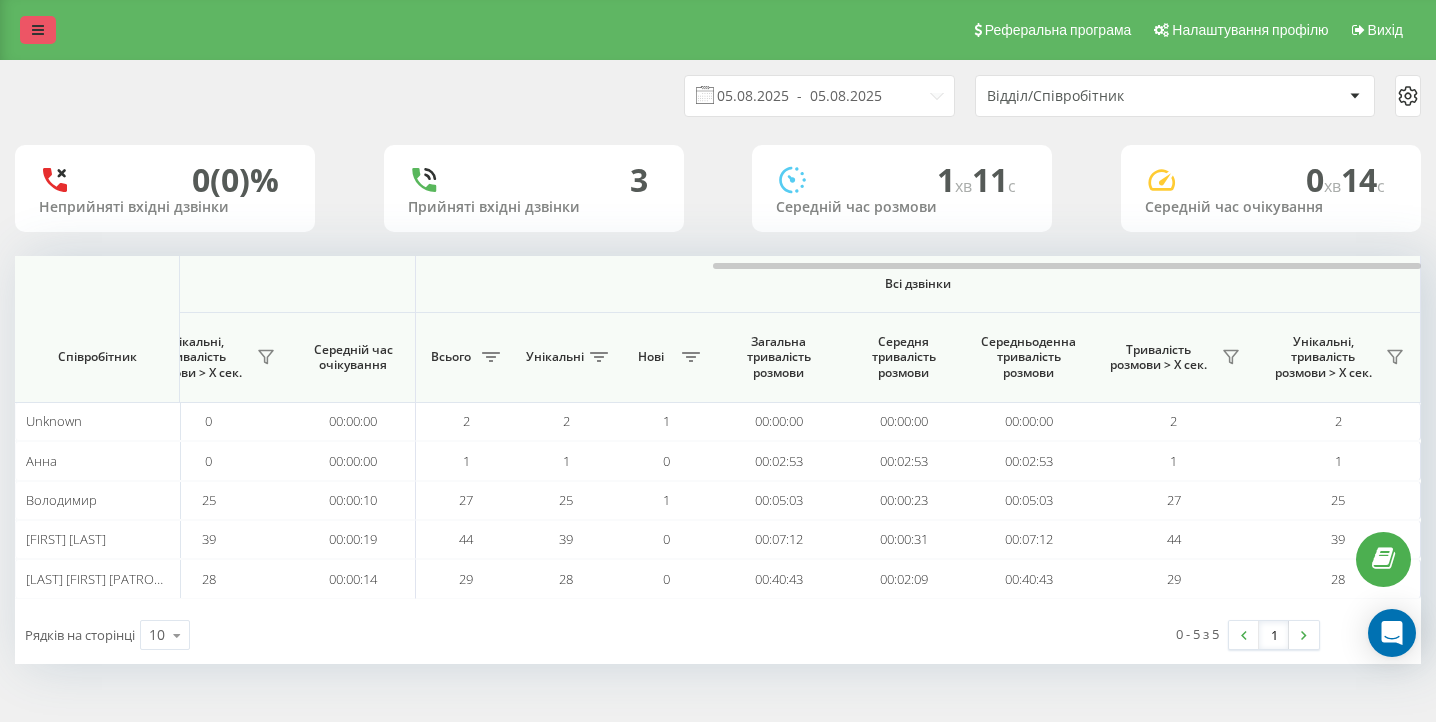 click at bounding box center (38, 30) 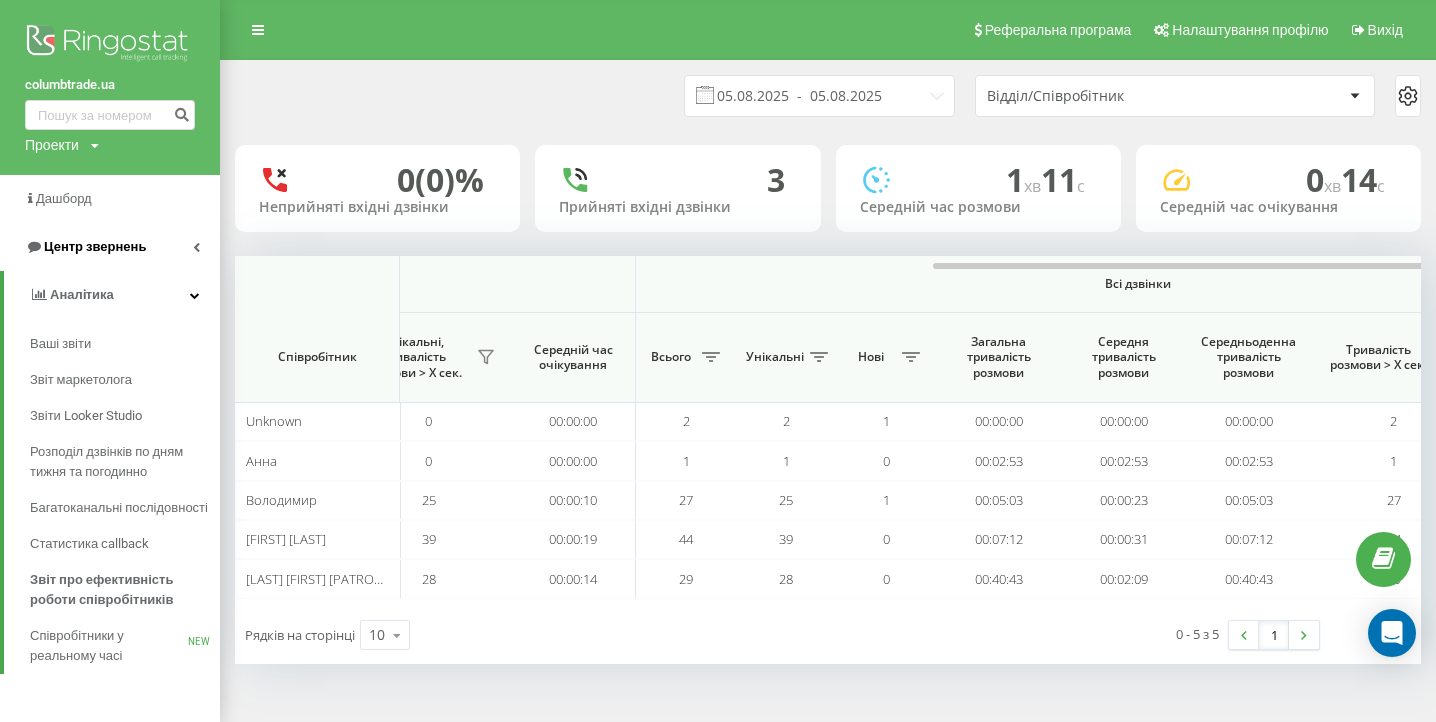 click on "Центр звернень" at bounding box center [95, 246] 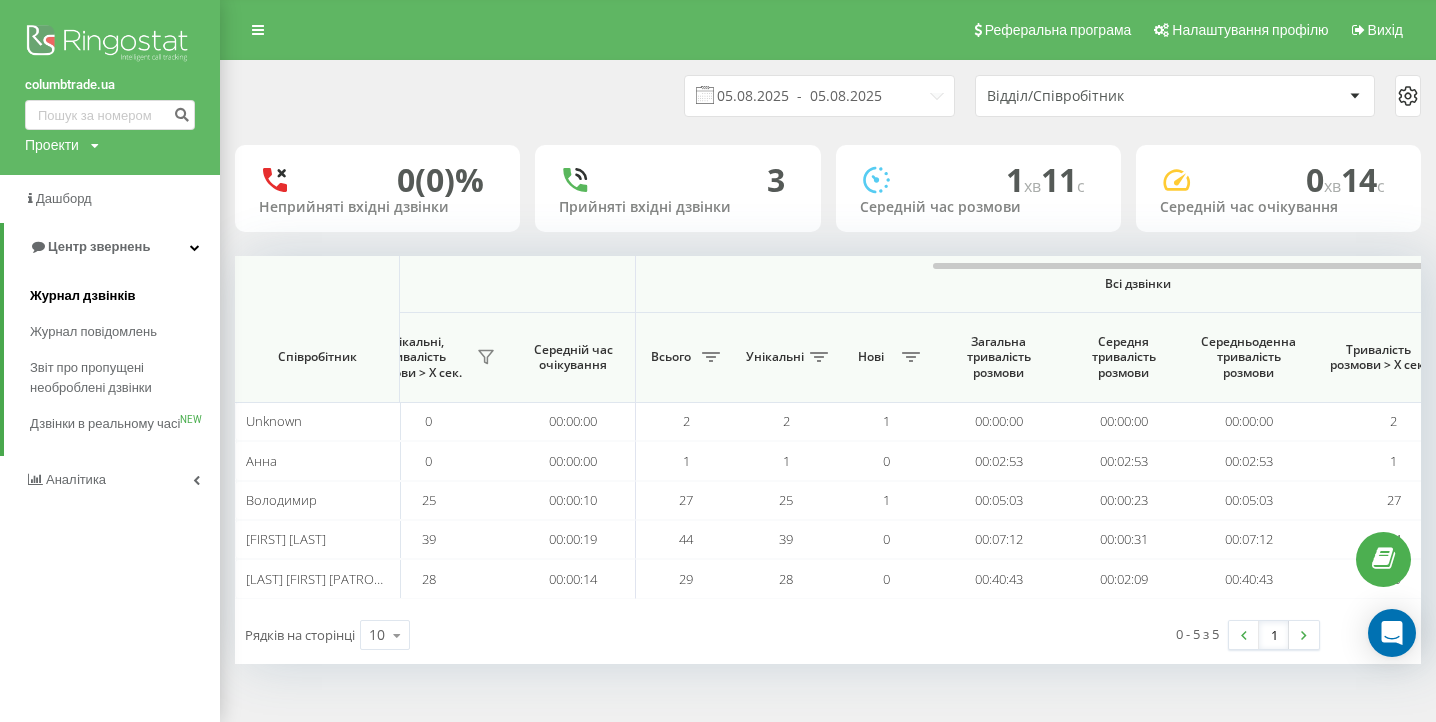 click on "Журнал дзвінків" at bounding box center (83, 296) 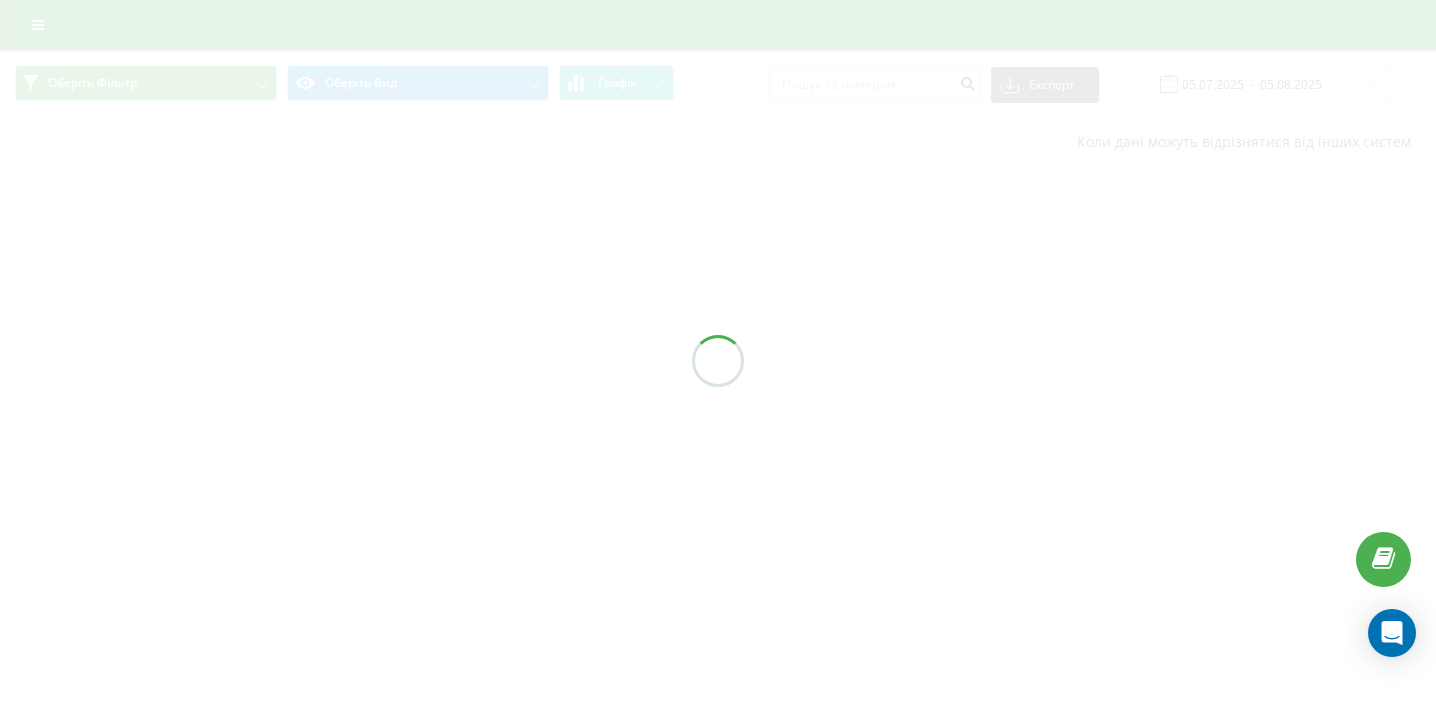 scroll, scrollTop: 0, scrollLeft: 0, axis: both 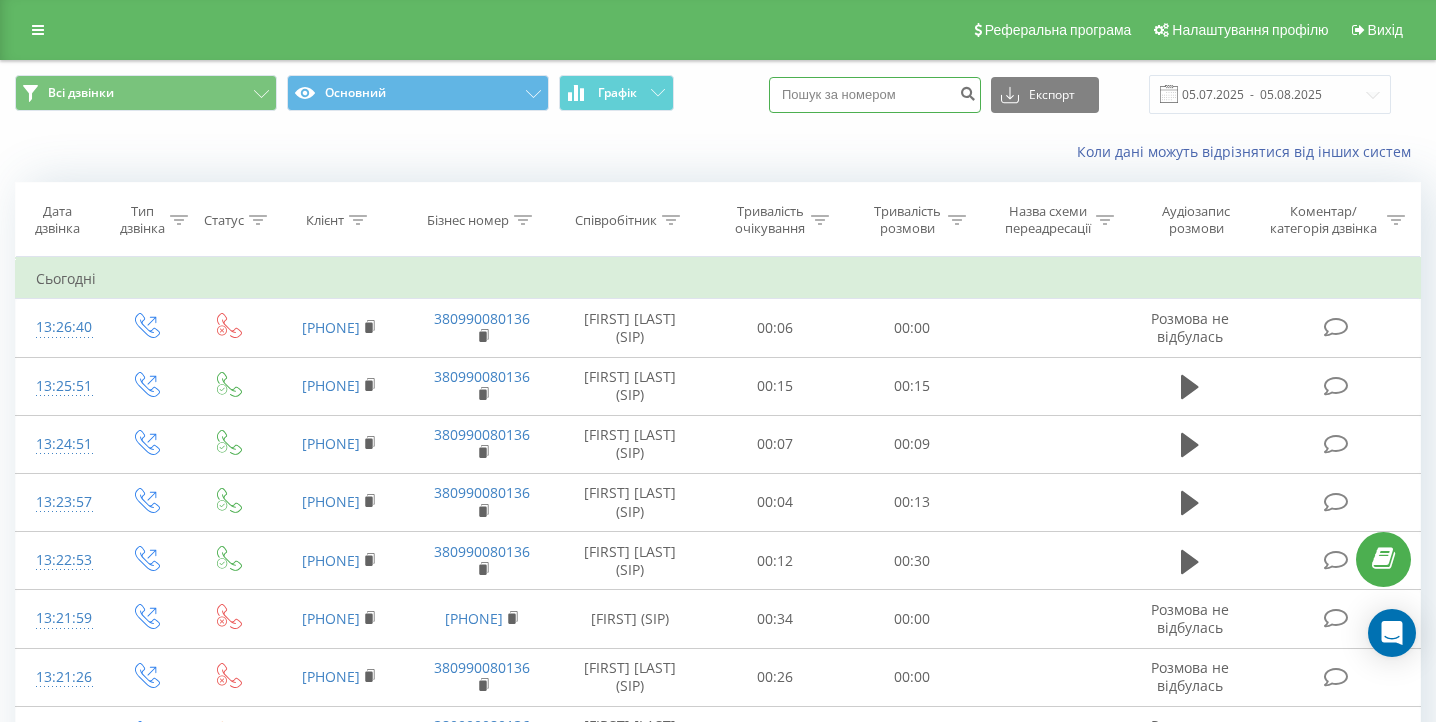 click at bounding box center (875, 95) 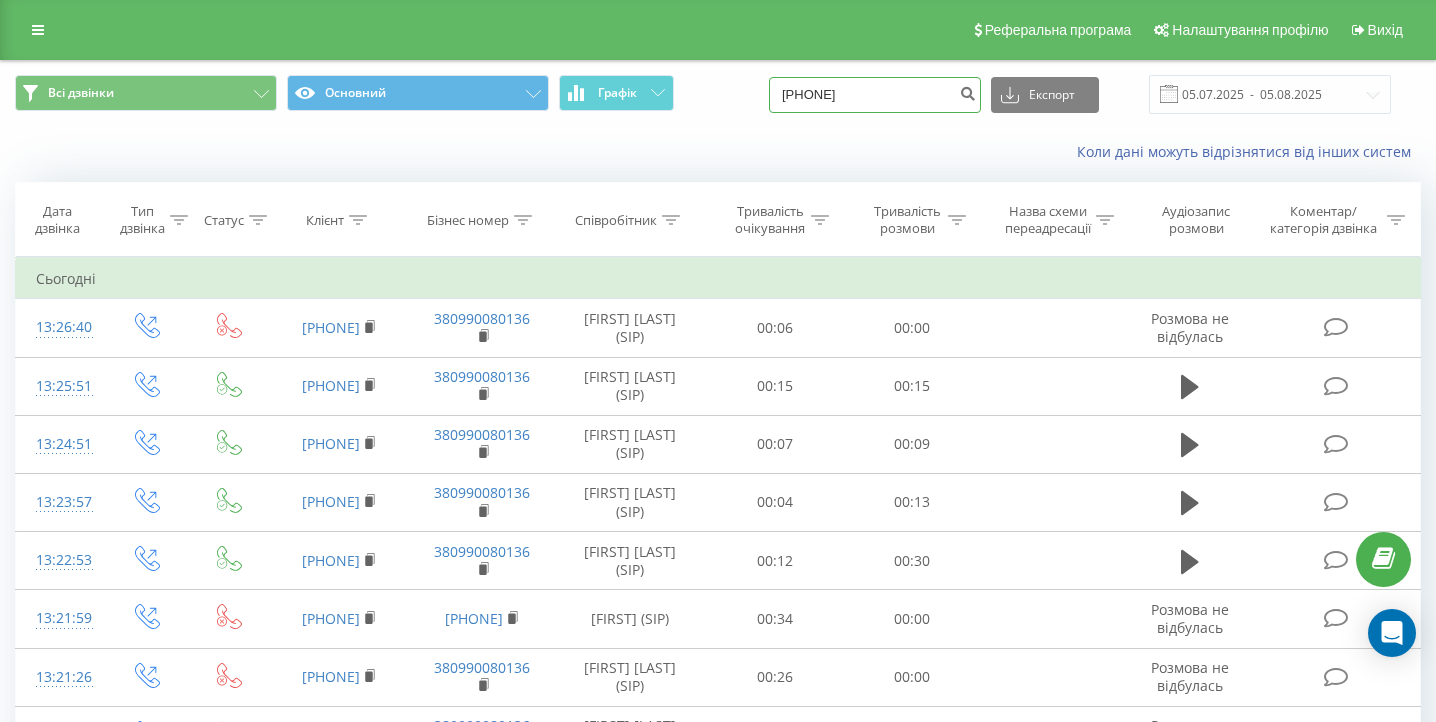 type on "(073) 030 11 17" 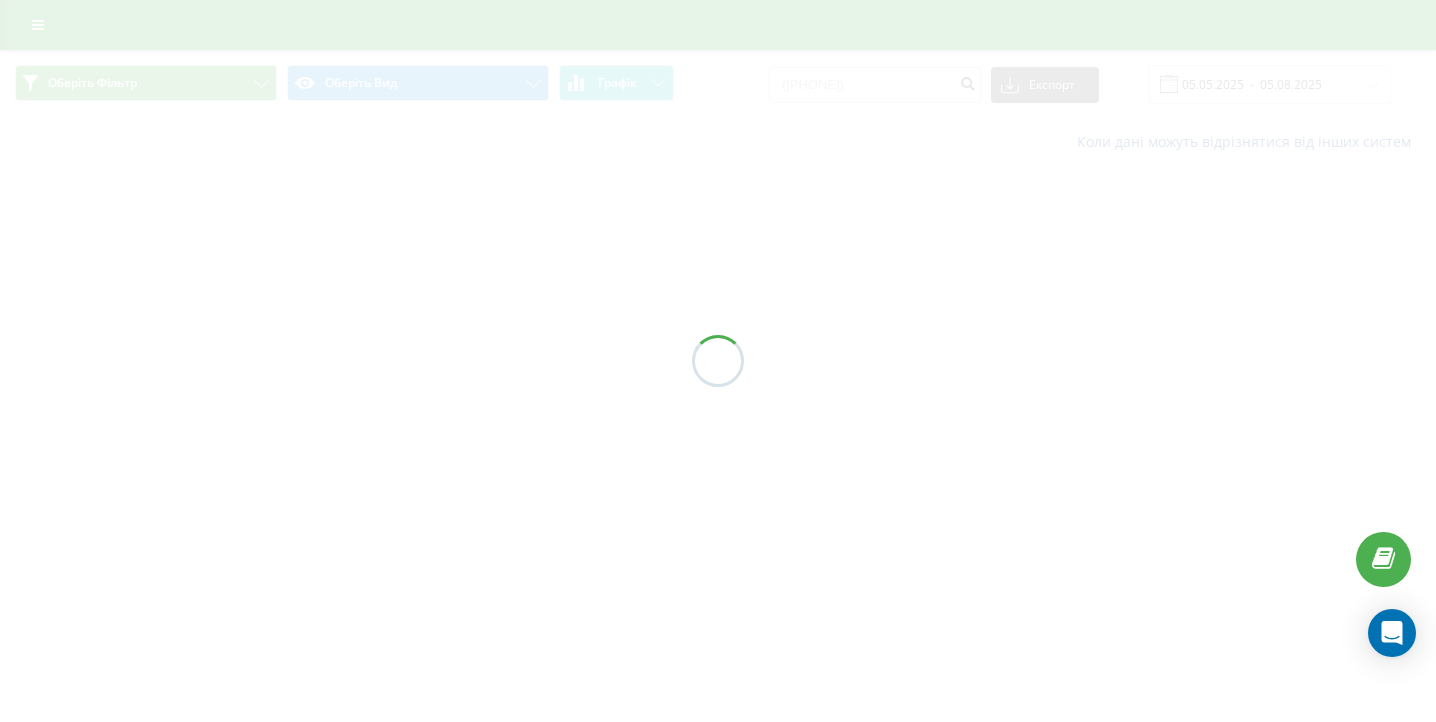 scroll, scrollTop: 0, scrollLeft: 0, axis: both 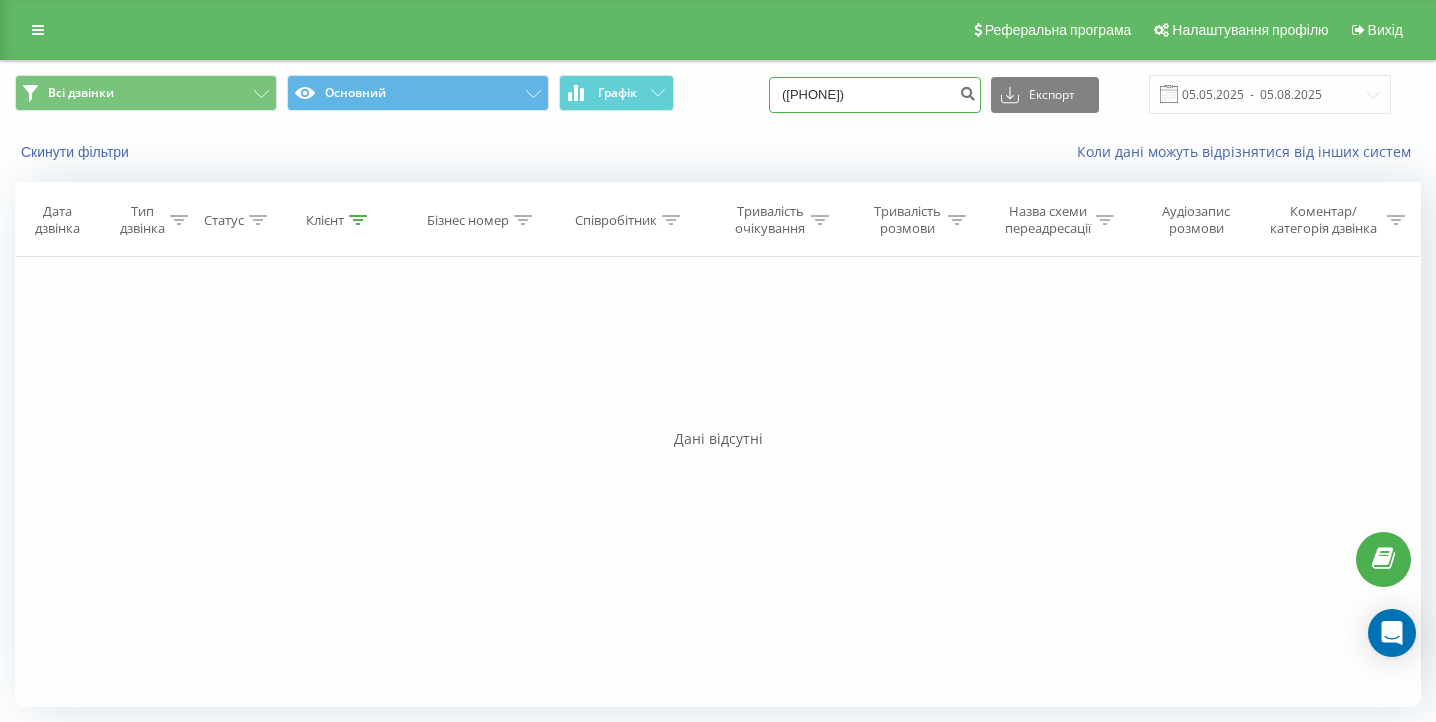 click on "(073)0301117" at bounding box center [875, 95] 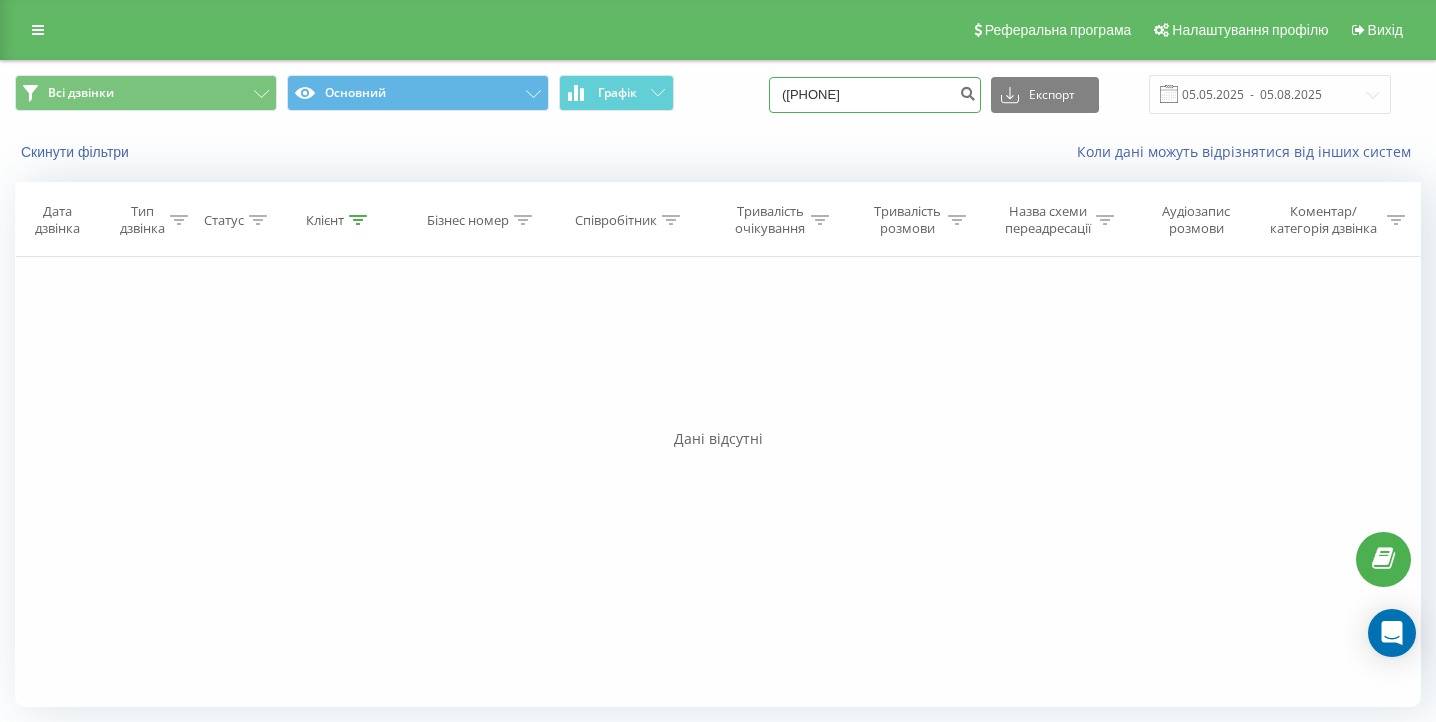 click on "(0730301117" at bounding box center [875, 95] 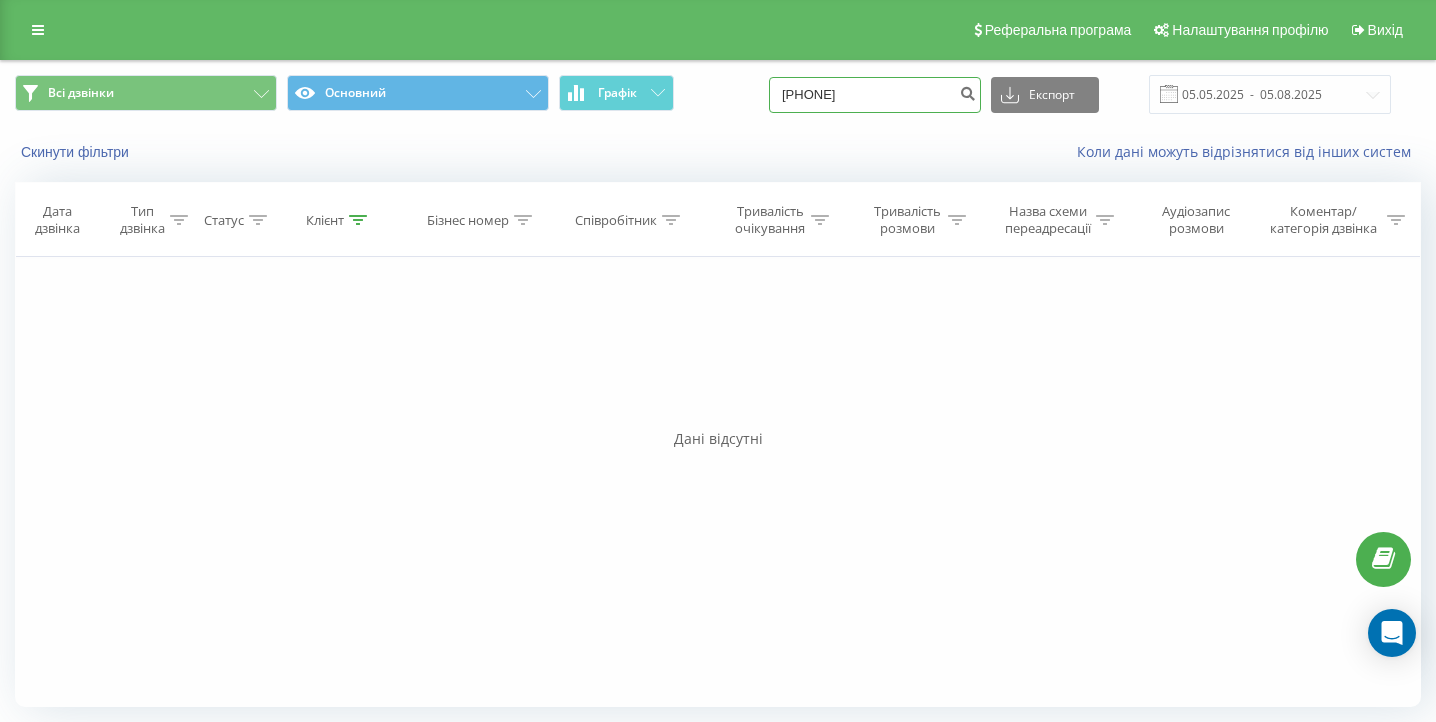 type on "0730301117" 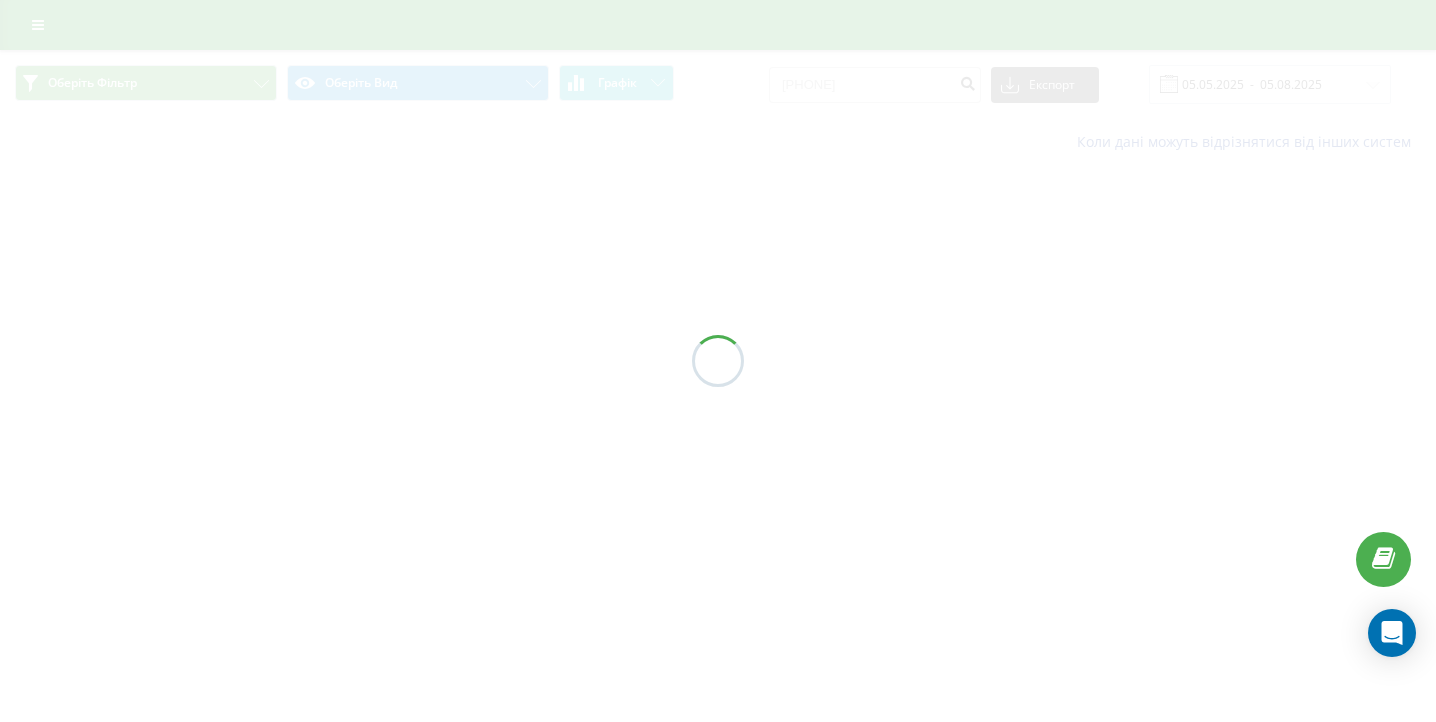scroll, scrollTop: 0, scrollLeft: 0, axis: both 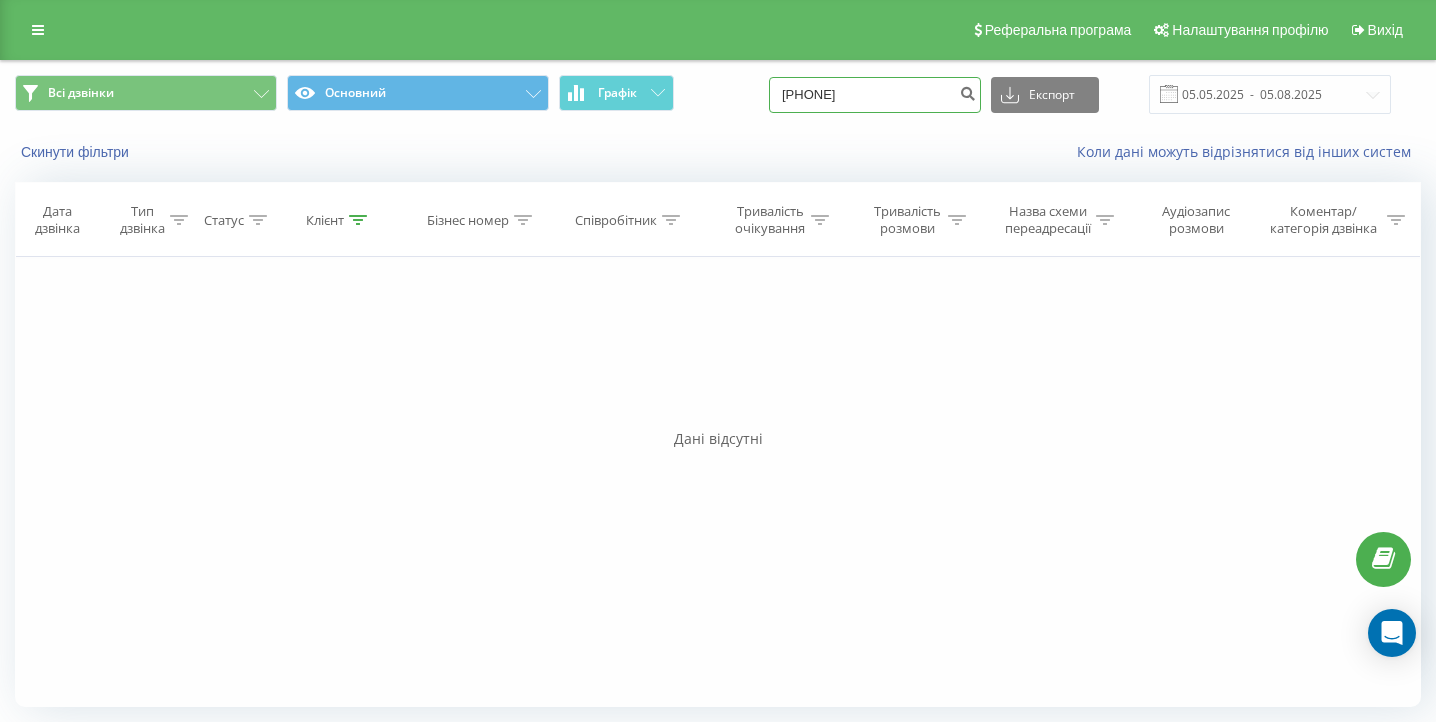 click on "0730301117" at bounding box center [875, 95] 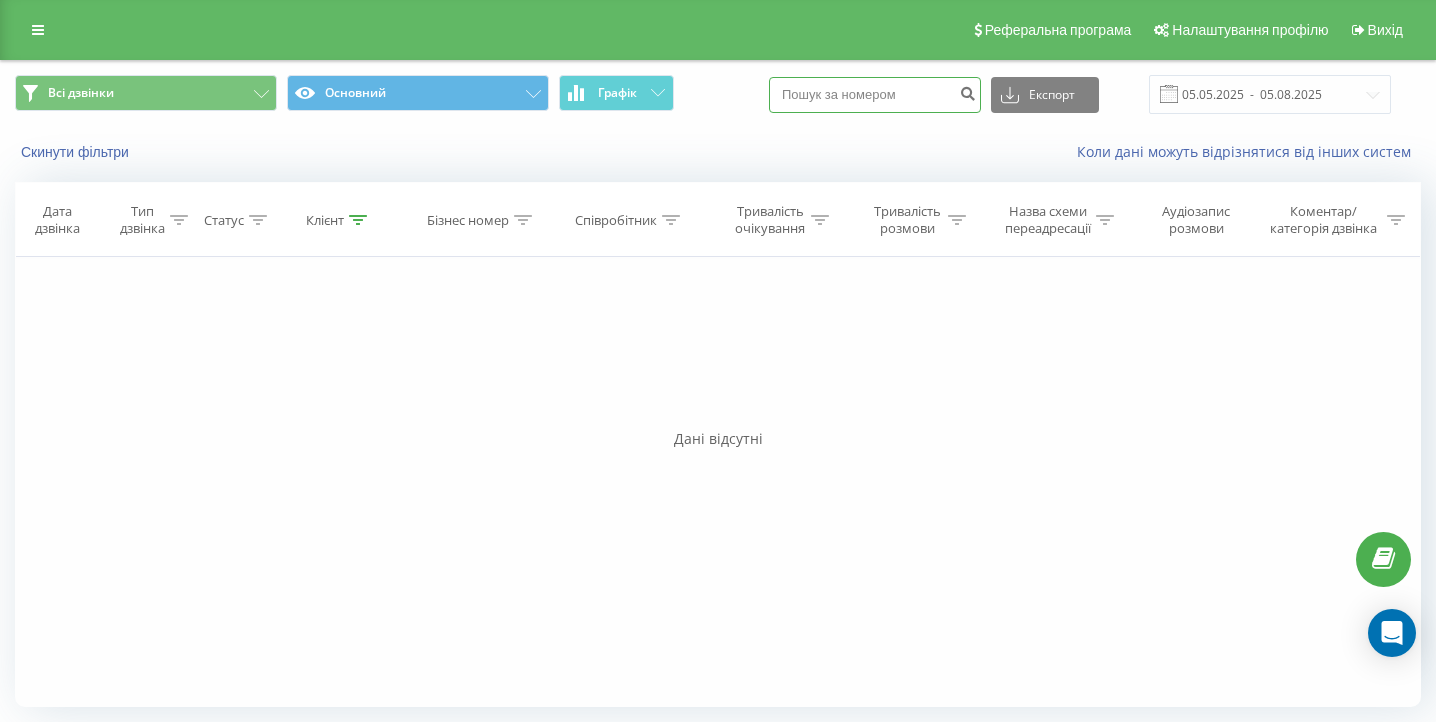 paste on "(099) 507 17 72" 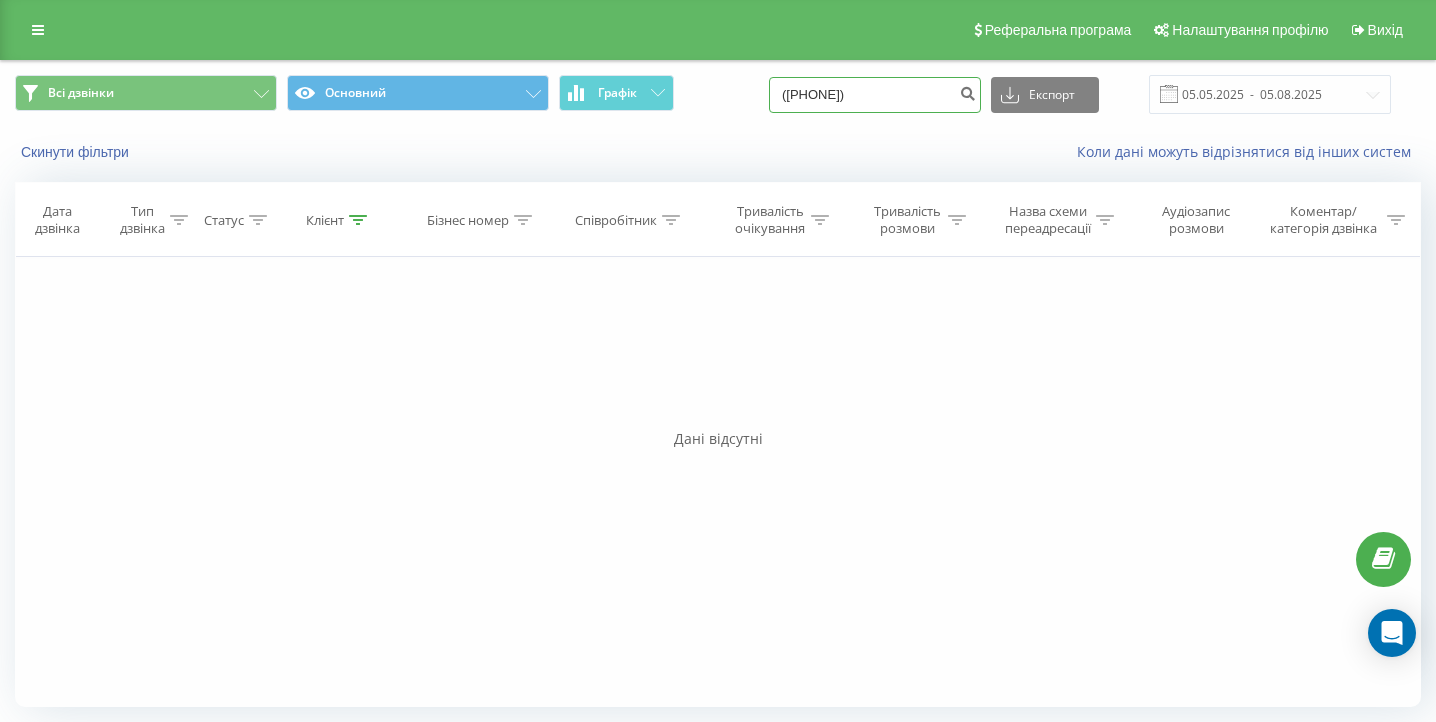 click on "(099) 507 17 72" at bounding box center [875, 95] 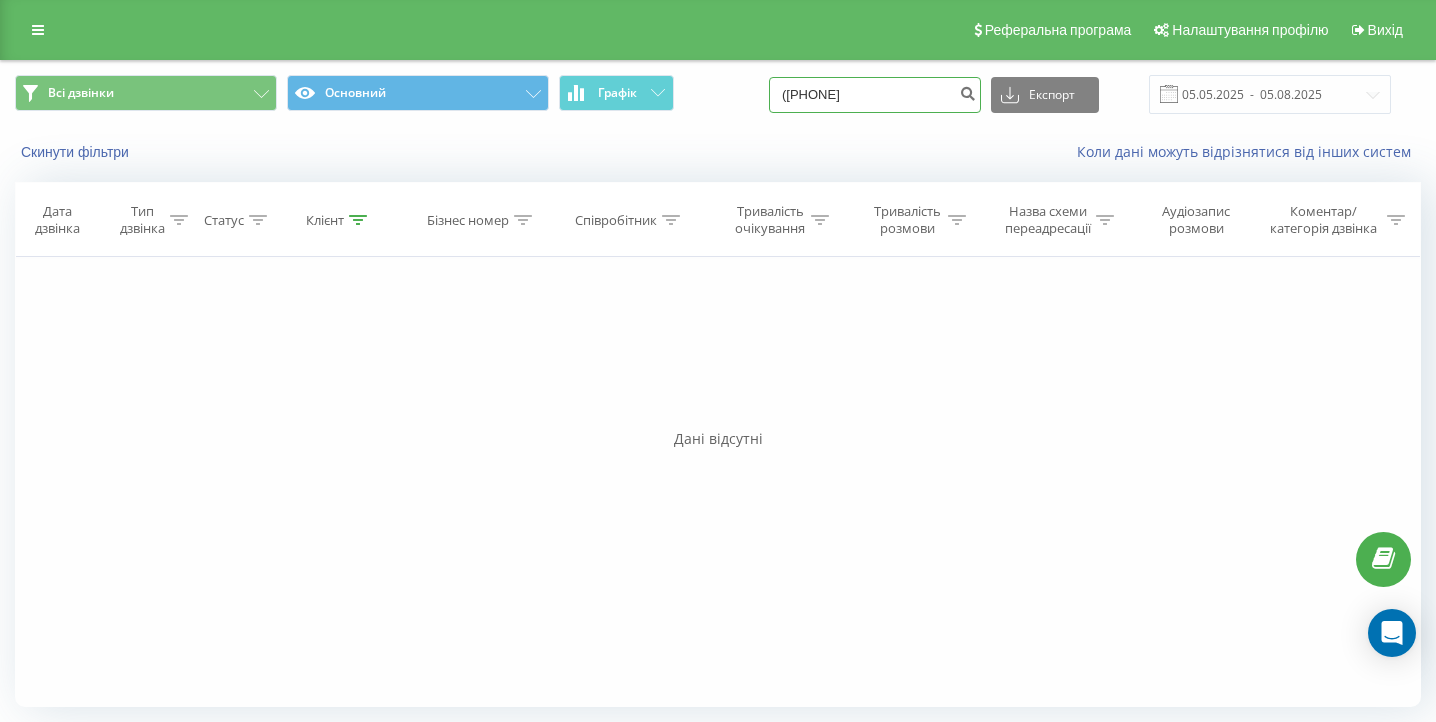 click on "(099 507 17 72" at bounding box center (875, 95) 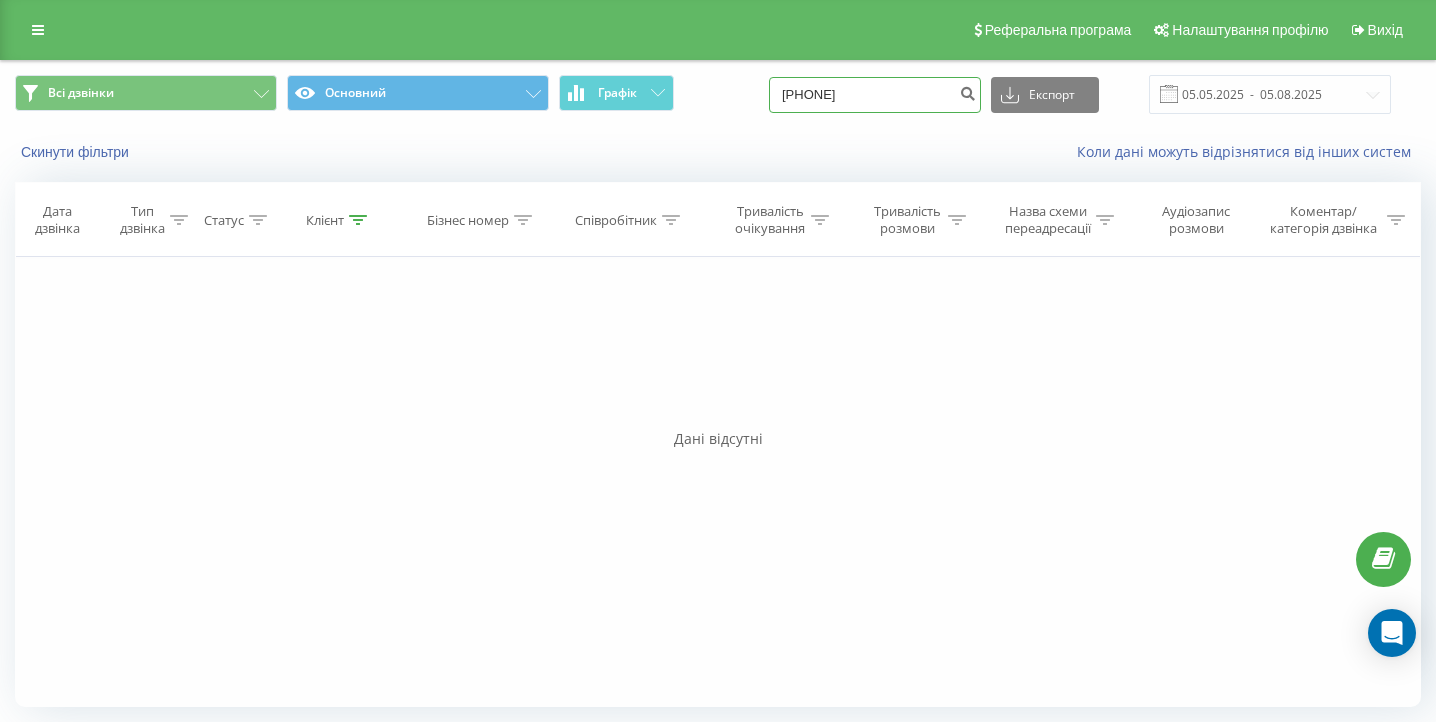 type on "099 507 17 72" 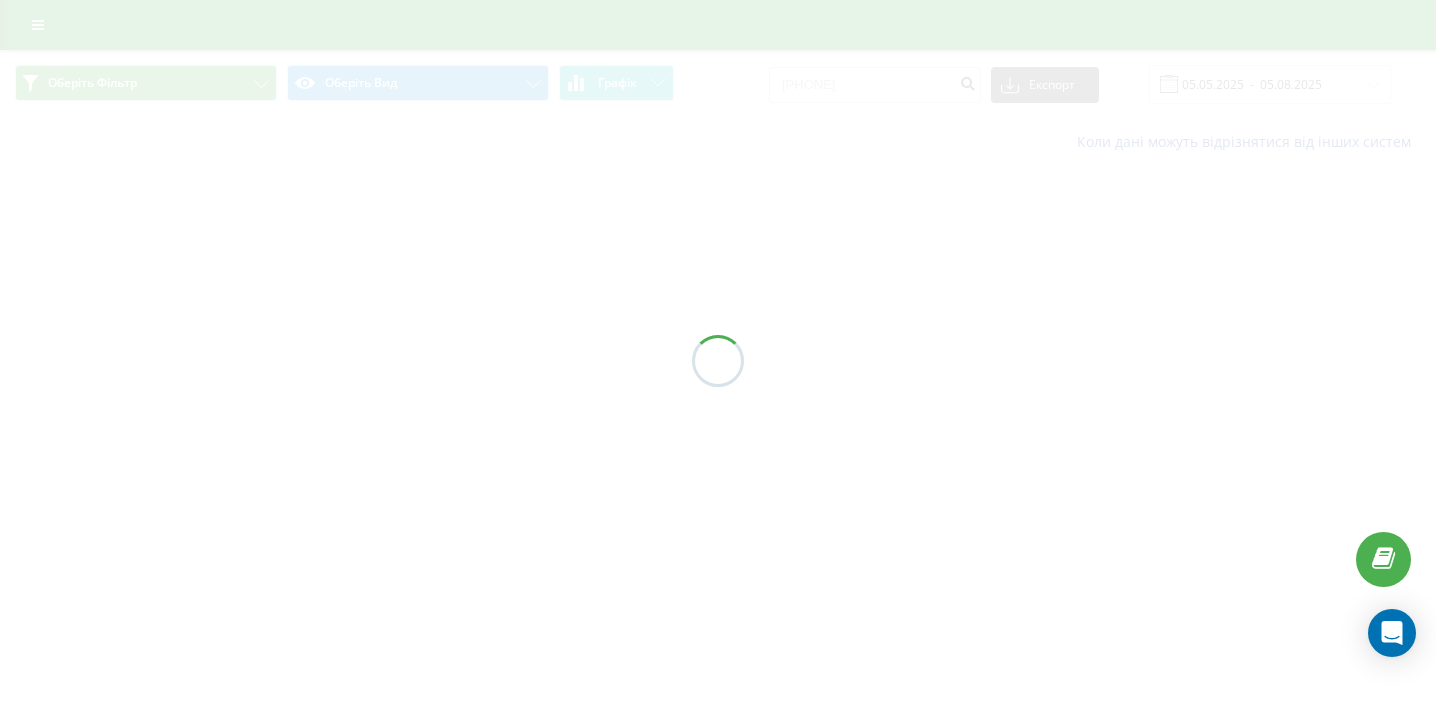 scroll, scrollTop: 0, scrollLeft: 0, axis: both 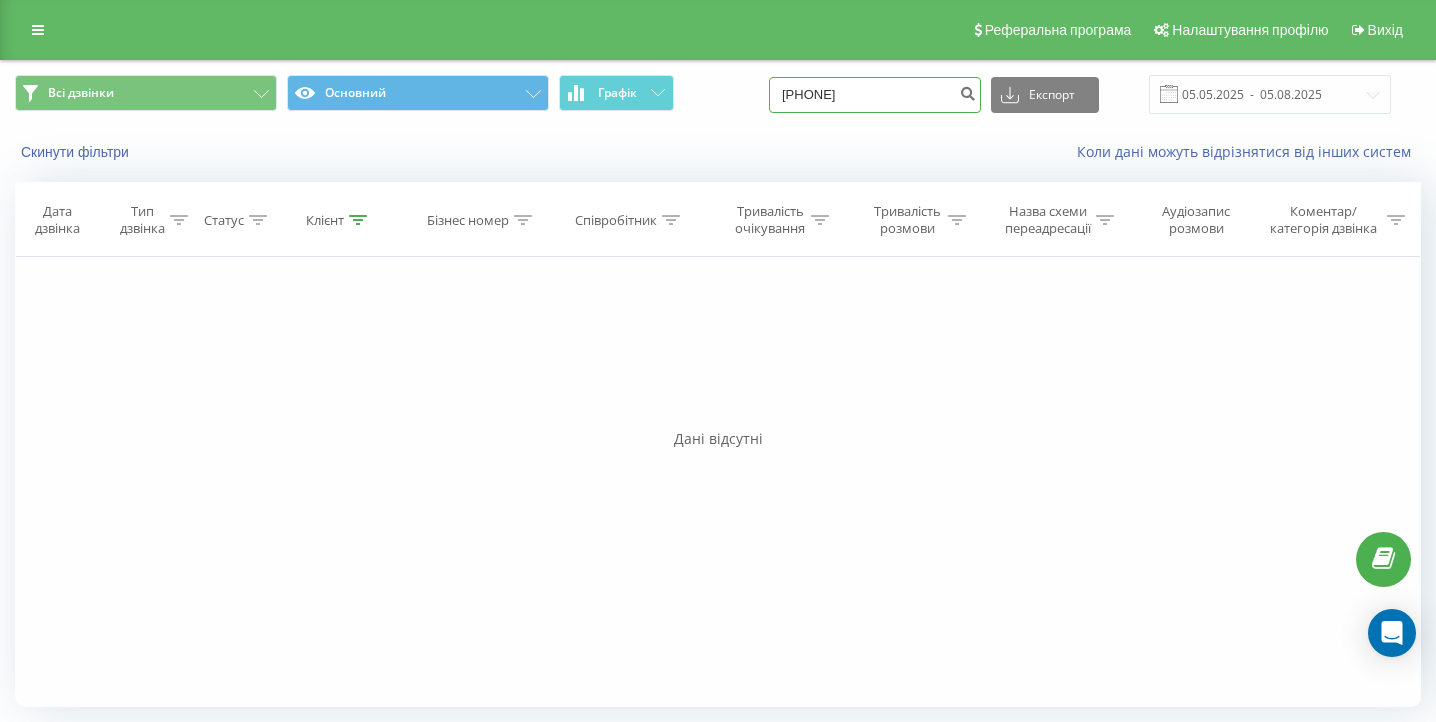 click on "[PHONE]" at bounding box center (875, 95) 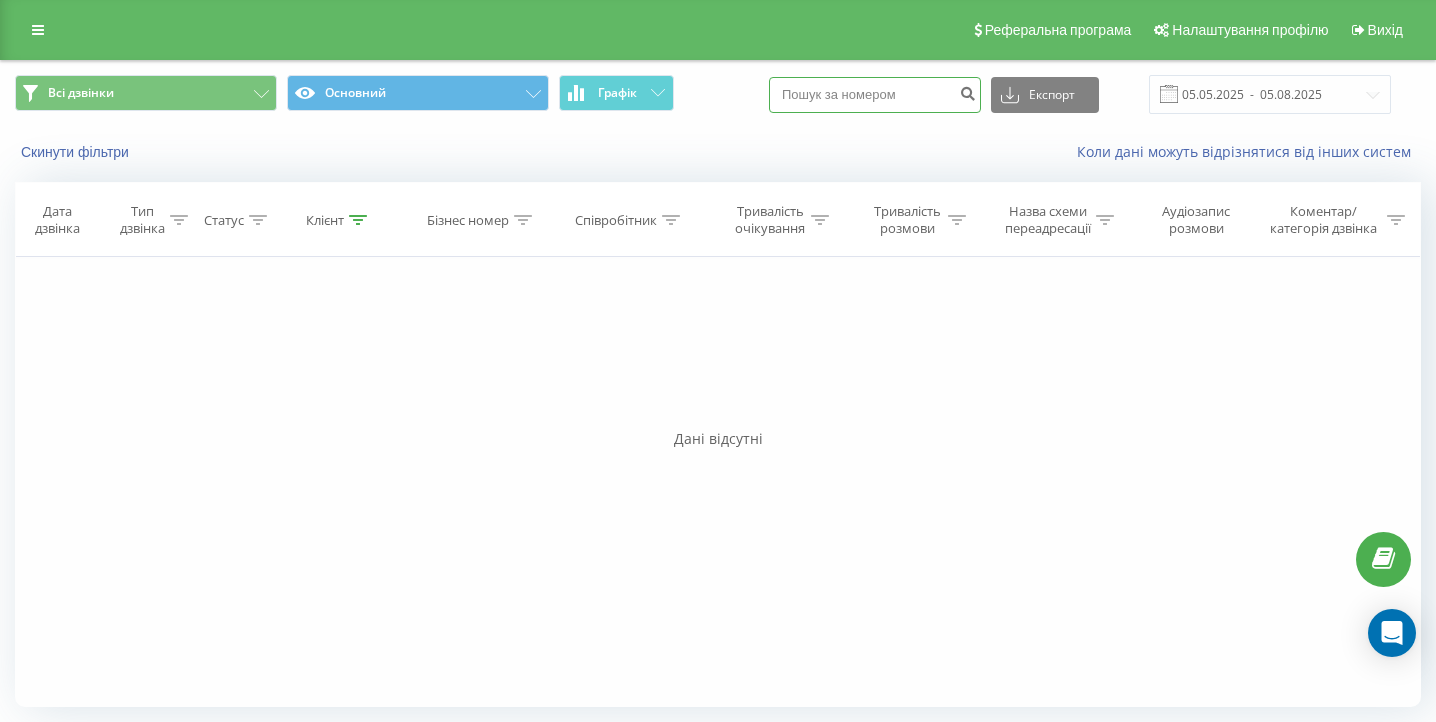paste on "[PHONE]" 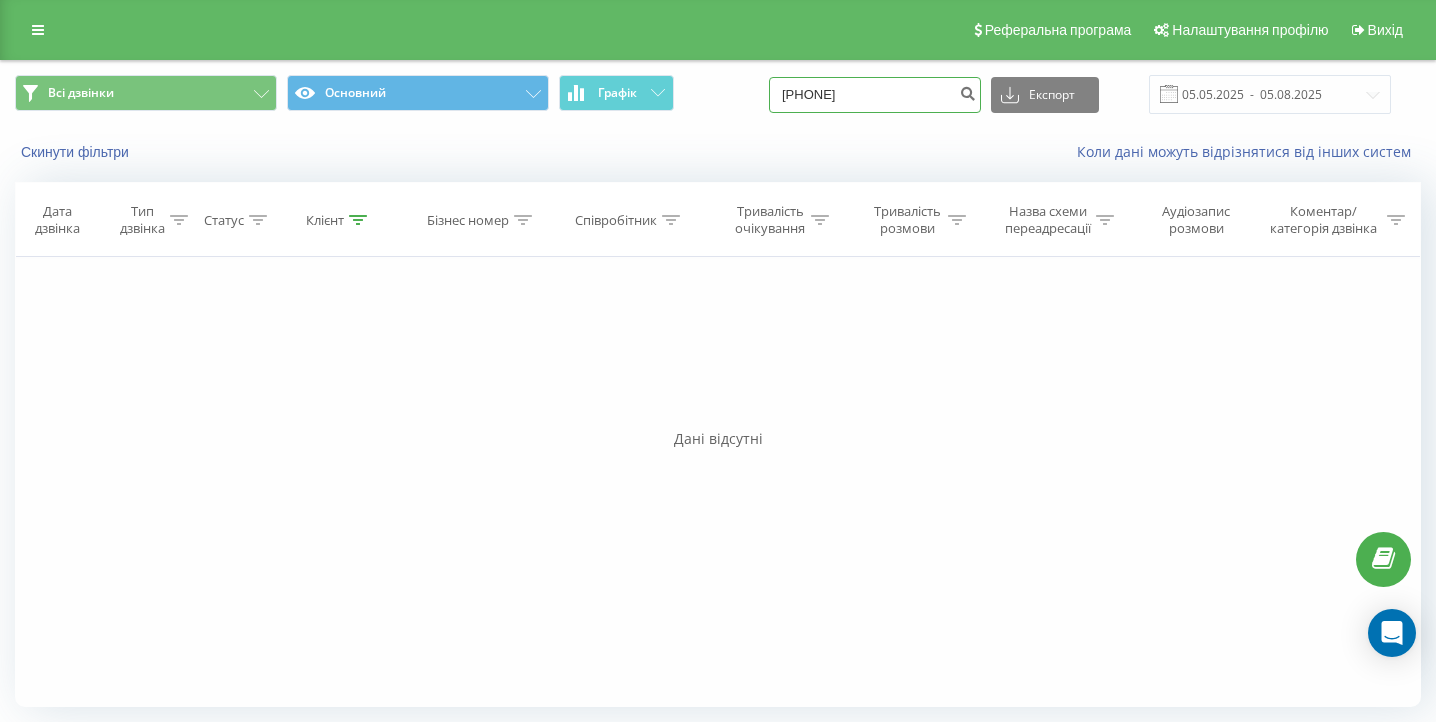 click on "[PHONE]" at bounding box center [875, 95] 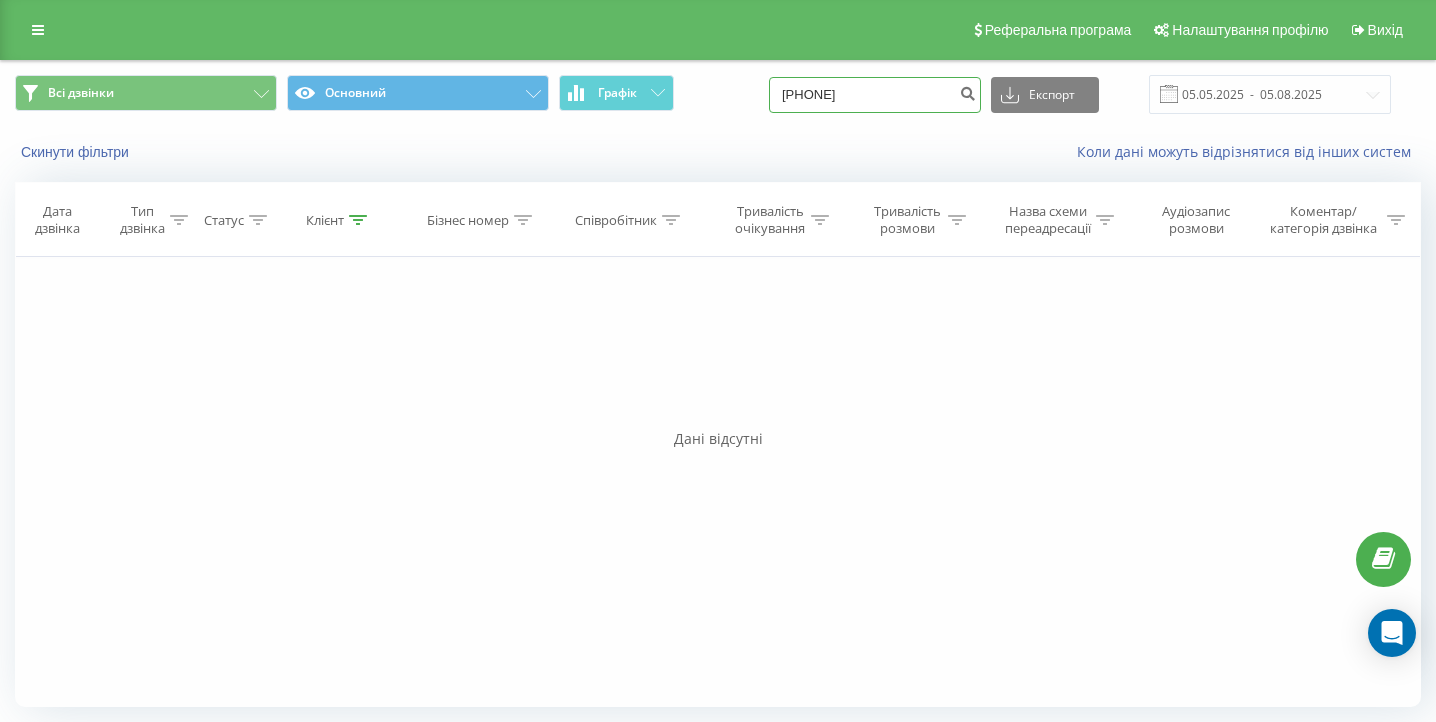click on "(095 443 44 85" at bounding box center [875, 95] 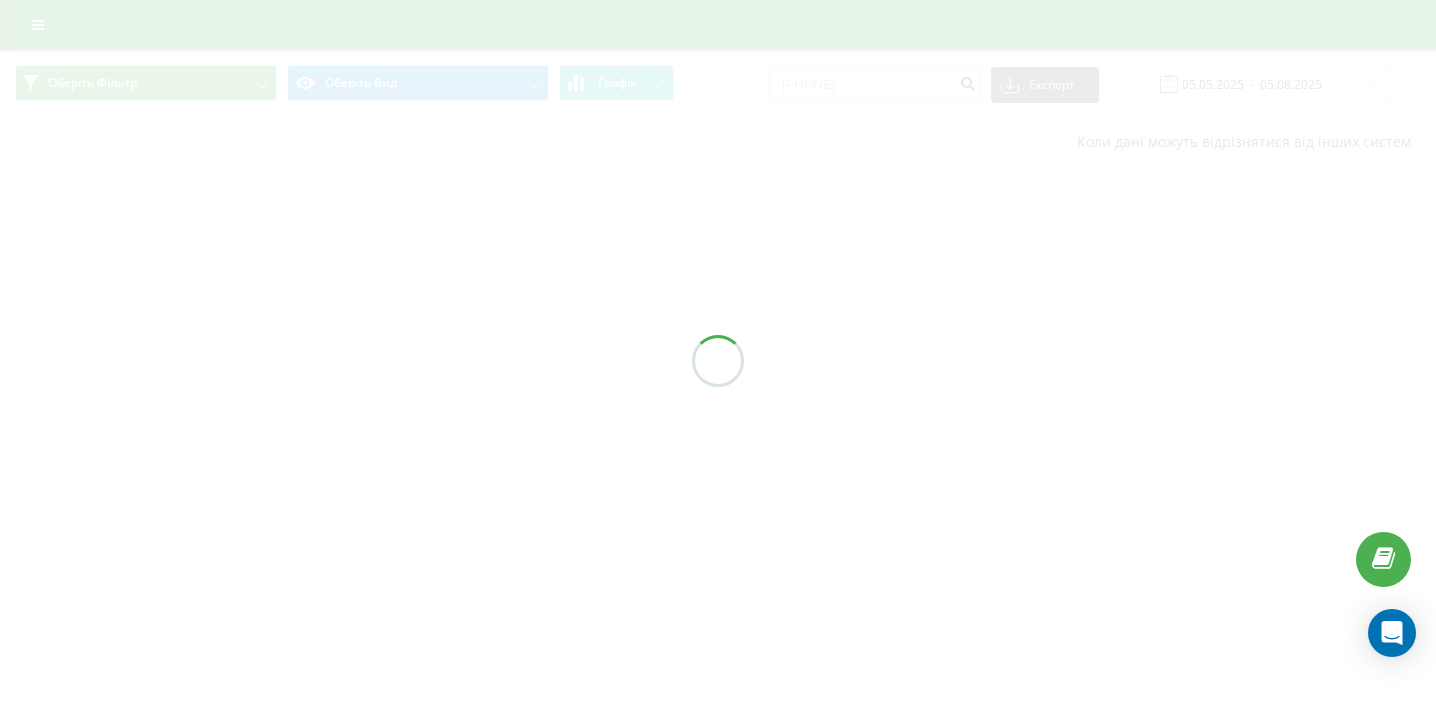 scroll, scrollTop: 0, scrollLeft: 0, axis: both 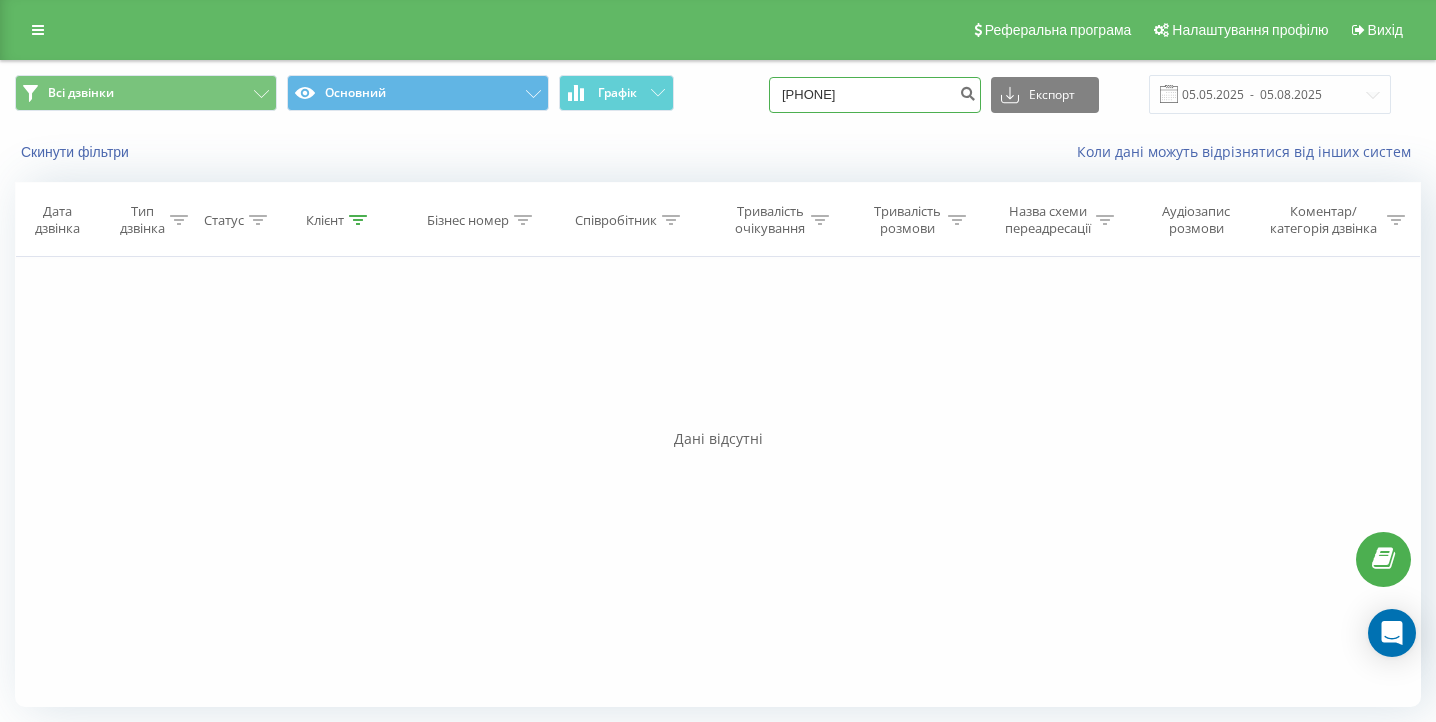 click on "0954434485" at bounding box center [875, 95] 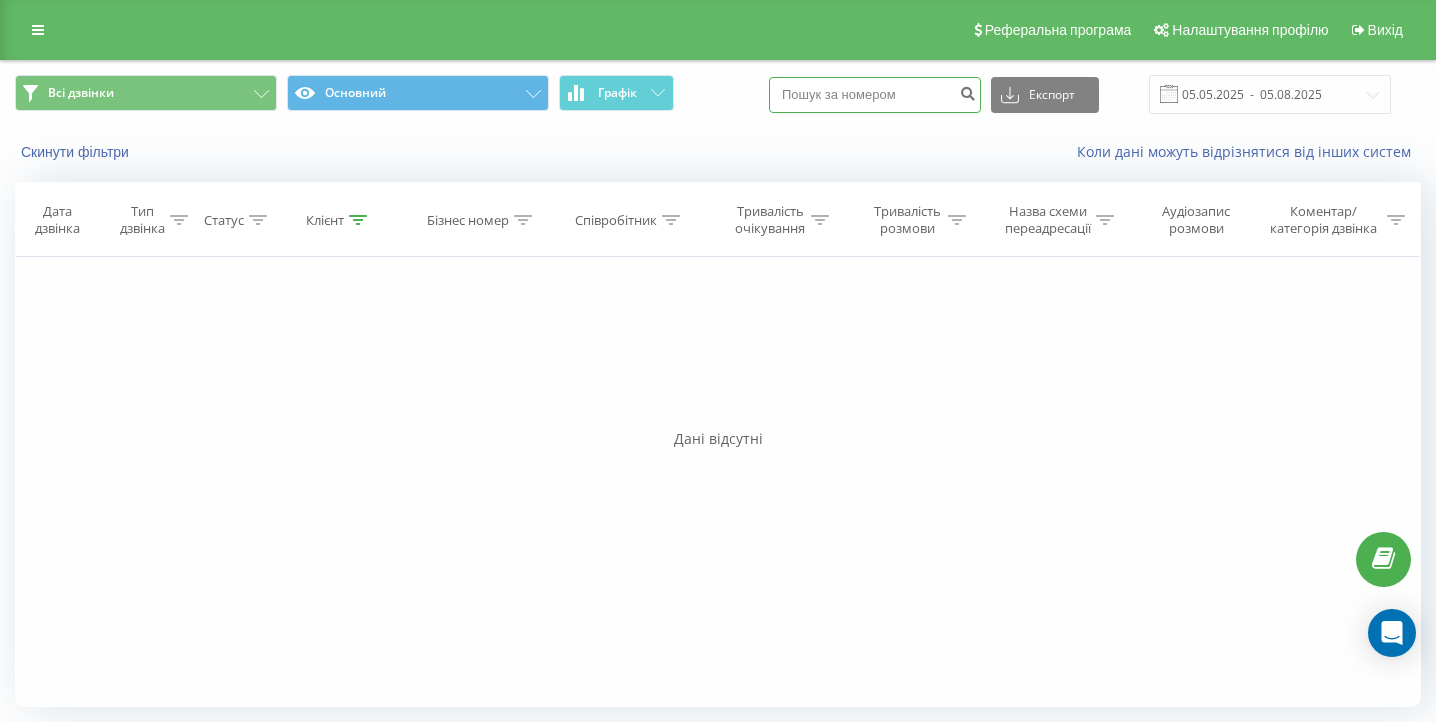 paste on "(067) 960 36 65" 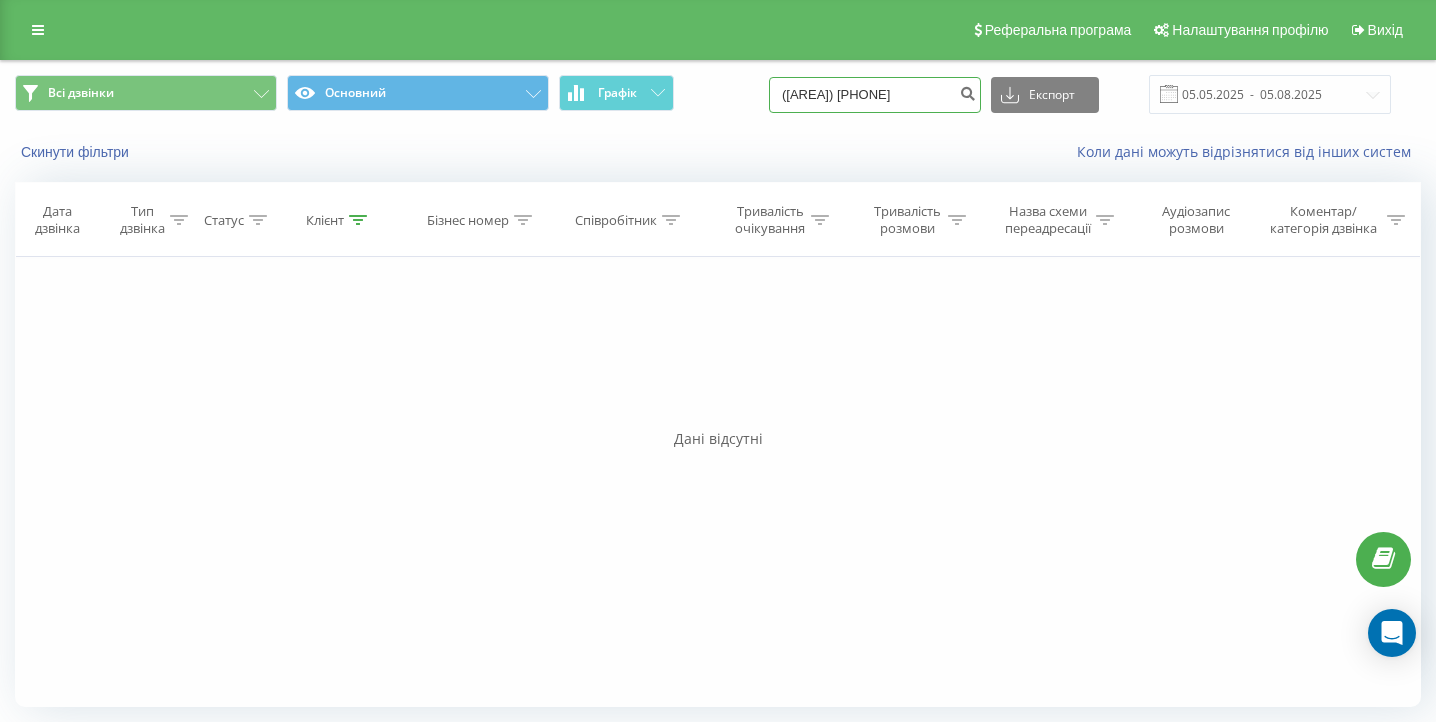 click on "(067) 960 36 65" at bounding box center [875, 95] 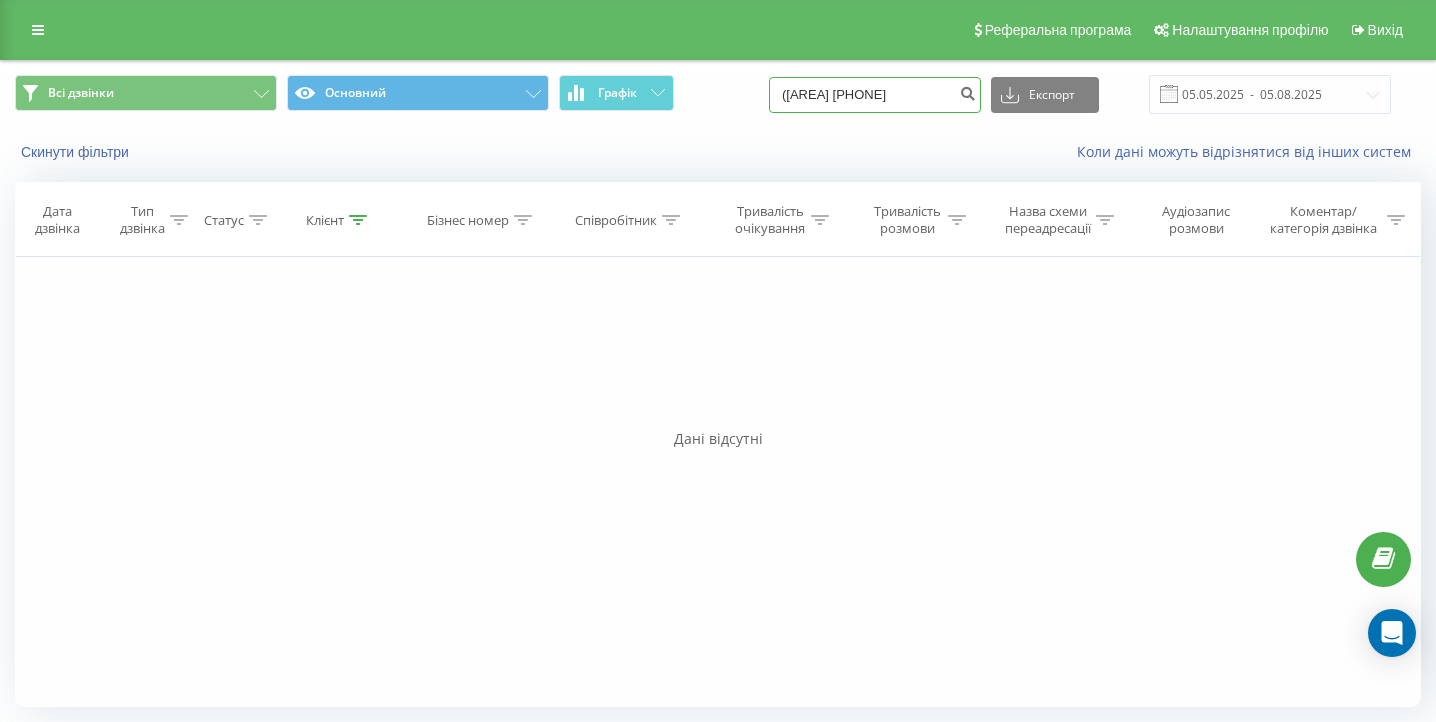 click on "(067 960 36 65" at bounding box center (875, 95) 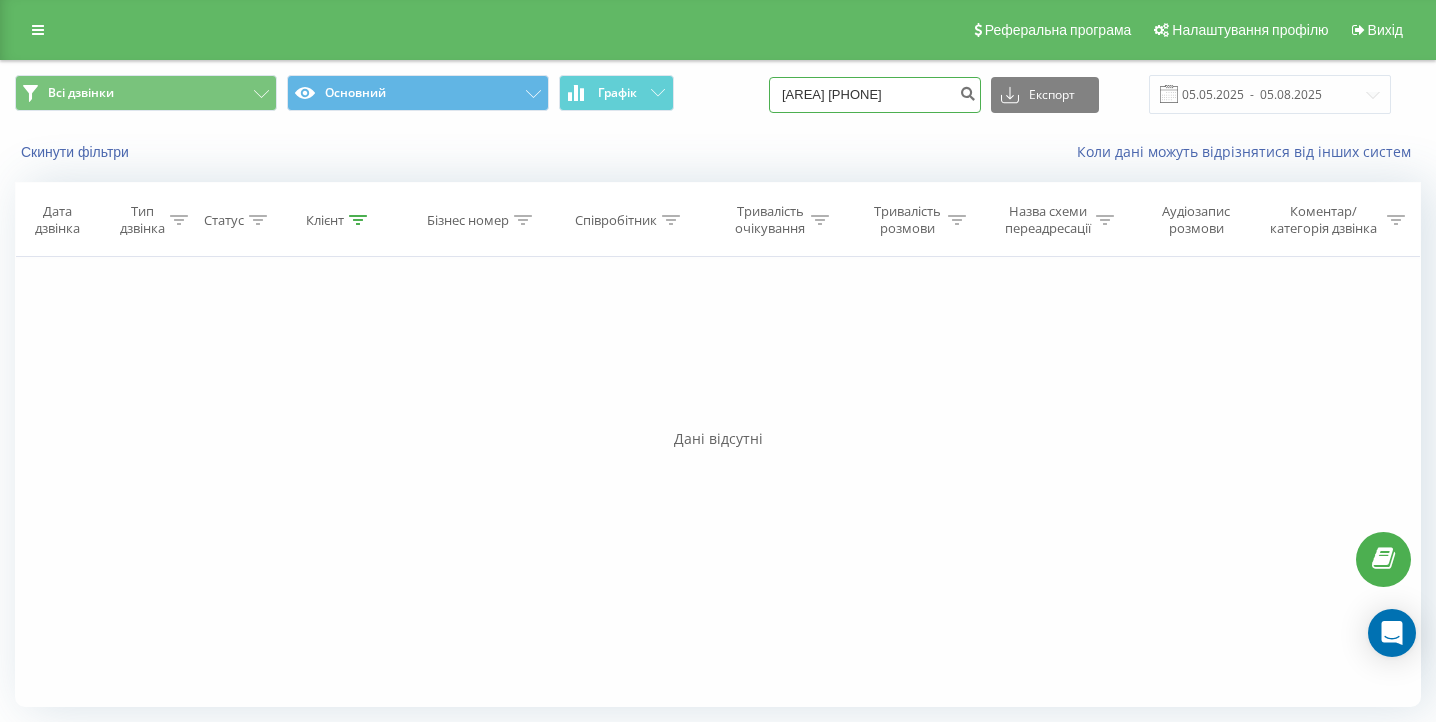 type on "067 960 36 65" 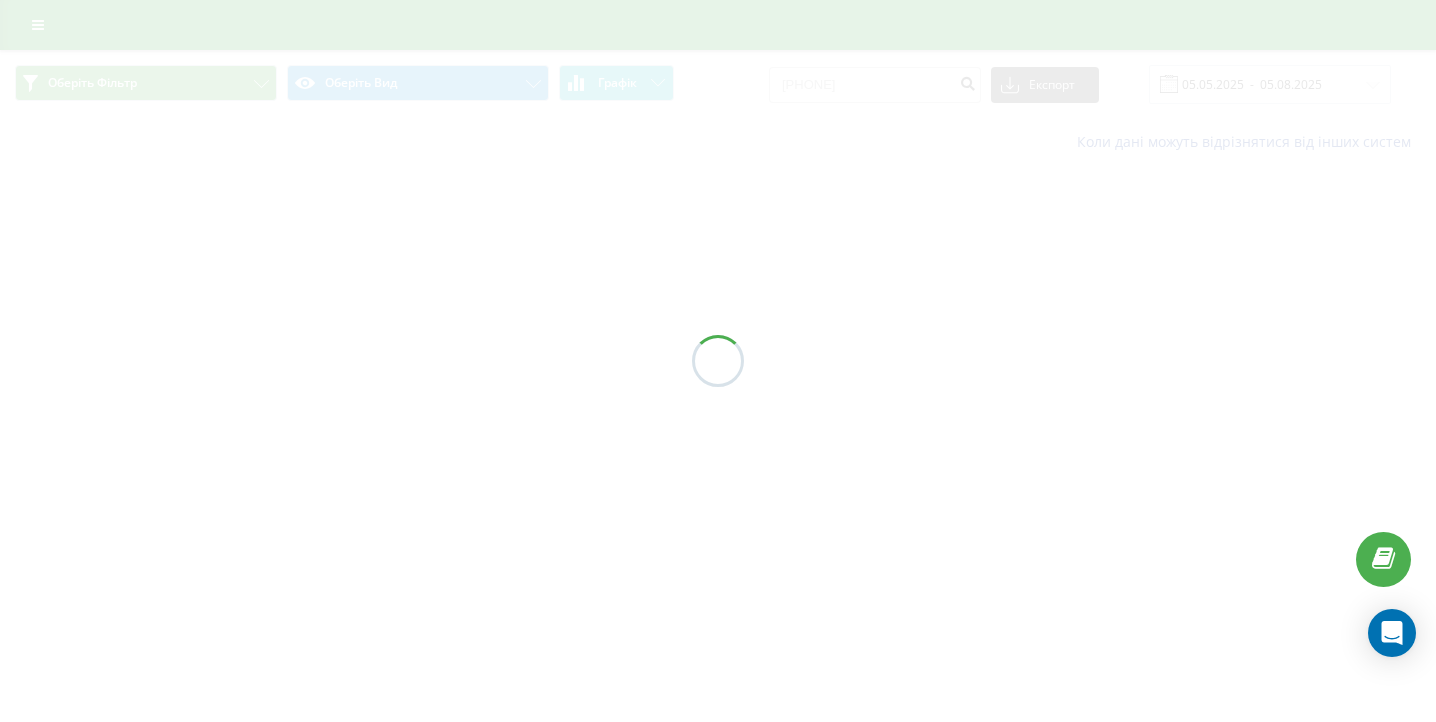 scroll, scrollTop: 0, scrollLeft: 0, axis: both 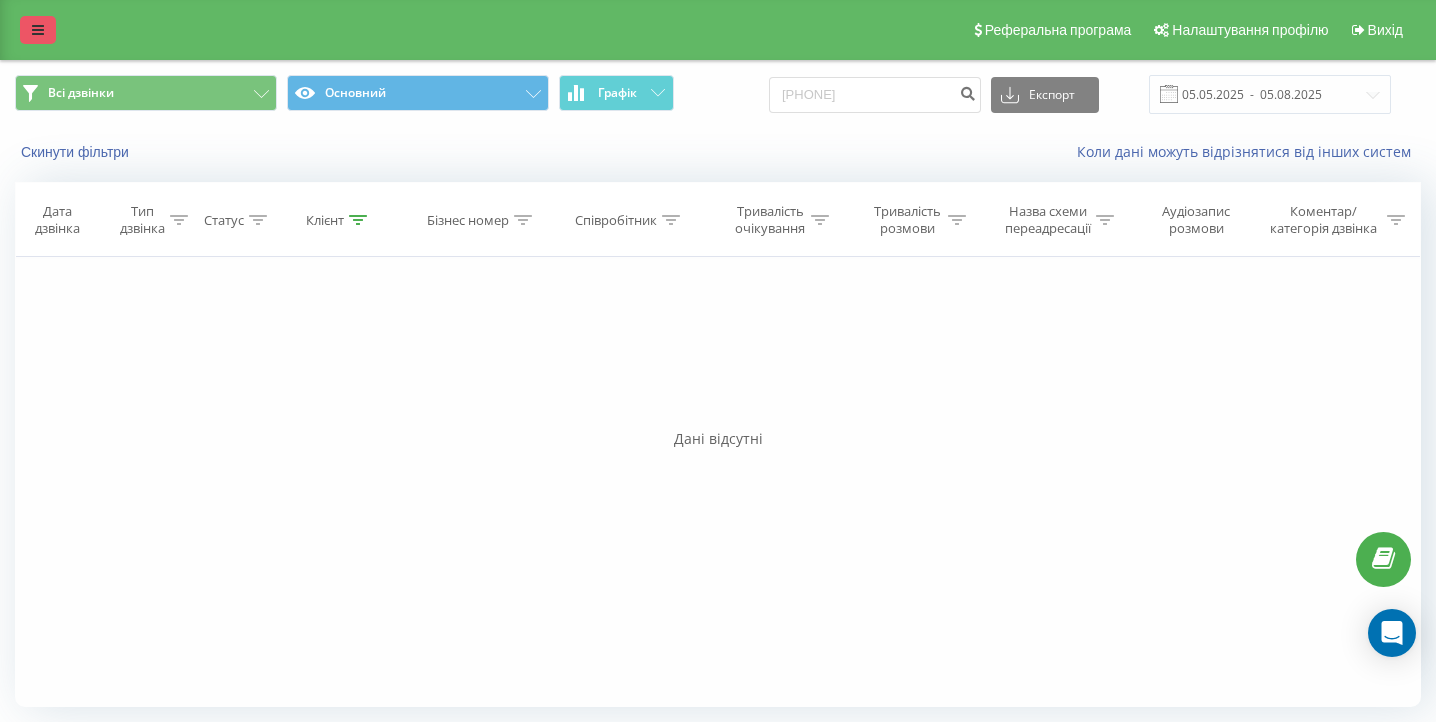 click at bounding box center [38, 30] 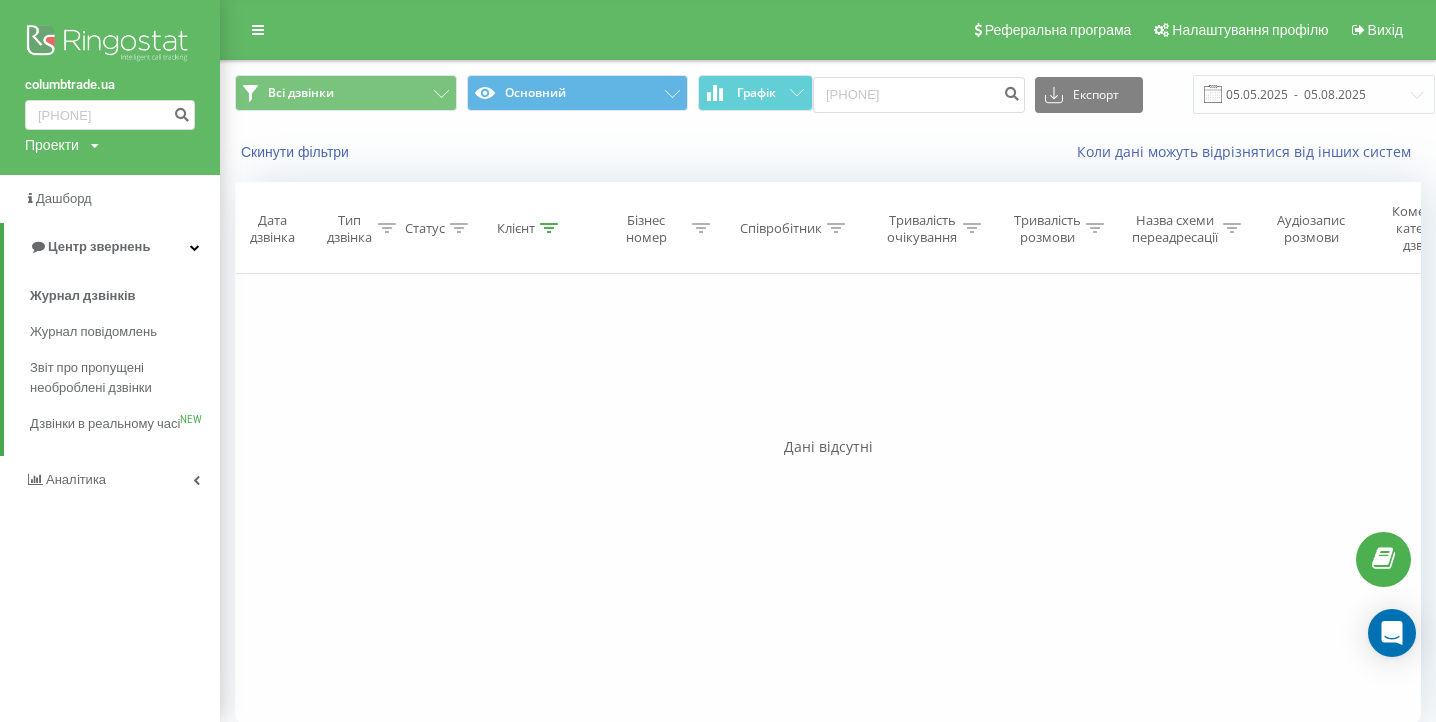 click on "Аналiтика" at bounding box center [76, 479] 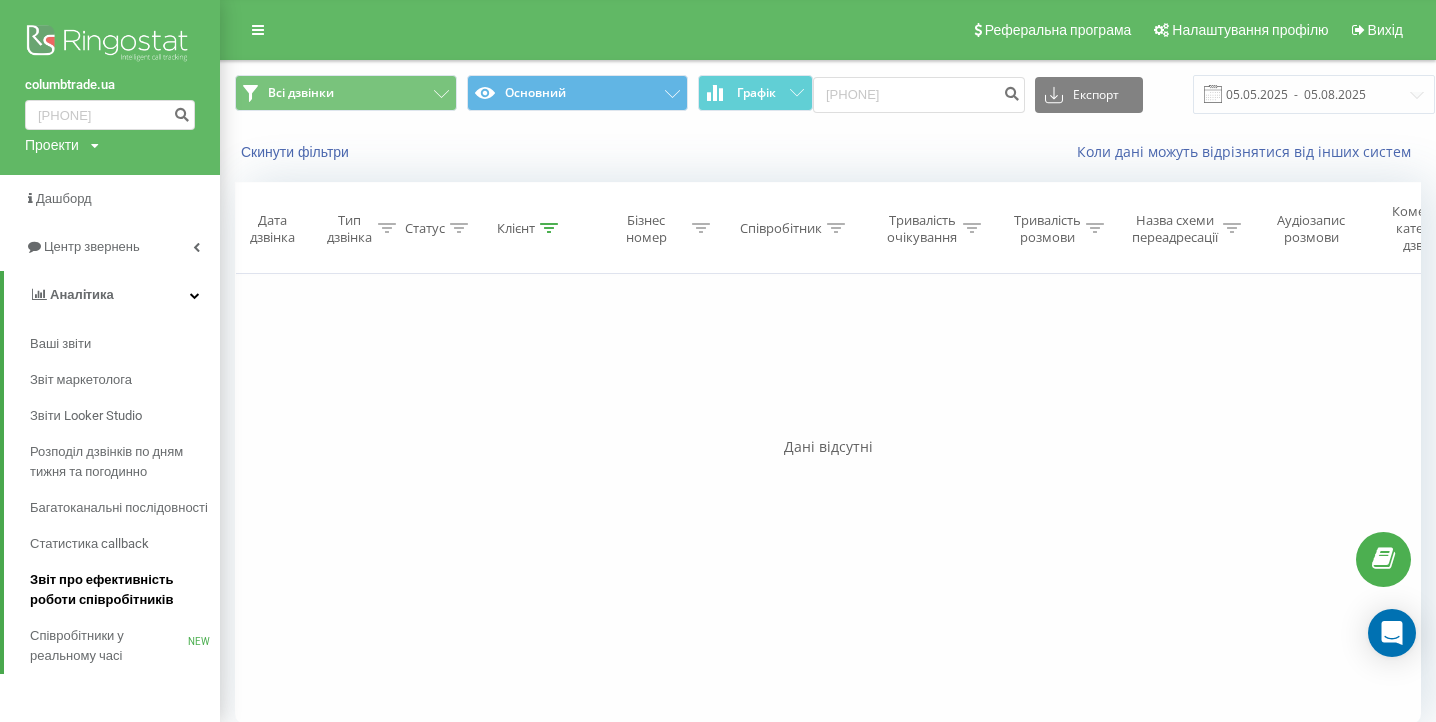 click on "Звіт про ефективність роботи співробітників" at bounding box center [120, 590] 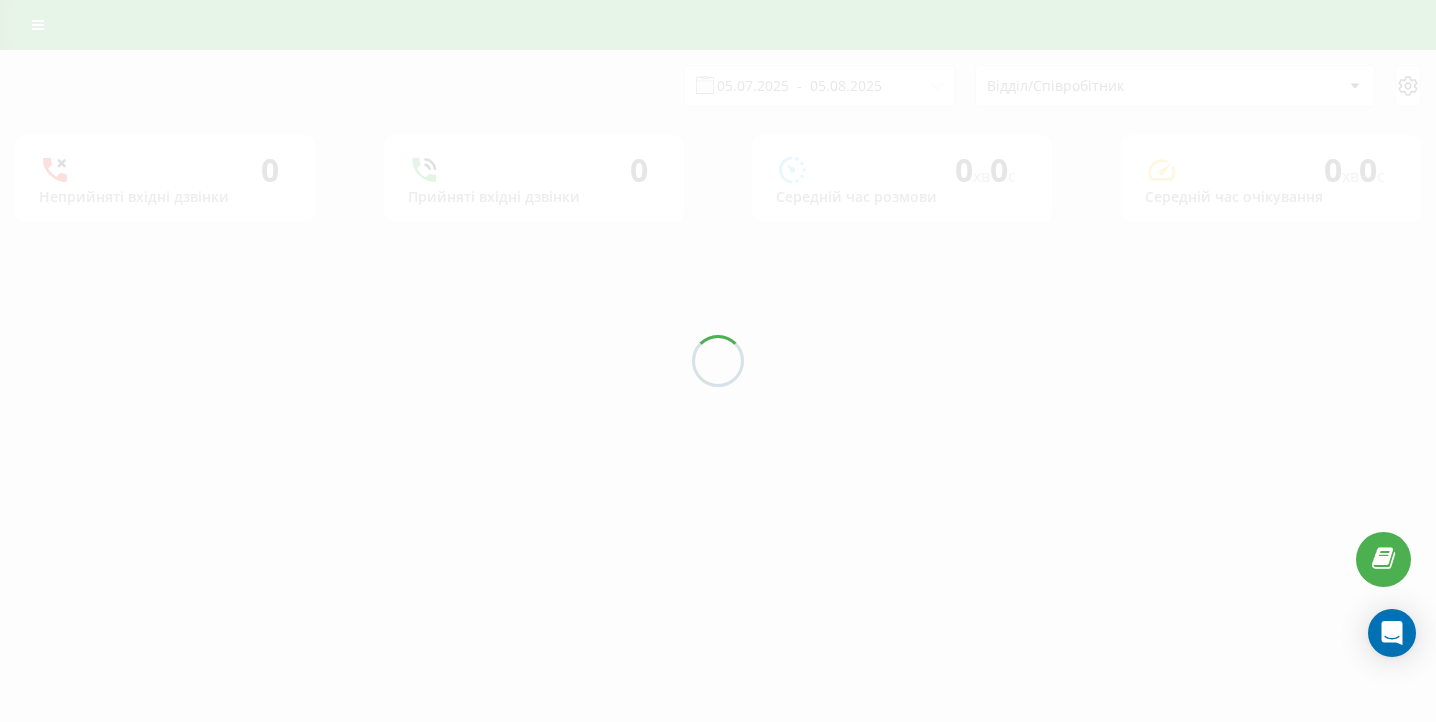 scroll, scrollTop: 0, scrollLeft: 0, axis: both 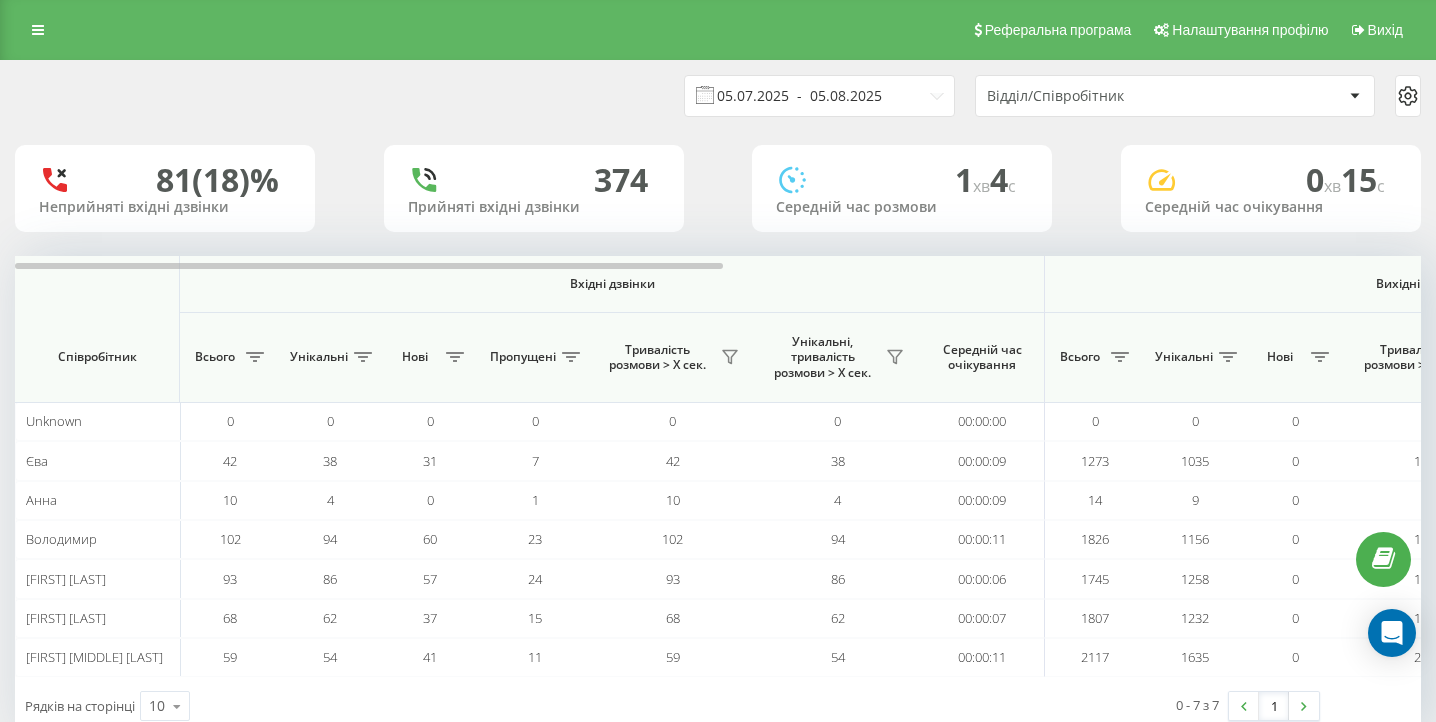 click on "05.07.2025  -  05.08.2025" at bounding box center [819, 96] 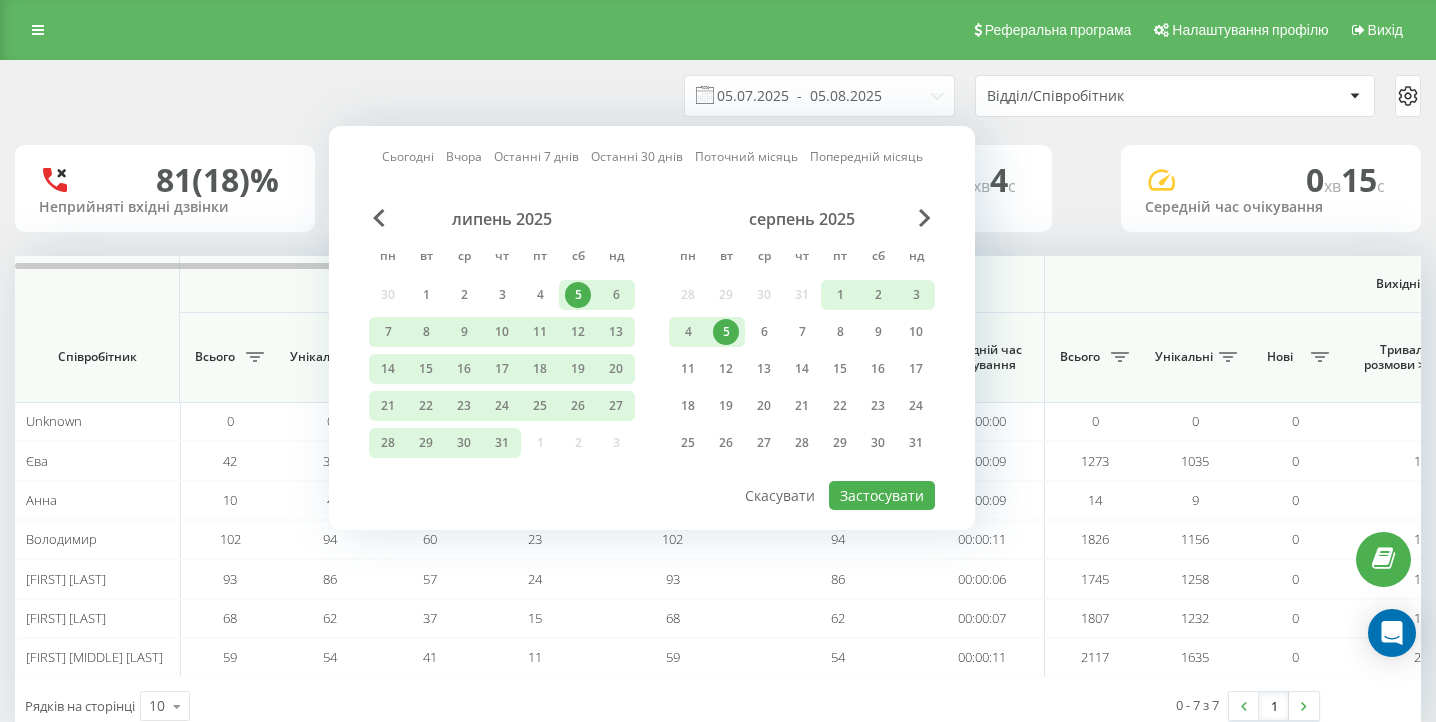 click on "5" at bounding box center [726, 332] 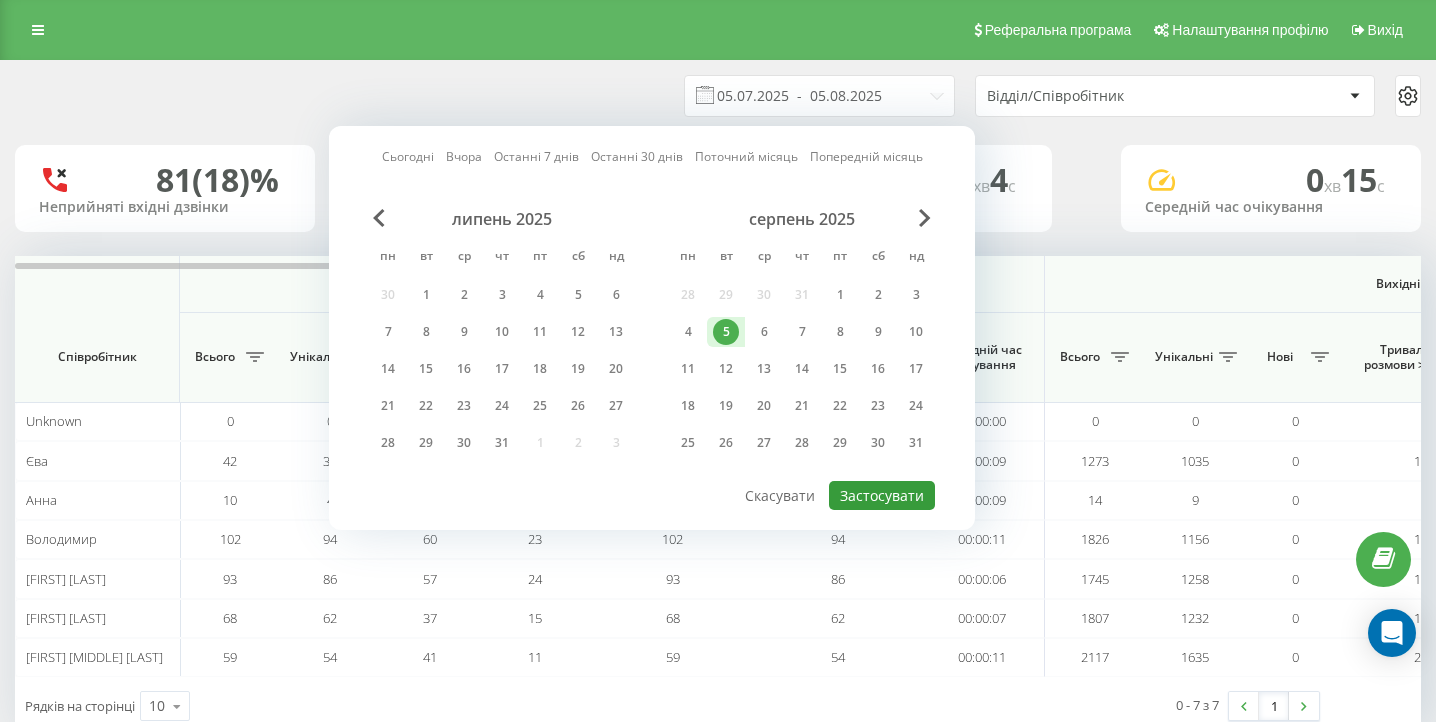 click on "Застосувати" at bounding box center (882, 495) 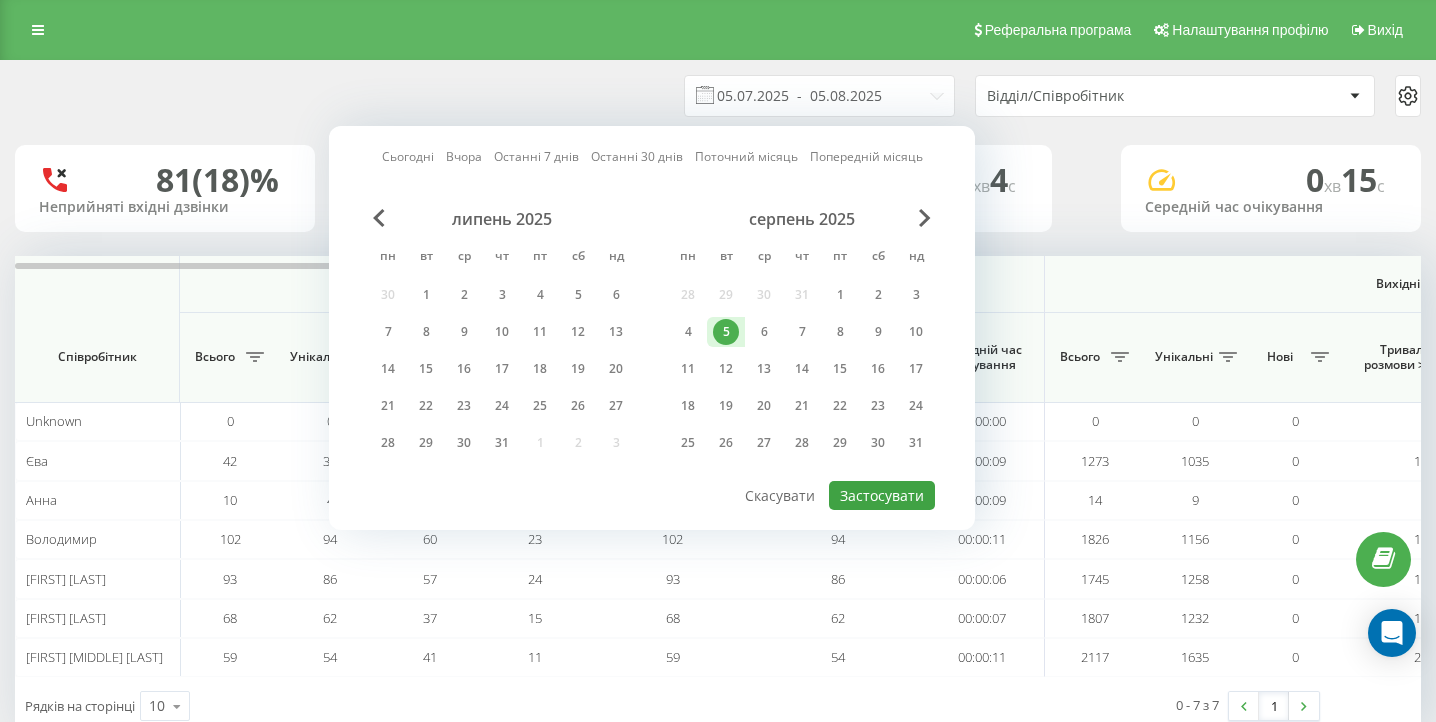 type on "05.08.2025  -  05.08.2025" 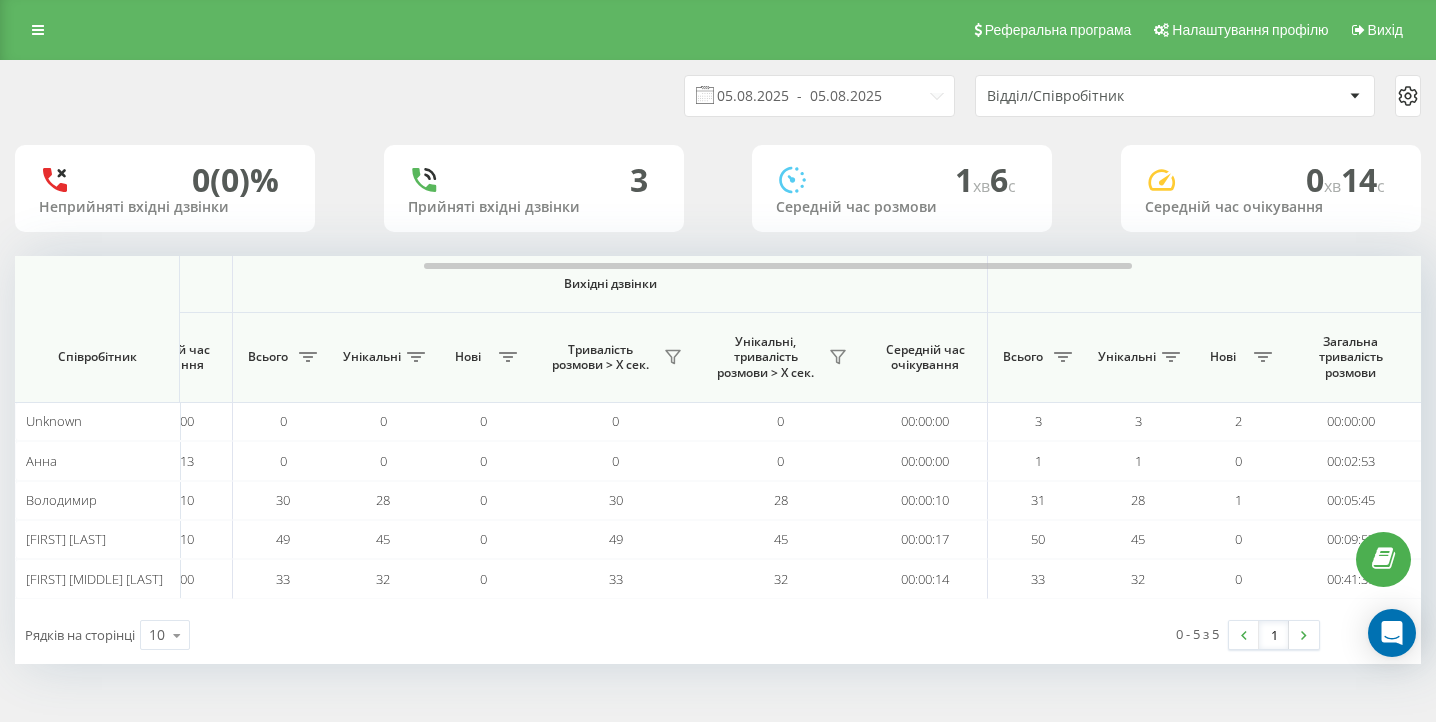 scroll, scrollTop: 0, scrollLeft: 1384, axis: horizontal 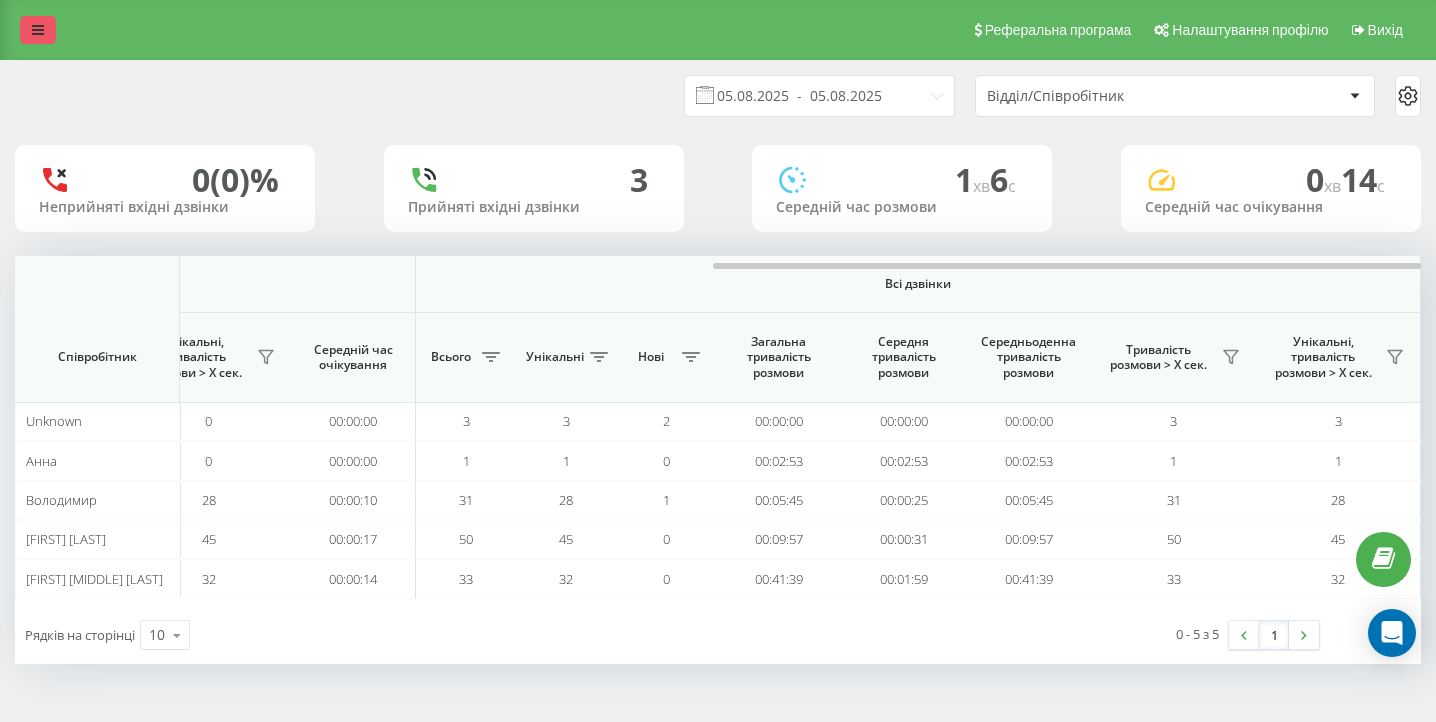 click at bounding box center [38, 30] 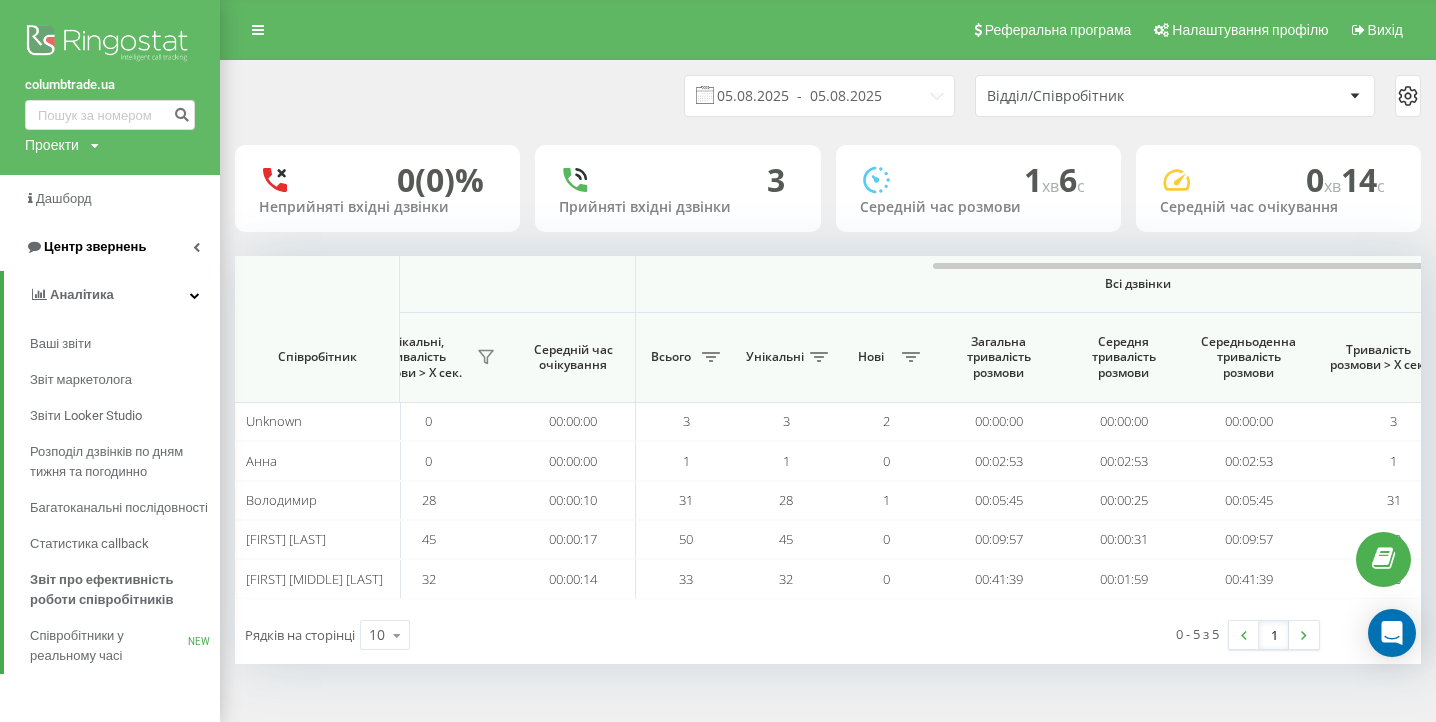 click on "Центр звернень" at bounding box center (95, 246) 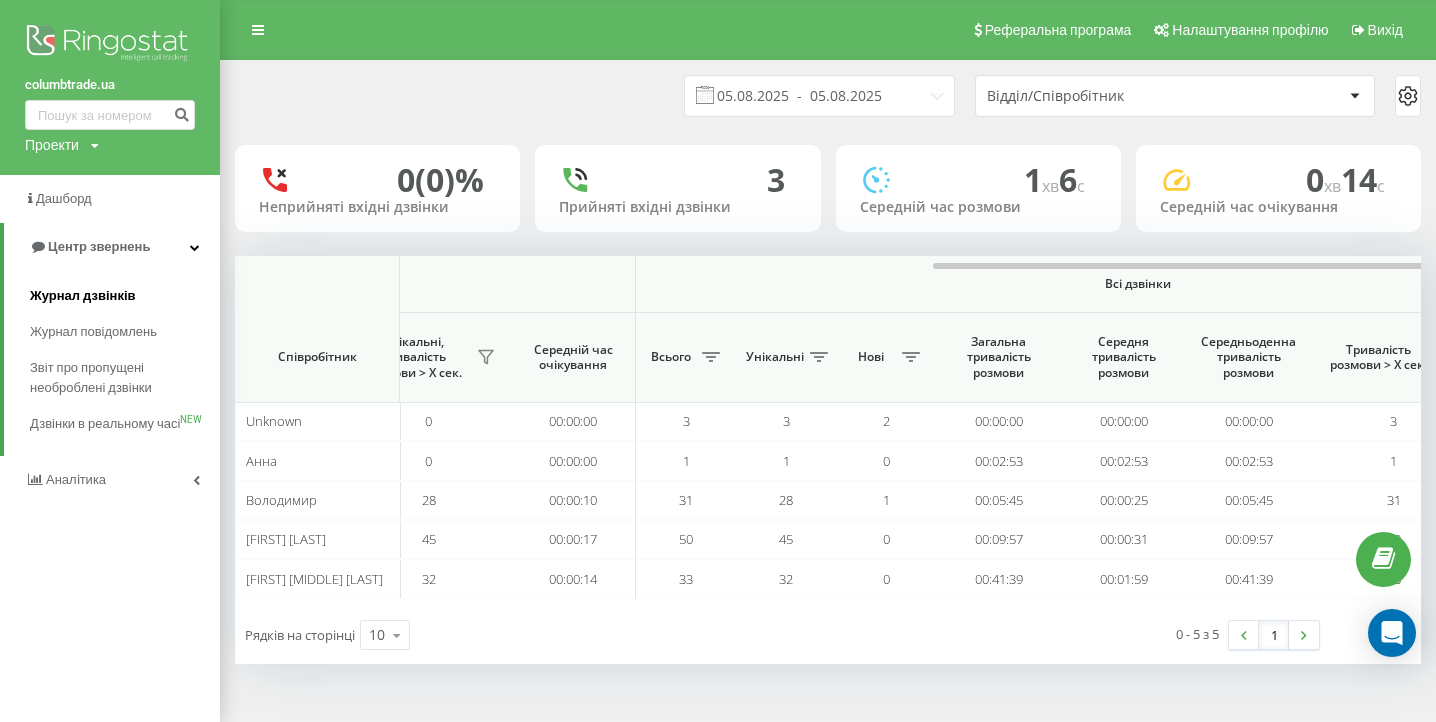 click on "Журнал дзвінків" at bounding box center [83, 296] 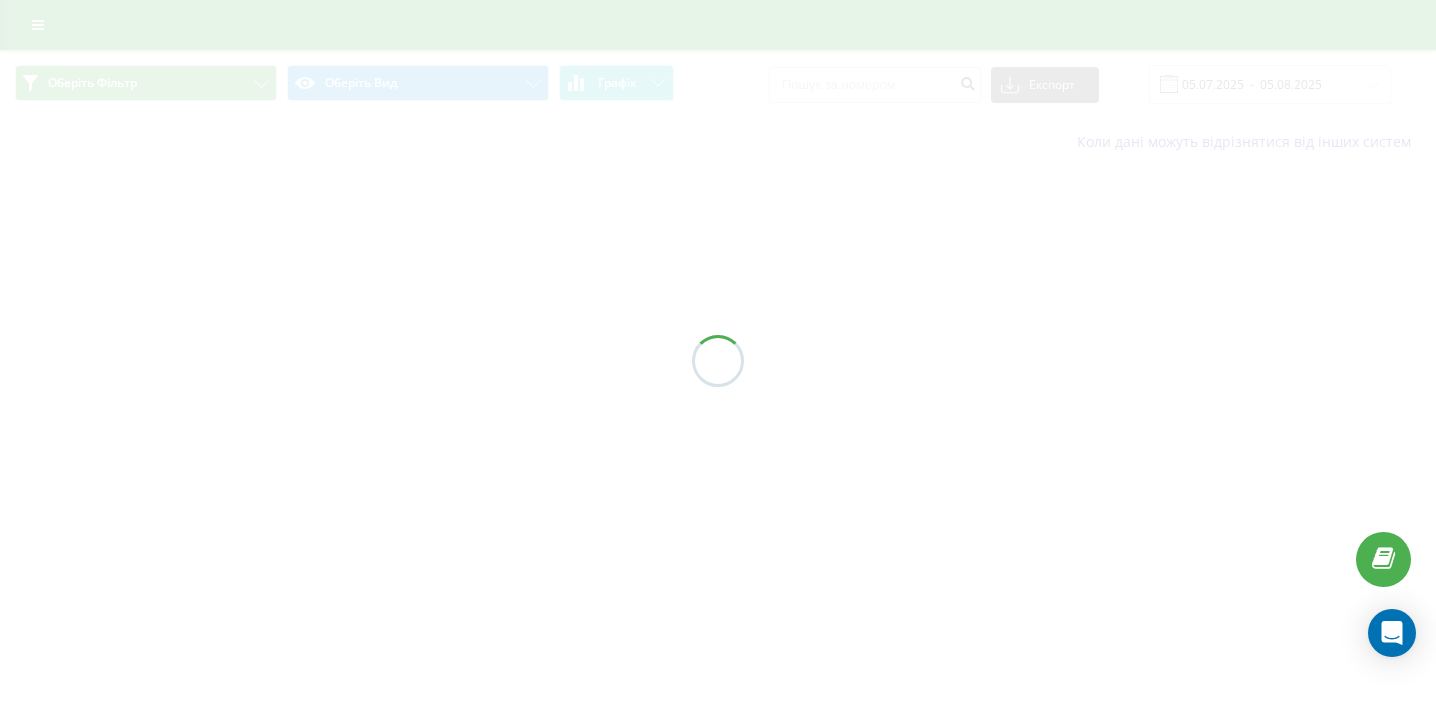 scroll, scrollTop: 0, scrollLeft: 0, axis: both 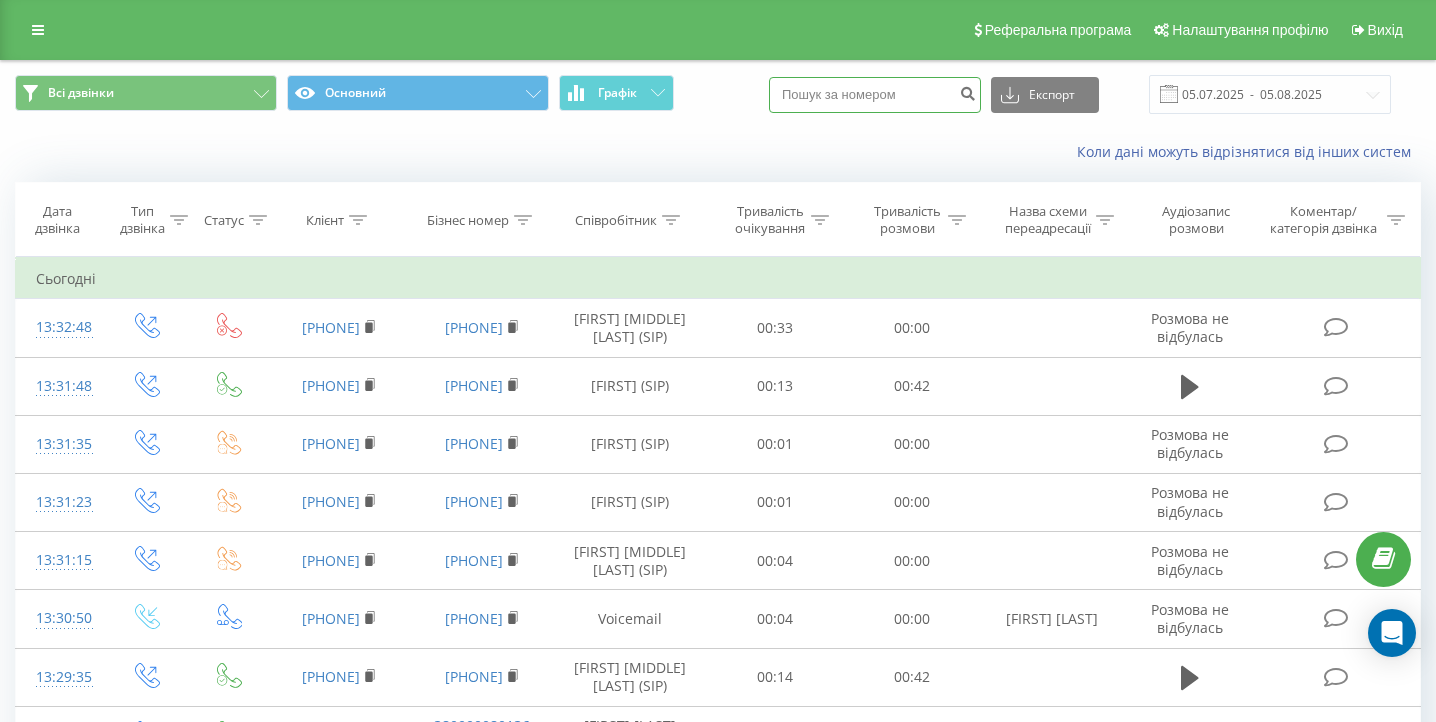click at bounding box center [875, 95] 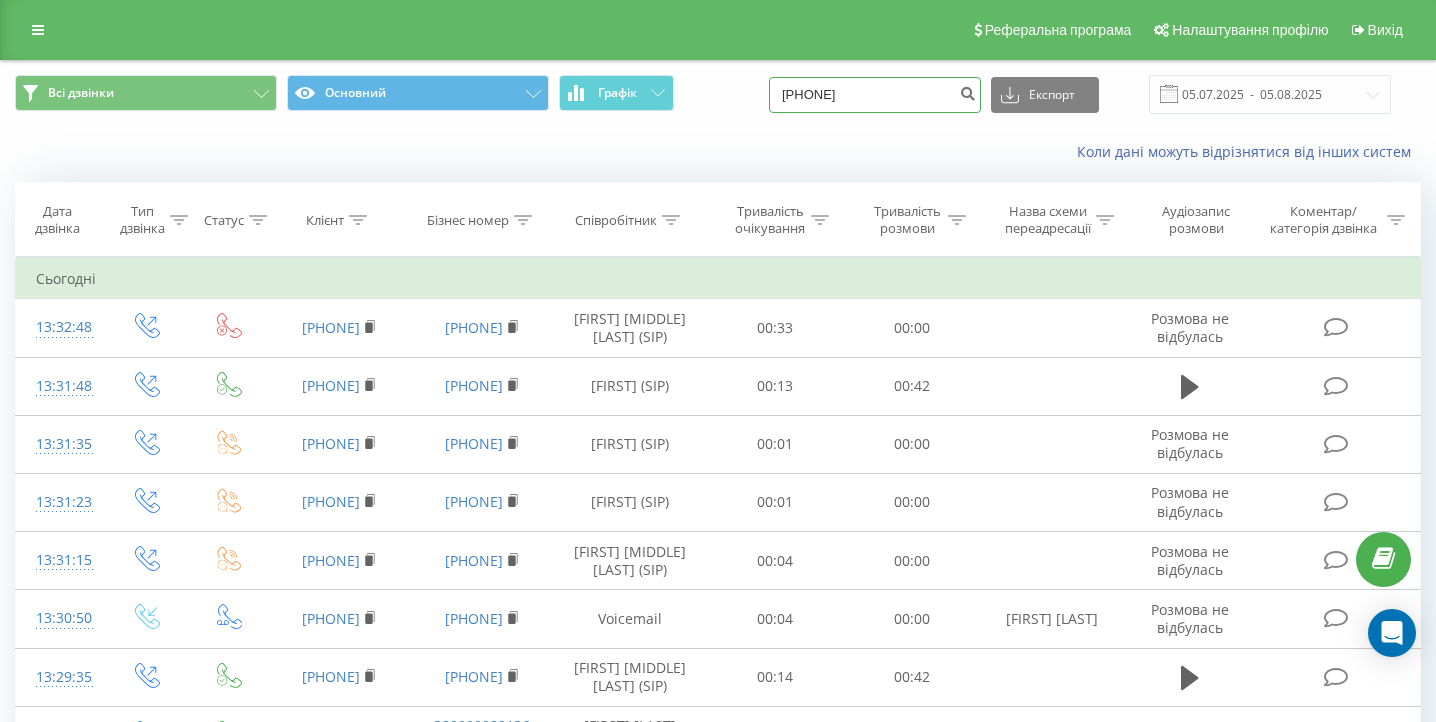 click on "(097) 902 66 72" at bounding box center [875, 95] 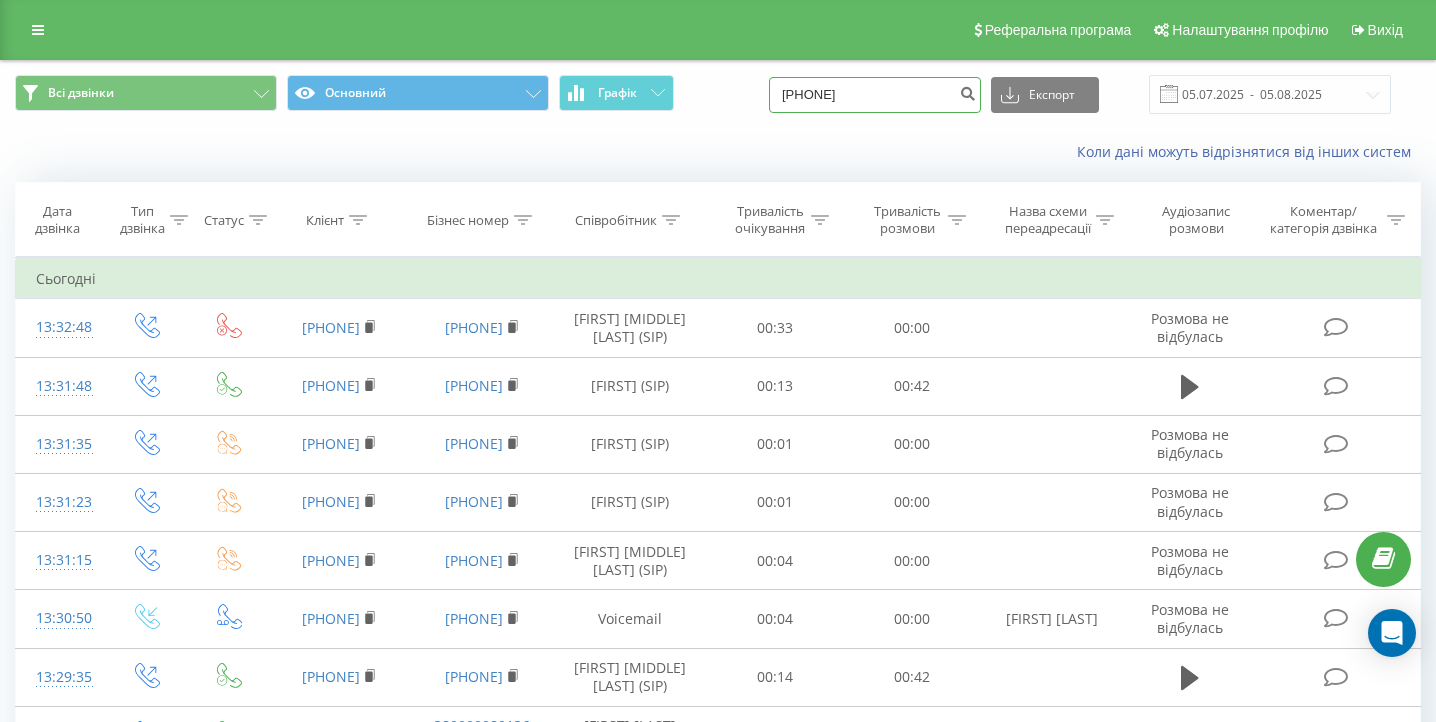 type on "097 902 66 72" 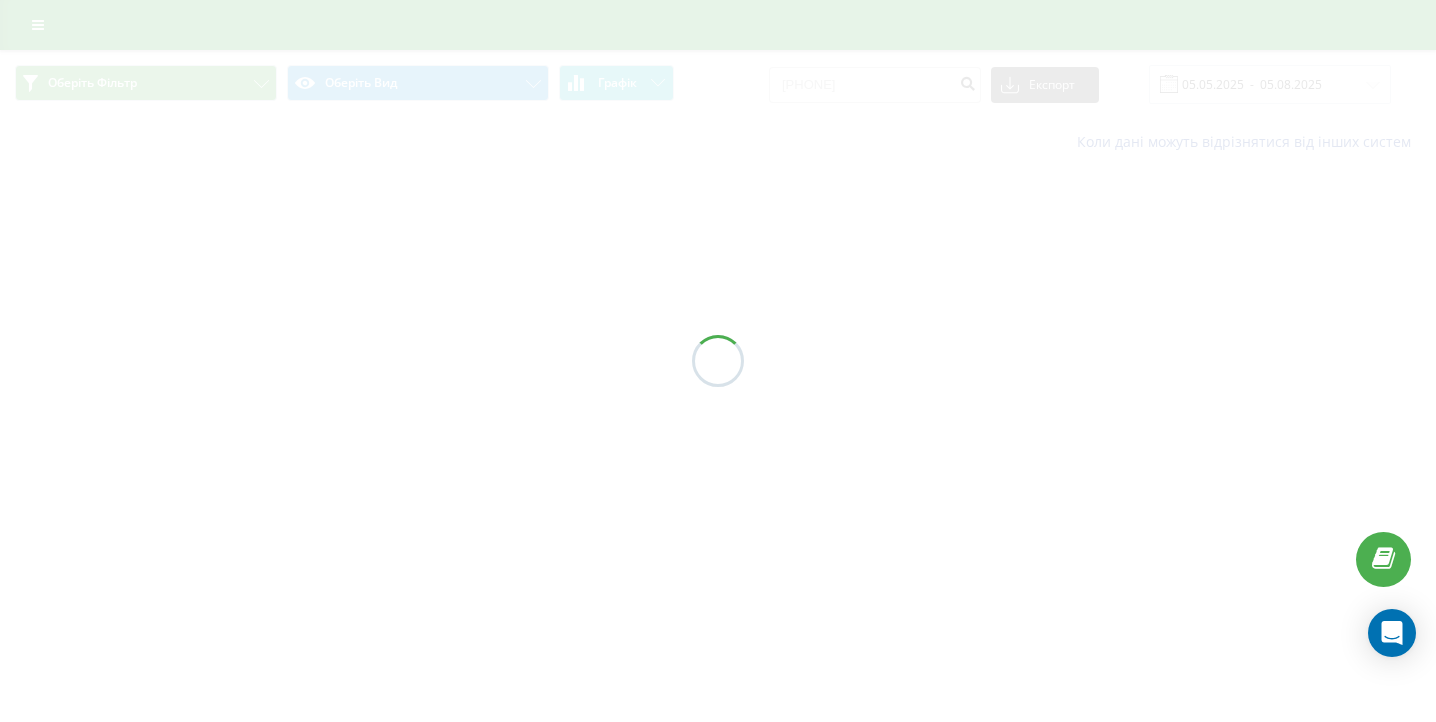 scroll, scrollTop: 0, scrollLeft: 0, axis: both 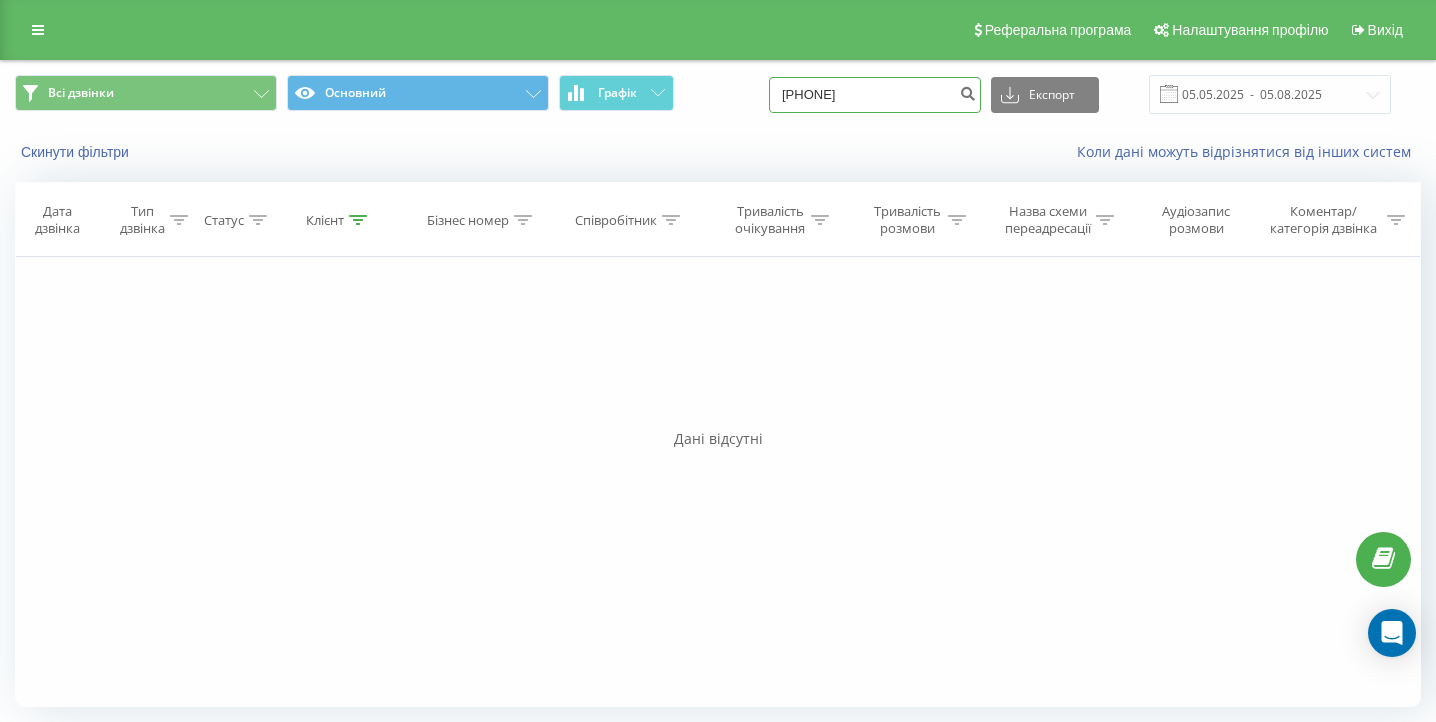 click on "0979026672" at bounding box center (875, 95) 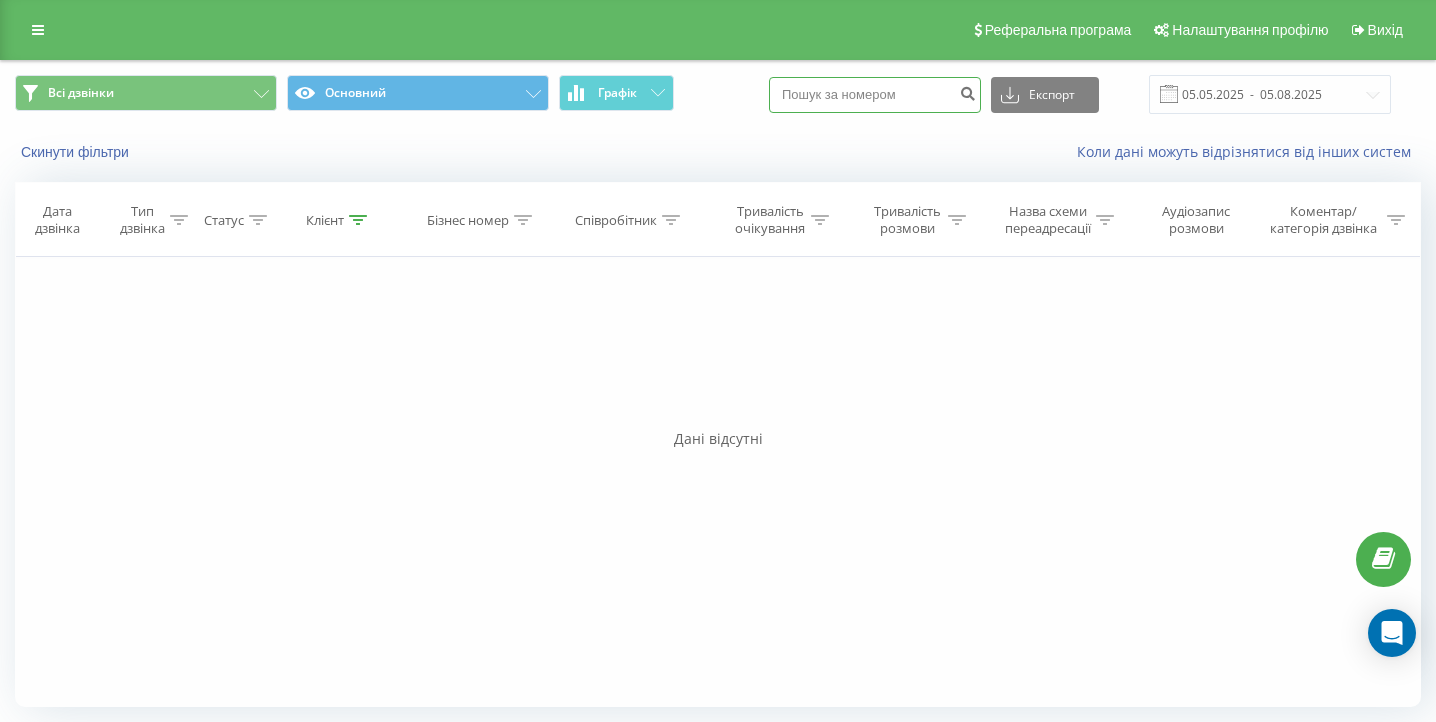 paste on "(097) 256 52 14" 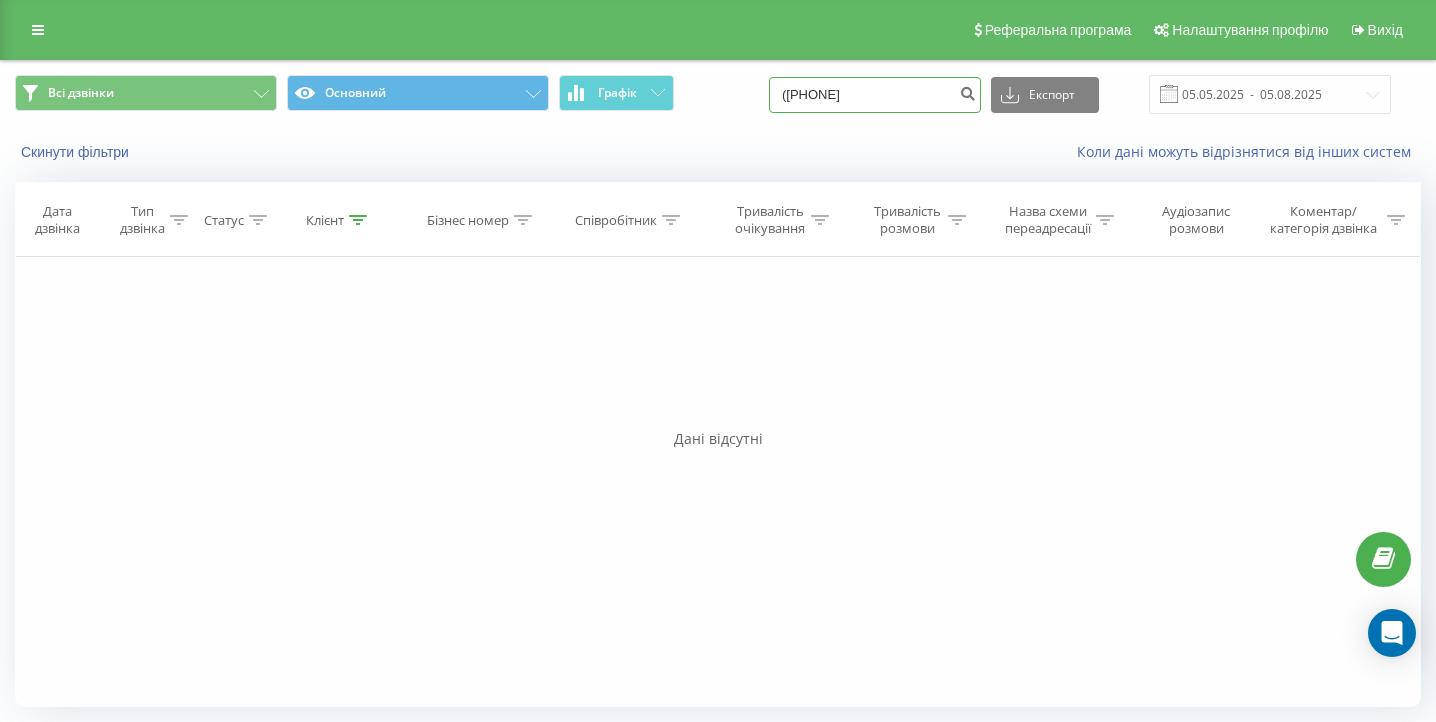 click on "(097) 256 52 14" at bounding box center (875, 95) 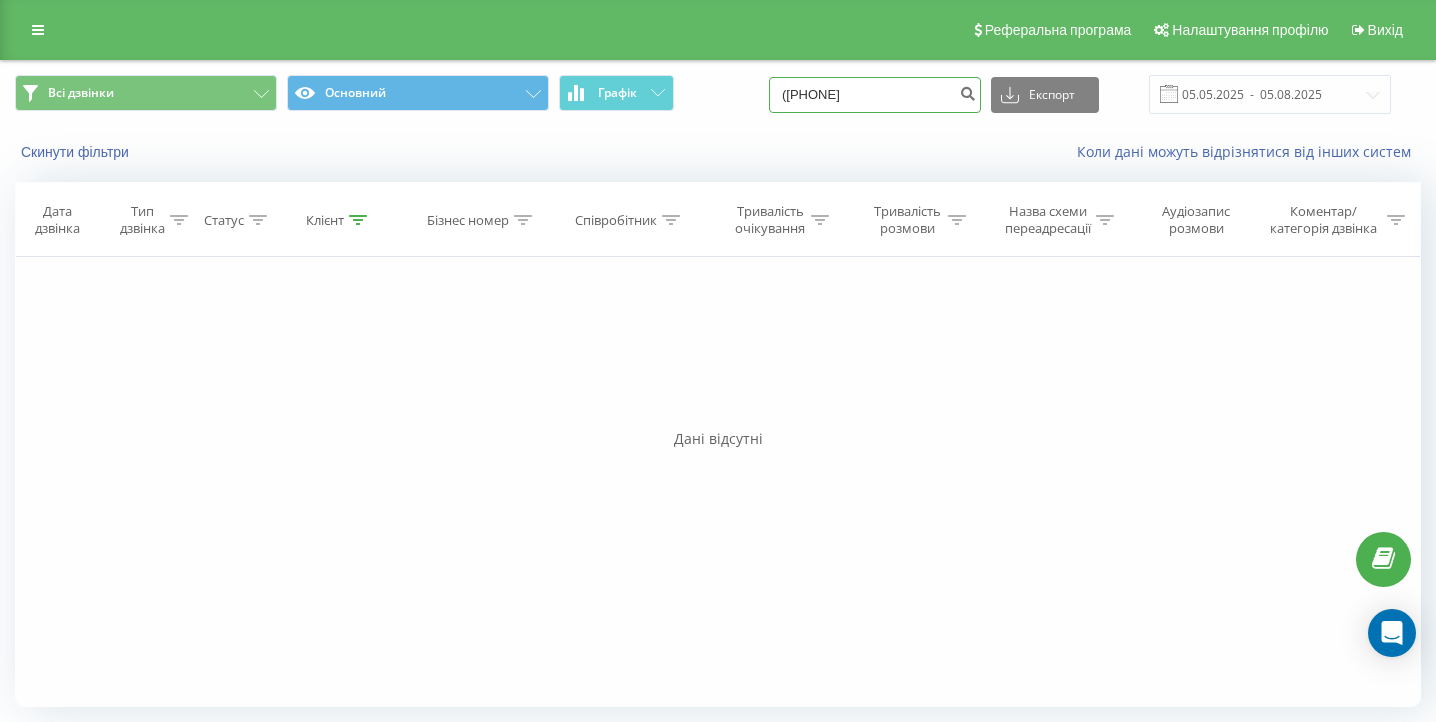 click on "(097 256 52 14" at bounding box center (875, 95) 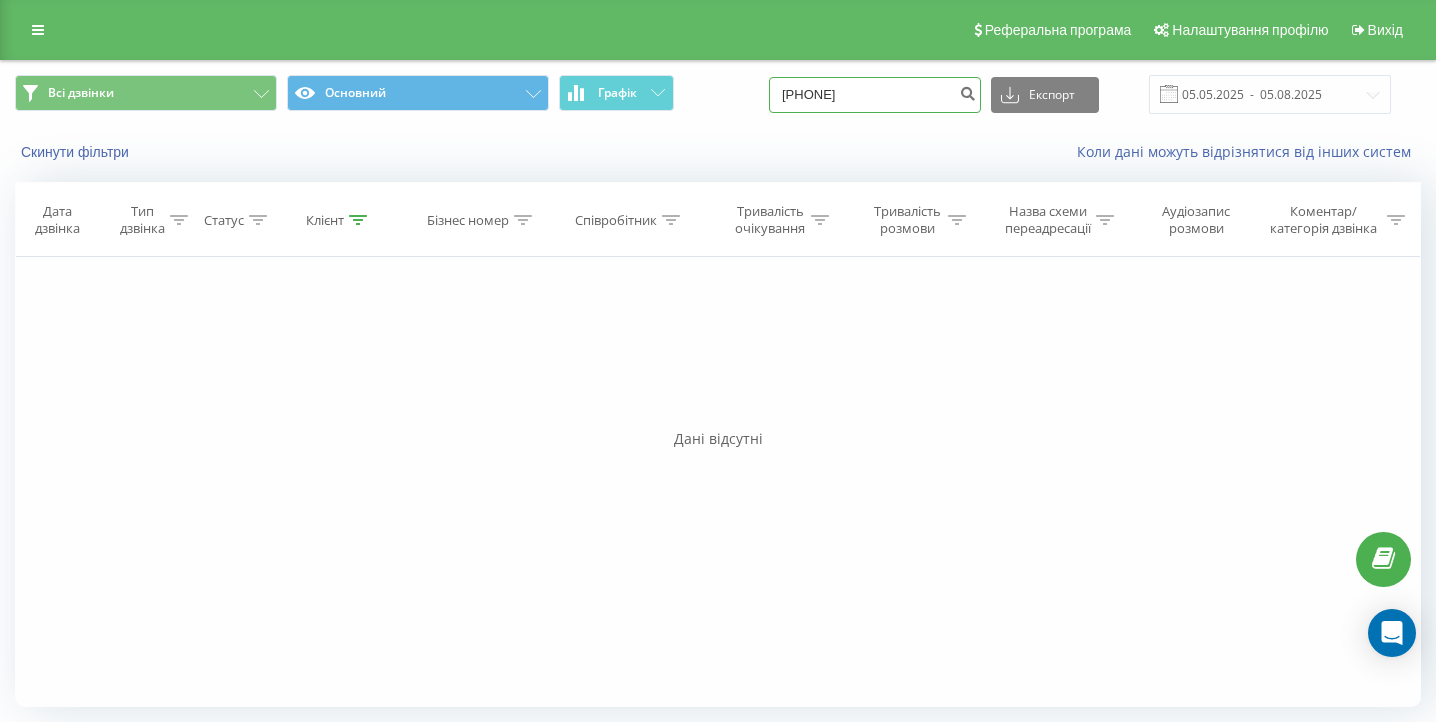 type on "097 256 52 14" 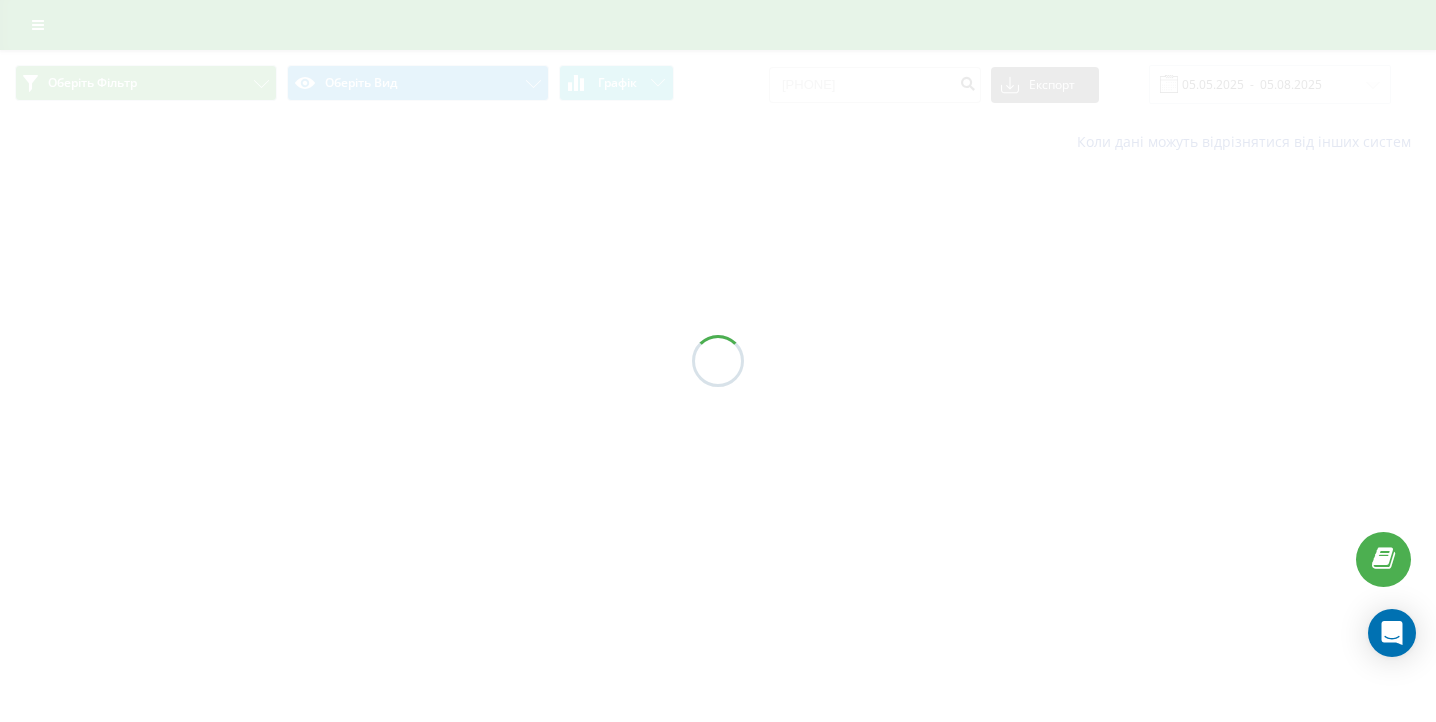scroll, scrollTop: 0, scrollLeft: 0, axis: both 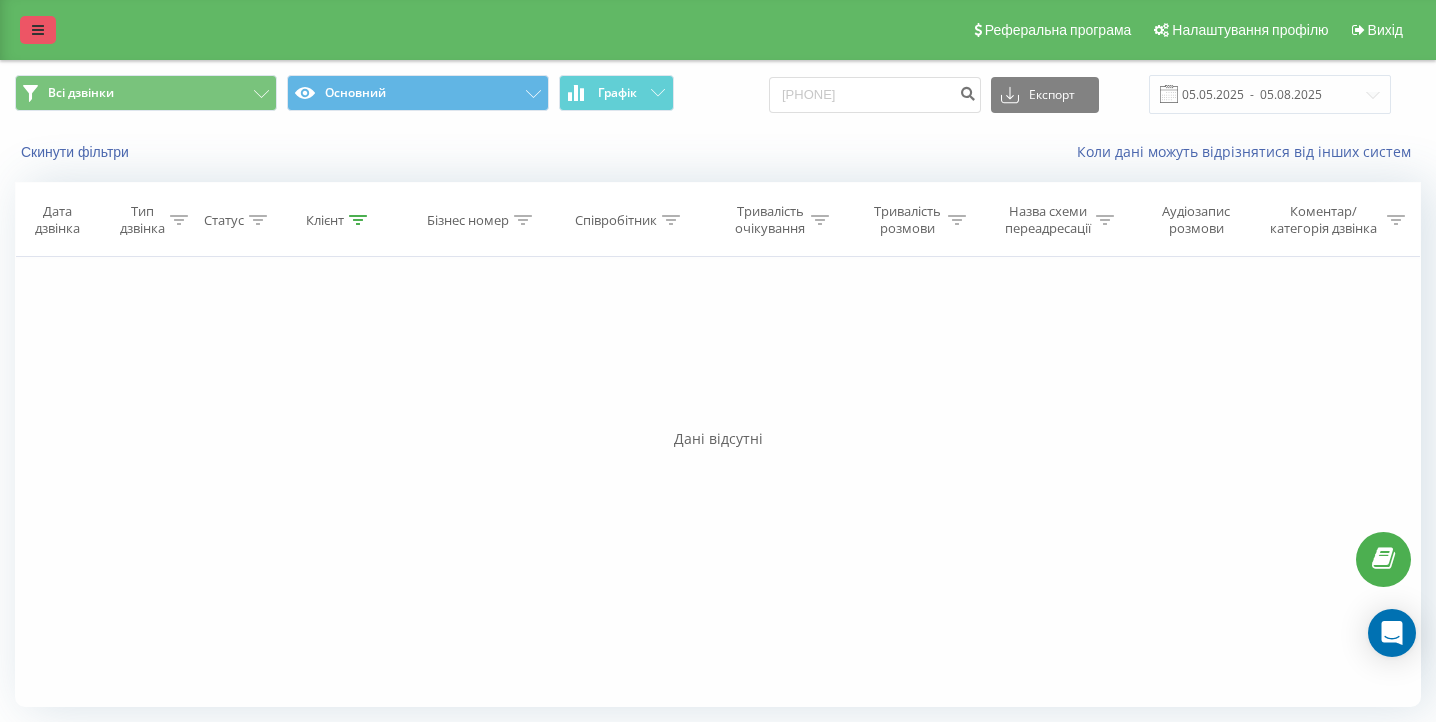 click at bounding box center [38, 30] 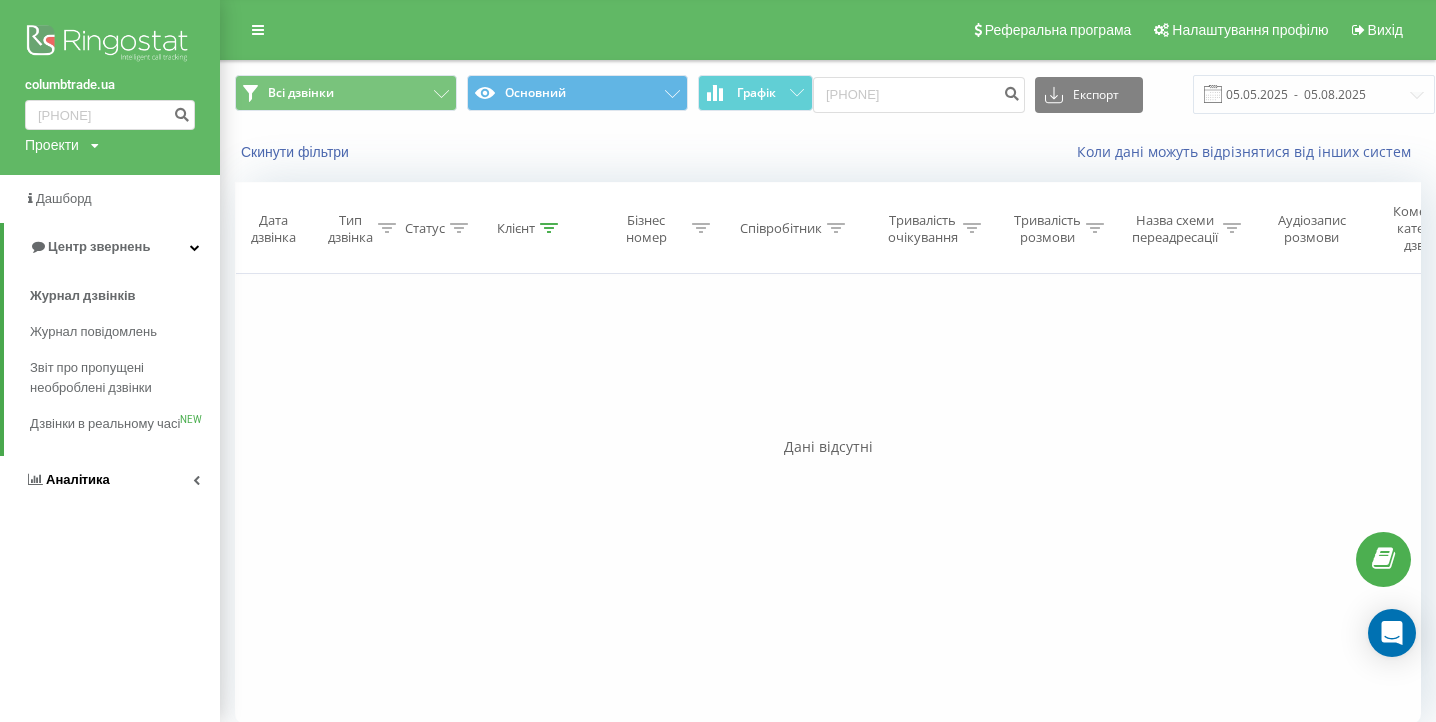click on "Аналiтика" at bounding box center (67, 480) 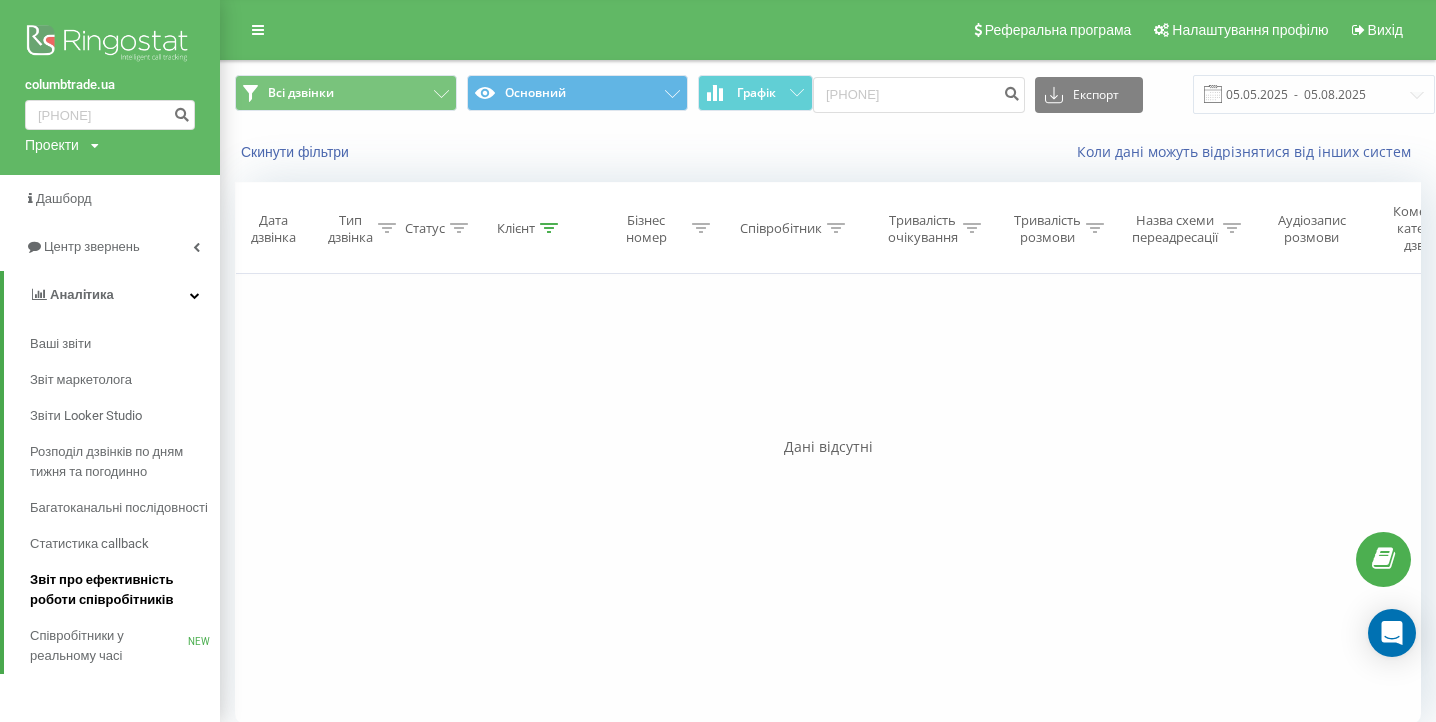 click on "Звіт про ефективність роботи співробітників" at bounding box center [120, 590] 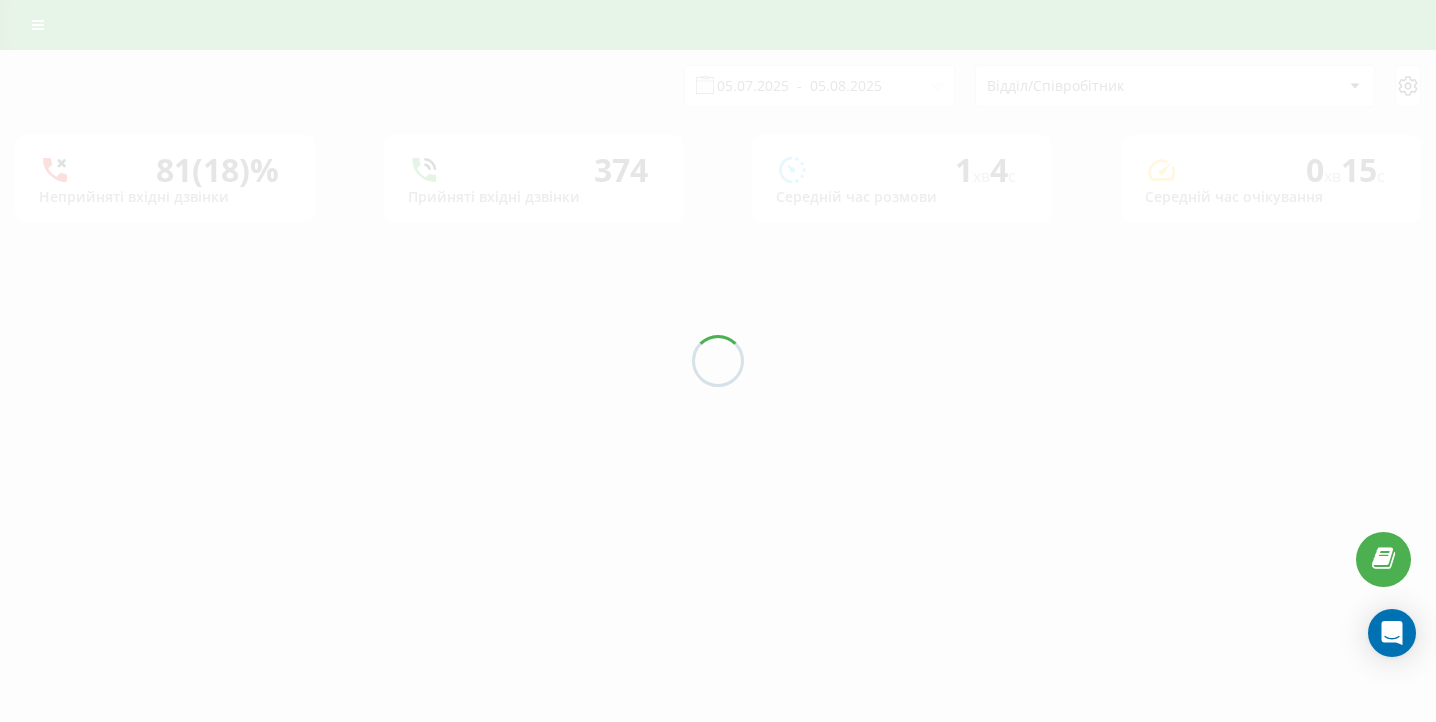 scroll, scrollTop: 0, scrollLeft: 0, axis: both 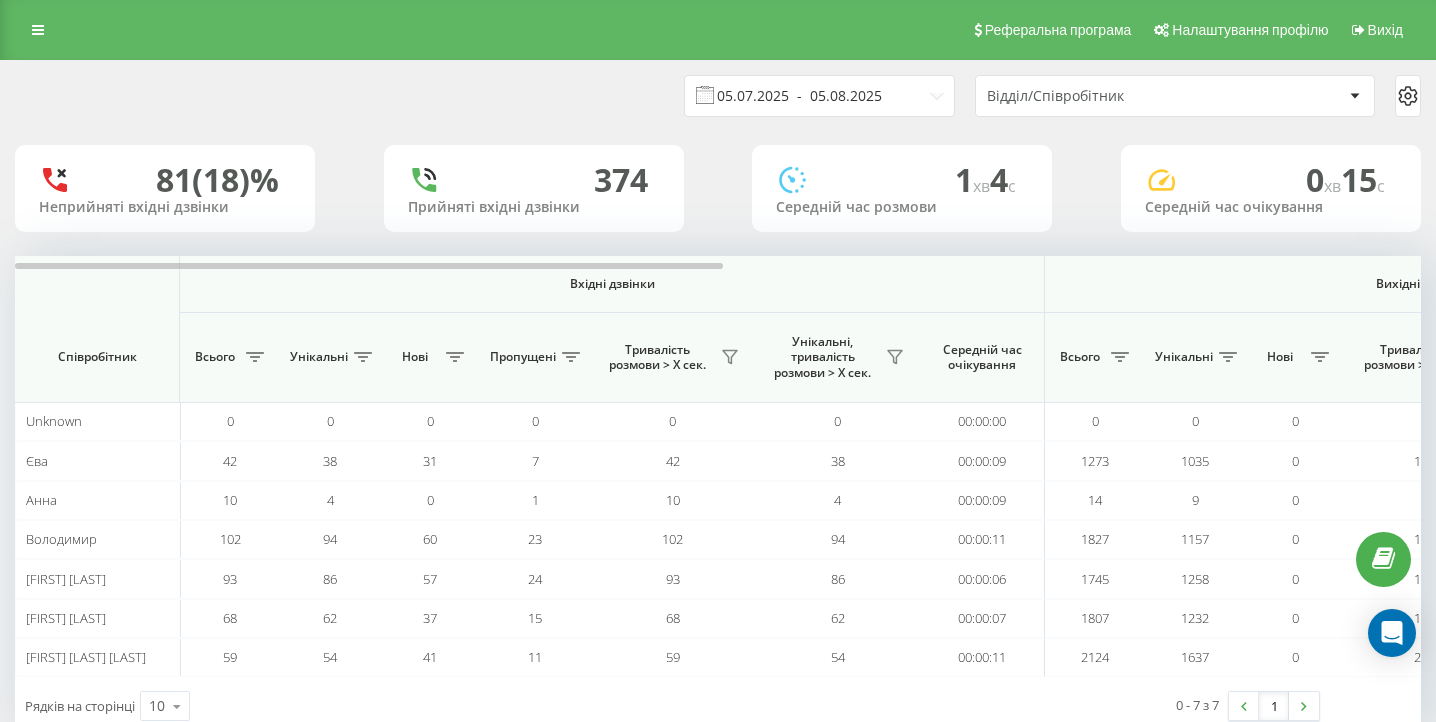 click on "05.07.2025  -  05.08.2025" at bounding box center (819, 96) 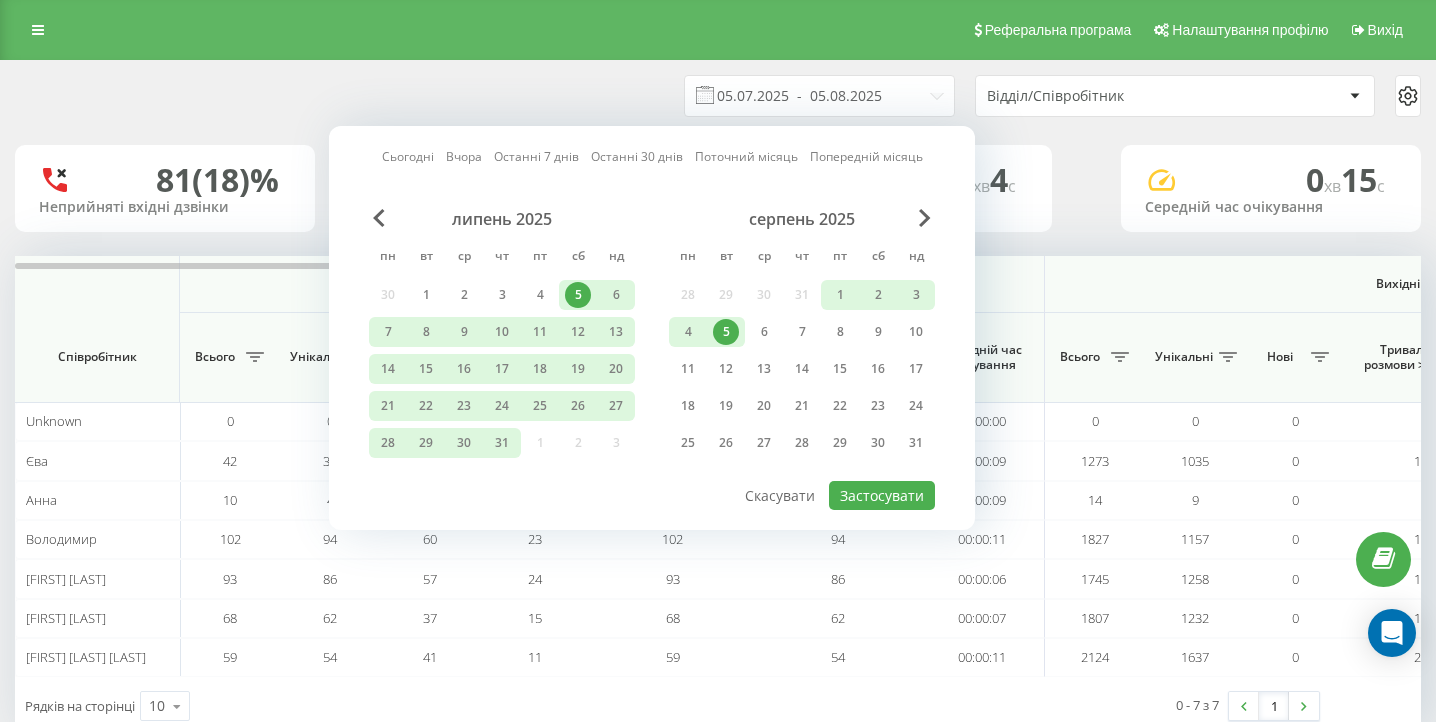 click on "5" at bounding box center [726, 332] 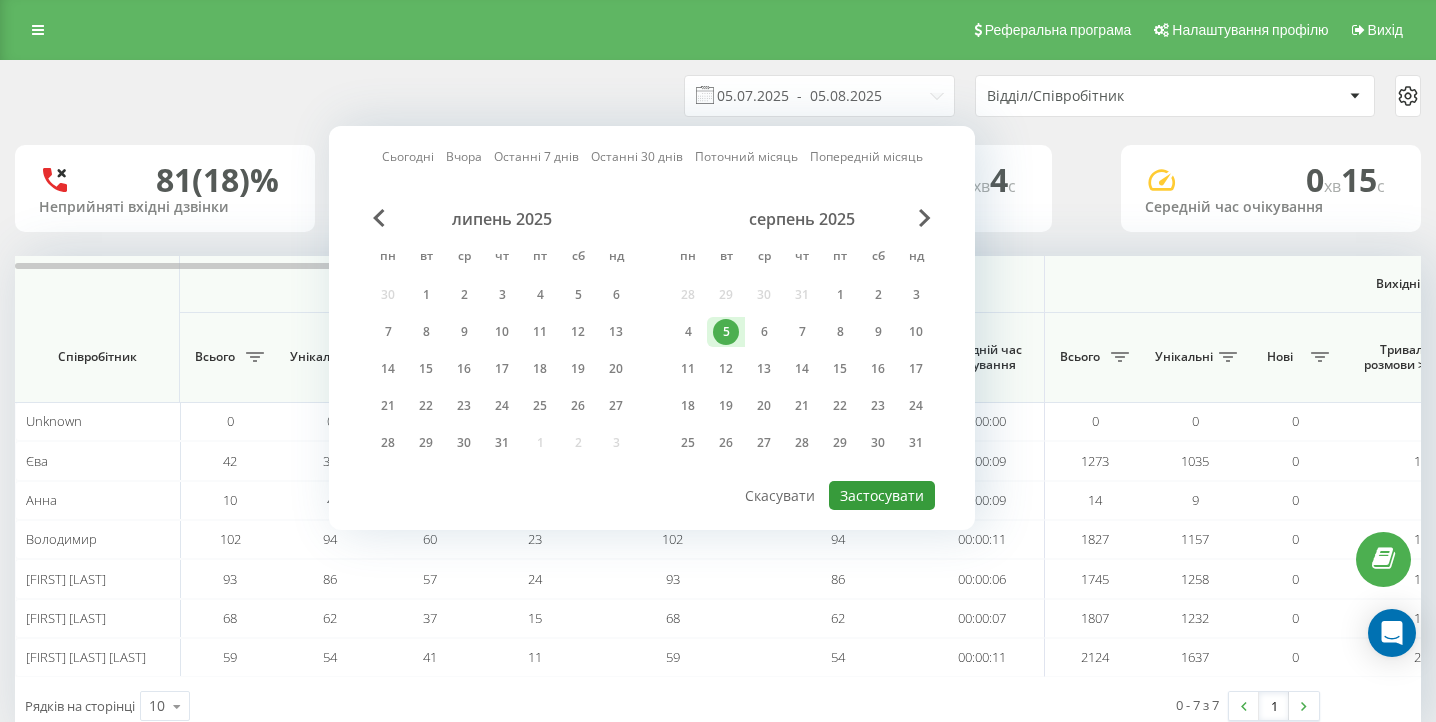 click on "Застосувати" at bounding box center [882, 495] 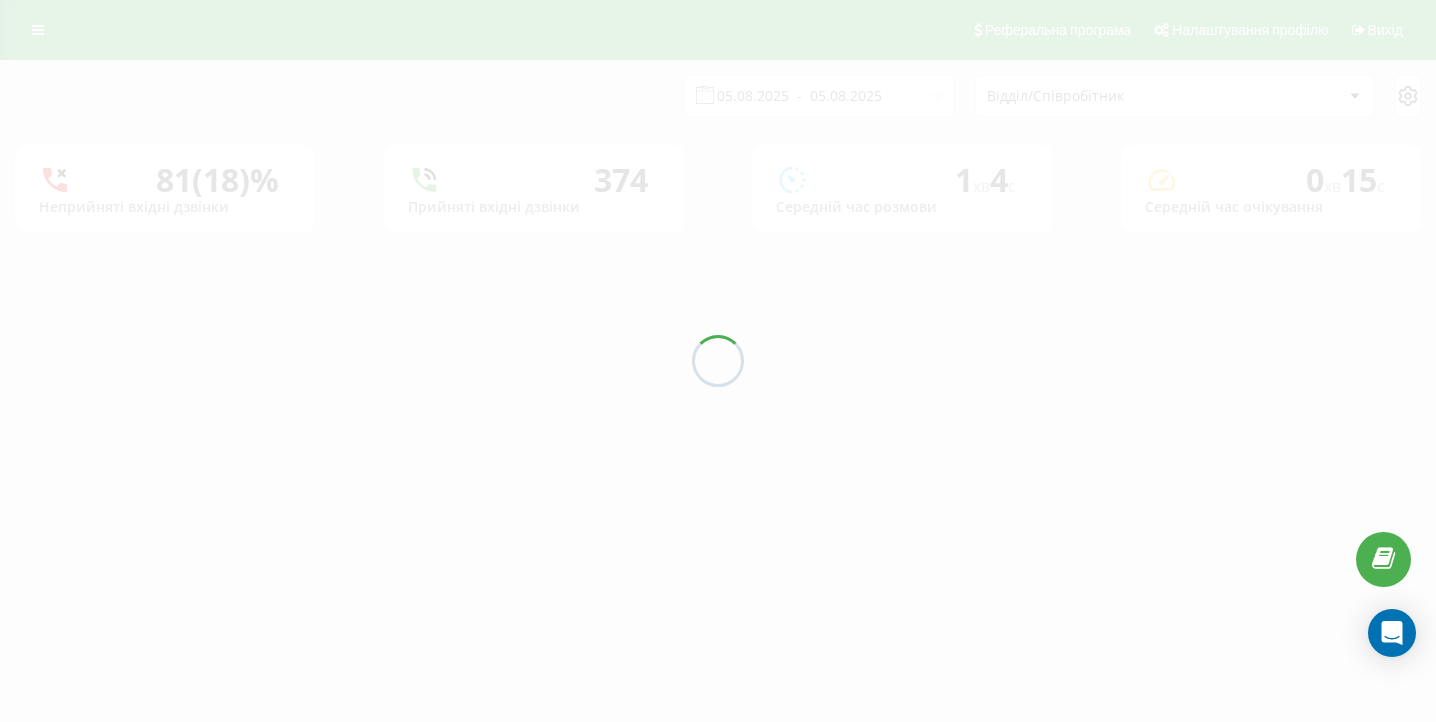 type on "05.08.2025  -  05.08.2025" 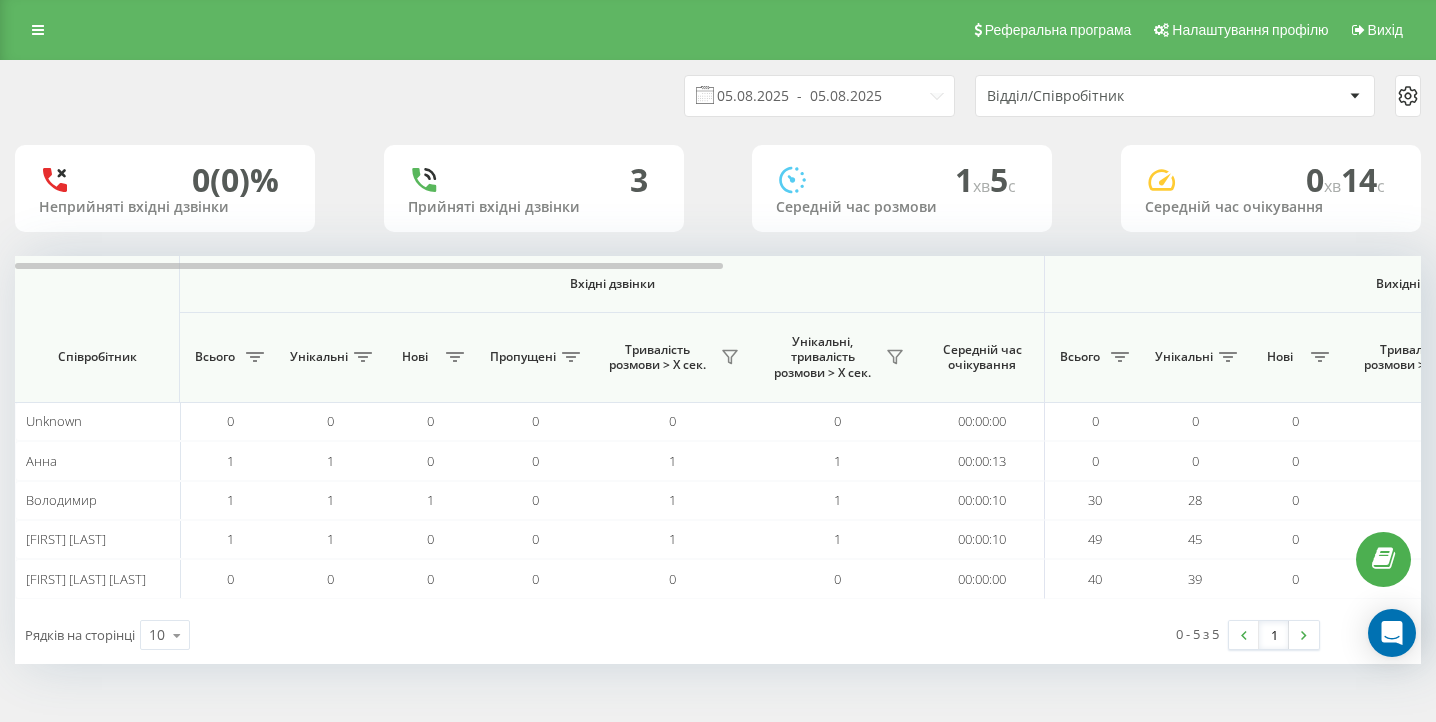 scroll, scrollTop: 0, scrollLeft: 1384, axis: horizontal 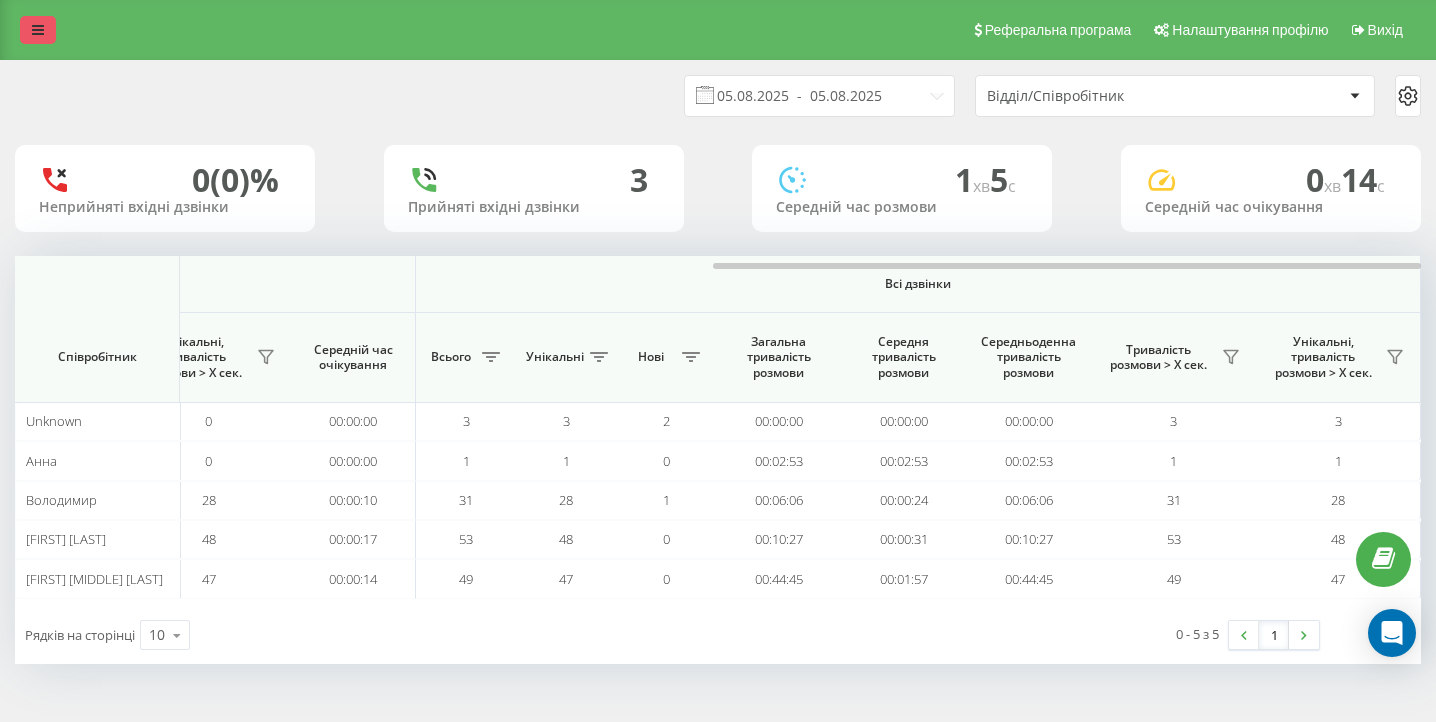 click at bounding box center [38, 30] 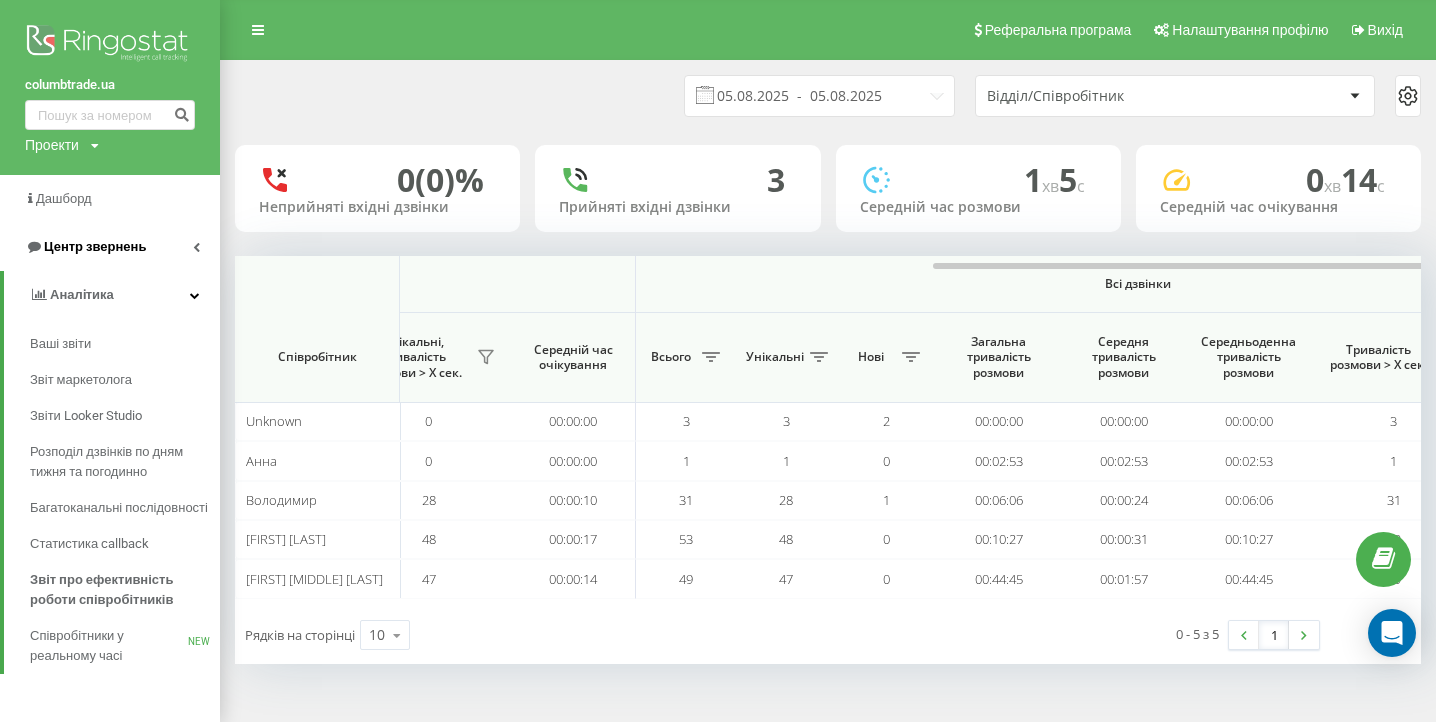click on "Центр звернень" at bounding box center [110, 247] 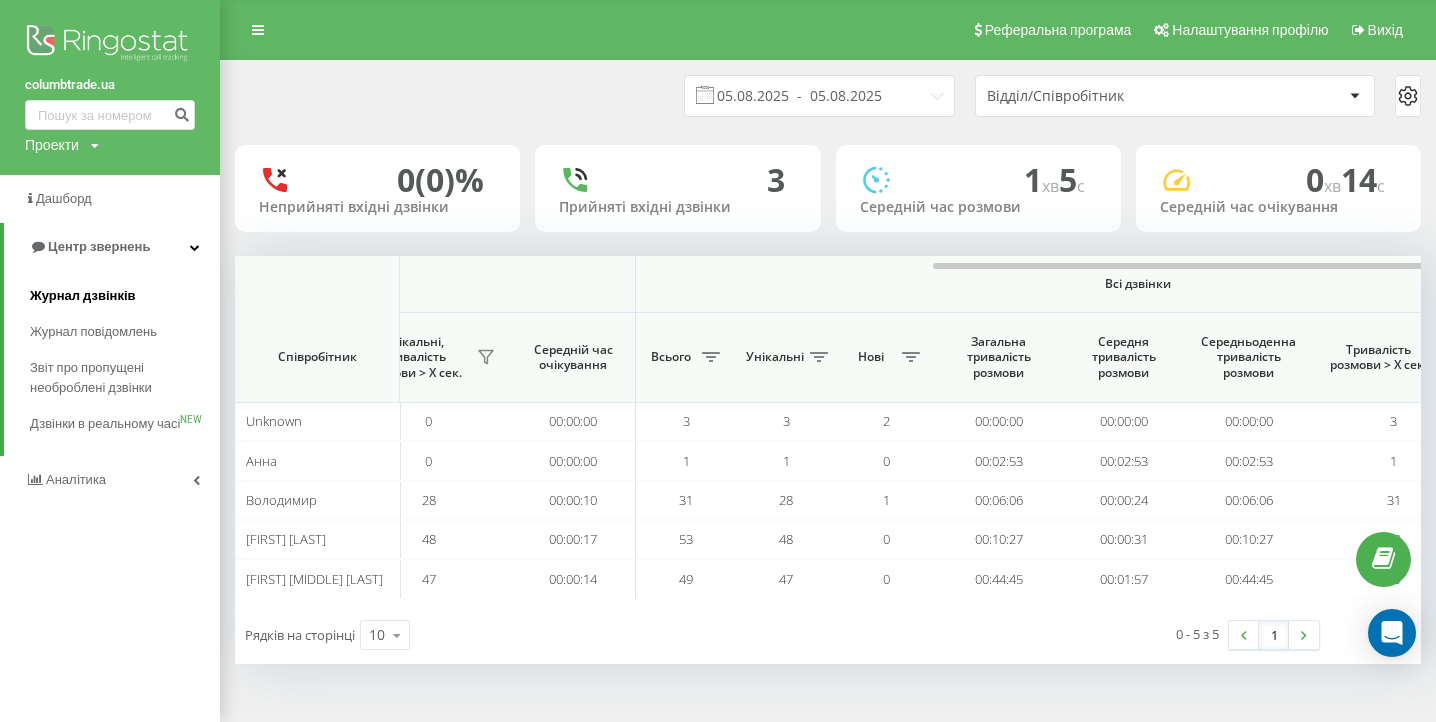 click on "Журнал дзвінків" at bounding box center [125, 296] 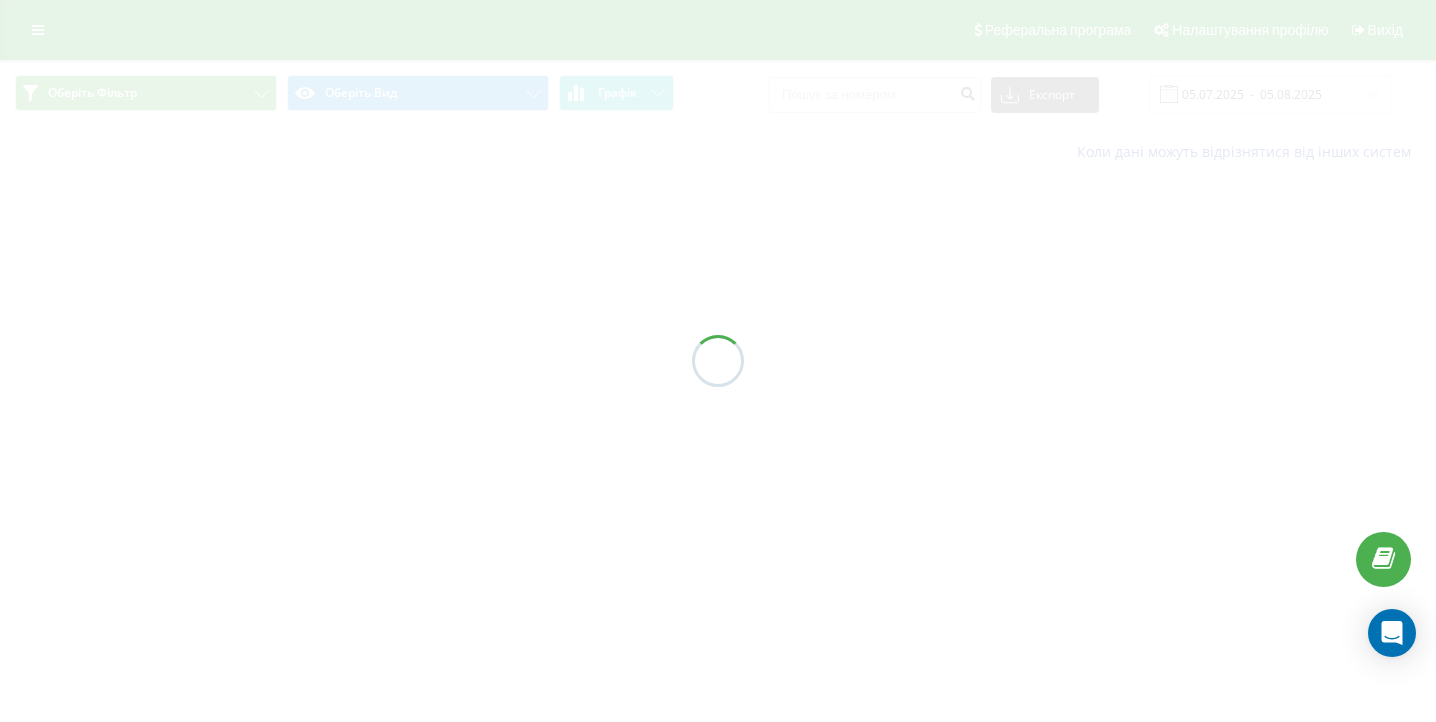 scroll, scrollTop: 0, scrollLeft: 0, axis: both 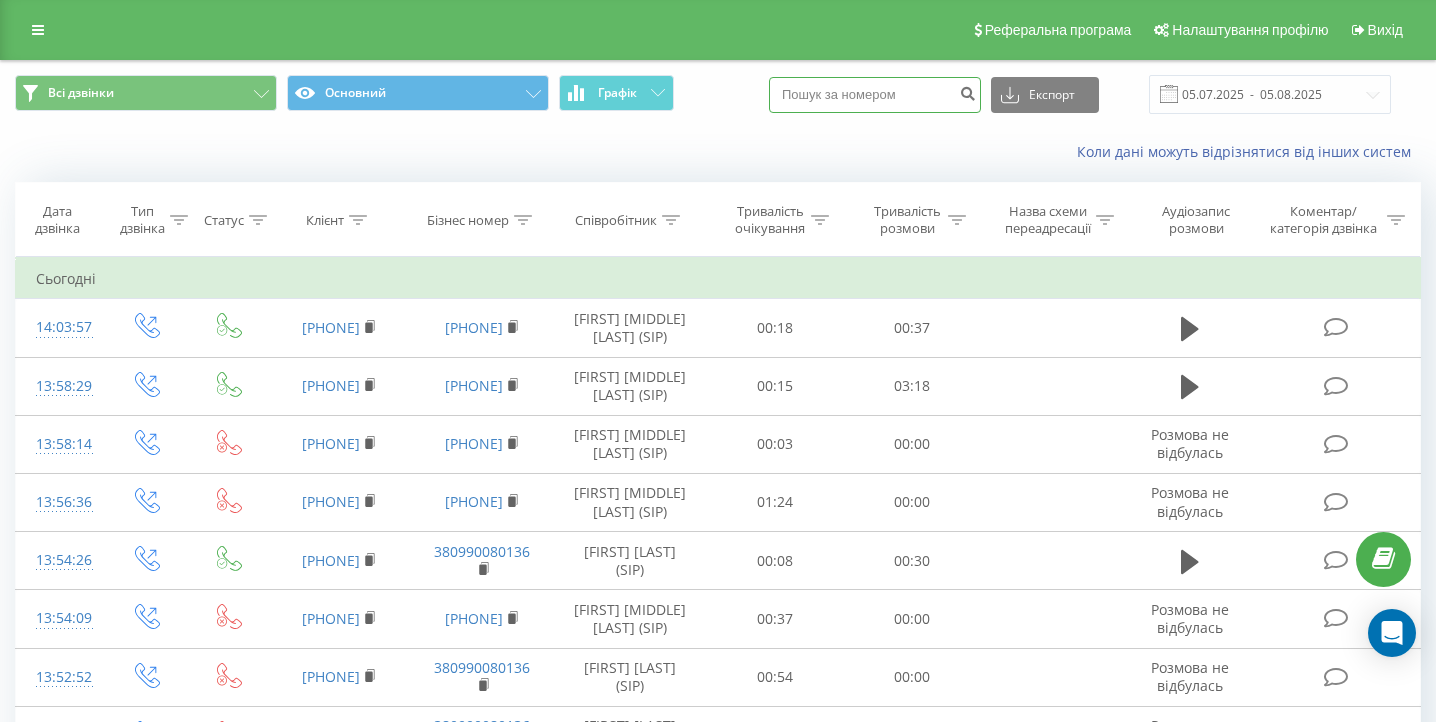 click at bounding box center (875, 95) 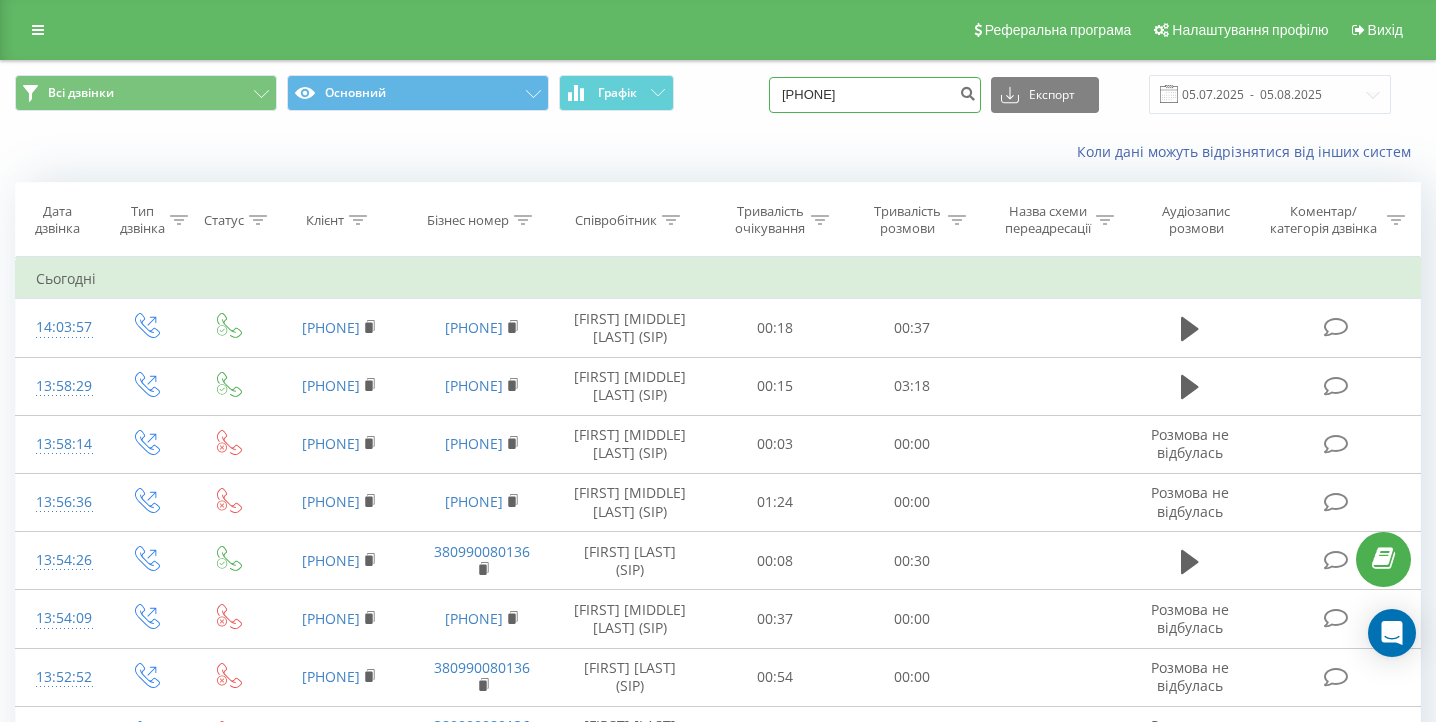 type on "[PHONE]" 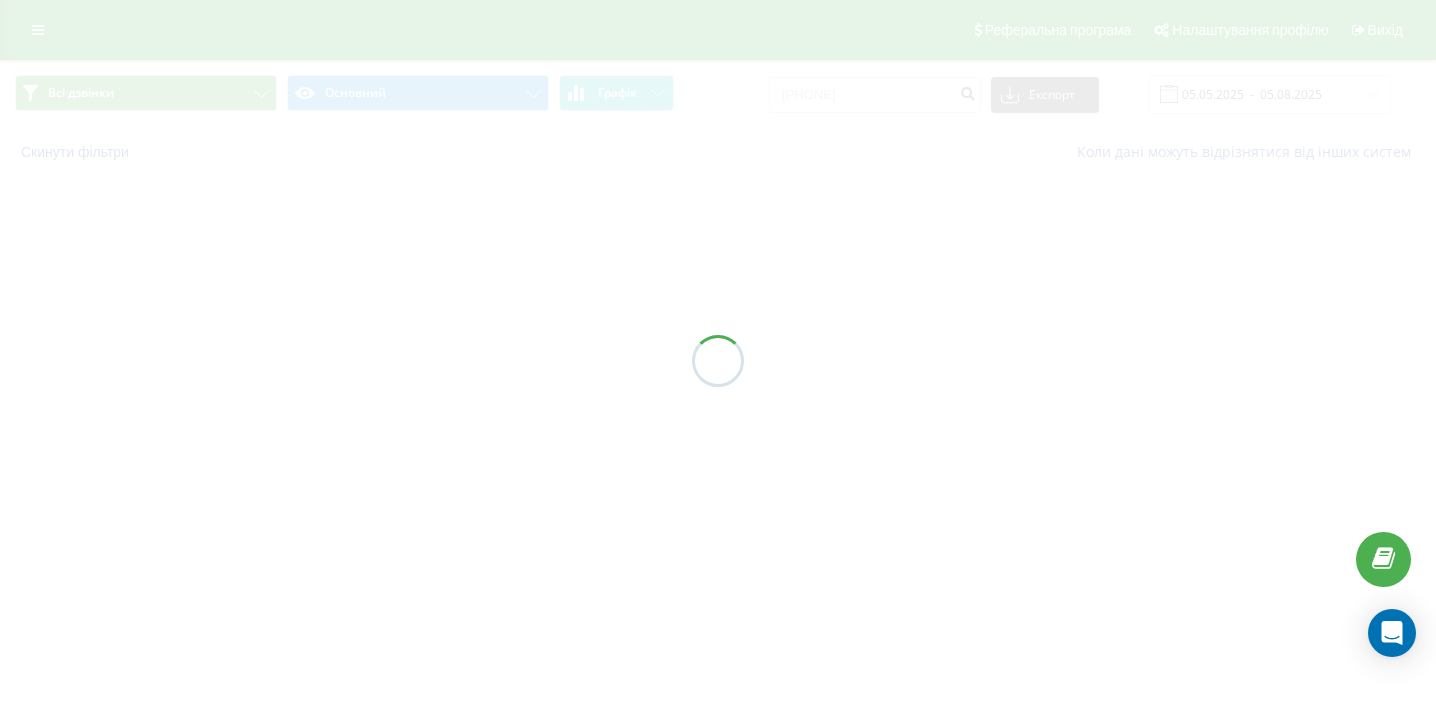 scroll, scrollTop: 0, scrollLeft: 0, axis: both 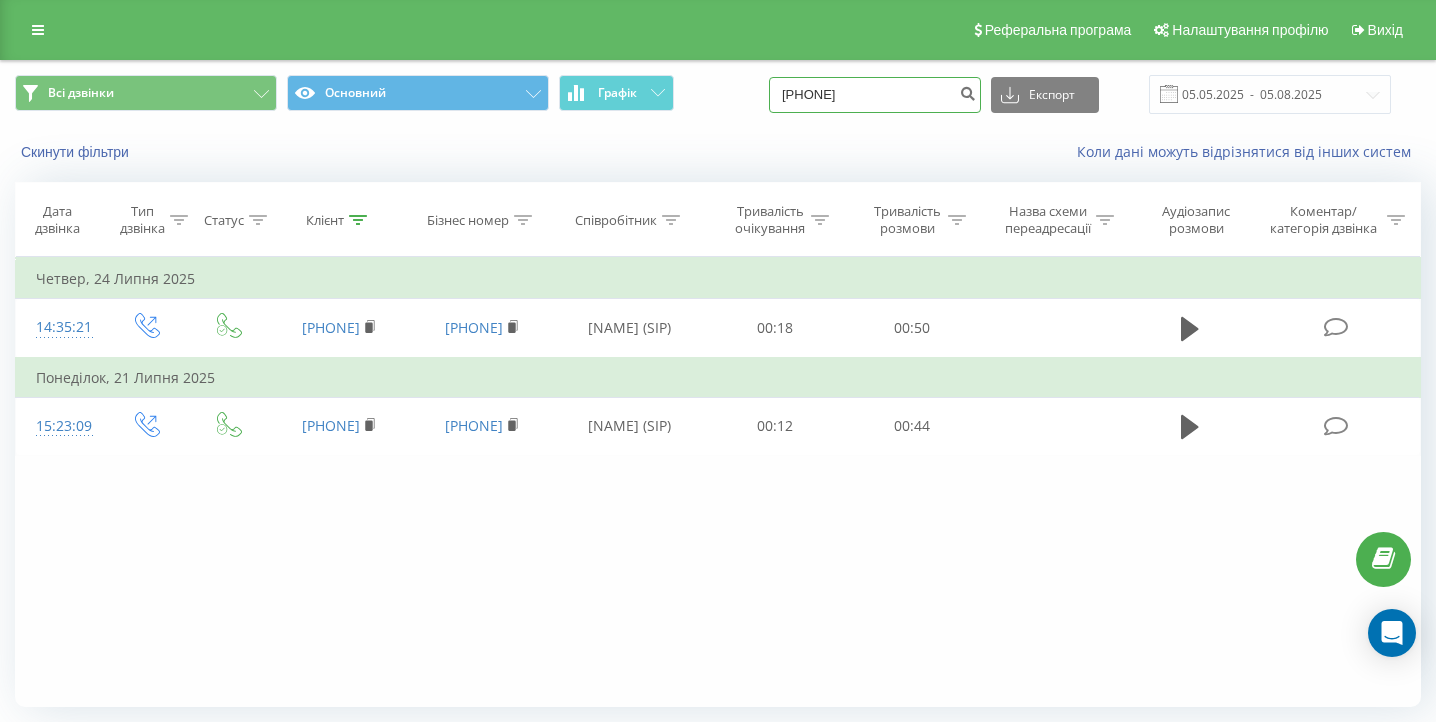 click on "[PHONE]" at bounding box center [875, 95] 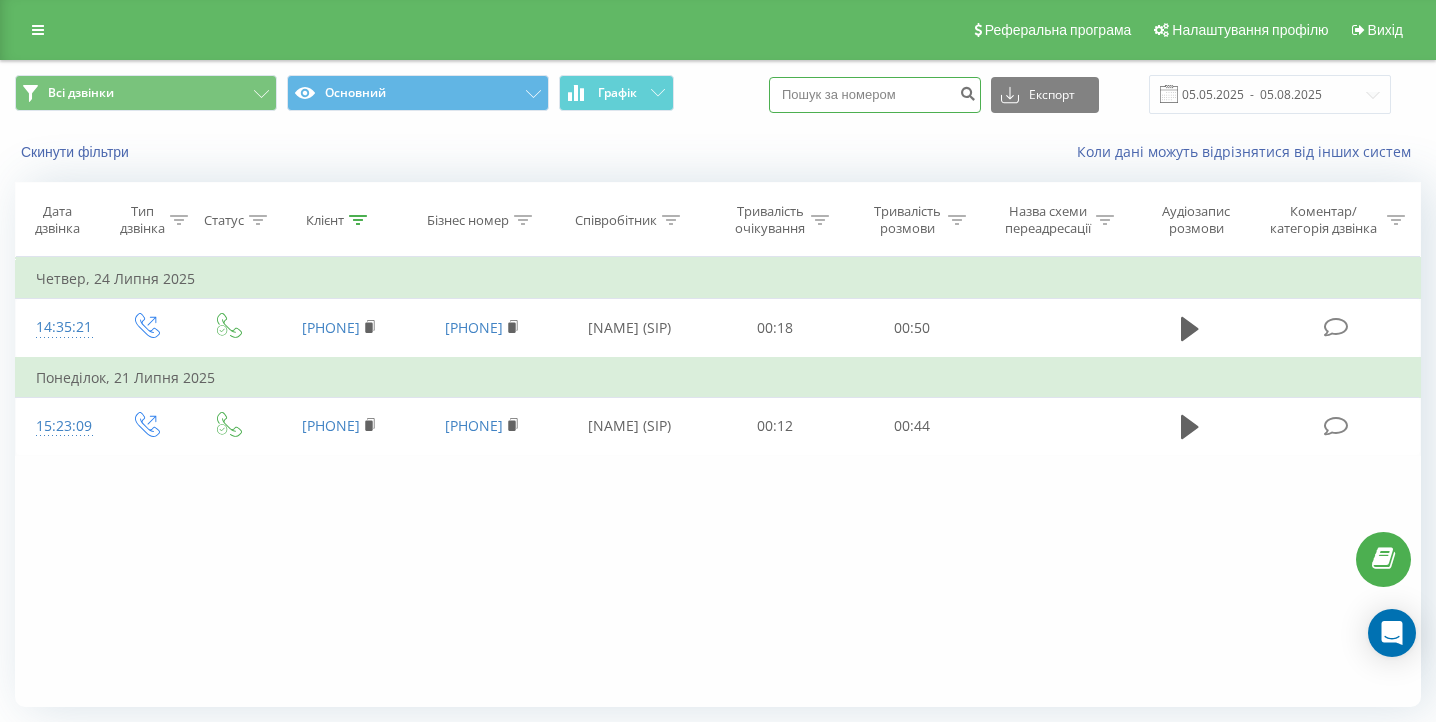 paste on "[PHONE]" 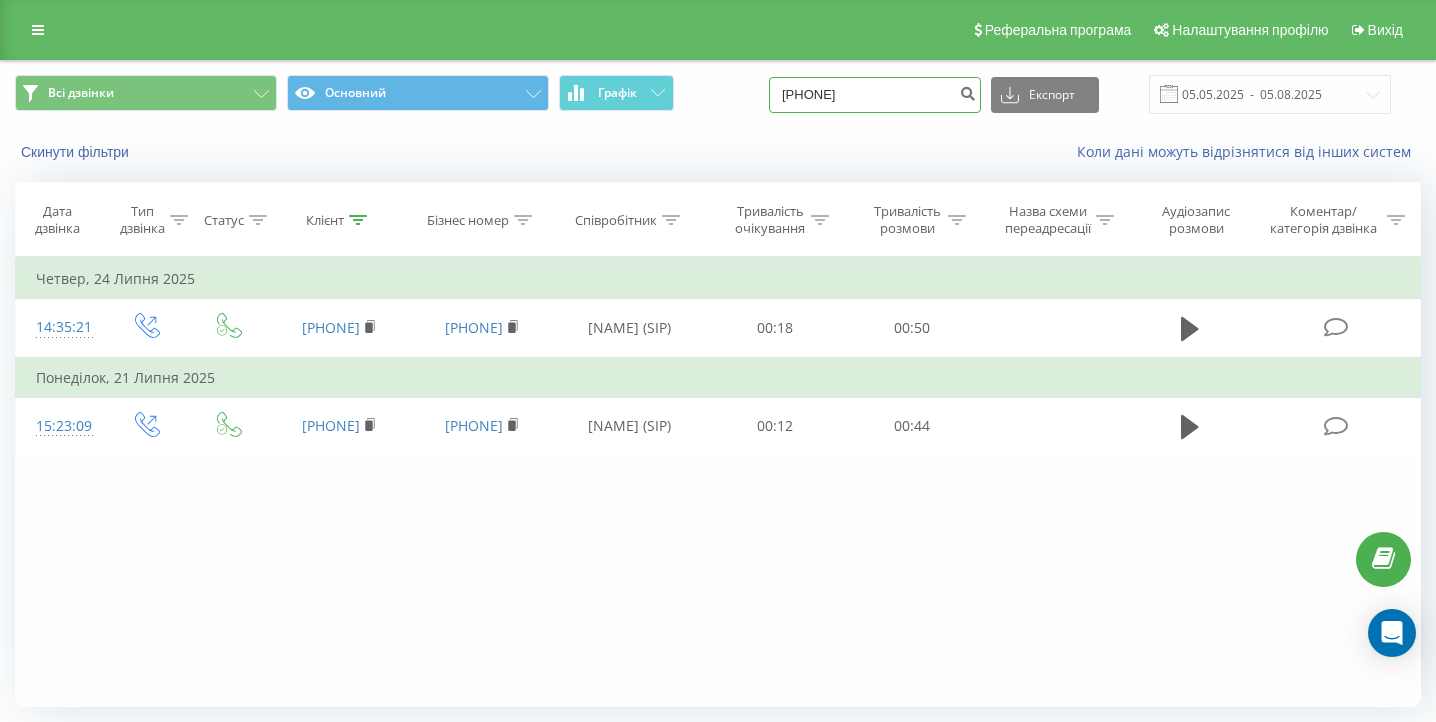 type on "[PHONE]" 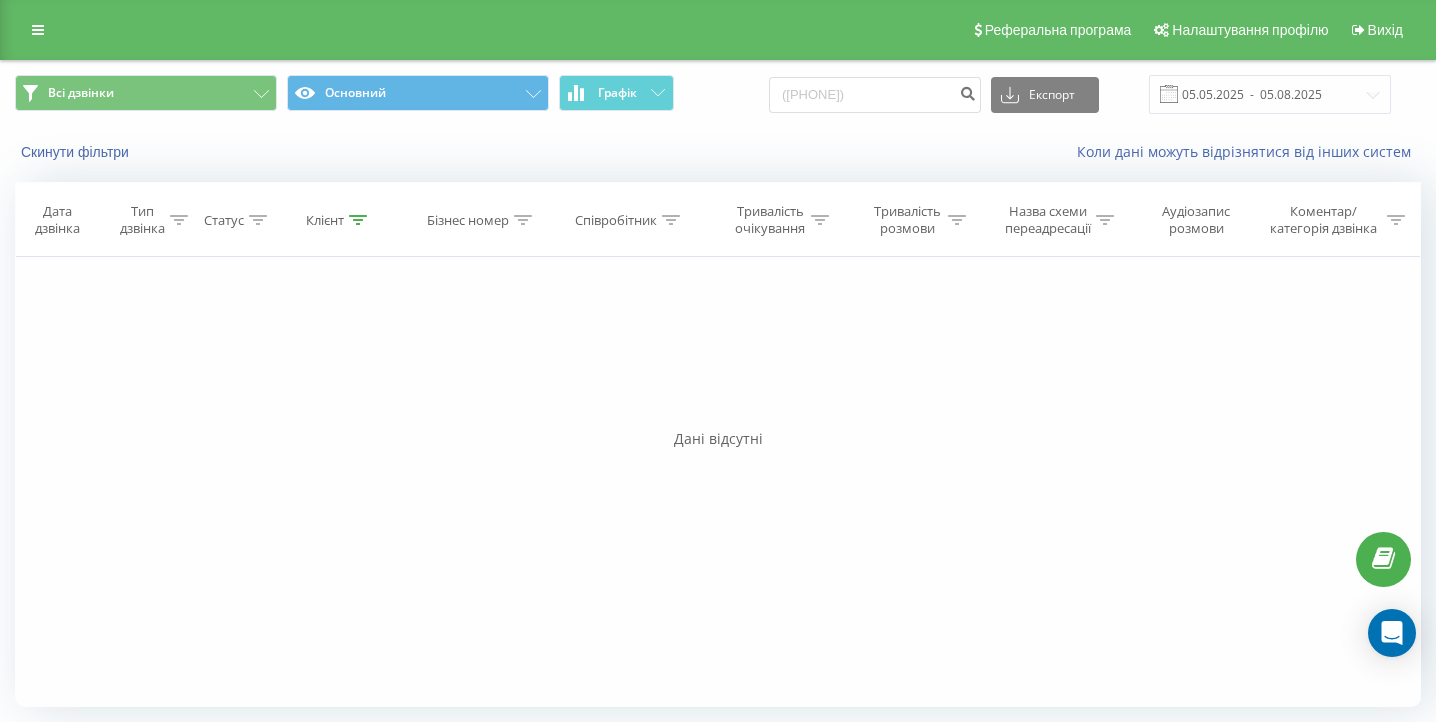 scroll, scrollTop: 0, scrollLeft: 0, axis: both 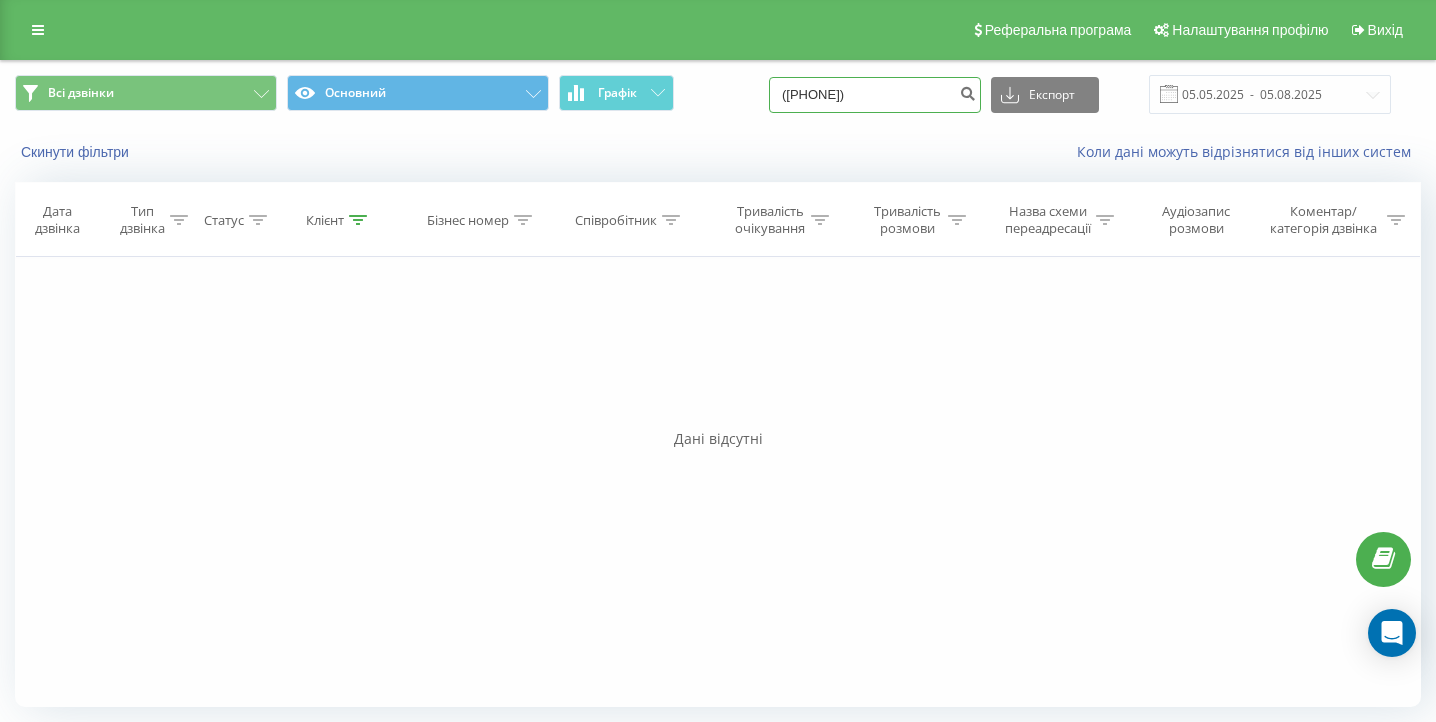click on "(067)9254444" at bounding box center (875, 95) 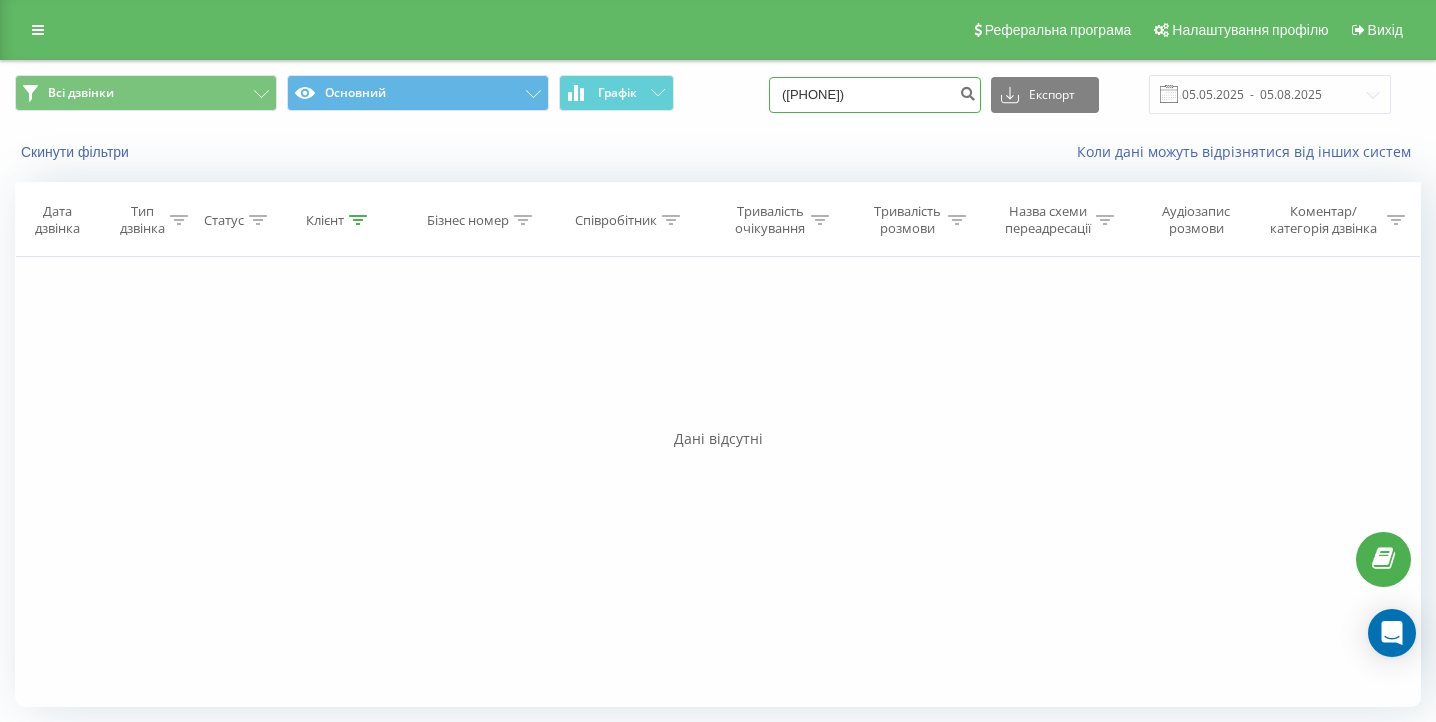 click on "(0679254444" at bounding box center [875, 95] 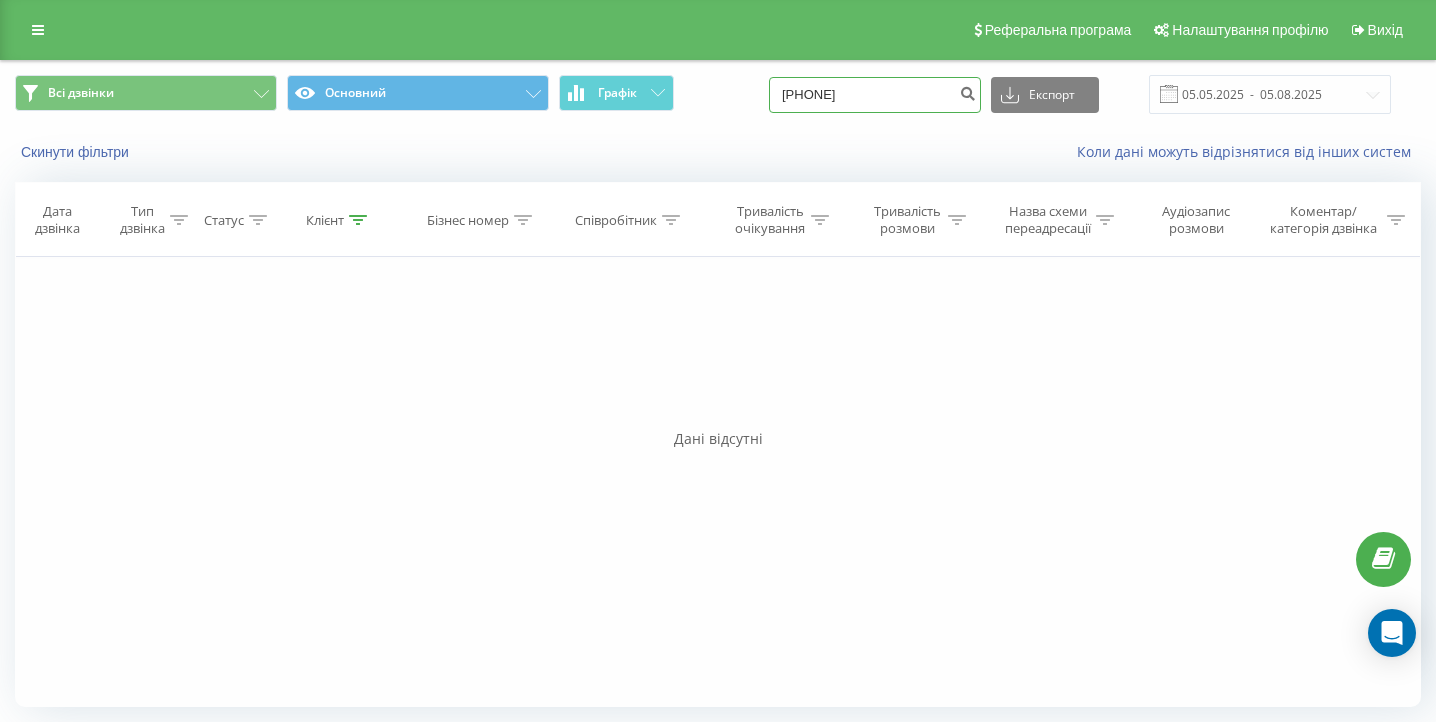 type on "[PHONE]" 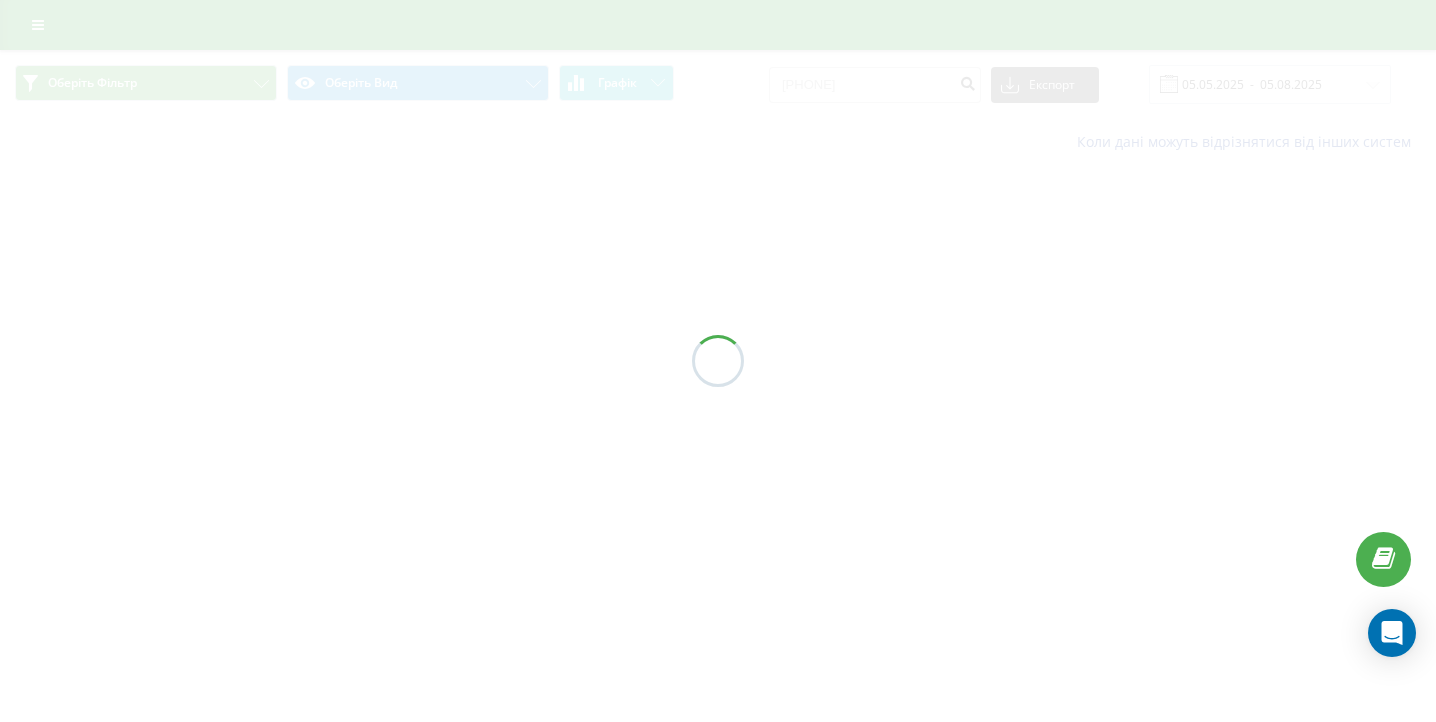 scroll, scrollTop: 0, scrollLeft: 0, axis: both 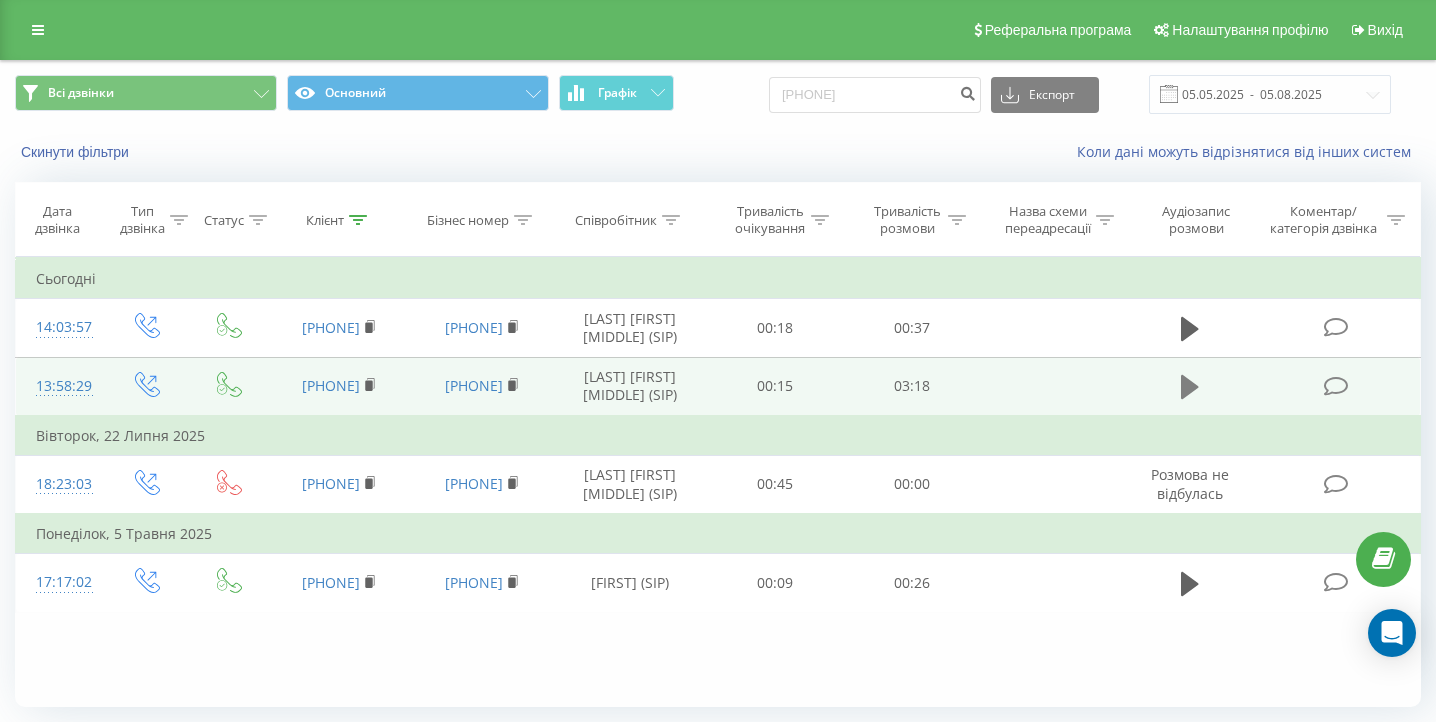 click 